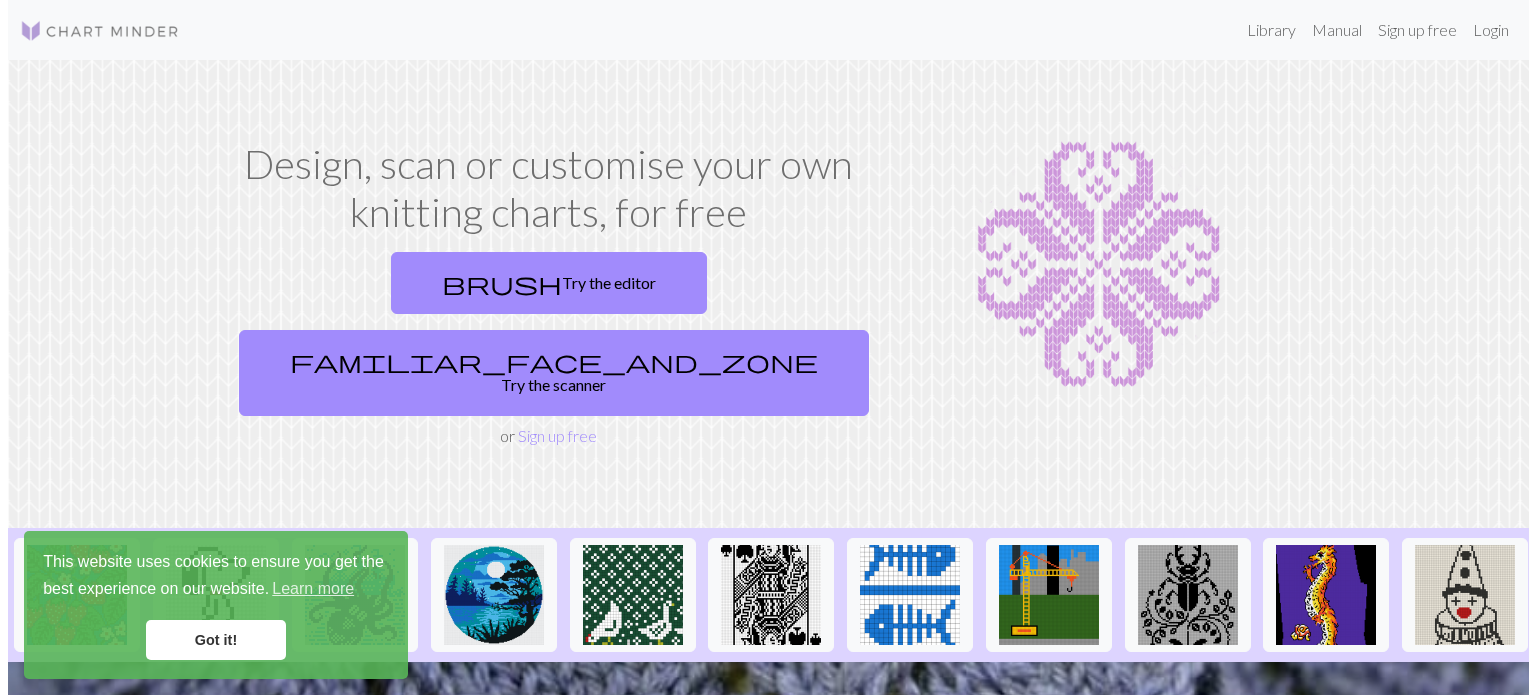 scroll, scrollTop: 0, scrollLeft: 0, axis: both 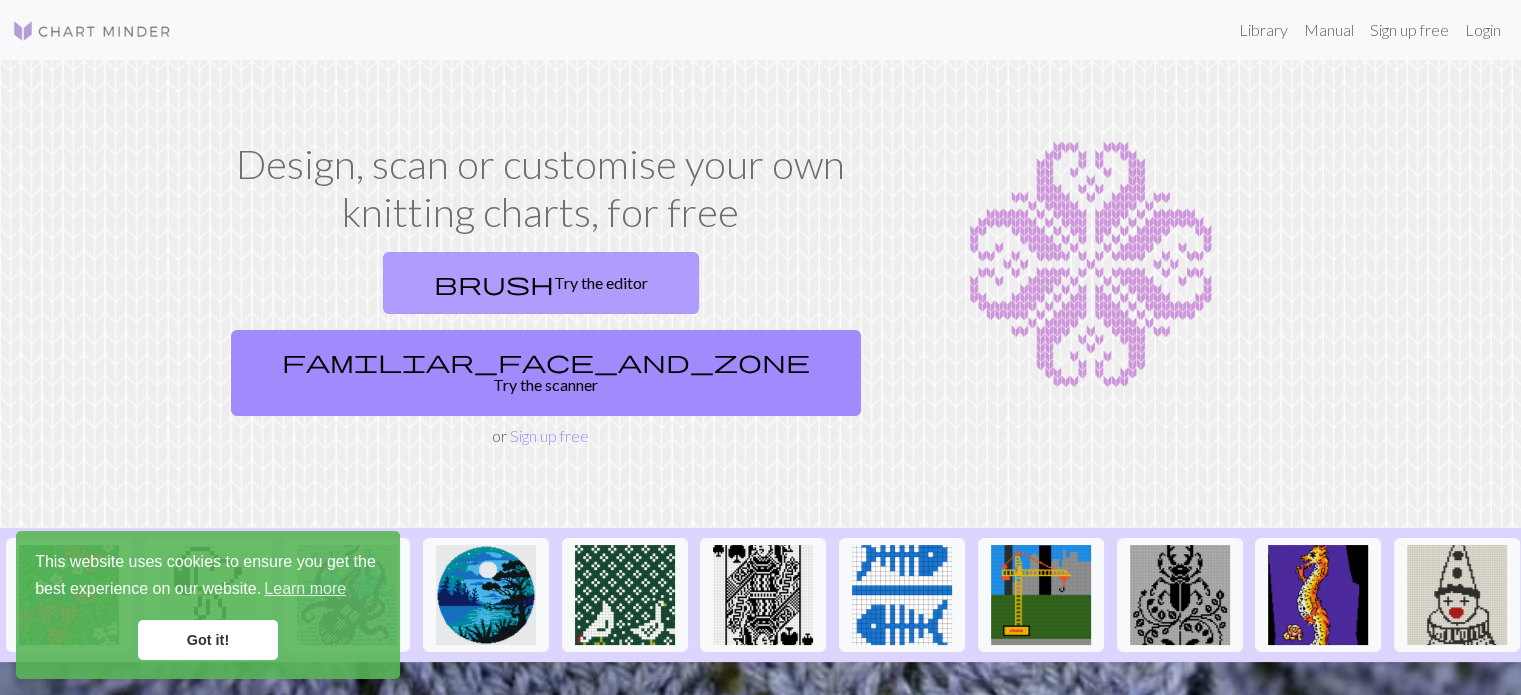 click on "brush  Try the editor" at bounding box center [541, 283] 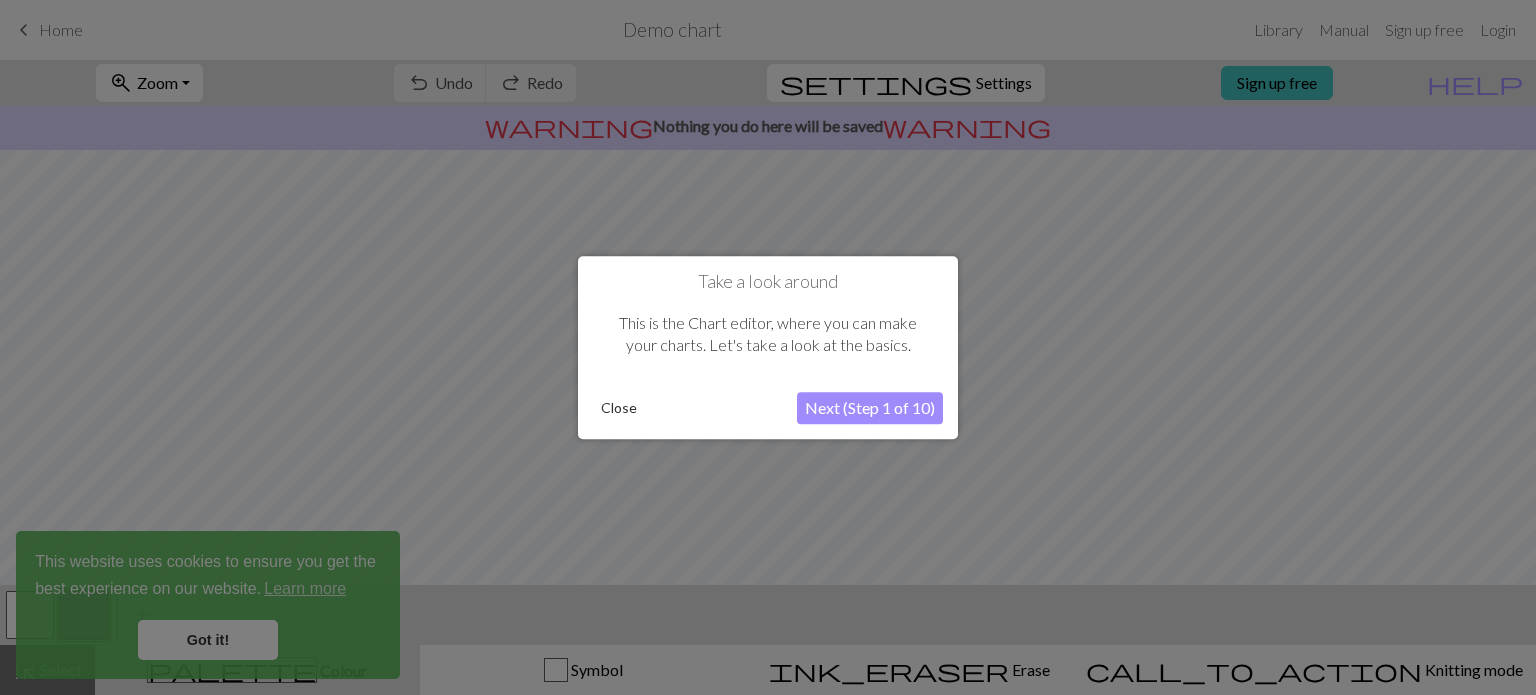 click on "Close" at bounding box center [619, 408] 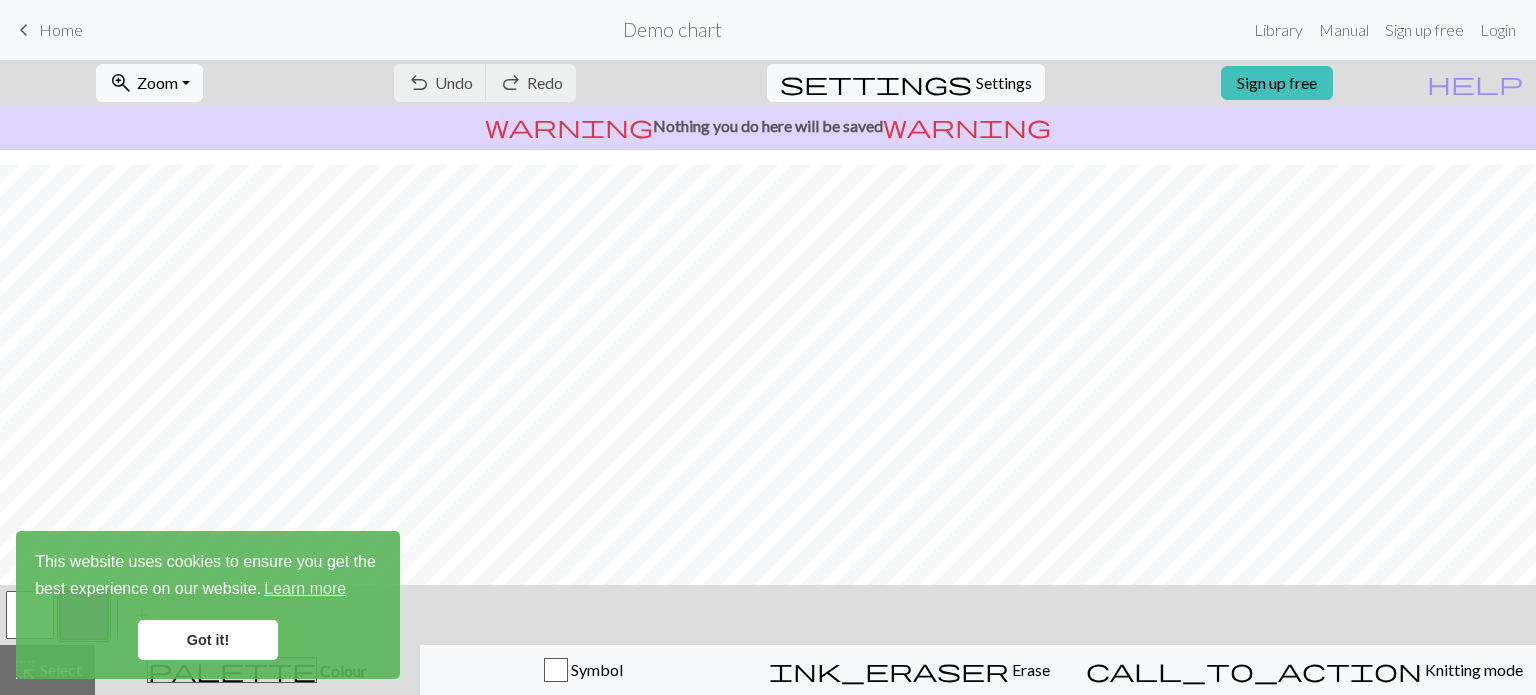 scroll, scrollTop: 0, scrollLeft: 0, axis: both 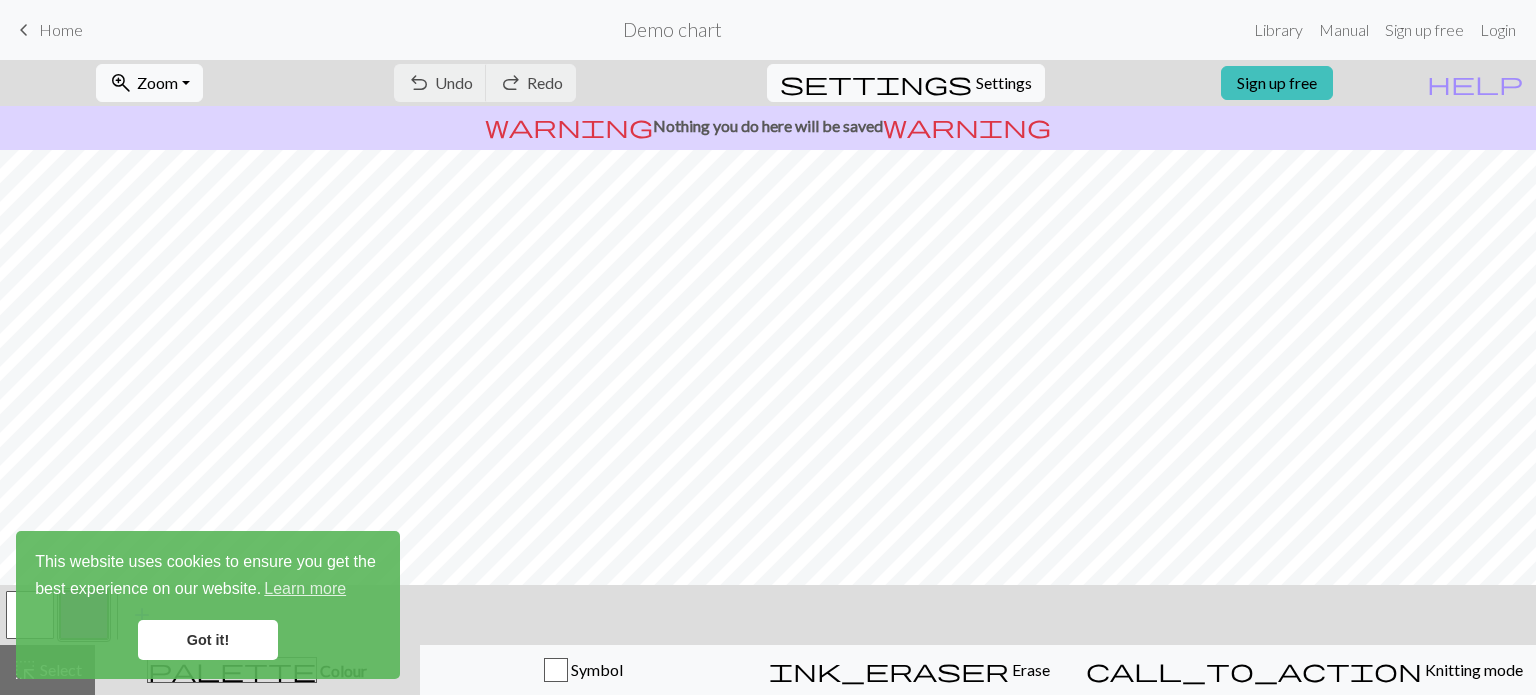 click on "Got it!" at bounding box center [208, 640] 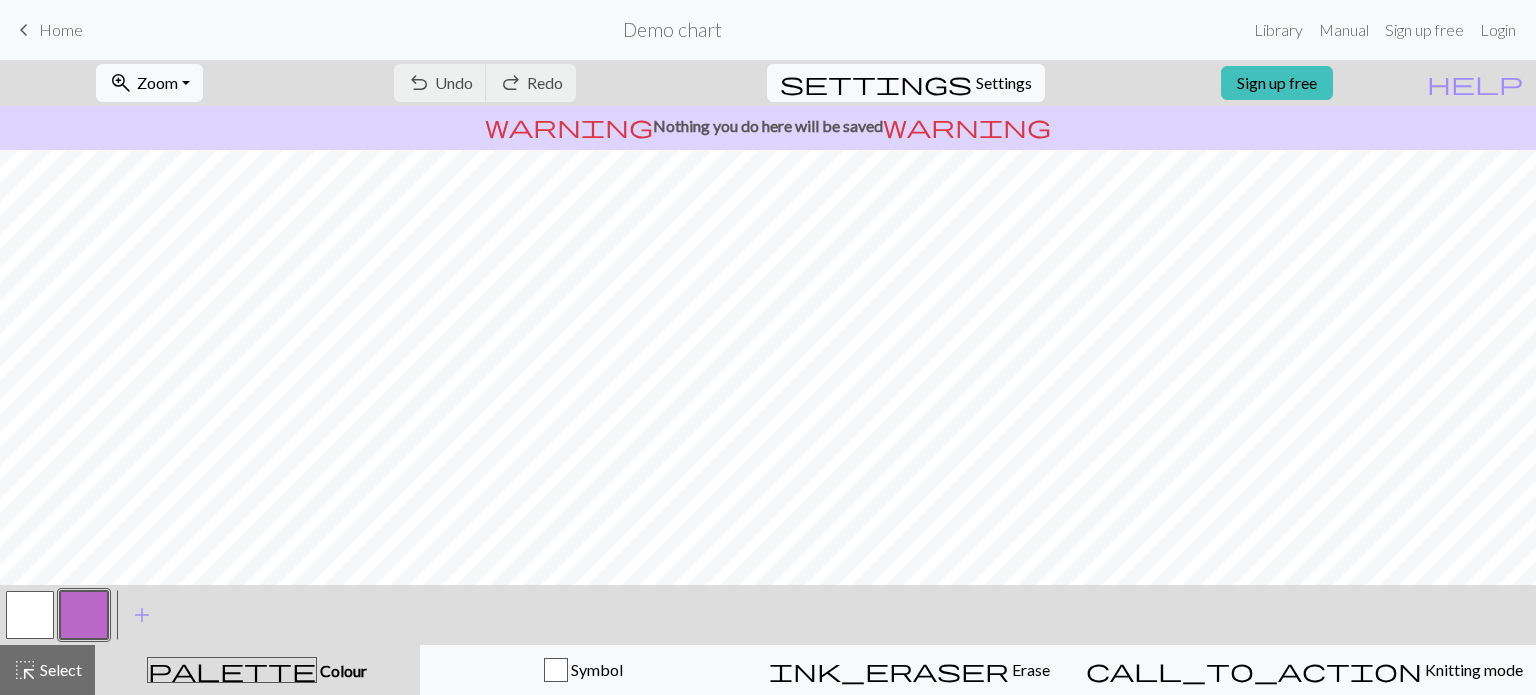 click at bounding box center [30, 615] 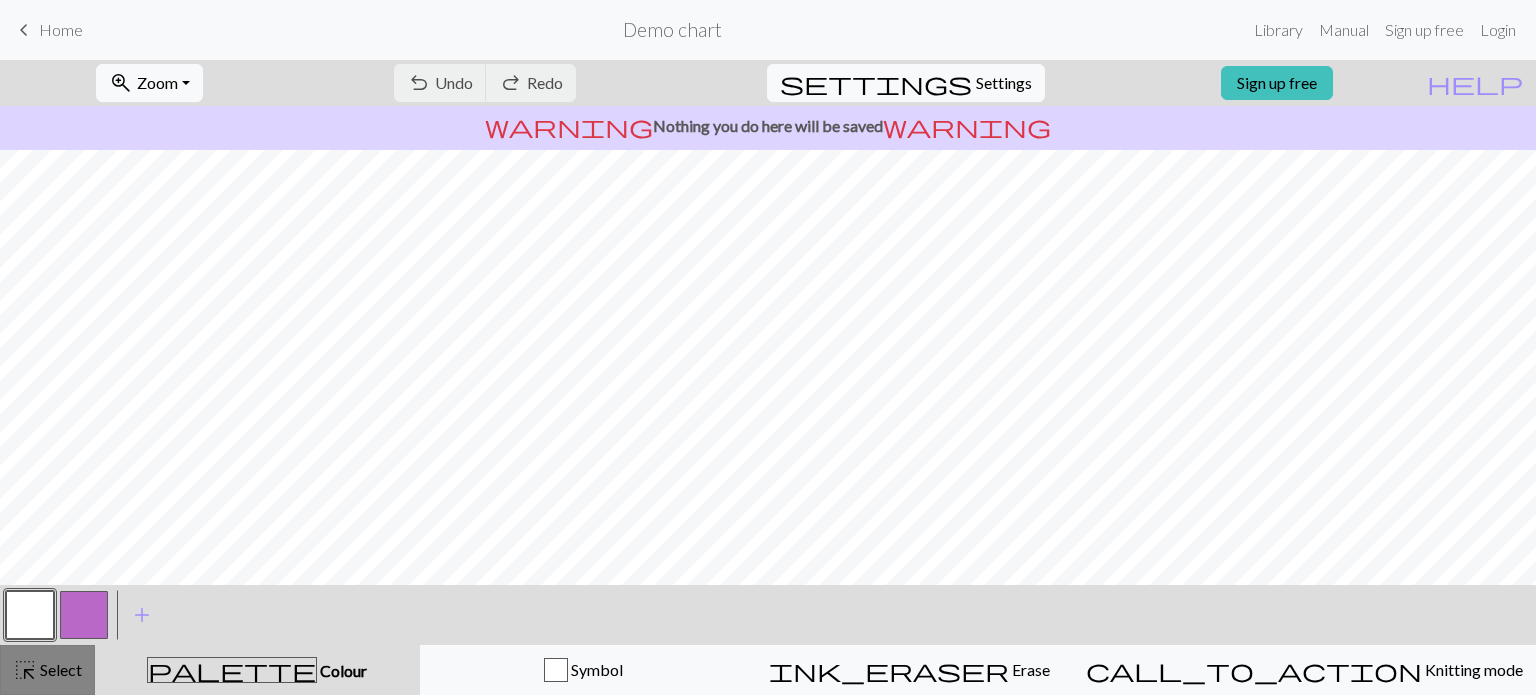 click on "Select" at bounding box center [59, 669] 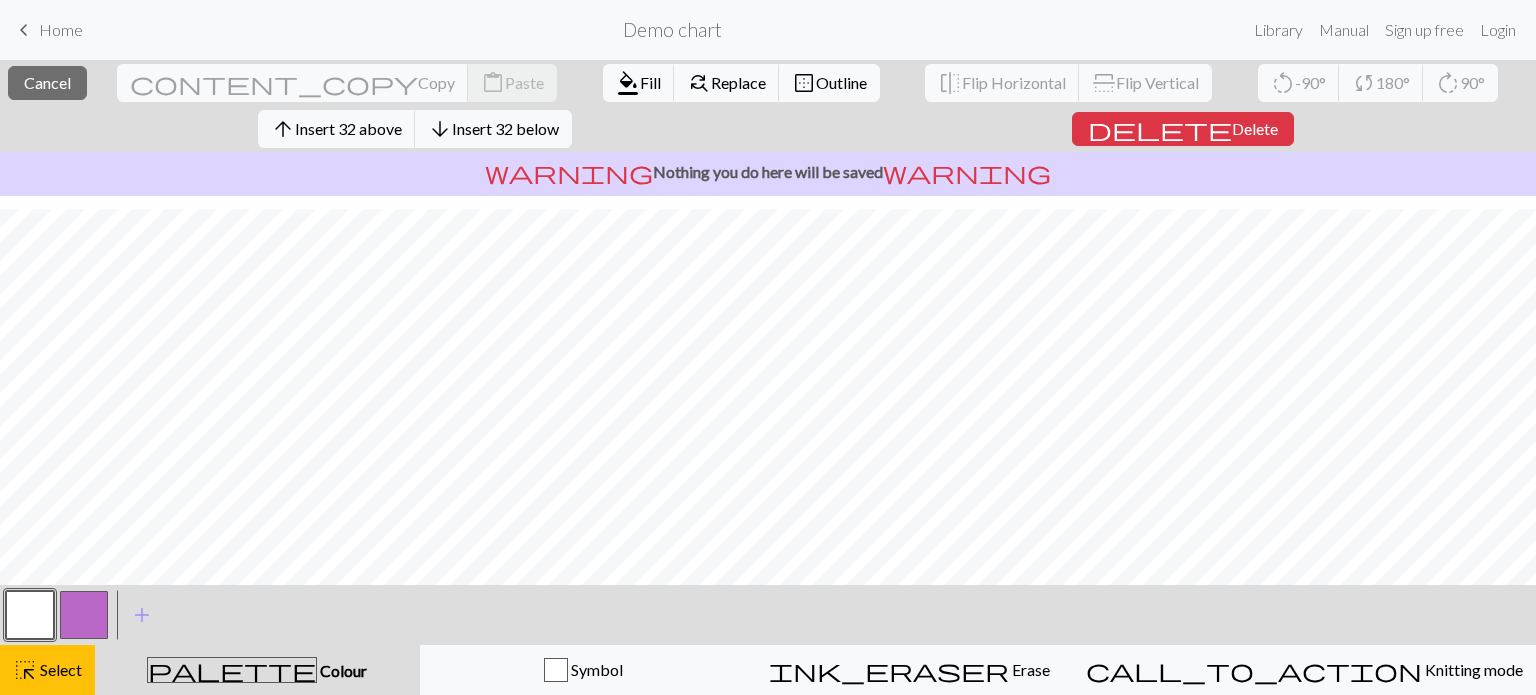 scroll, scrollTop: 354, scrollLeft: 0, axis: vertical 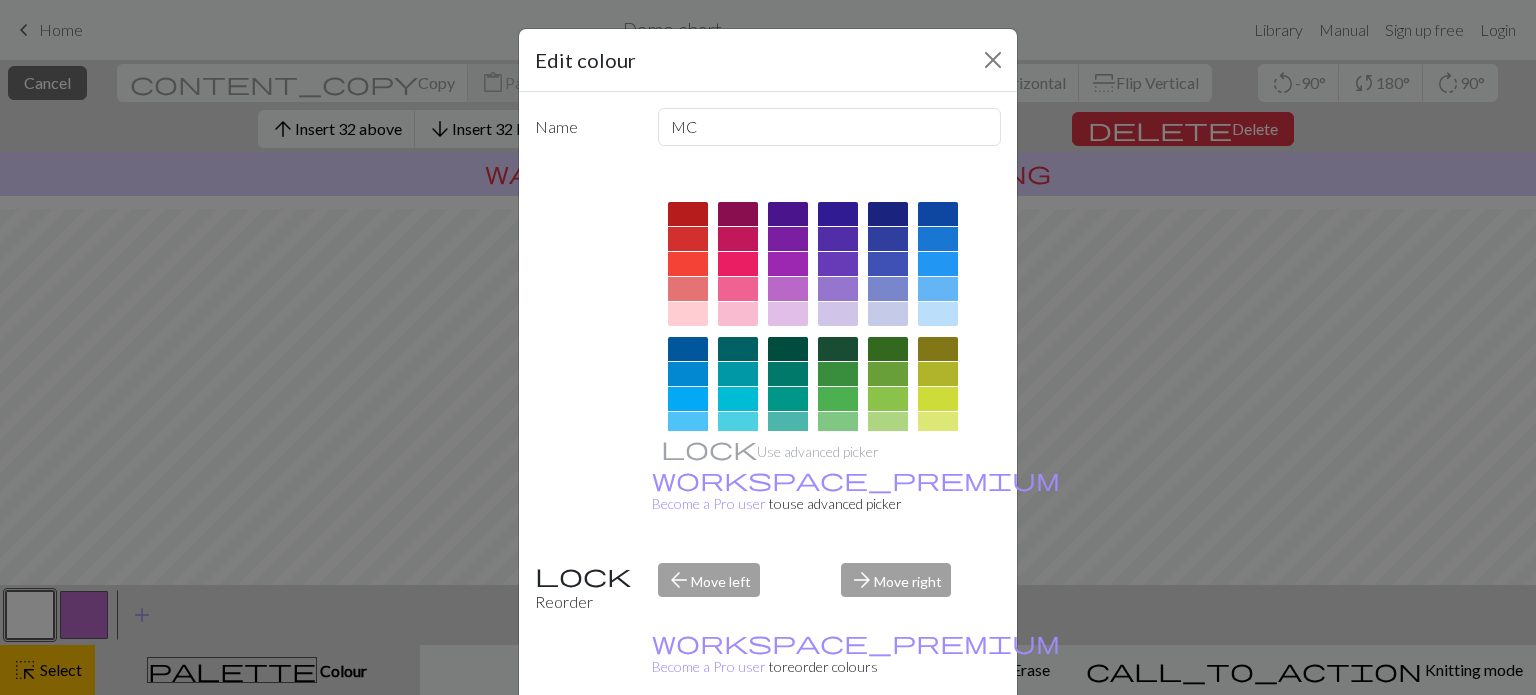 click on "Cancel" at bounding box center [964, 746] 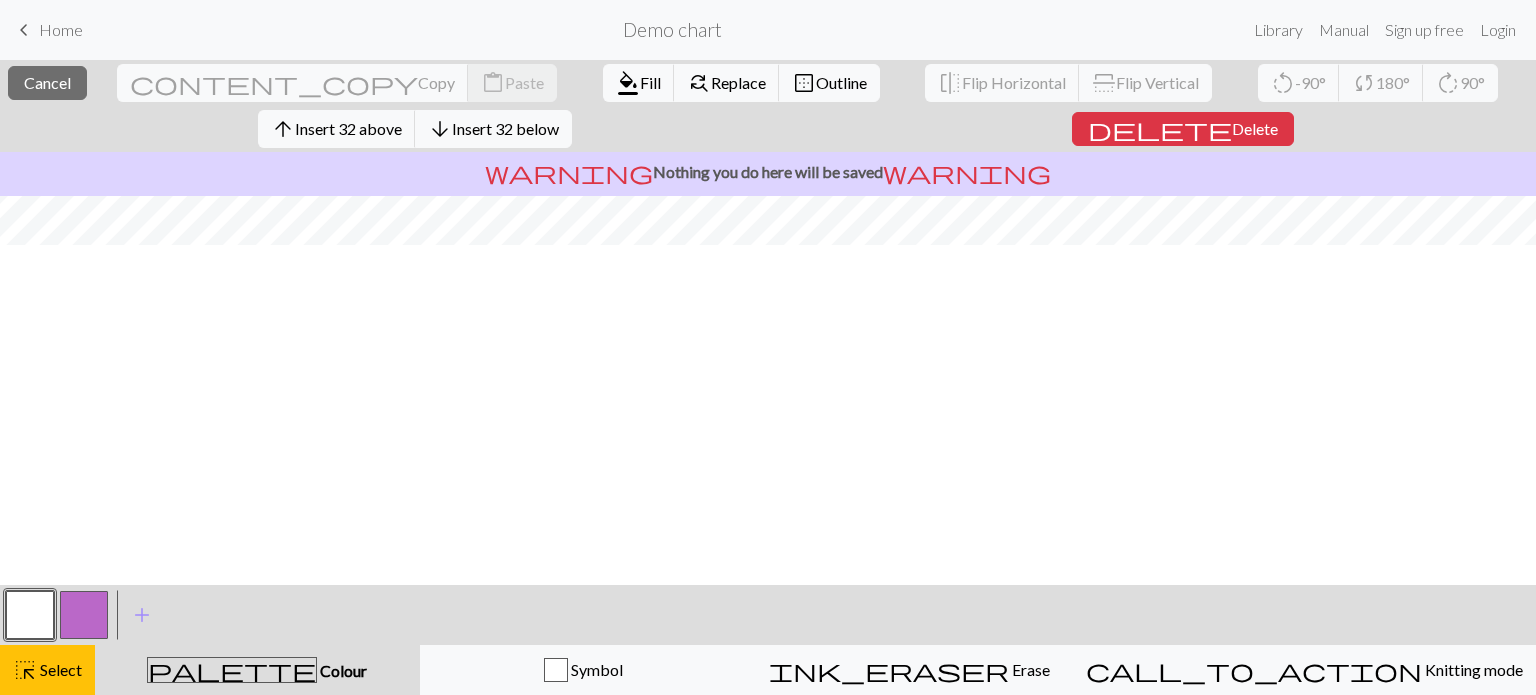scroll, scrollTop: 0, scrollLeft: 0, axis: both 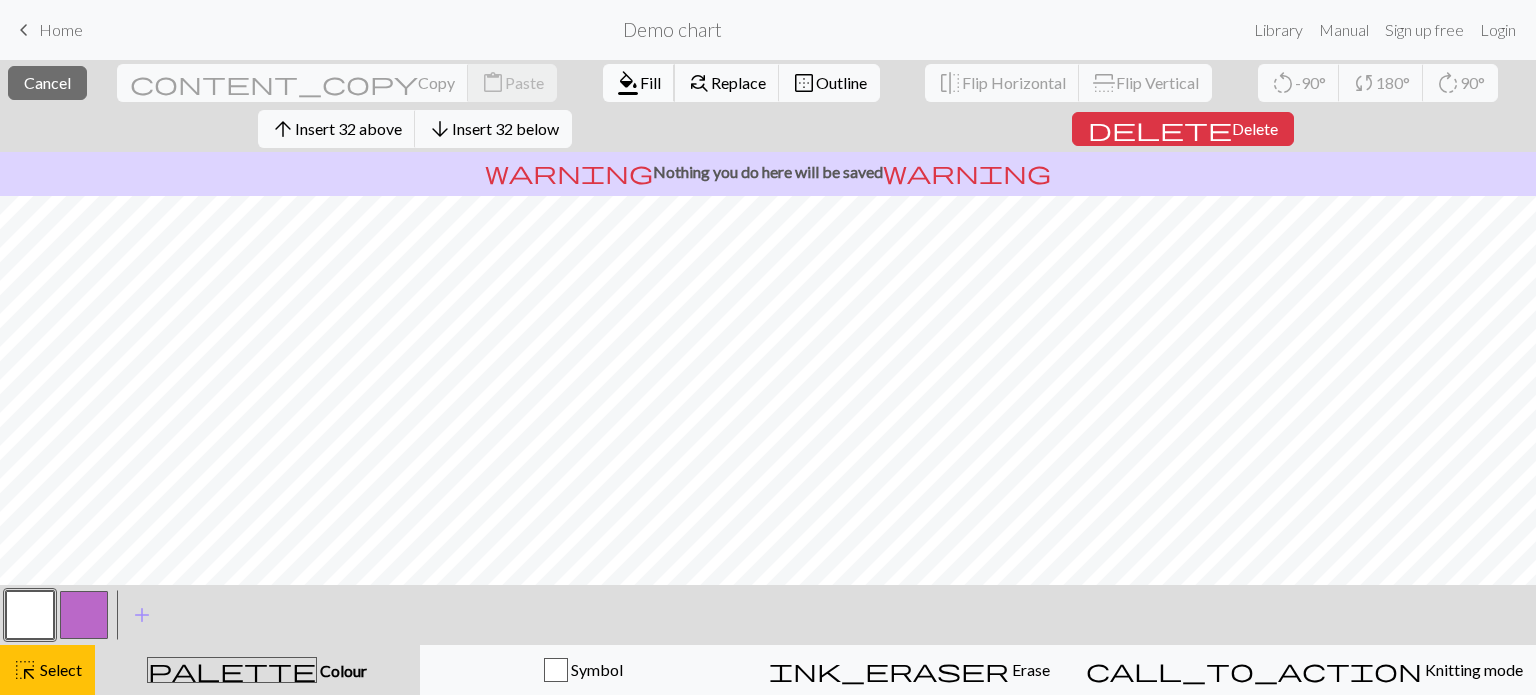 click on "Fill" at bounding box center (650, 82) 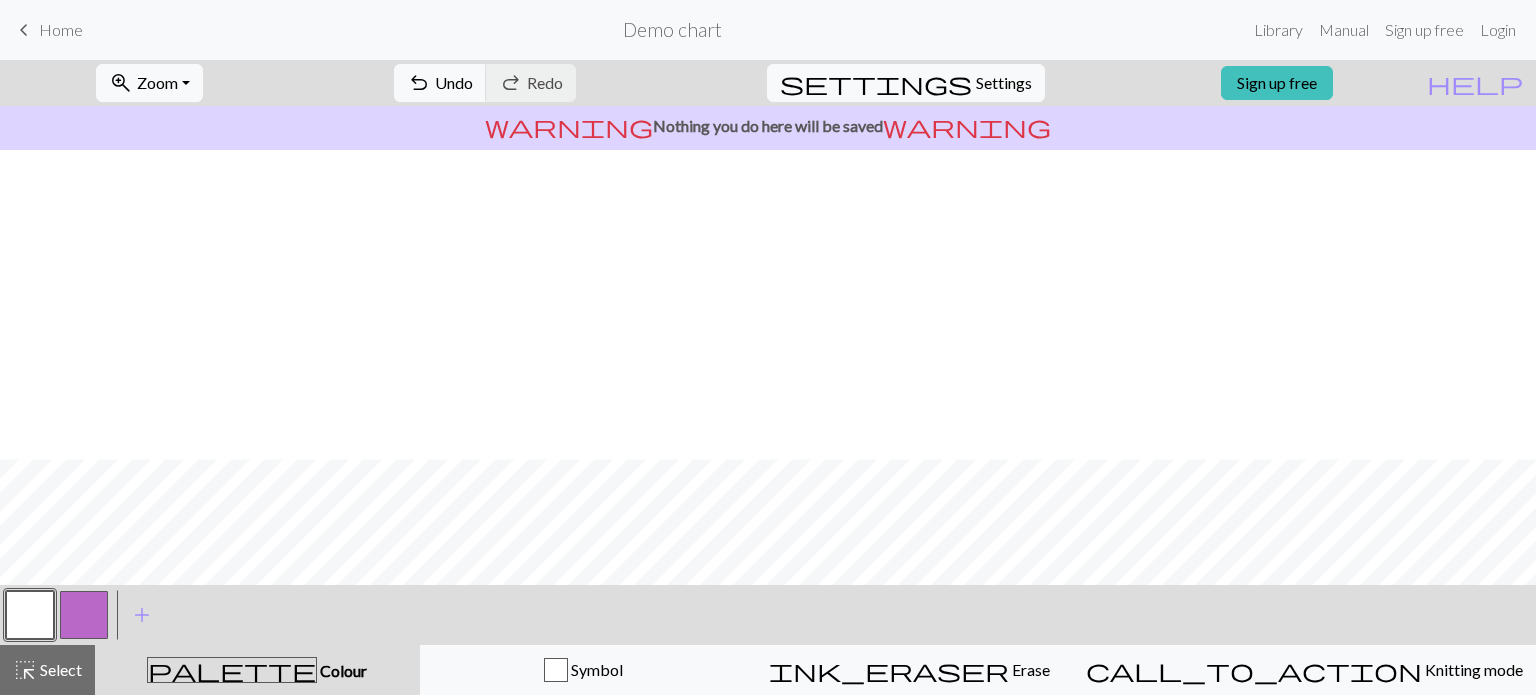 scroll, scrollTop: 309, scrollLeft: 0, axis: vertical 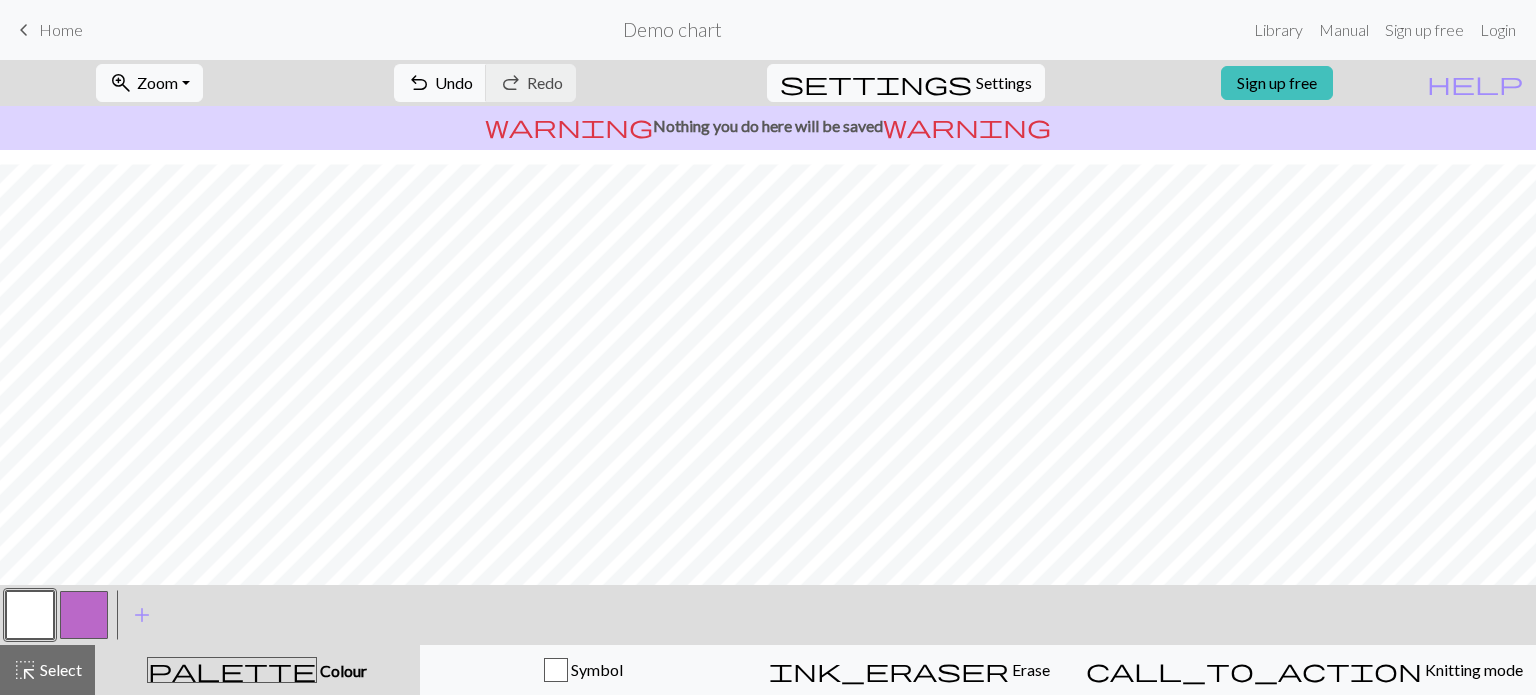 click at bounding box center [84, 615] 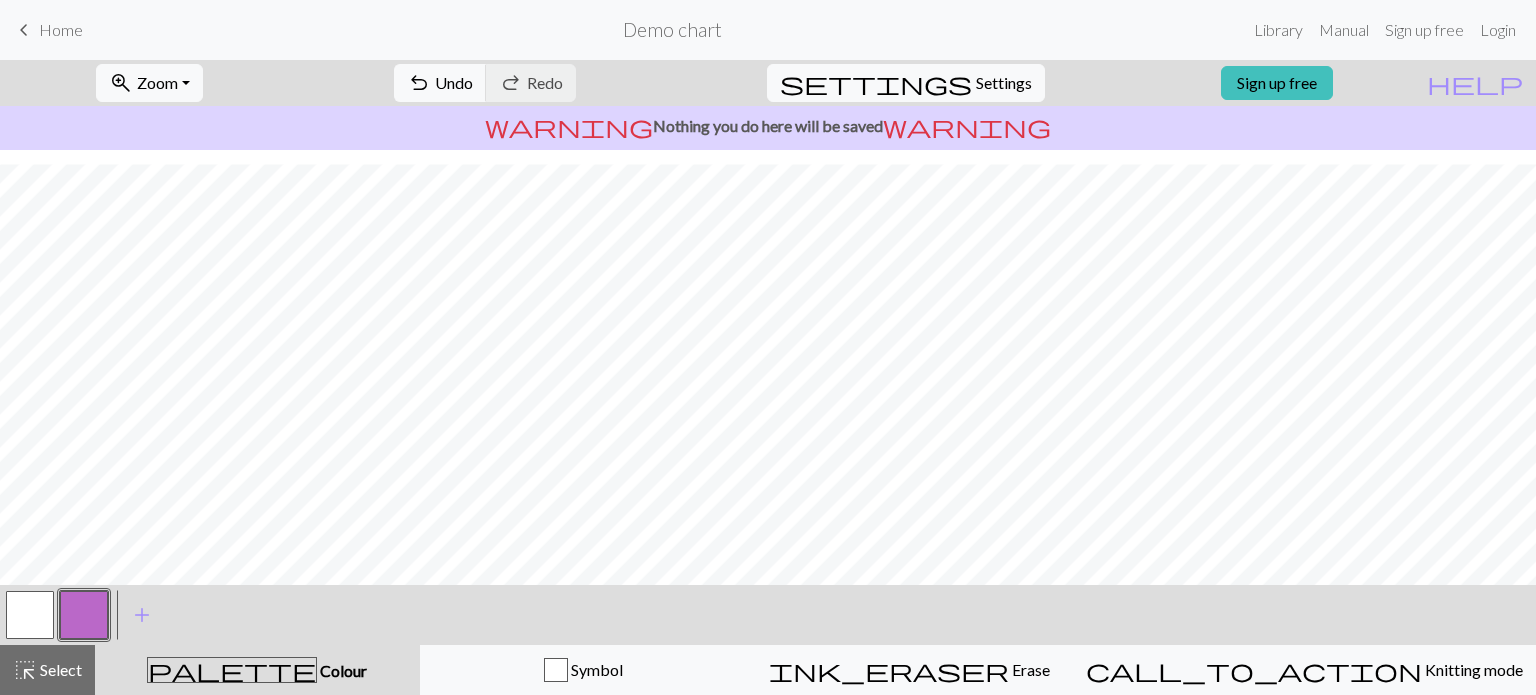 click at bounding box center [84, 615] 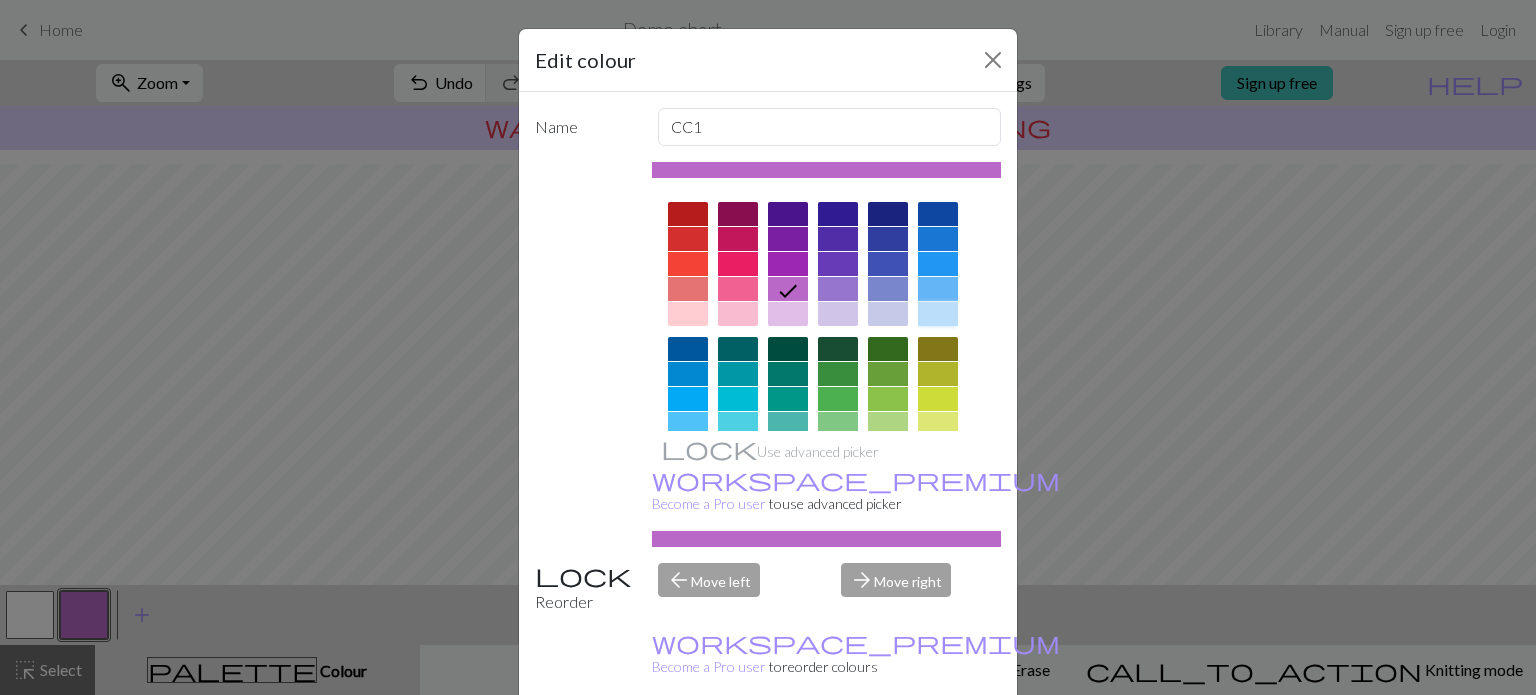 click at bounding box center (938, 314) 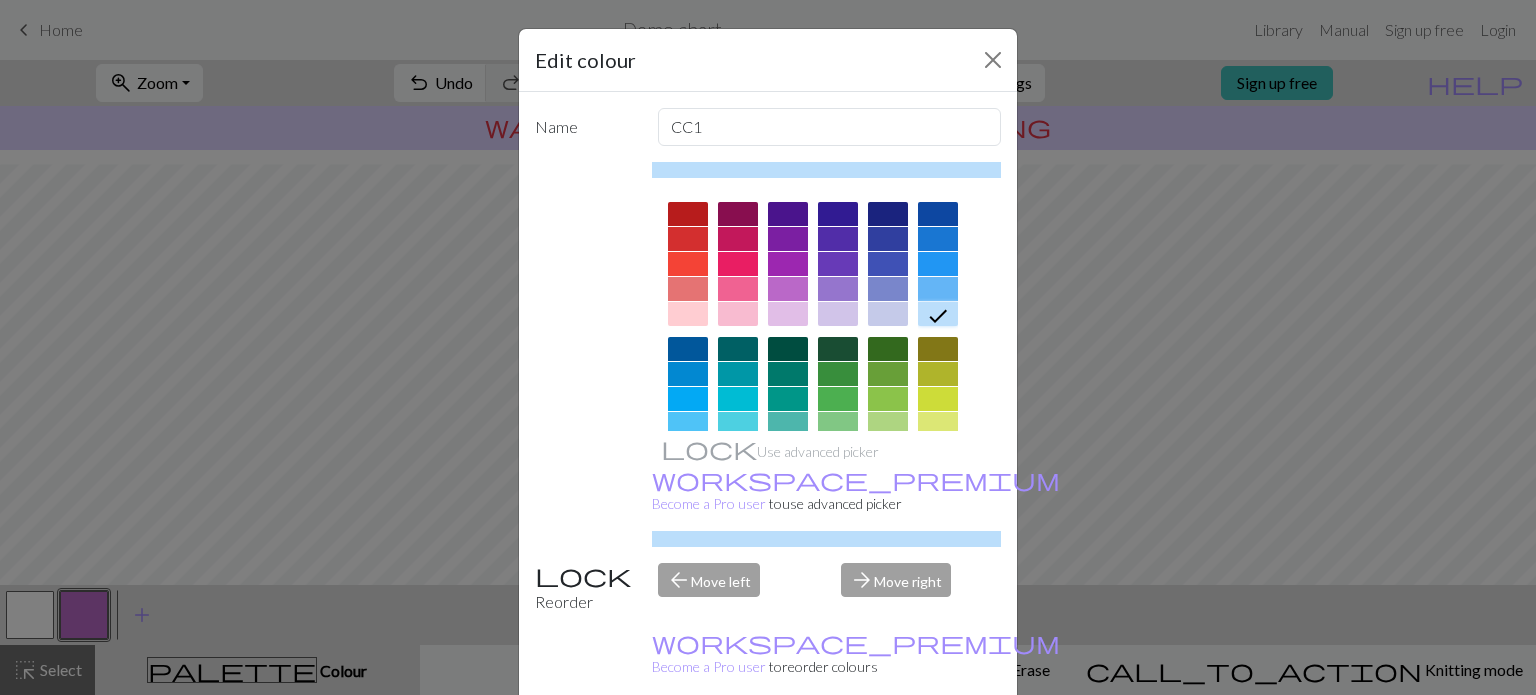 click on "Done" at bounding box center (888, 746) 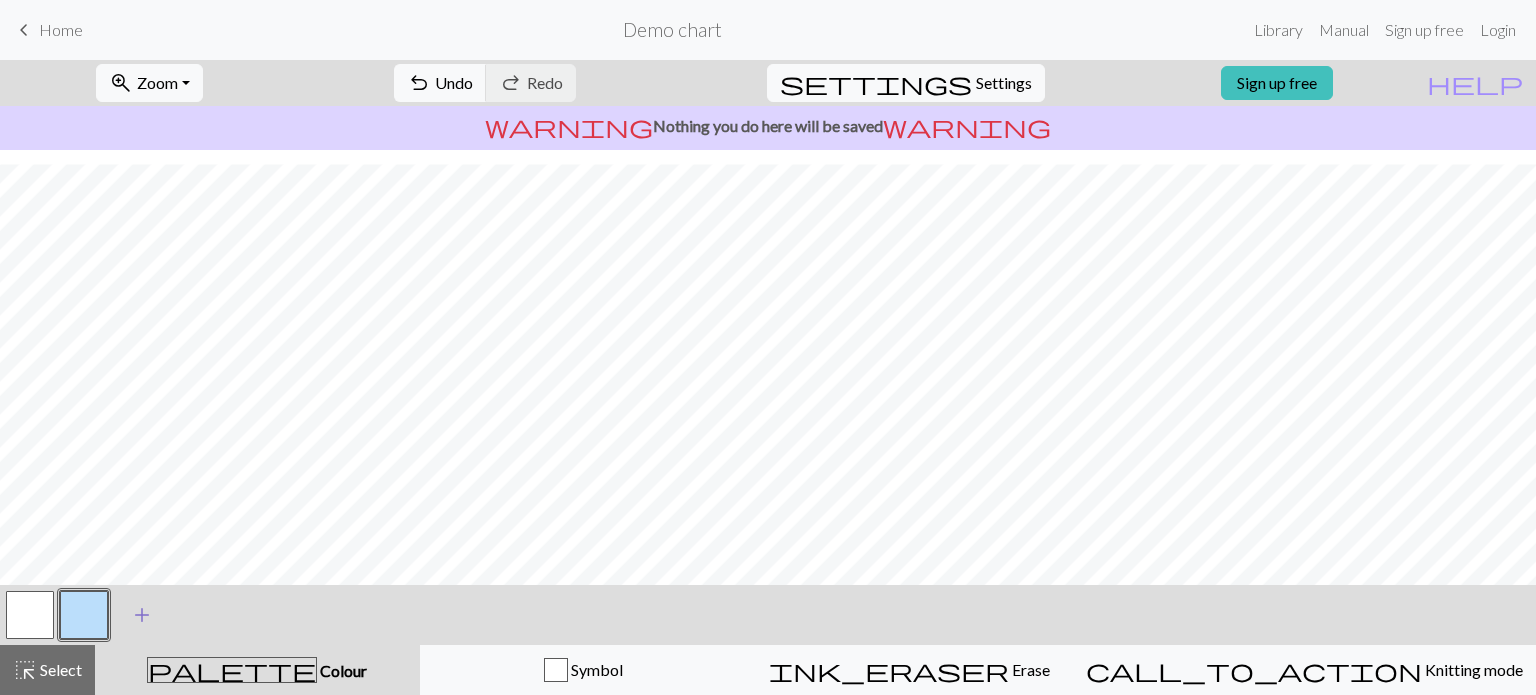 click on "add" at bounding box center (142, 615) 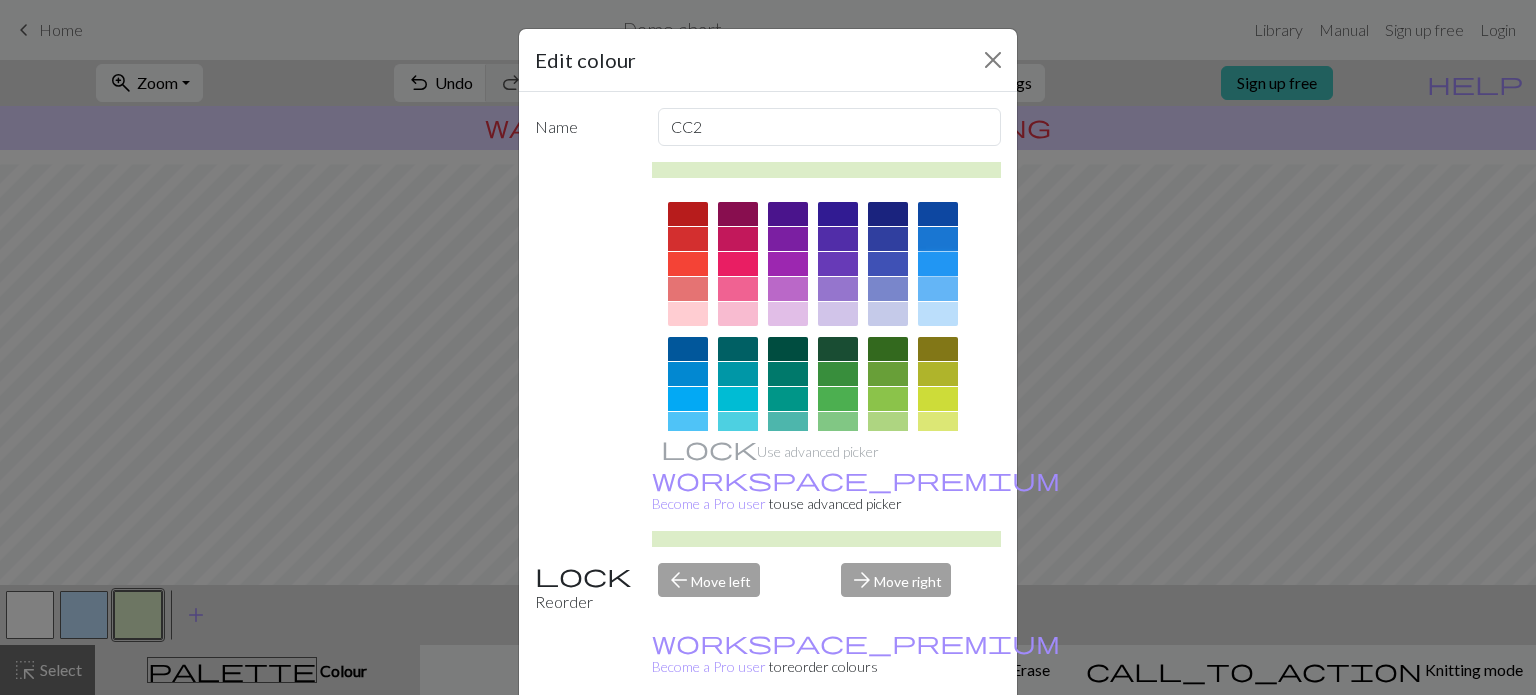 click at bounding box center [938, 264] 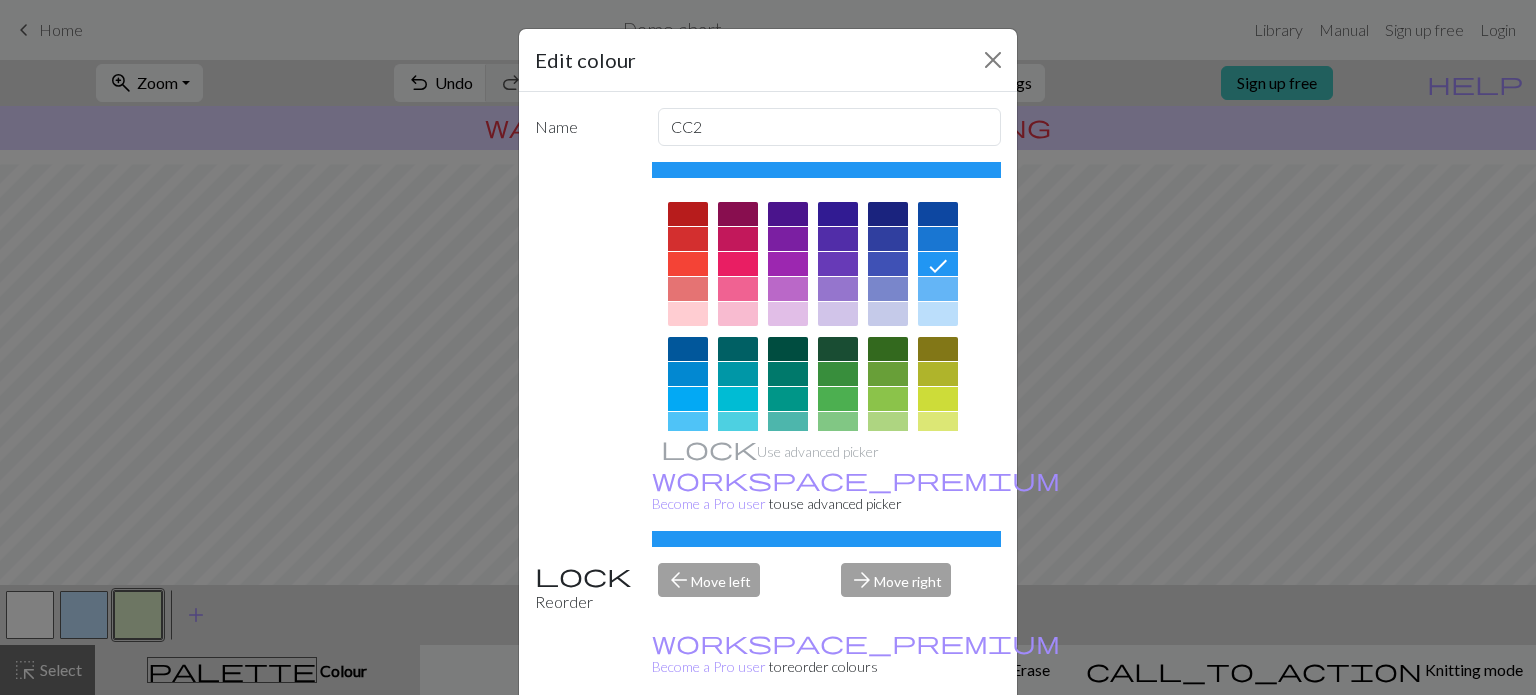 click on "Done" at bounding box center [888, 746] 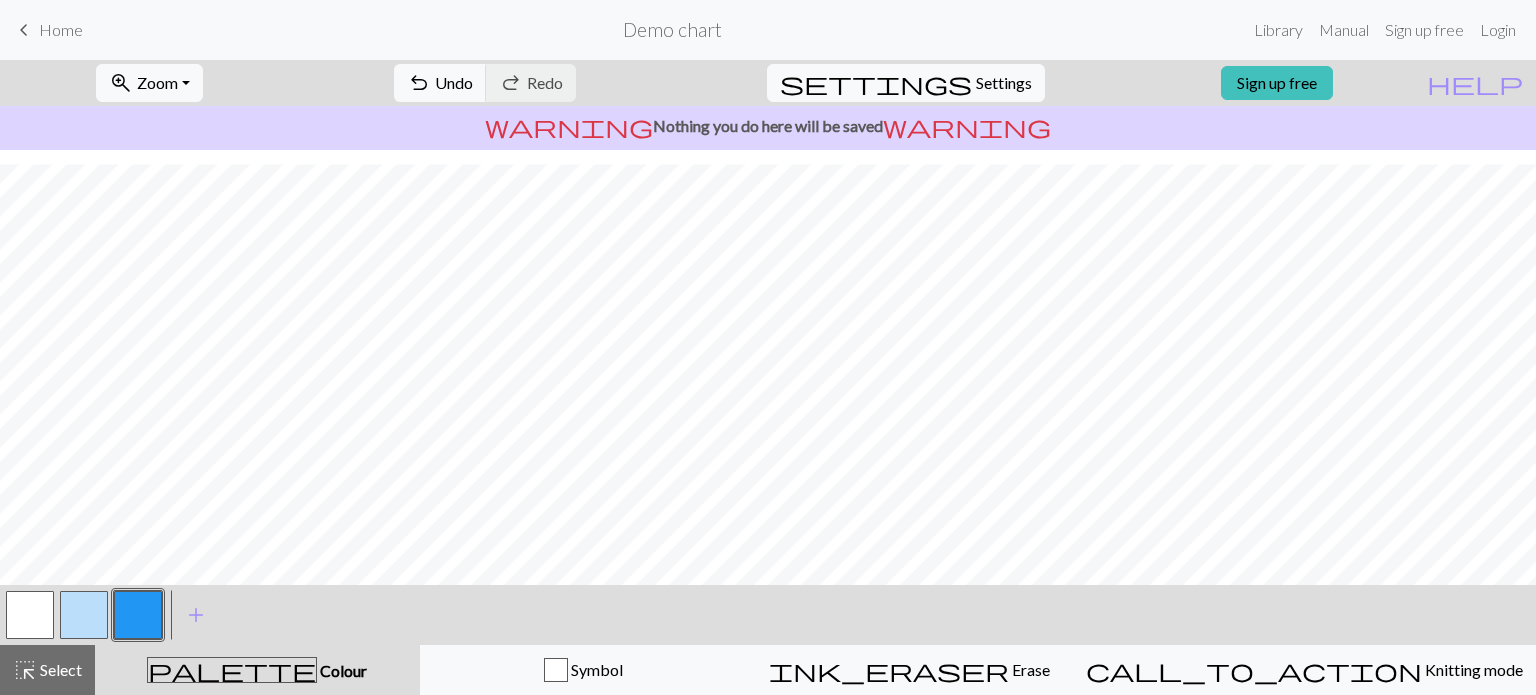 click at bounding box center [84, 615] 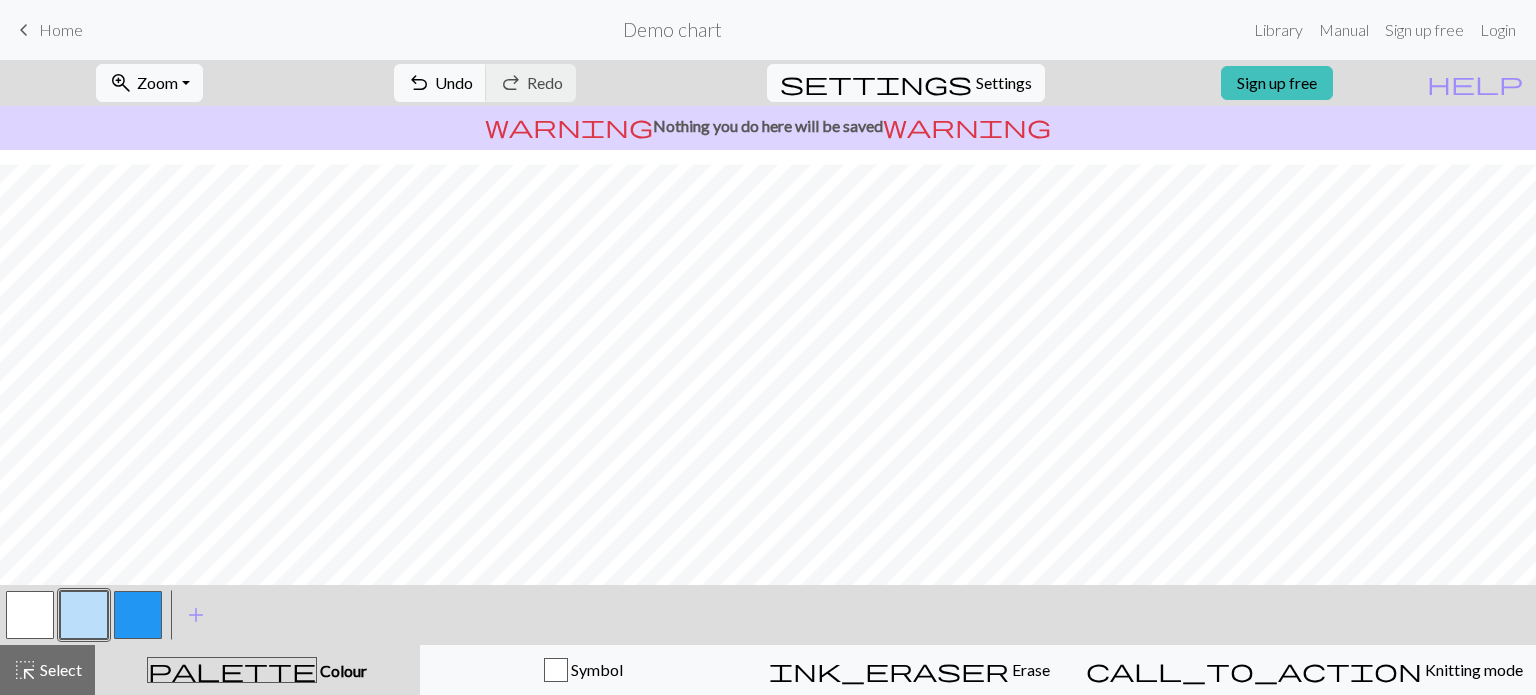 click at bounding box center [30, 615] 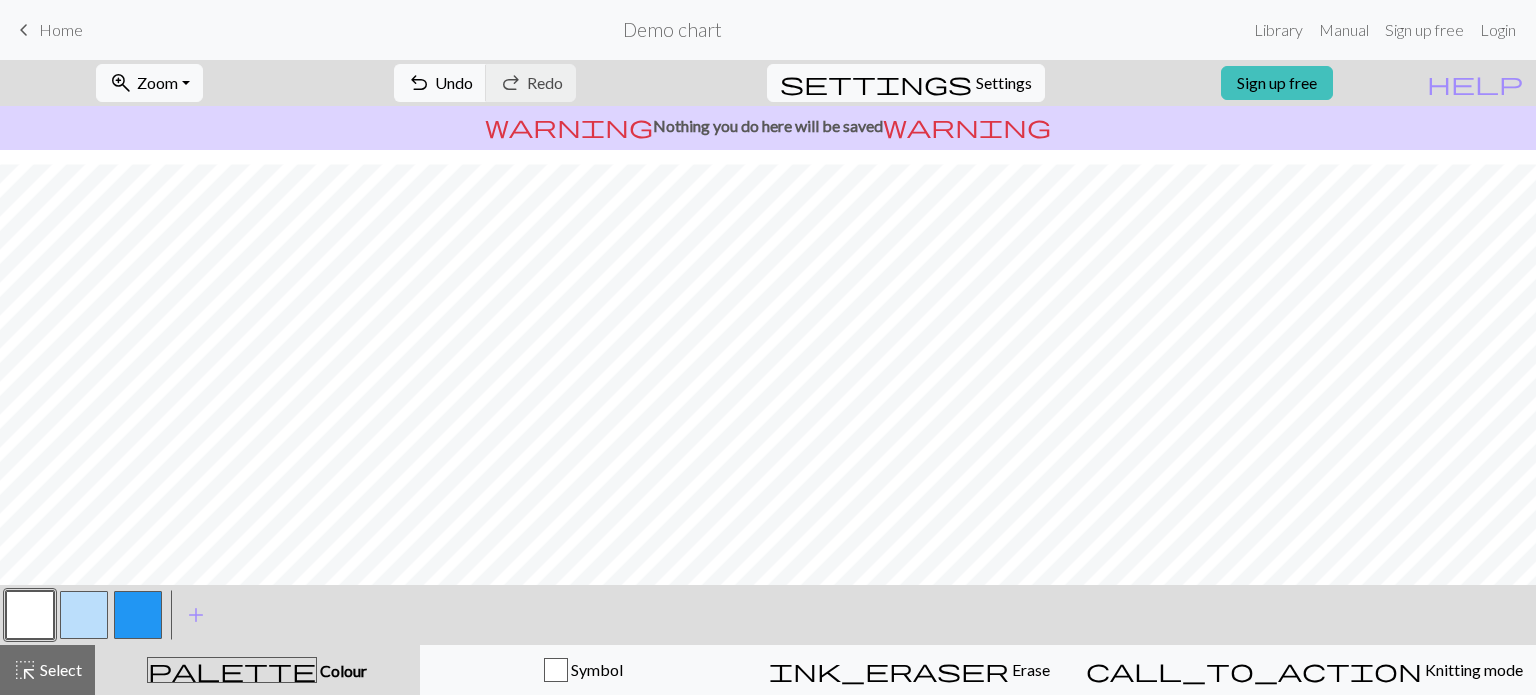 click at bounding box center [84, 615] 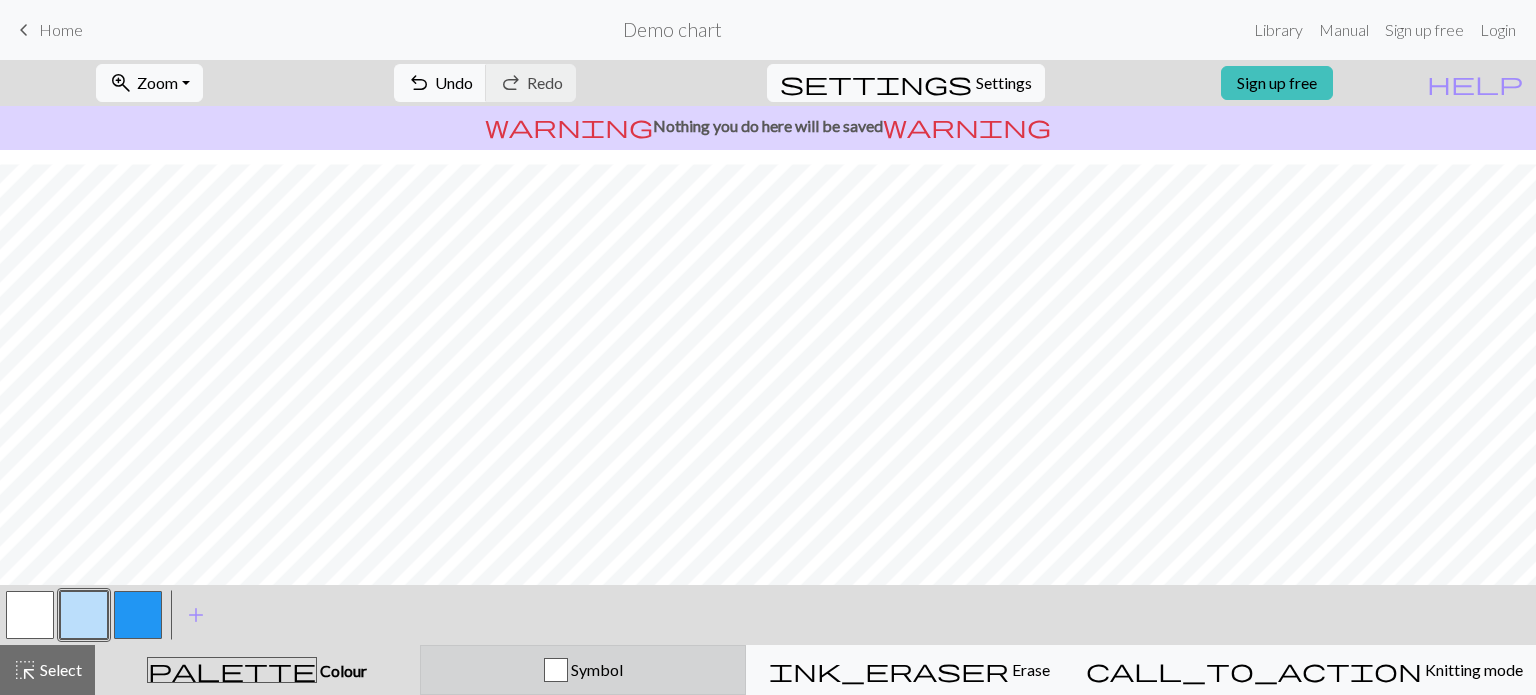 click on "Symbol" at bounding box center [595, 669] 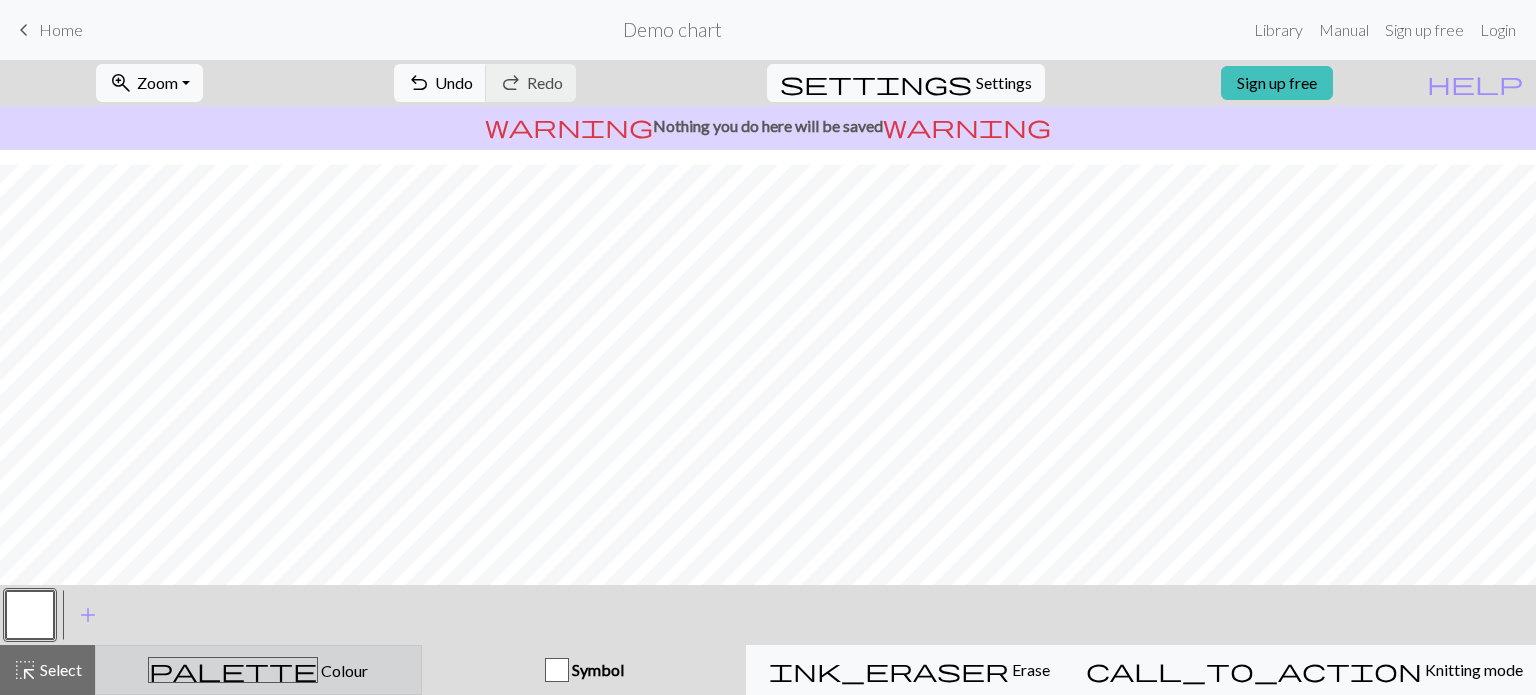 click on "palette   Colour   Colour" at bounding box center (258, 670) 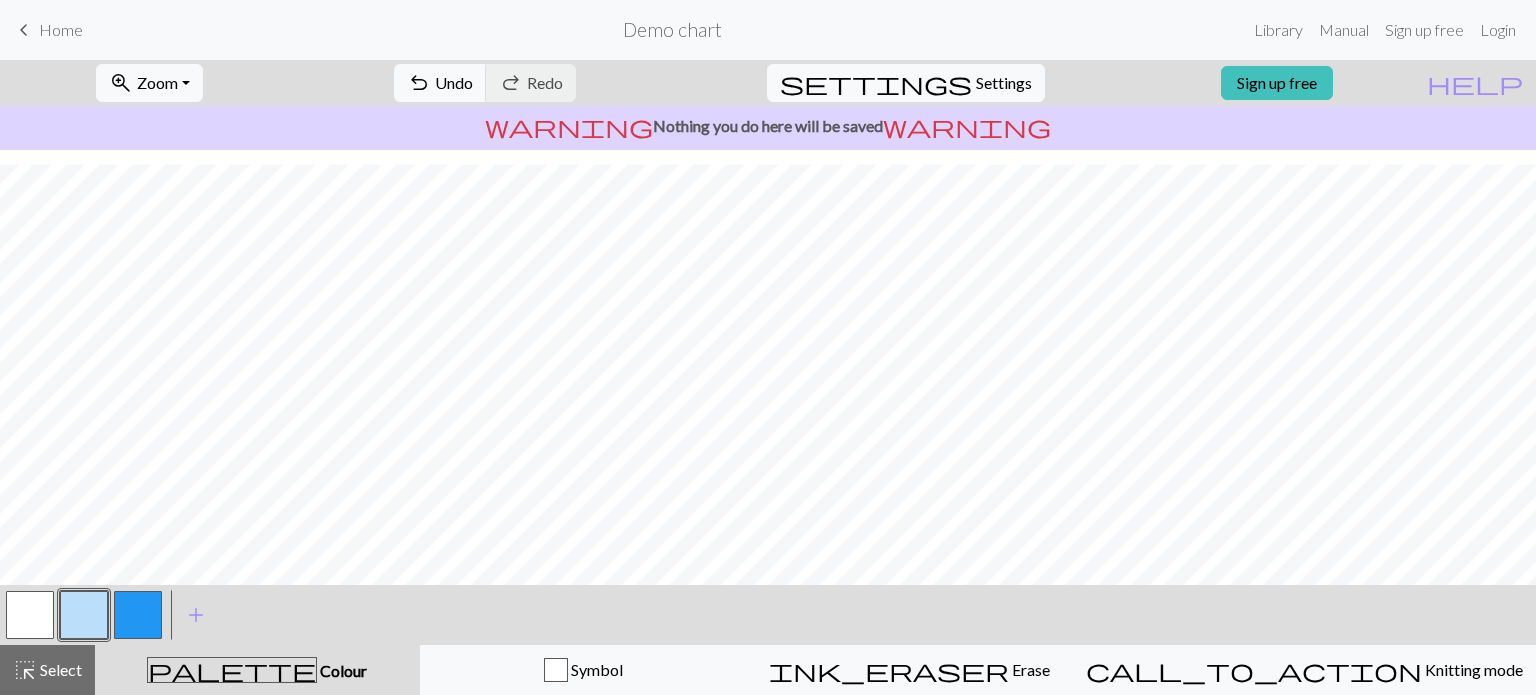 click at bounding box center (30, 615) 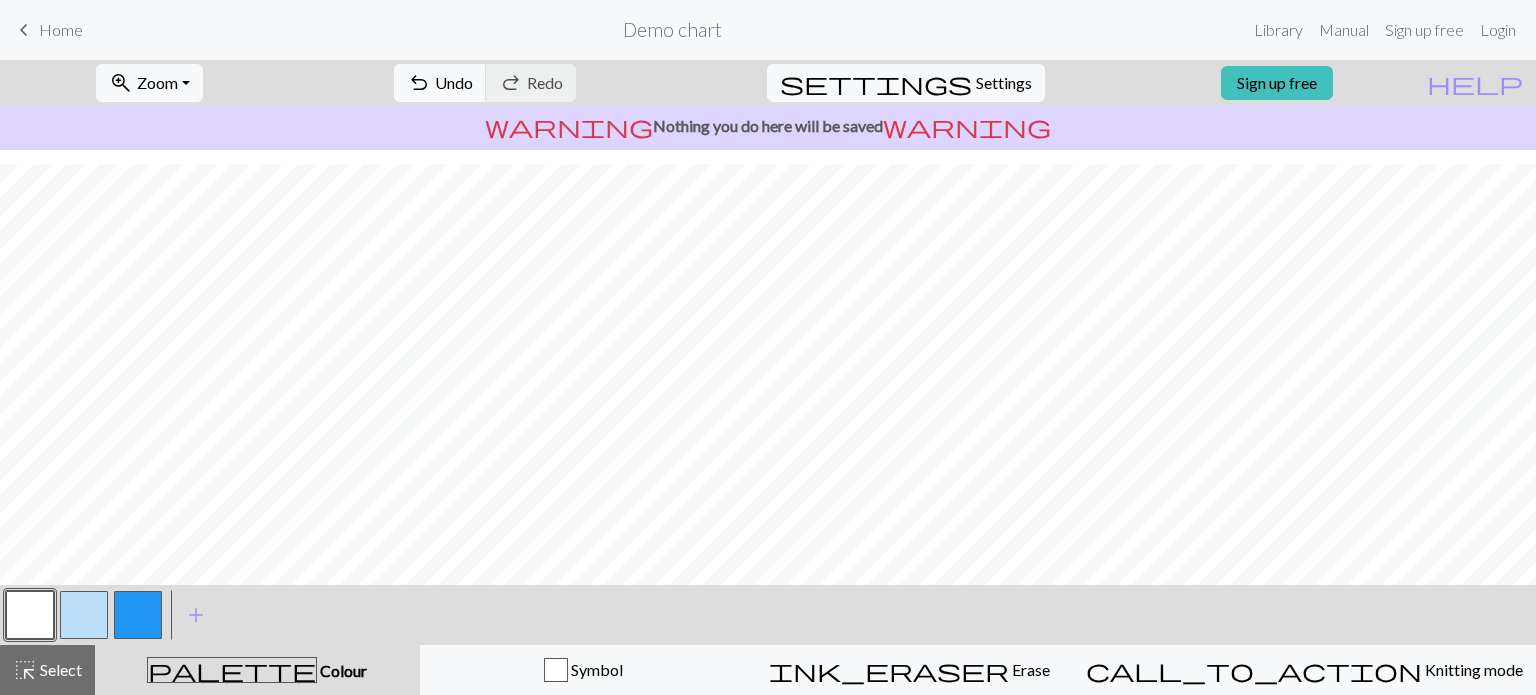 click at bounding box center (84, 615) 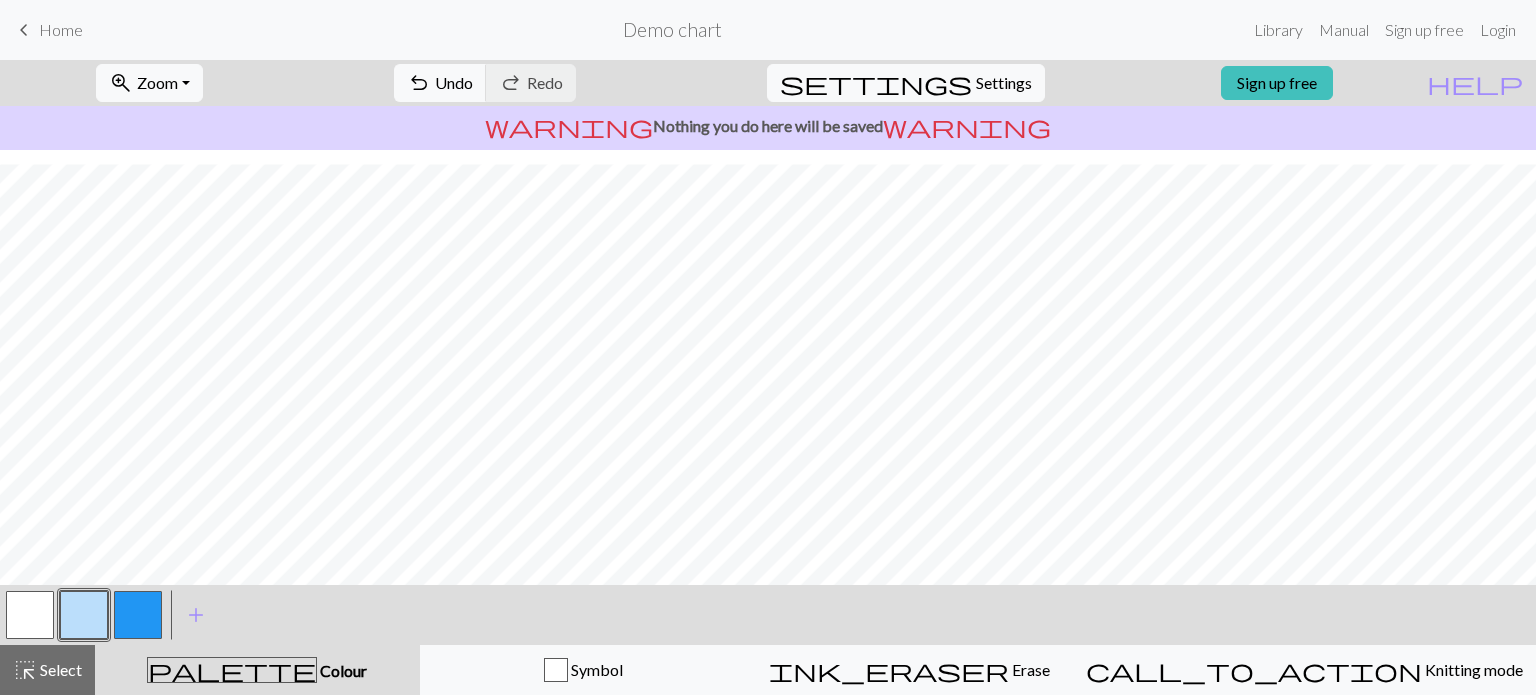 click at bounding box center (30, 615) 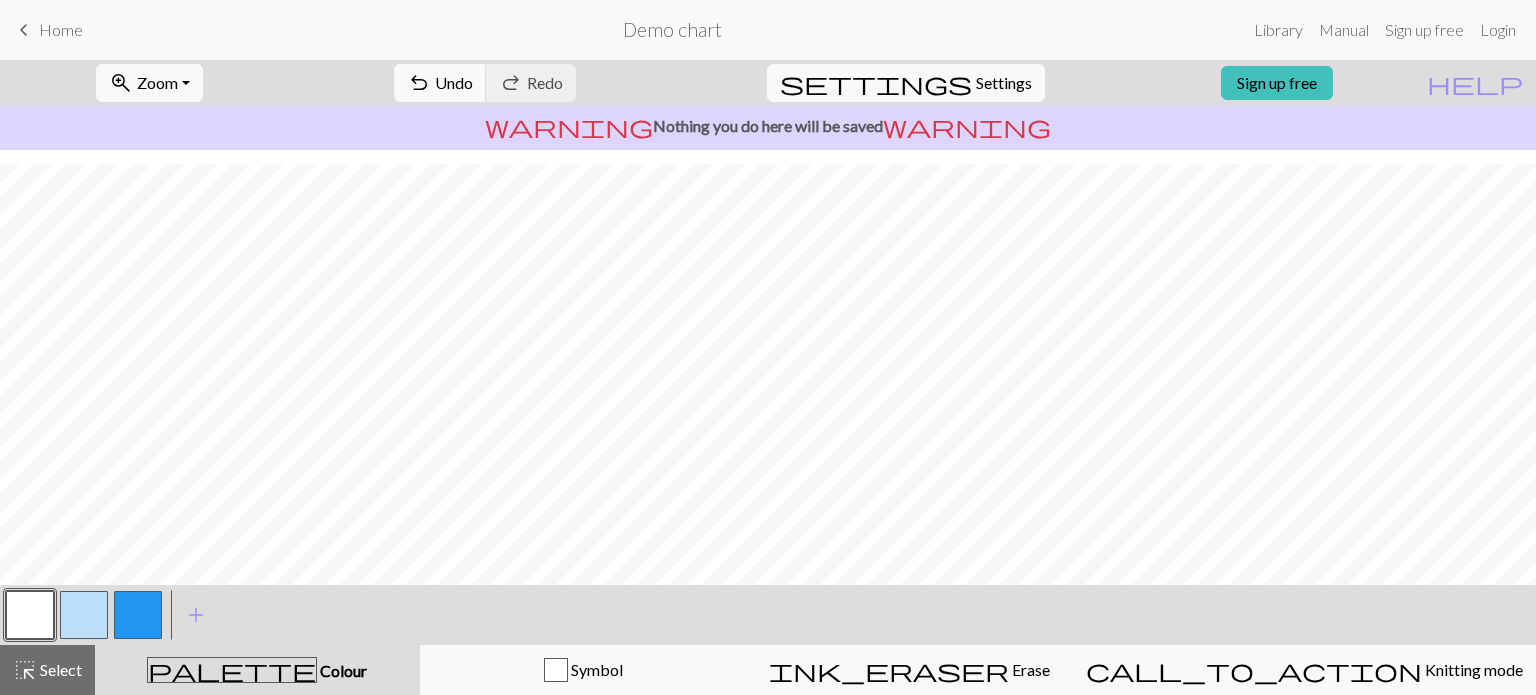 click at bounding box center [84, 615] 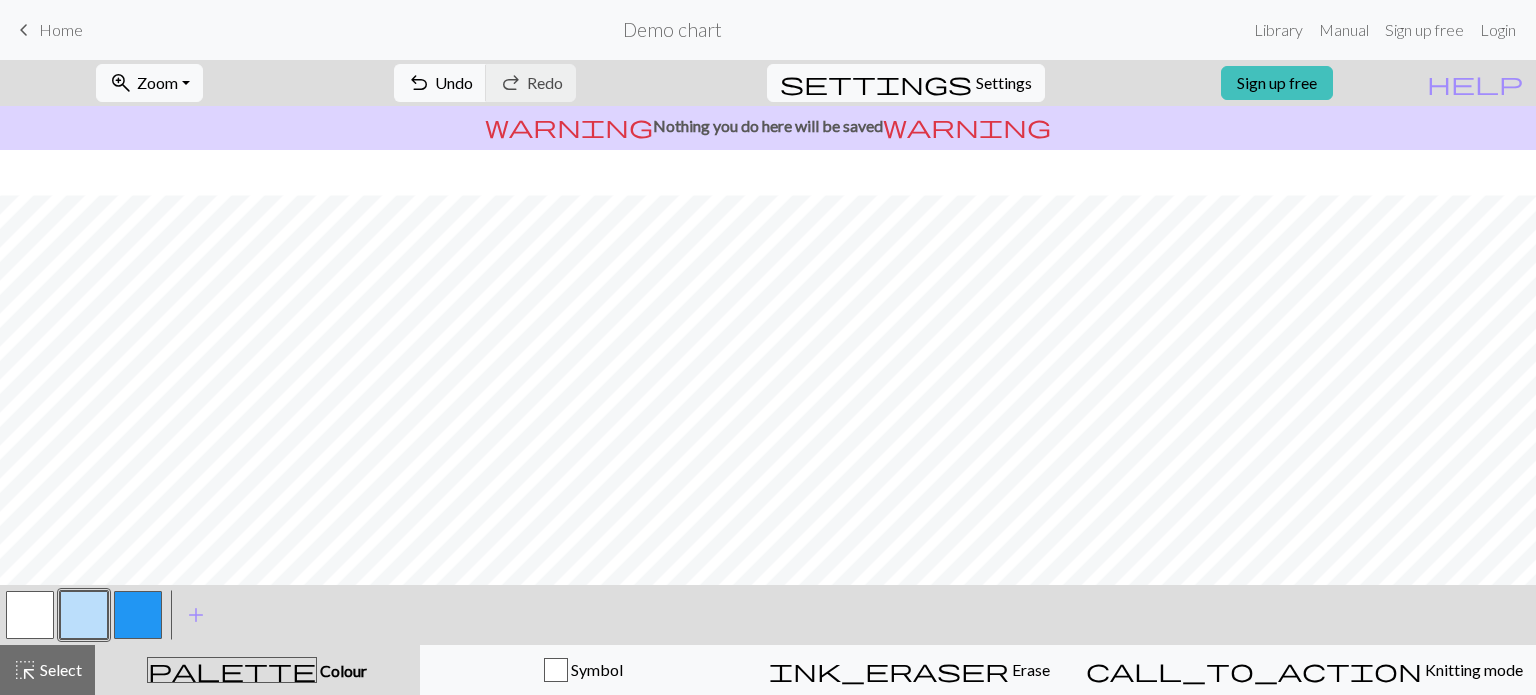 scroll, scrollTop: 233, scrollLeft: 0, axis: vertical 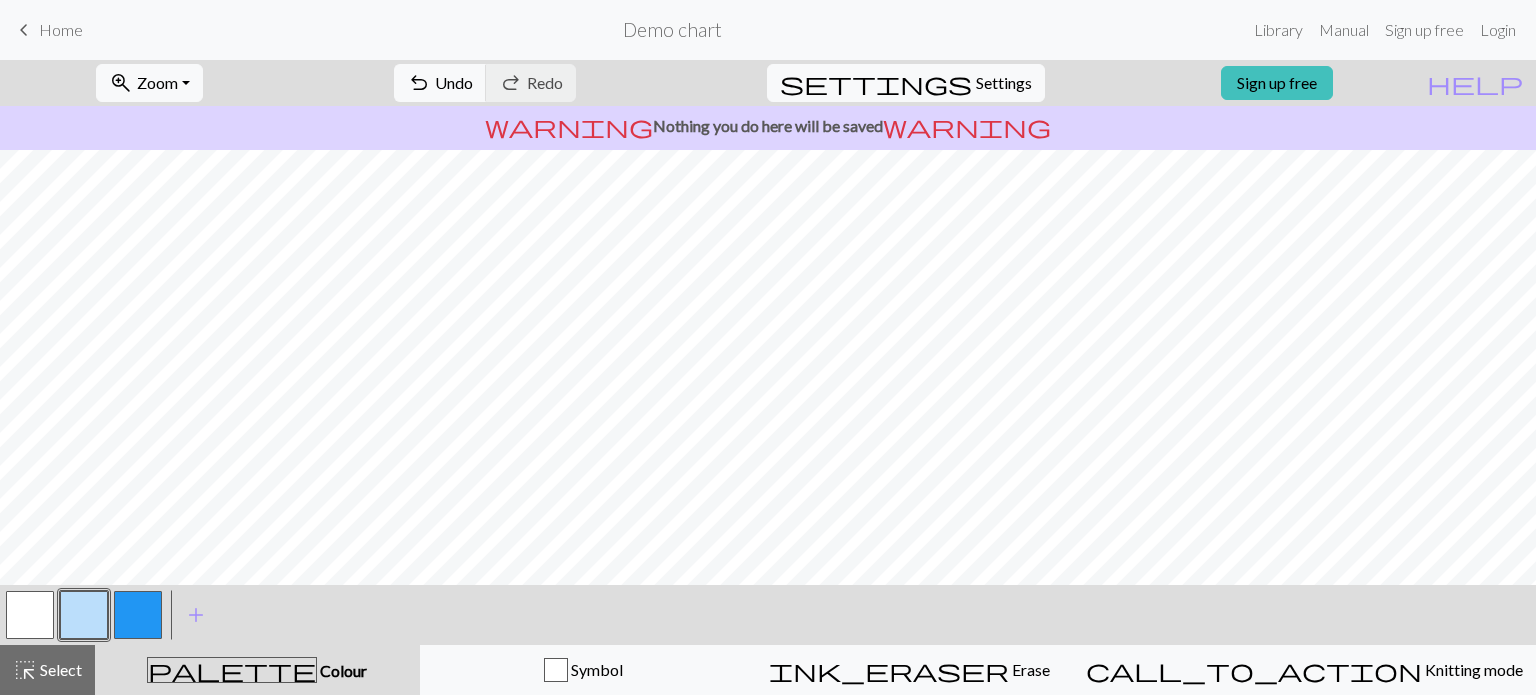 click at bounding box center [30, 615] 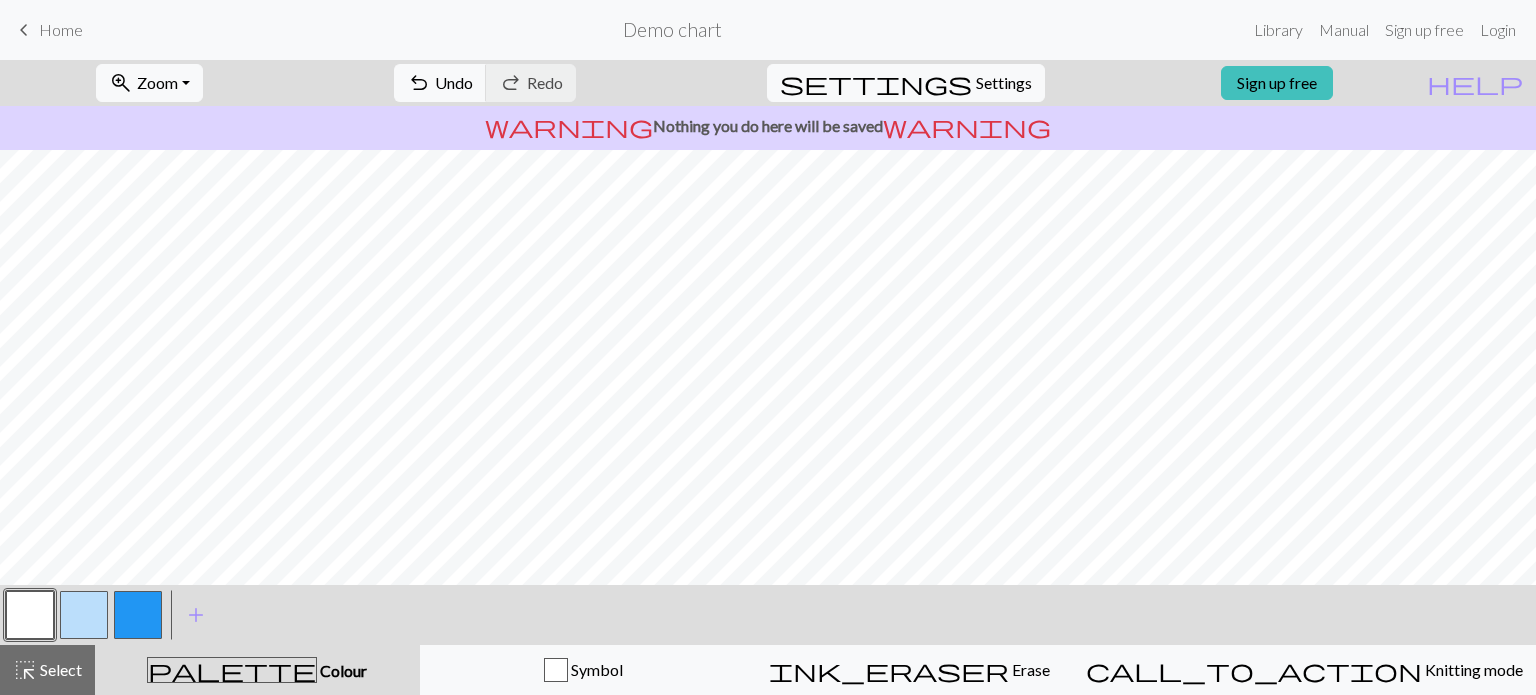 click at bounding box center (84, 615) 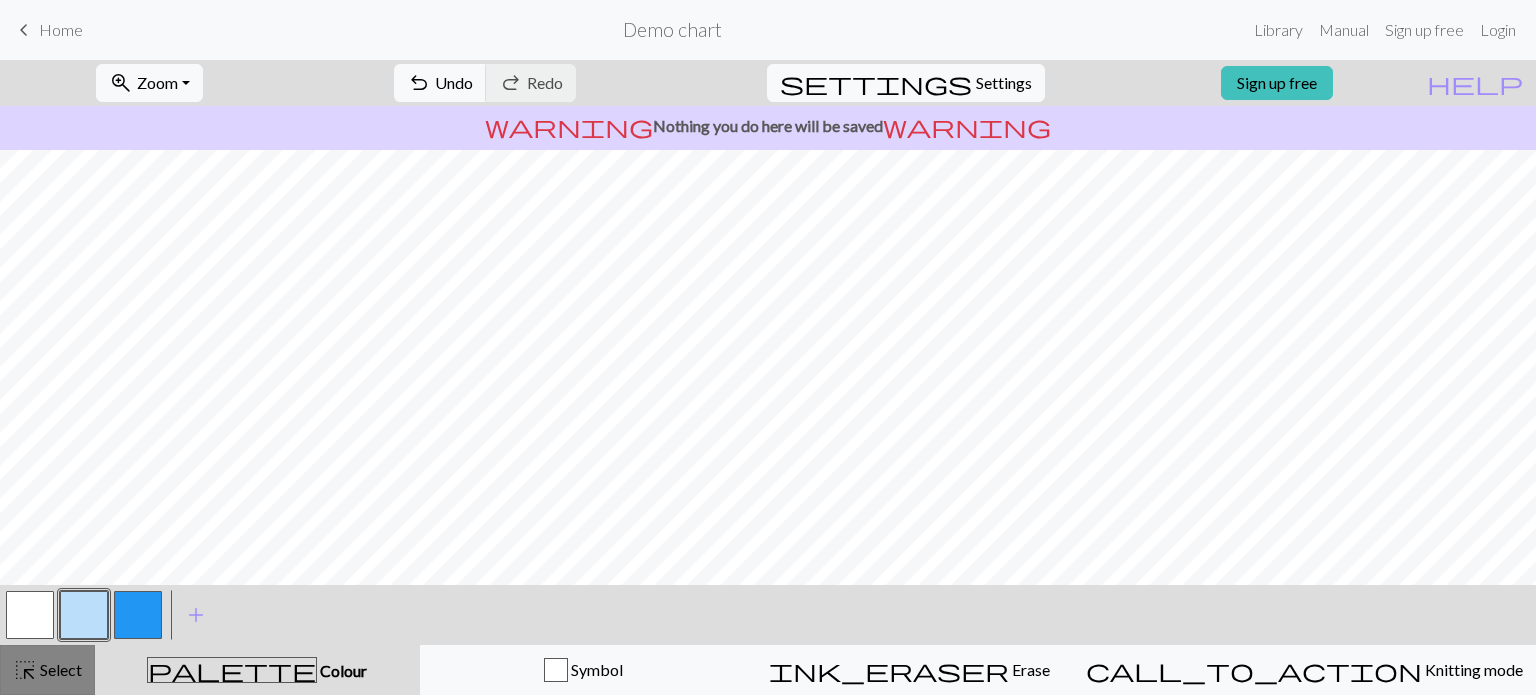 click on "highlight_alt" at bounding box center (25, 670) 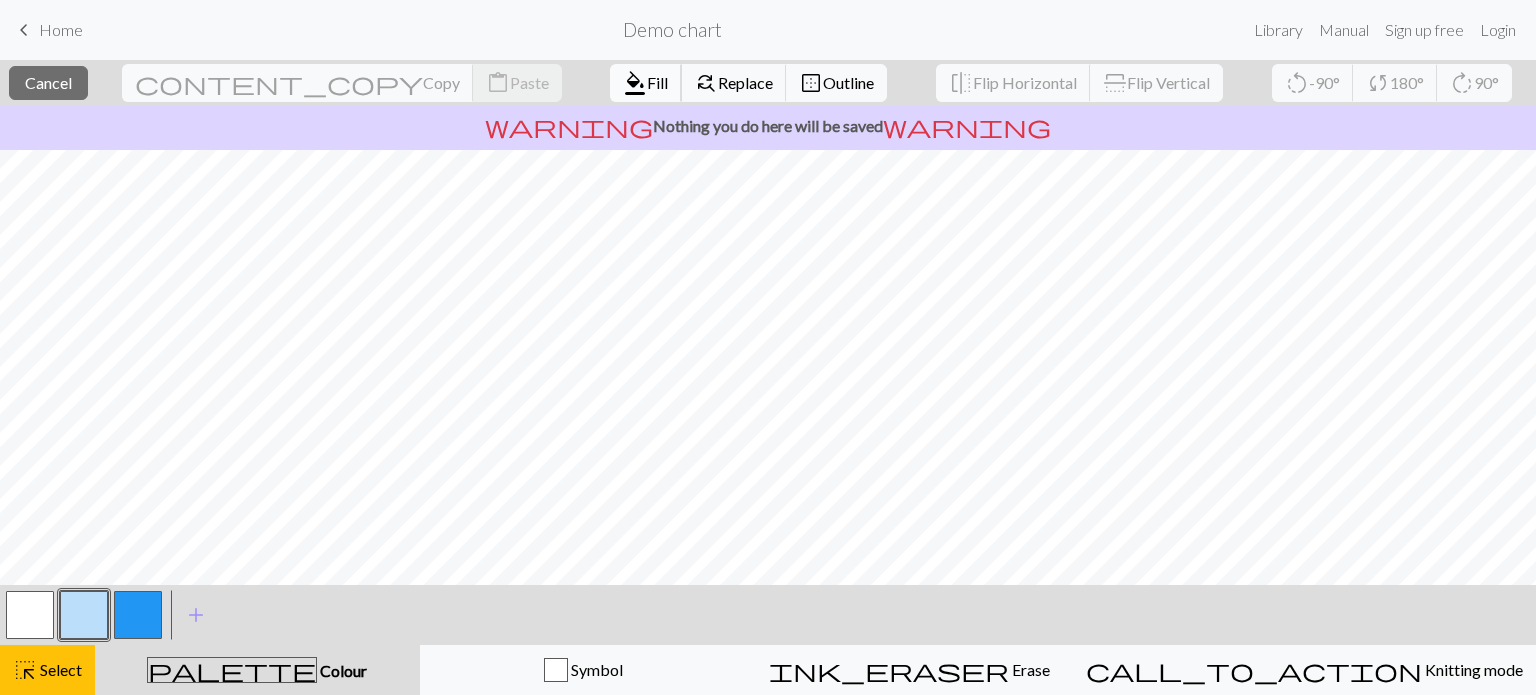 click on "format_color_fill" at bounding box center (635, 83) 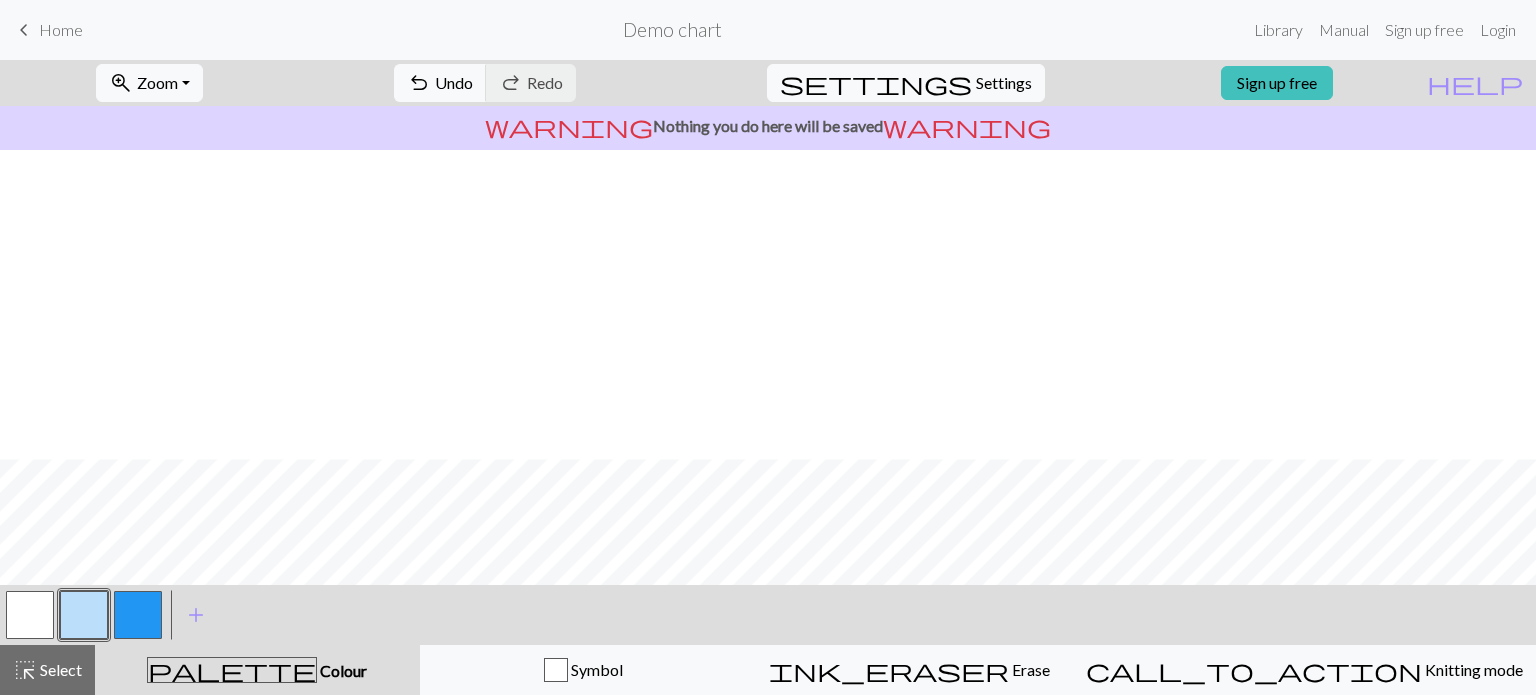scroll, scrollTop: 309, scrollLeft: 0, axis: vertical 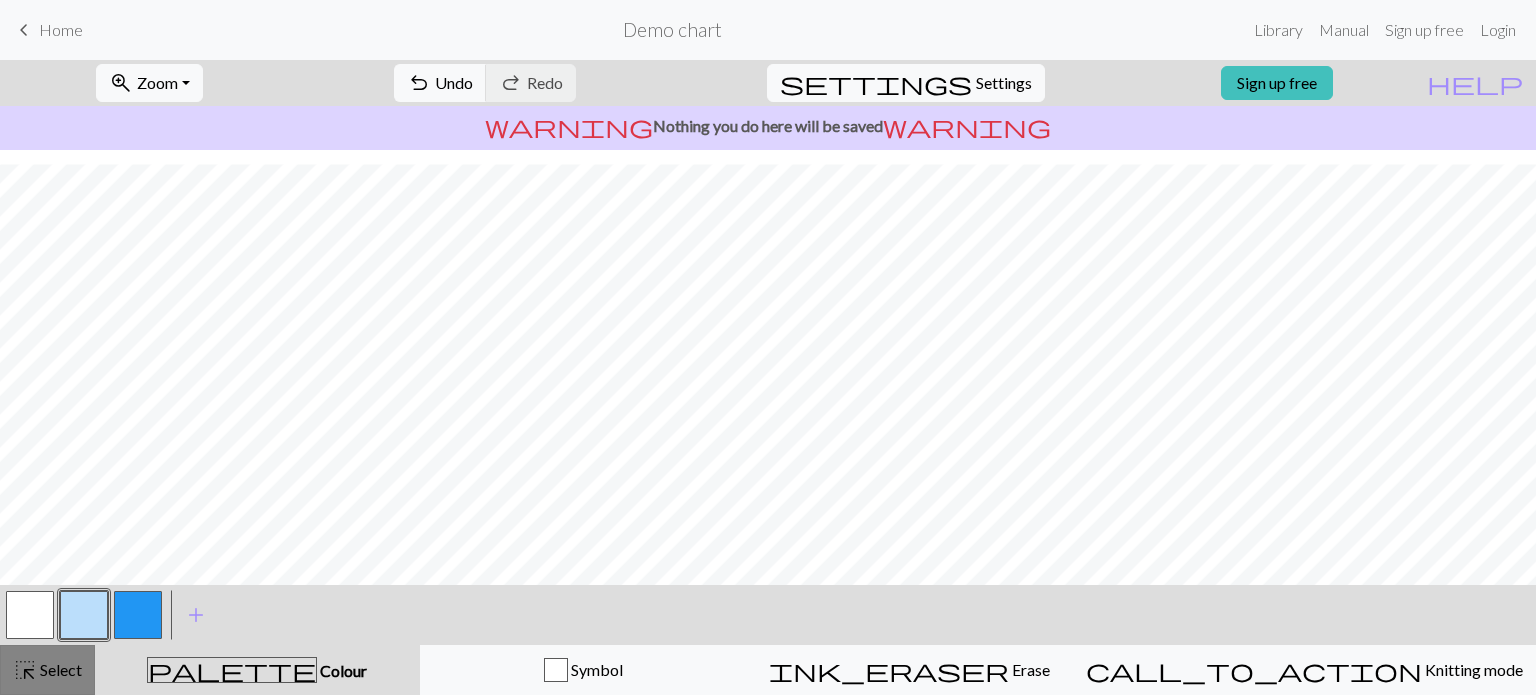 click on "Select" at bounding box center (59, 669) 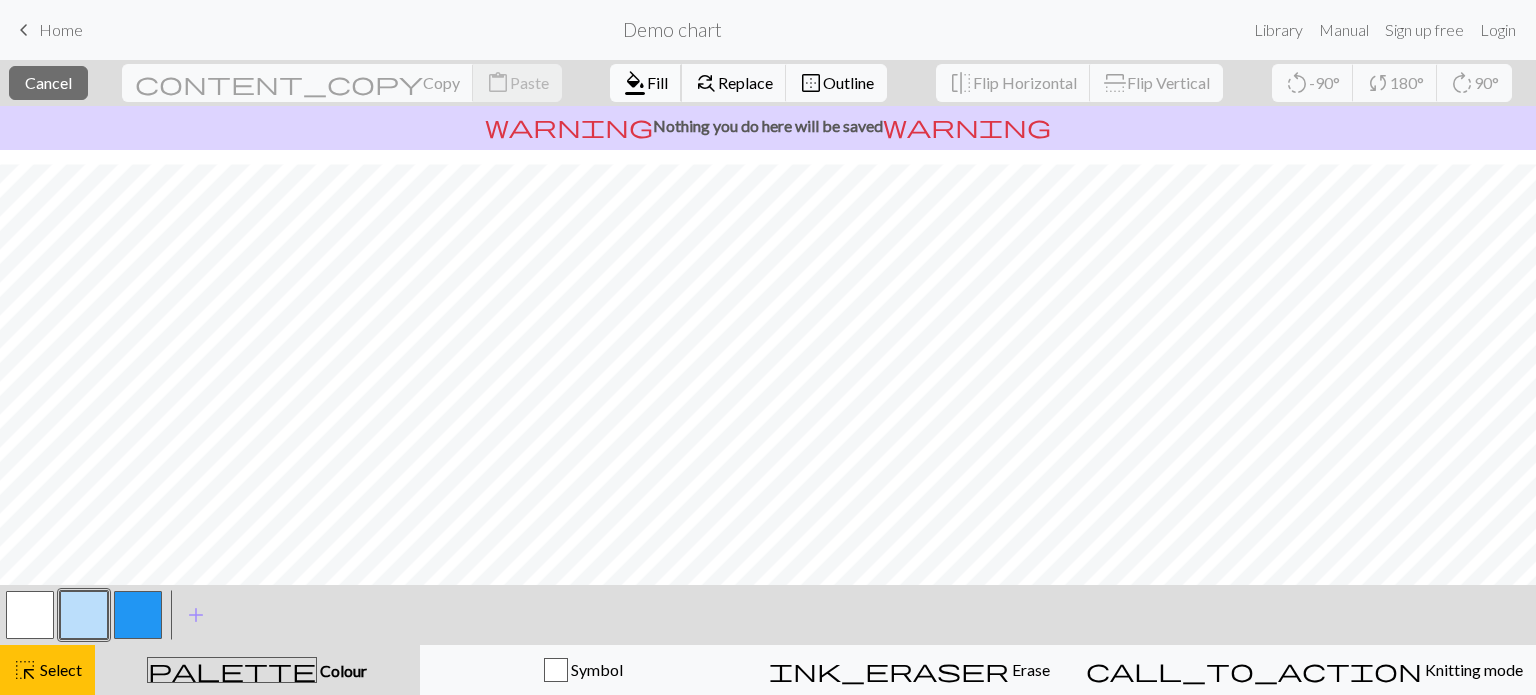 click on "format_color_fill" at bounding box center [635, 83] 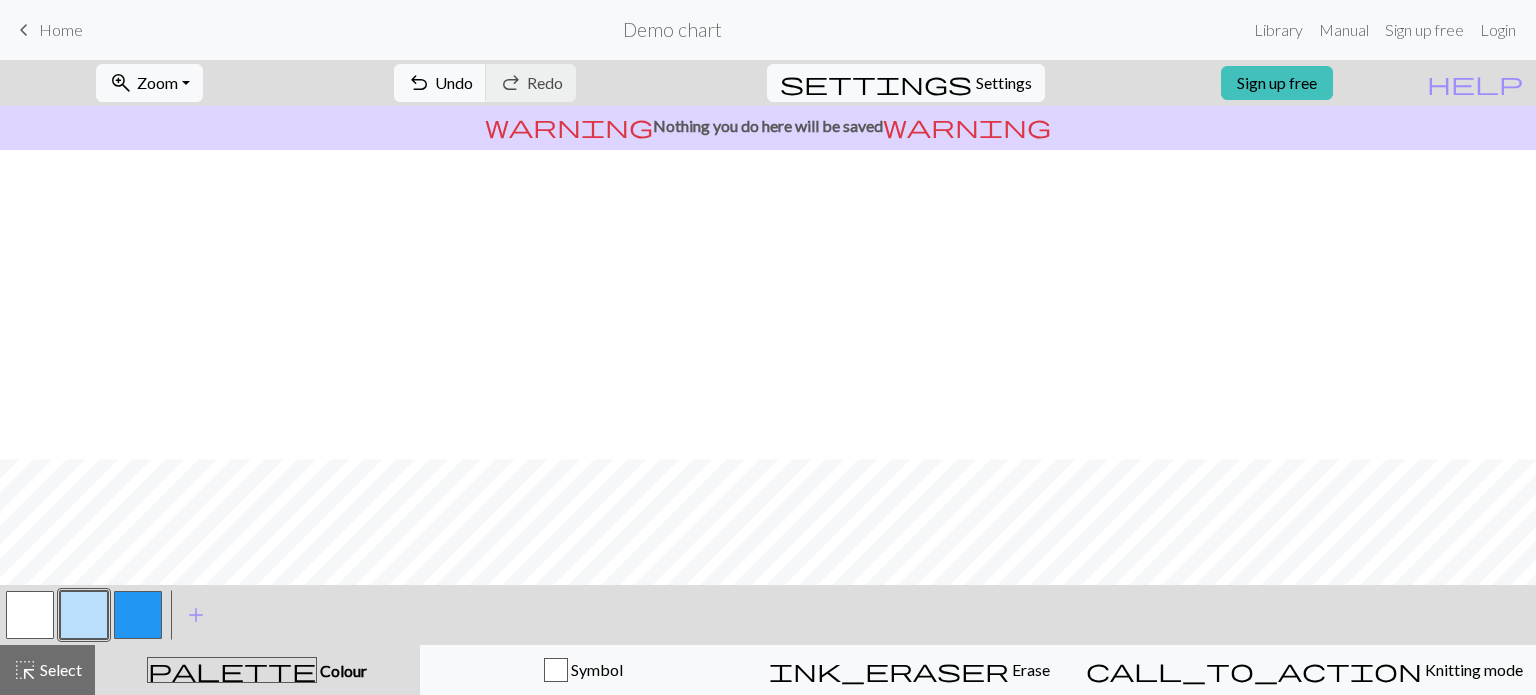 scroll, scrollTop: 309, scrollLeft: 0, axis: vertical 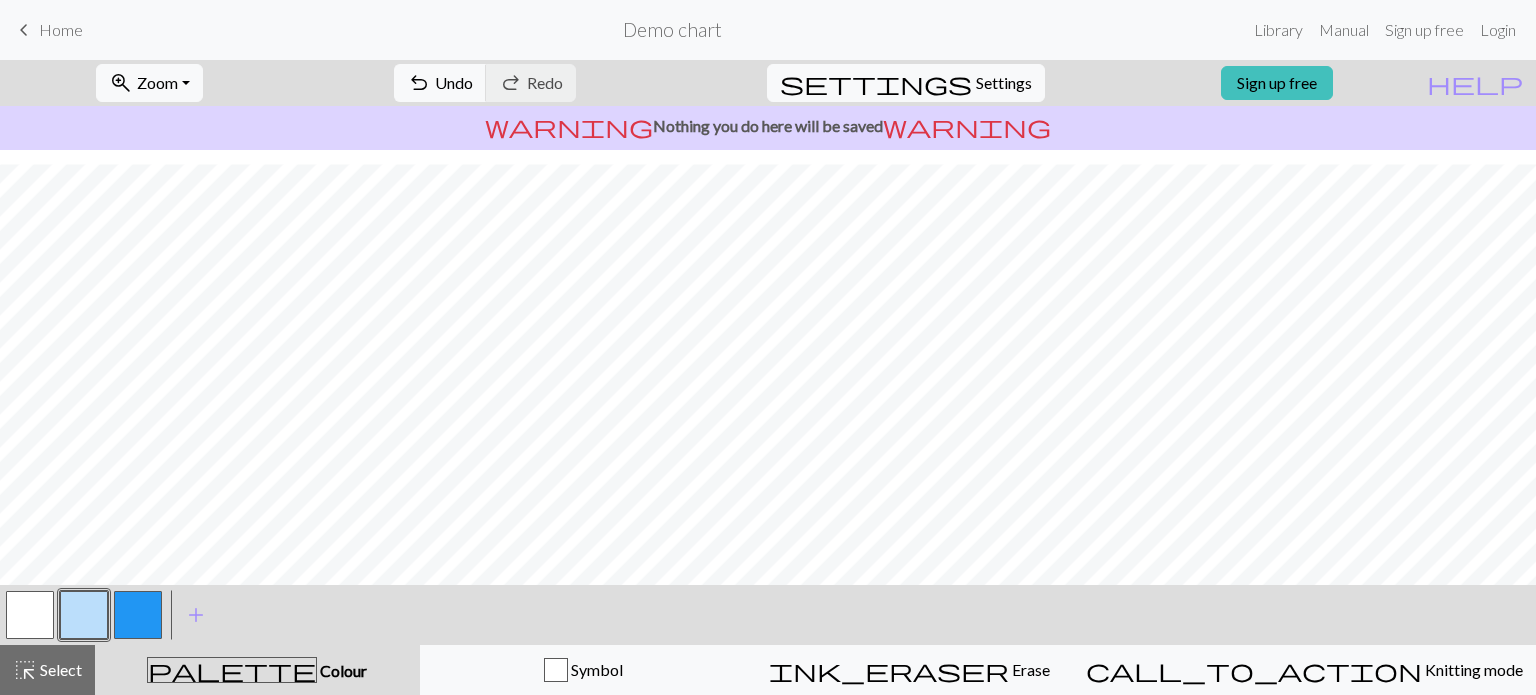 click at bounding box center [30, 615] 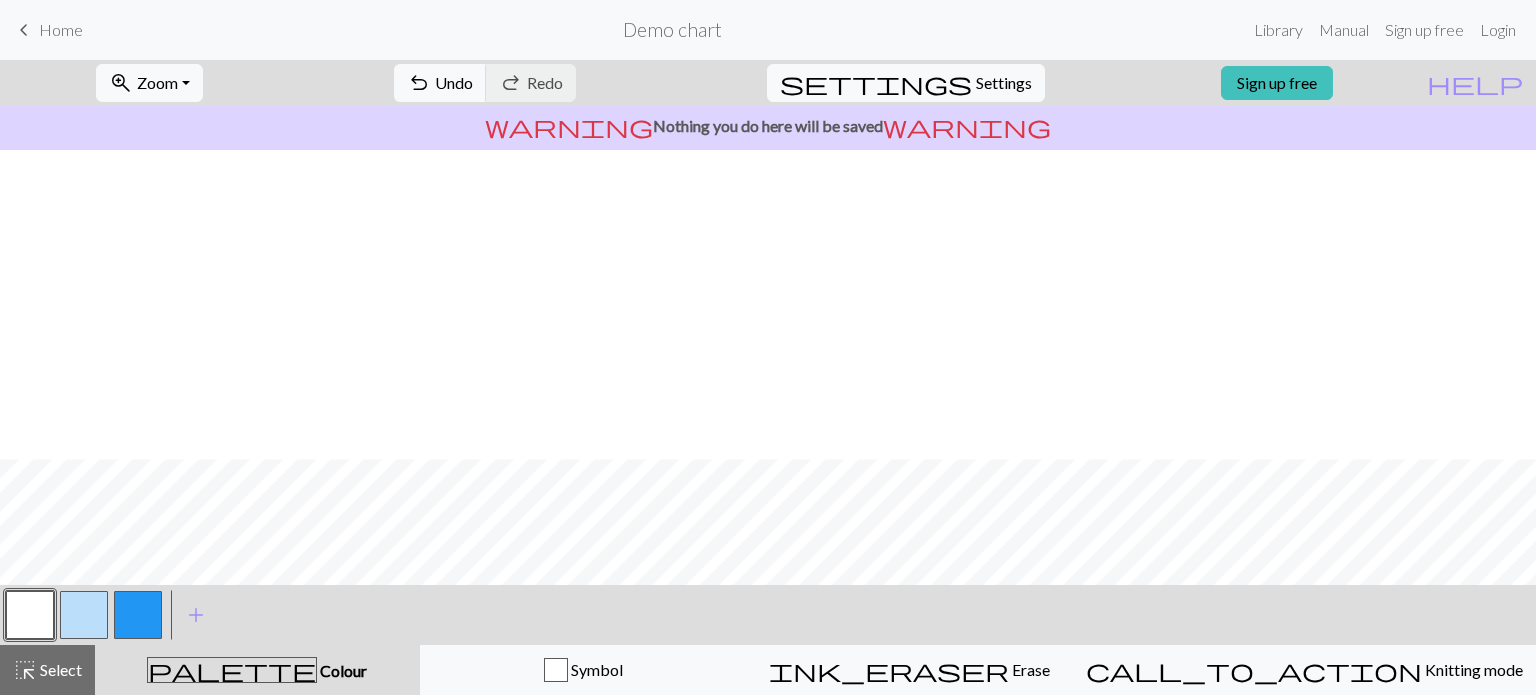scroll, scrollTop: 309, scrollLeft: 0, axis: vertical 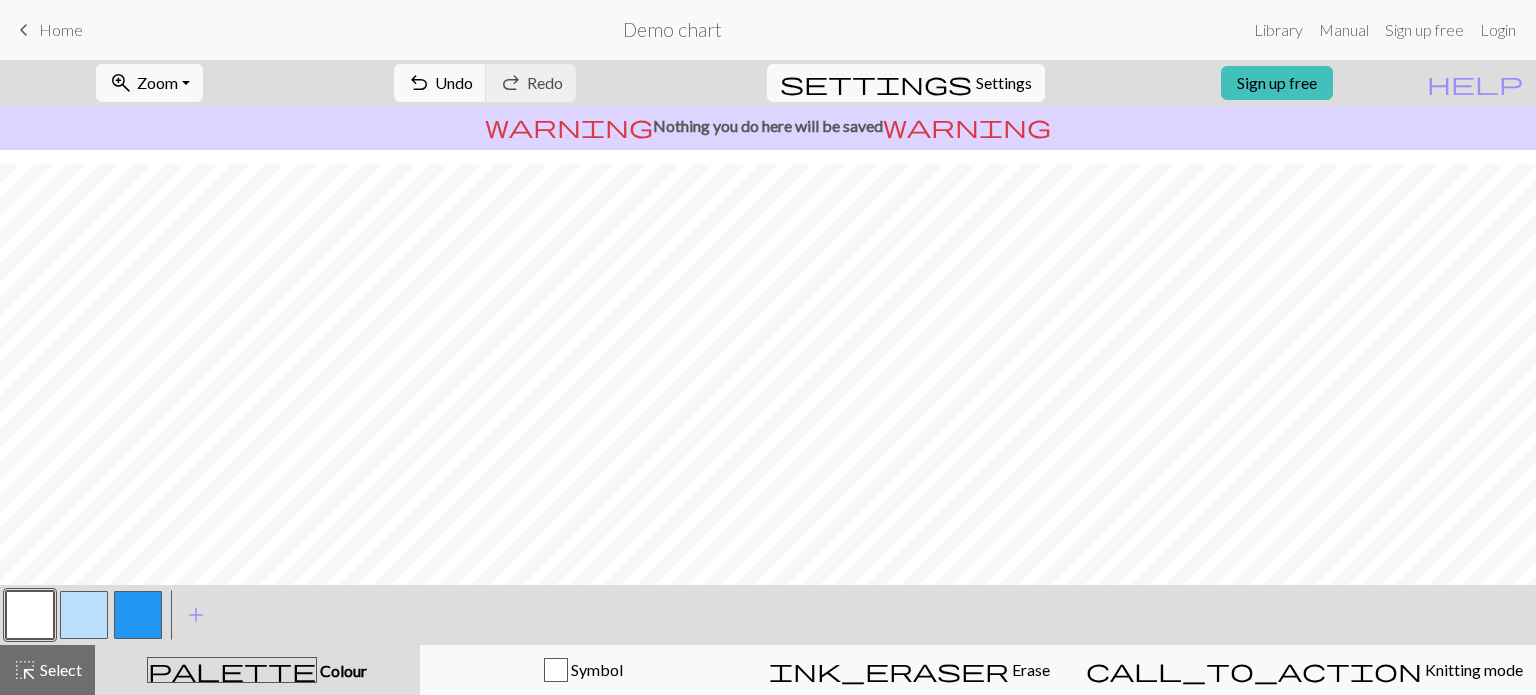 click at bounding box center [84, 615] 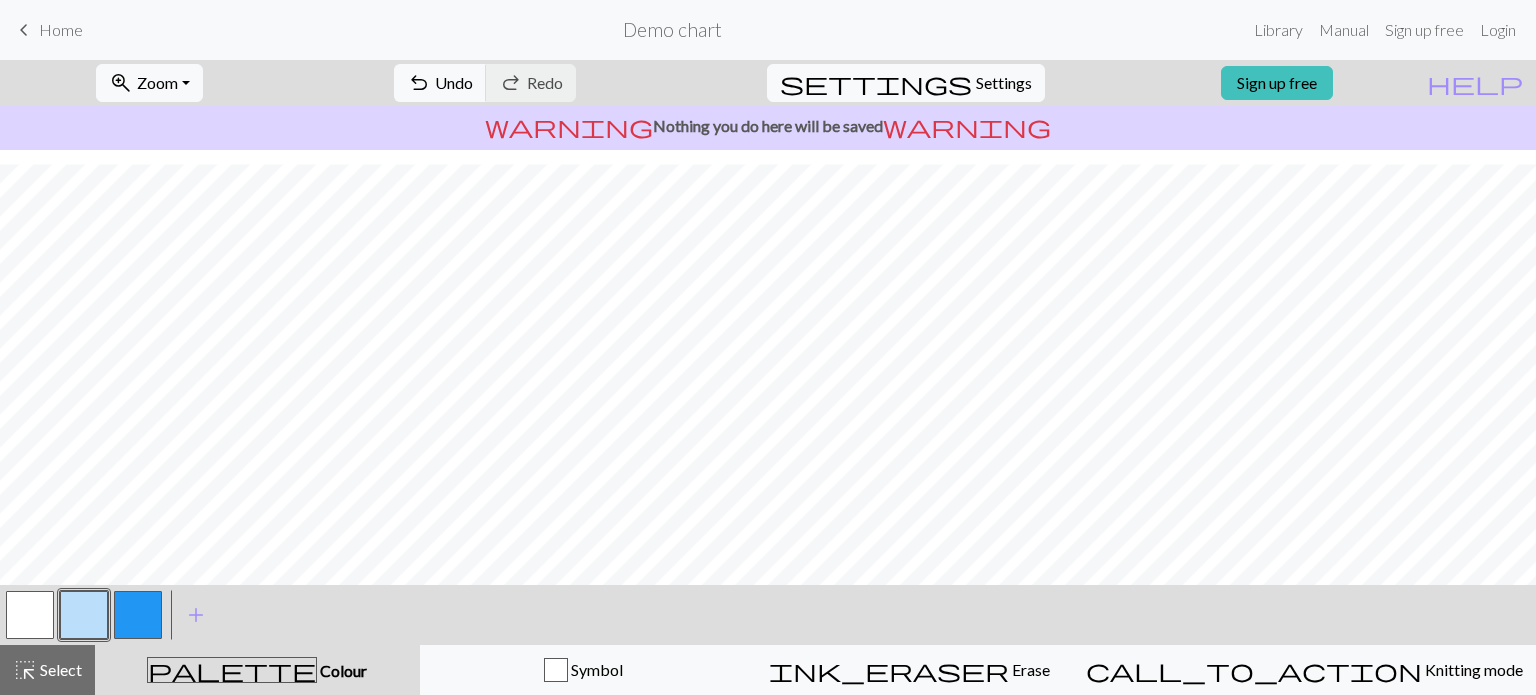 click at bounding box center [30, 615] 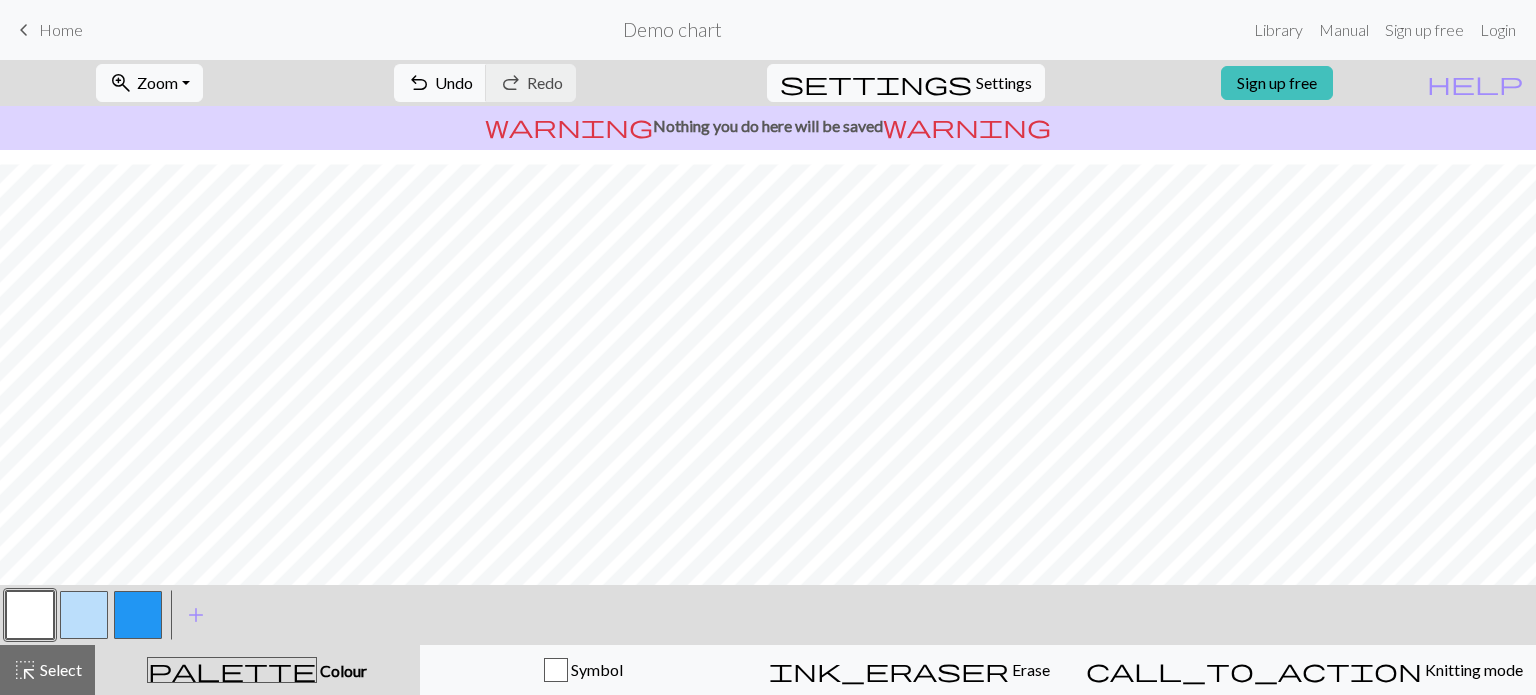click at bounding box center [30, 615] 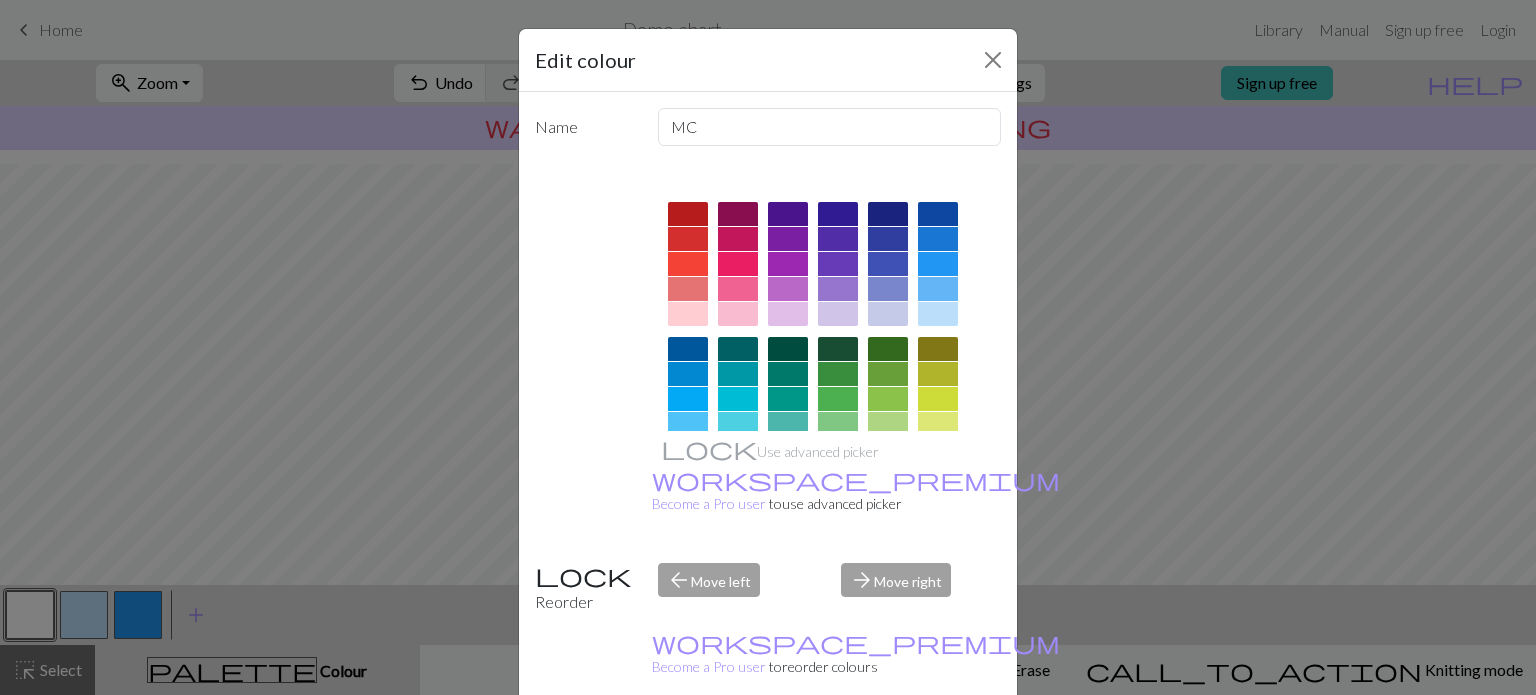 click on "Cancel" at bounding box center (964, 746) 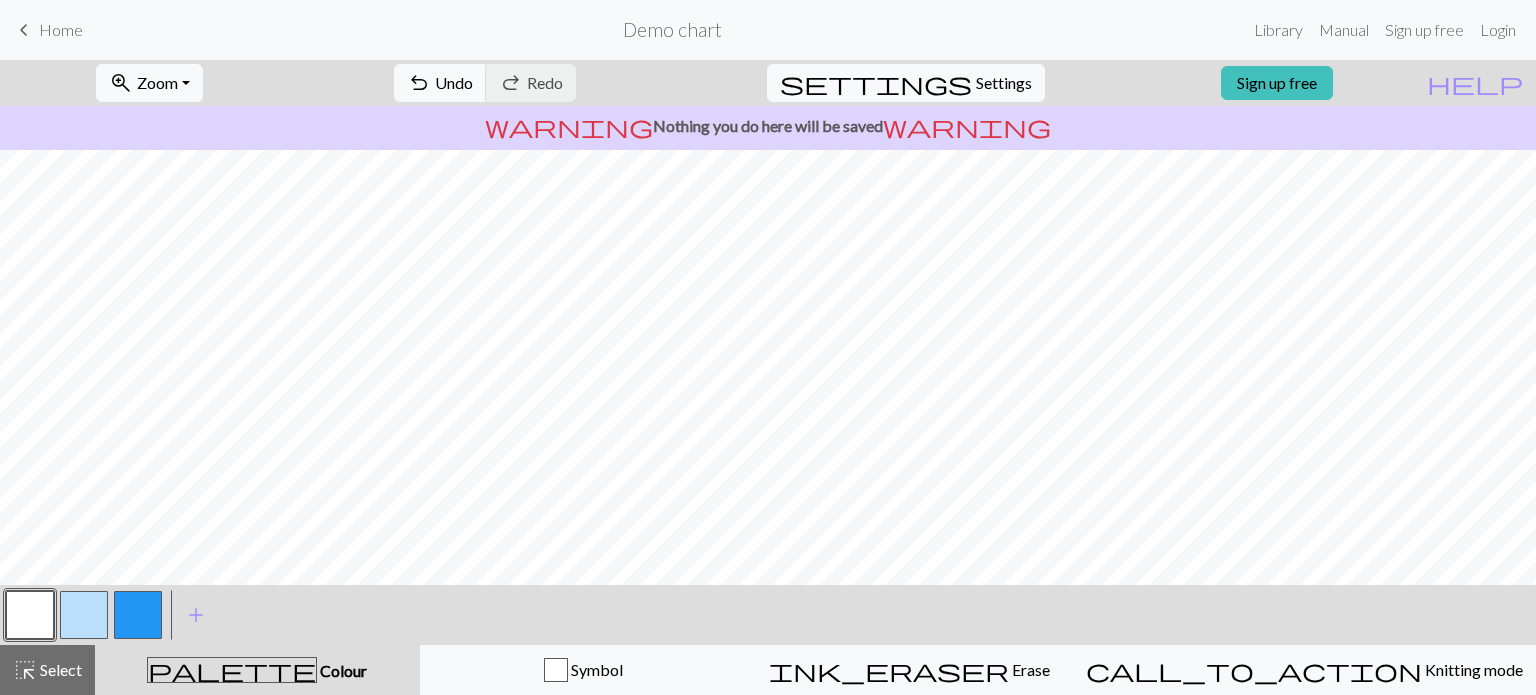 scroll, scrollTop: 166, scrollLeft: 0, axis: vertical 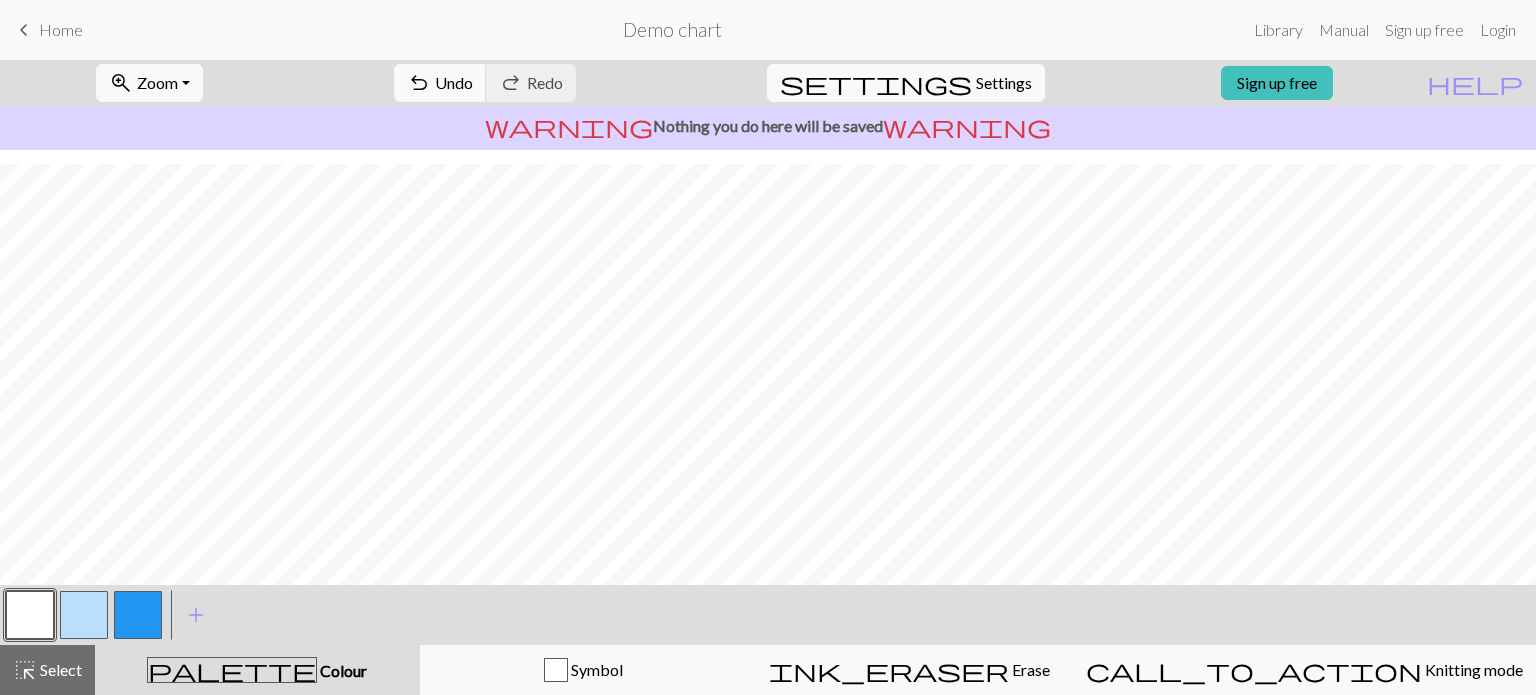 click at bounding box center [138, 615] 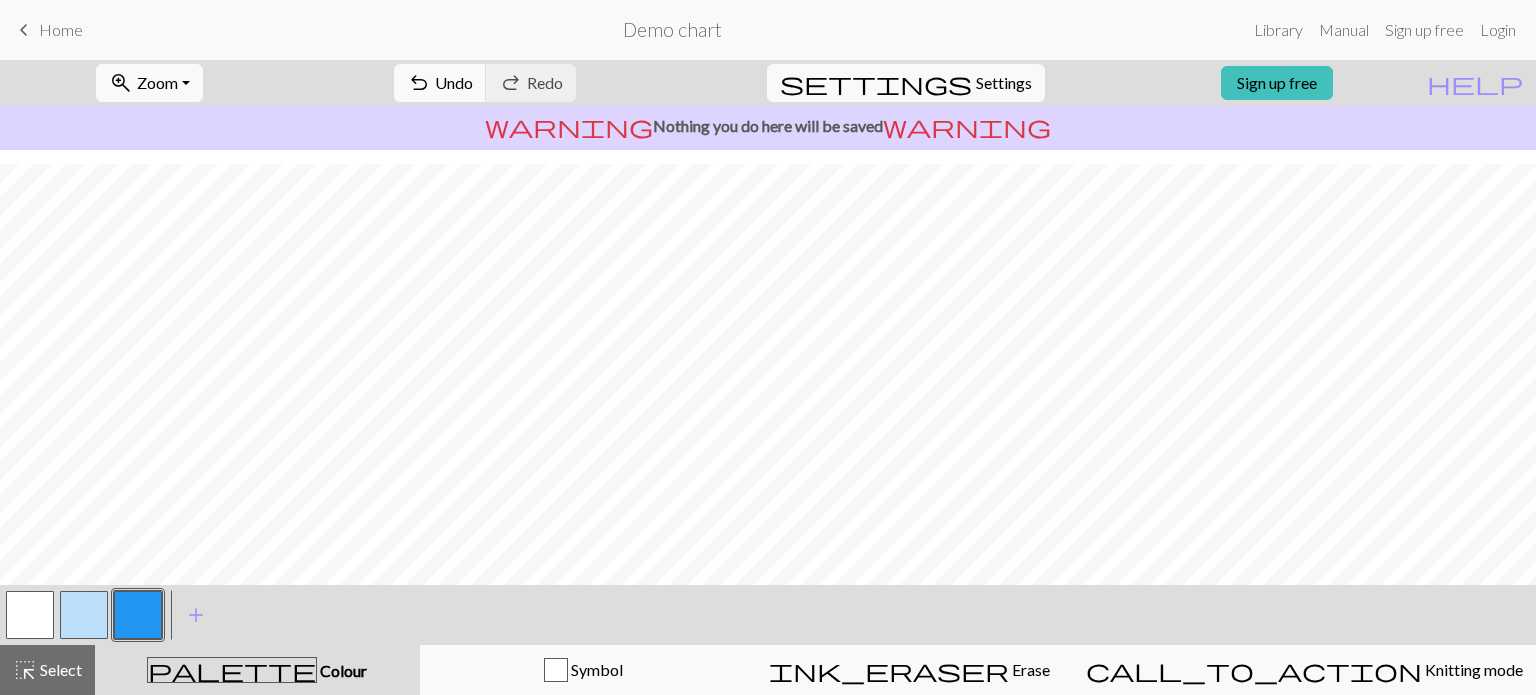 click at bounding box center [138, 615] 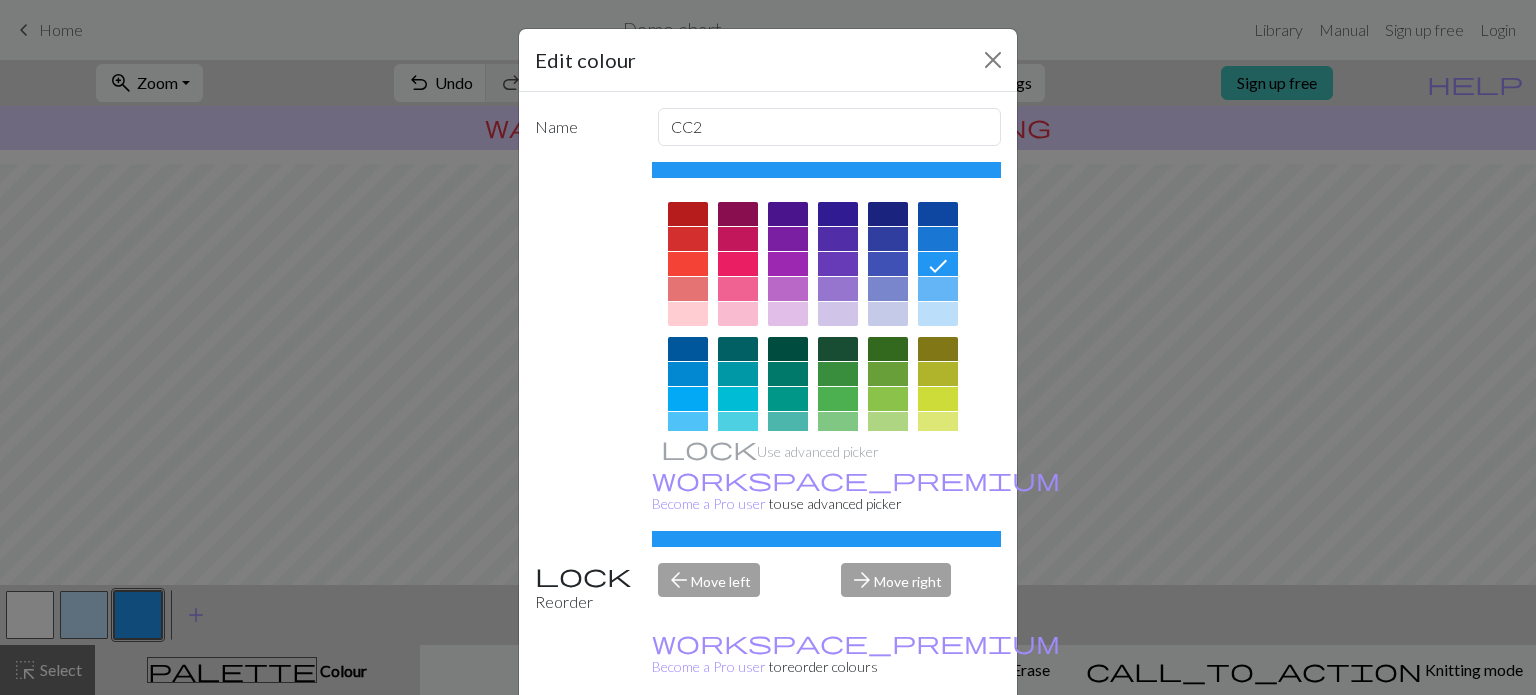 click on "Cancel" at bounding box center (964, 746) 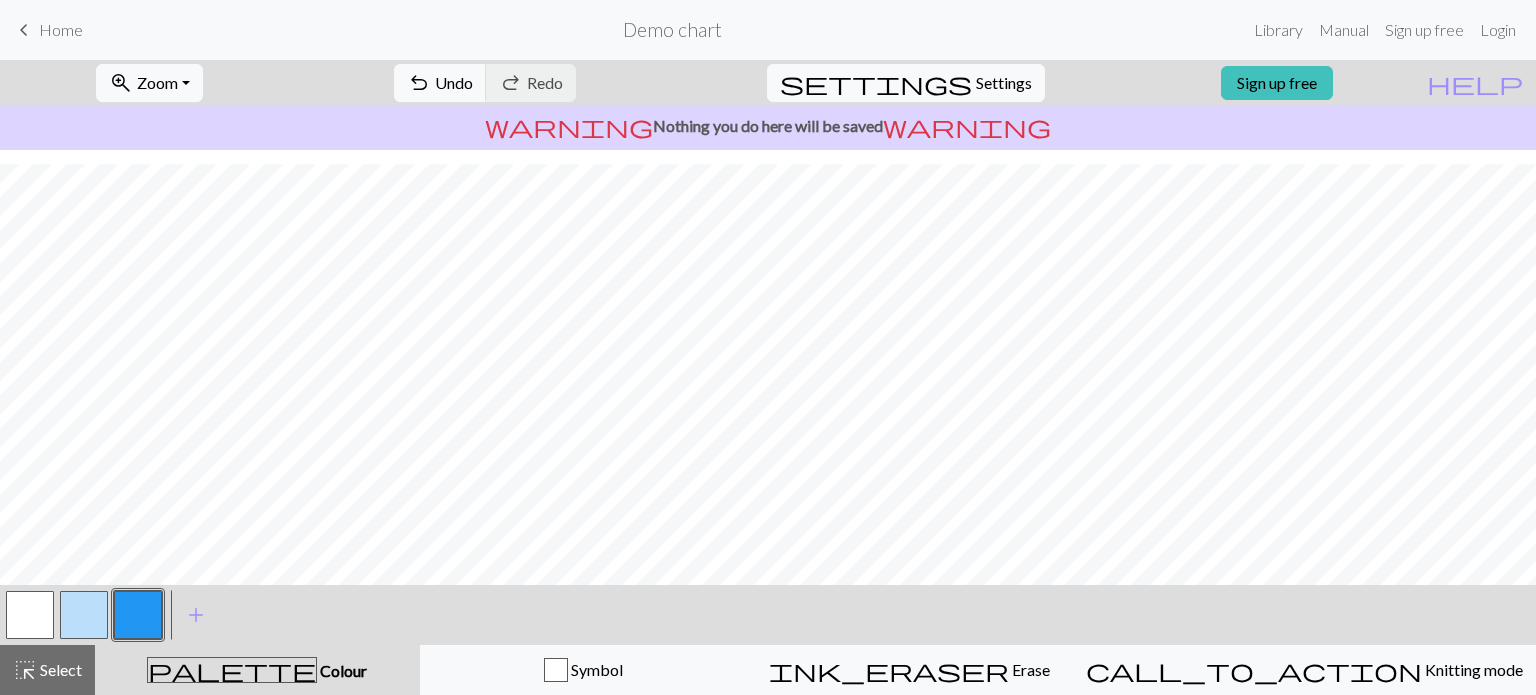 click at bounding box center [138, 615] 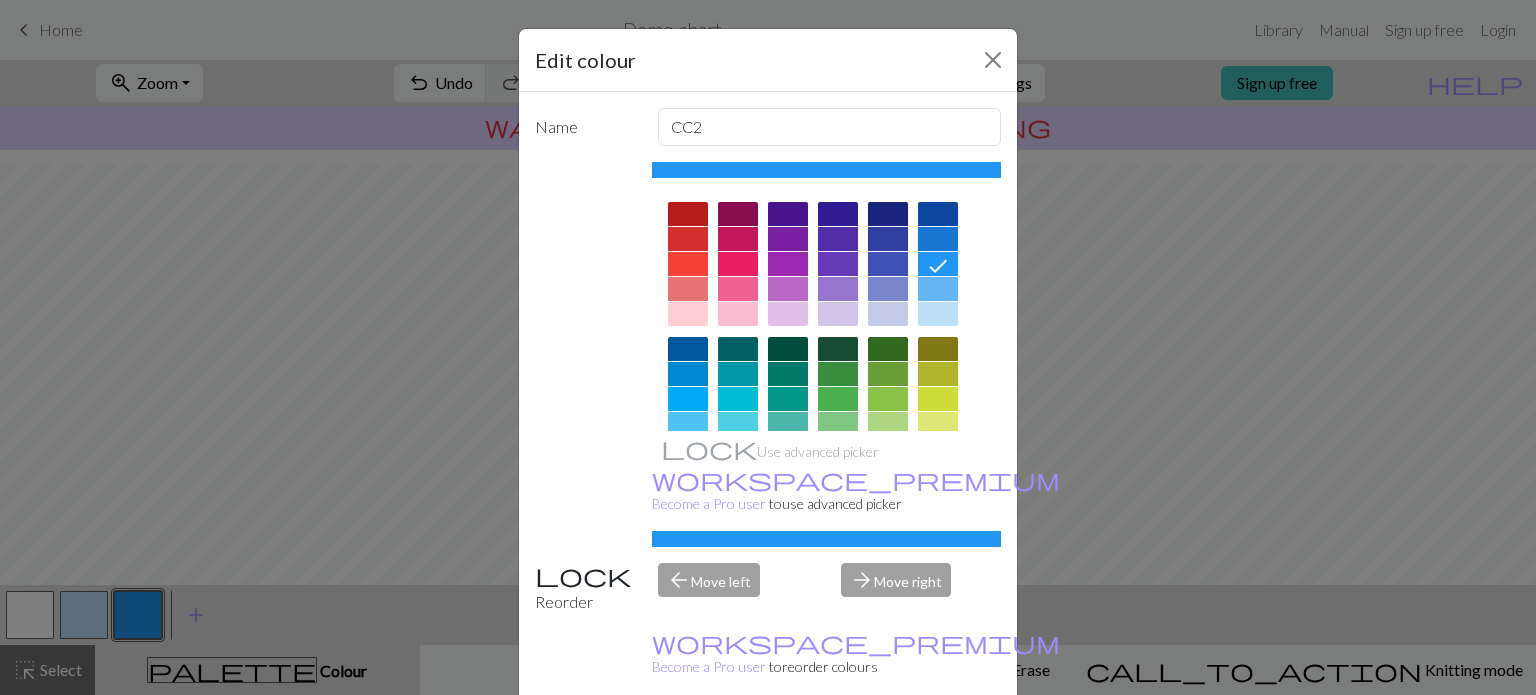 click on "Cancel" at bounding box center (964, 746) 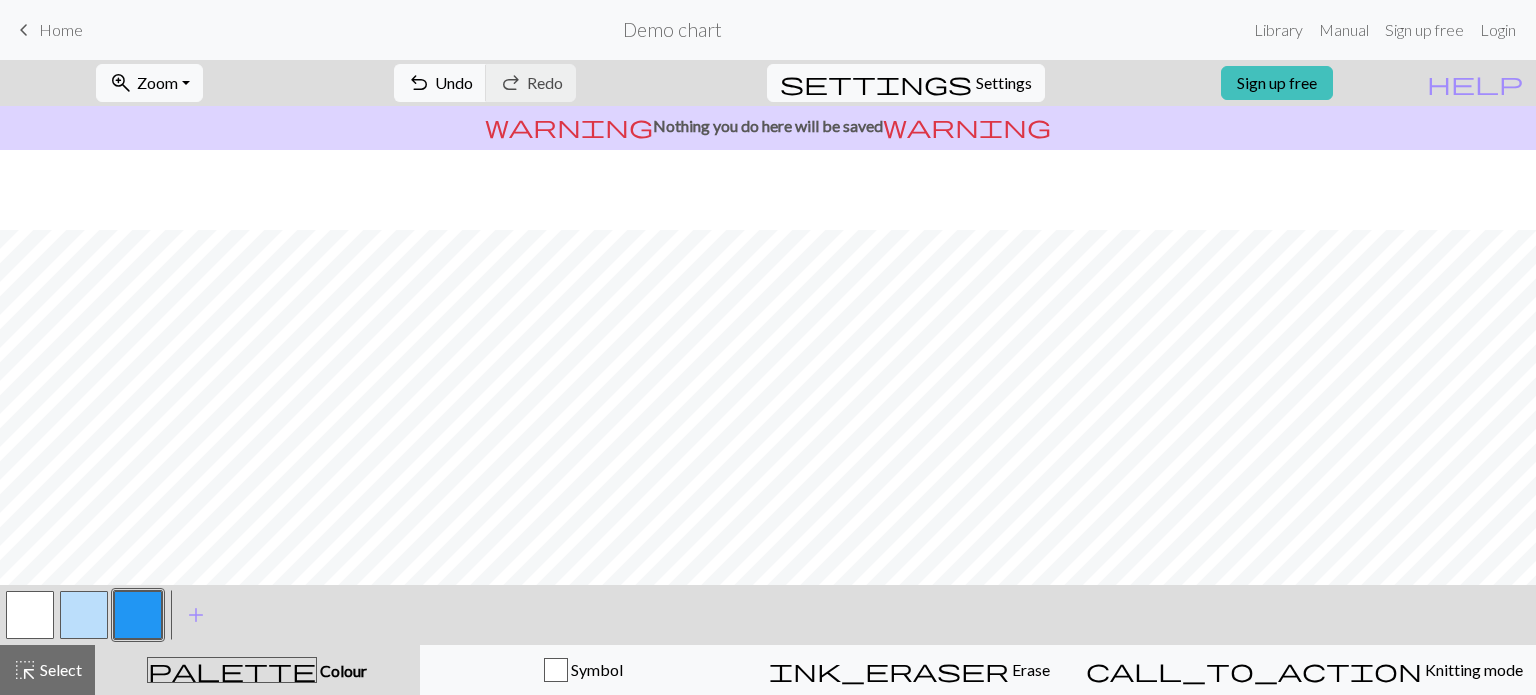 scroll, scrollTop: 80, scrollLeft: 0, axis: vertical 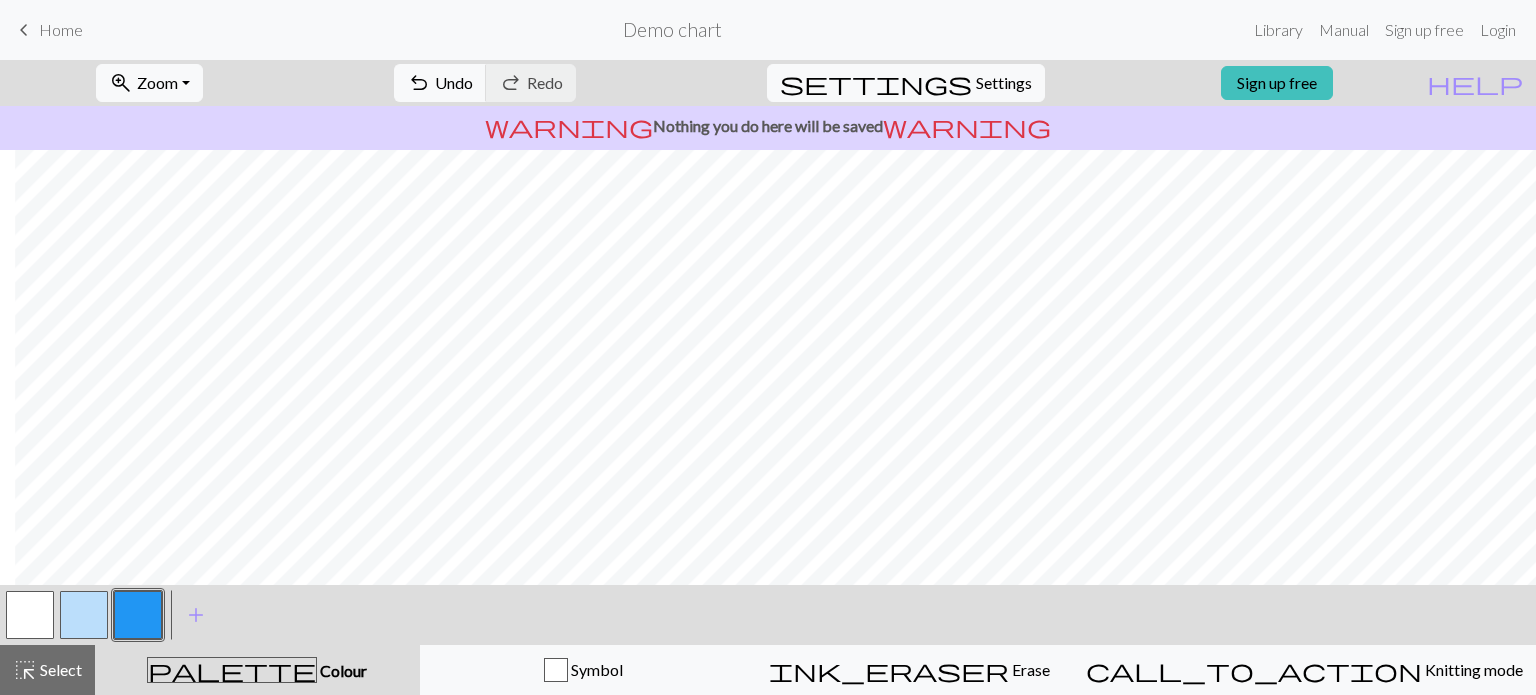 click at bounding box center (84, 615) 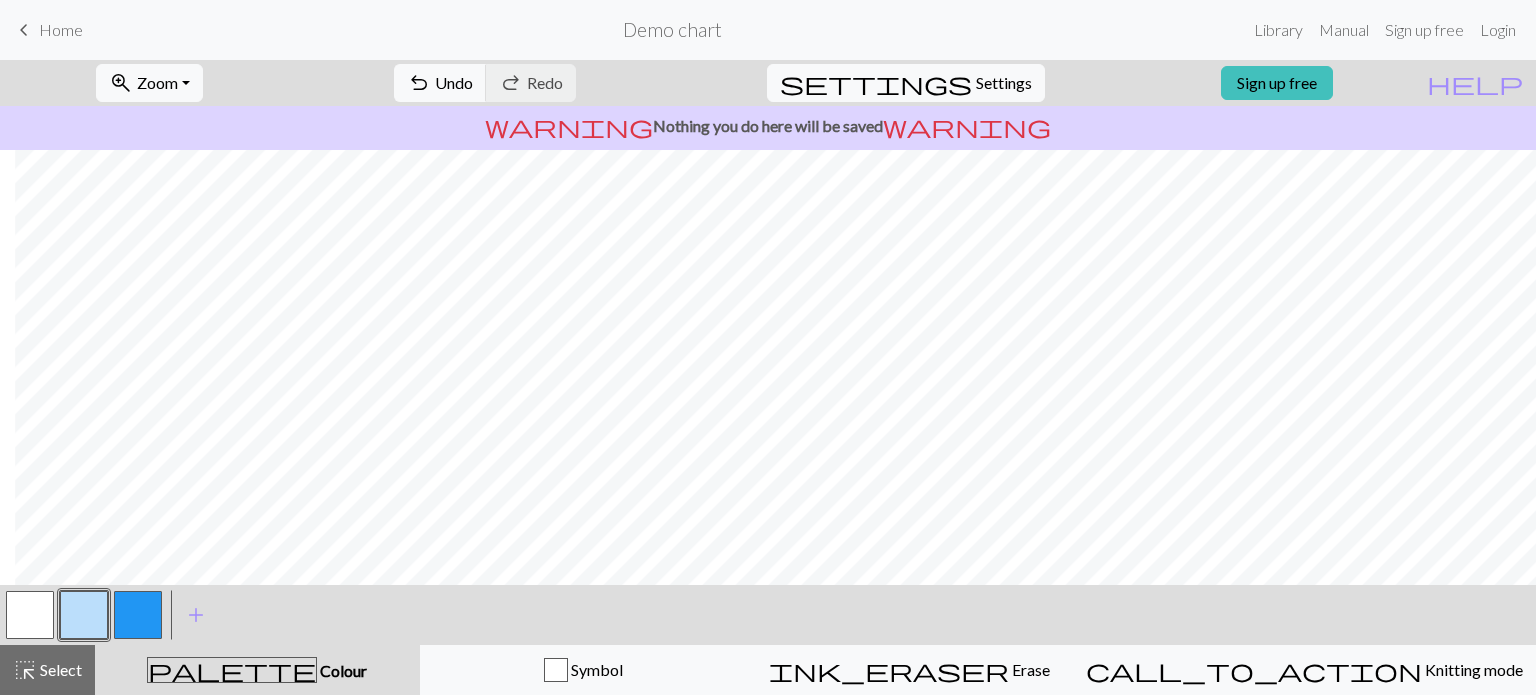 click at bounding box center [138, 615] 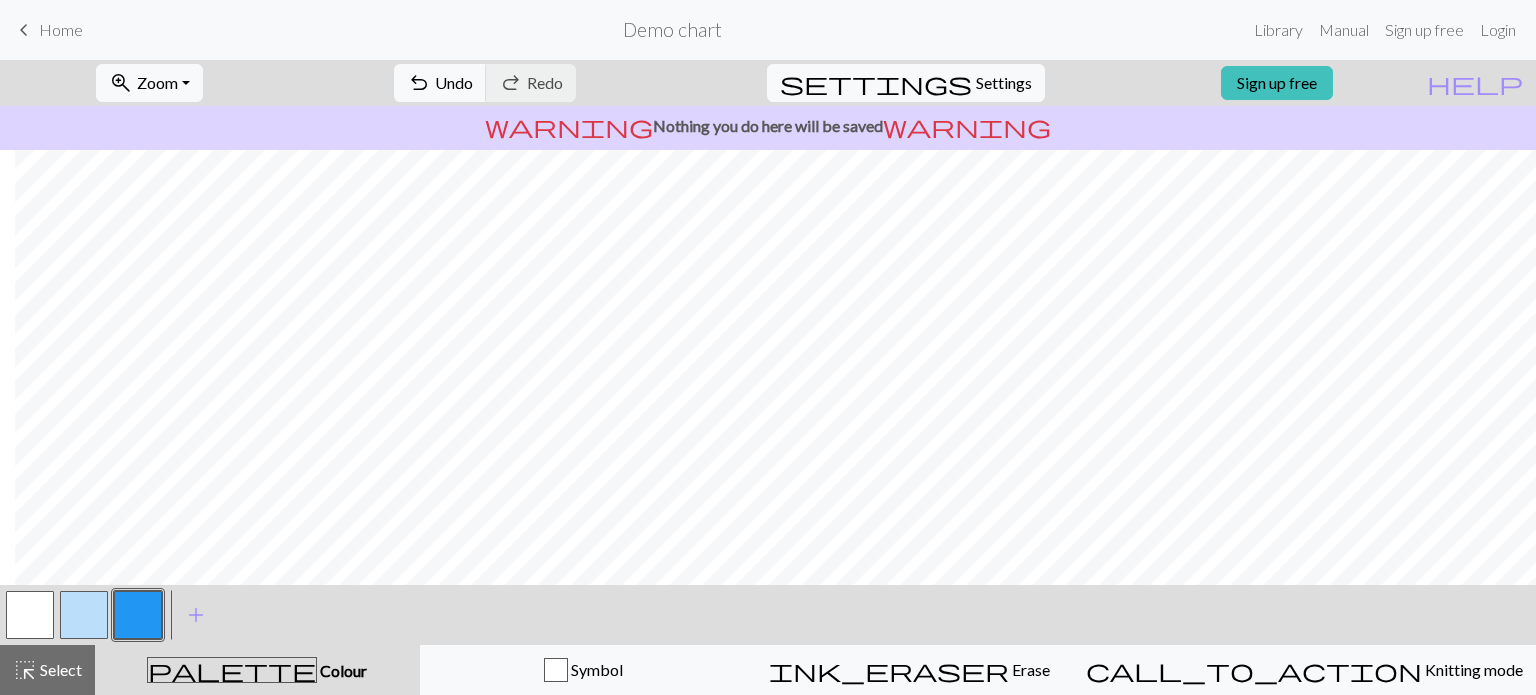 click at bounding box center (84, 615) 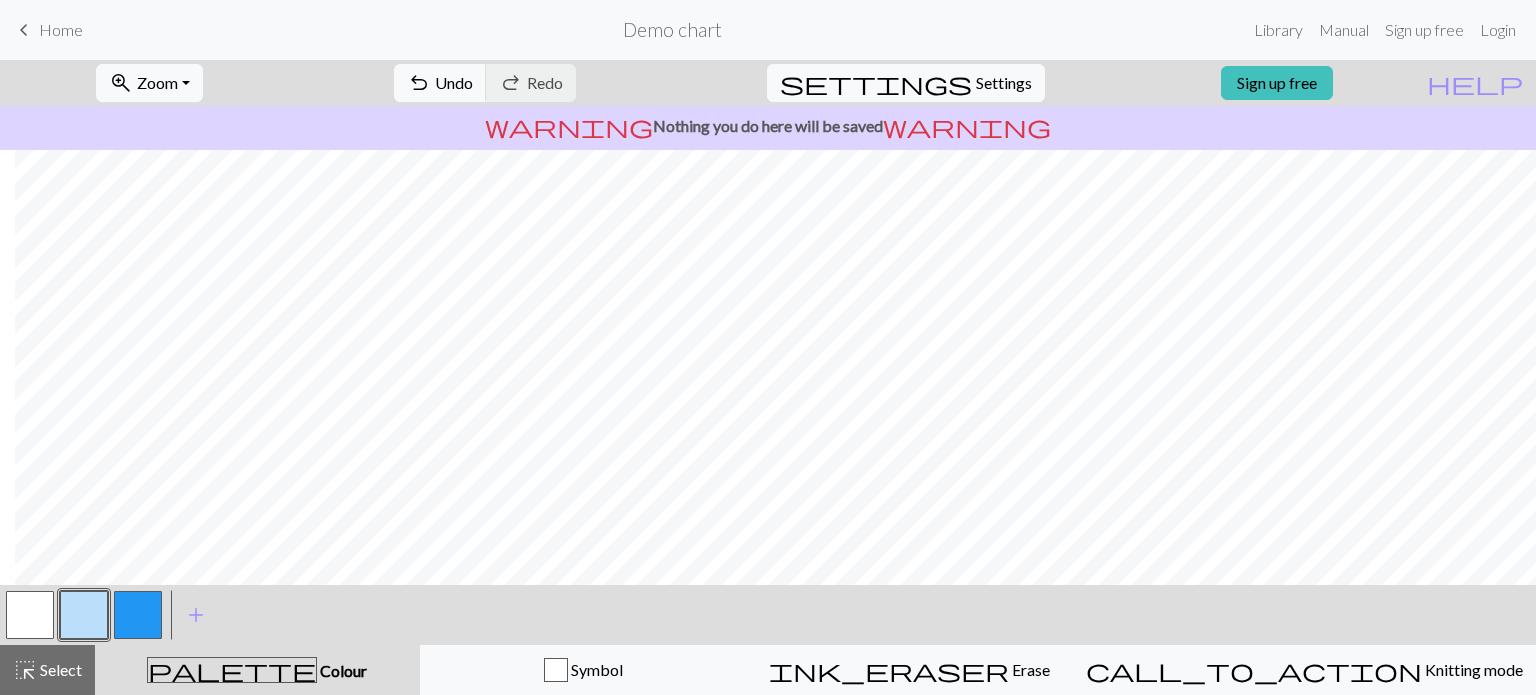 click at bounding box center [138, 615] 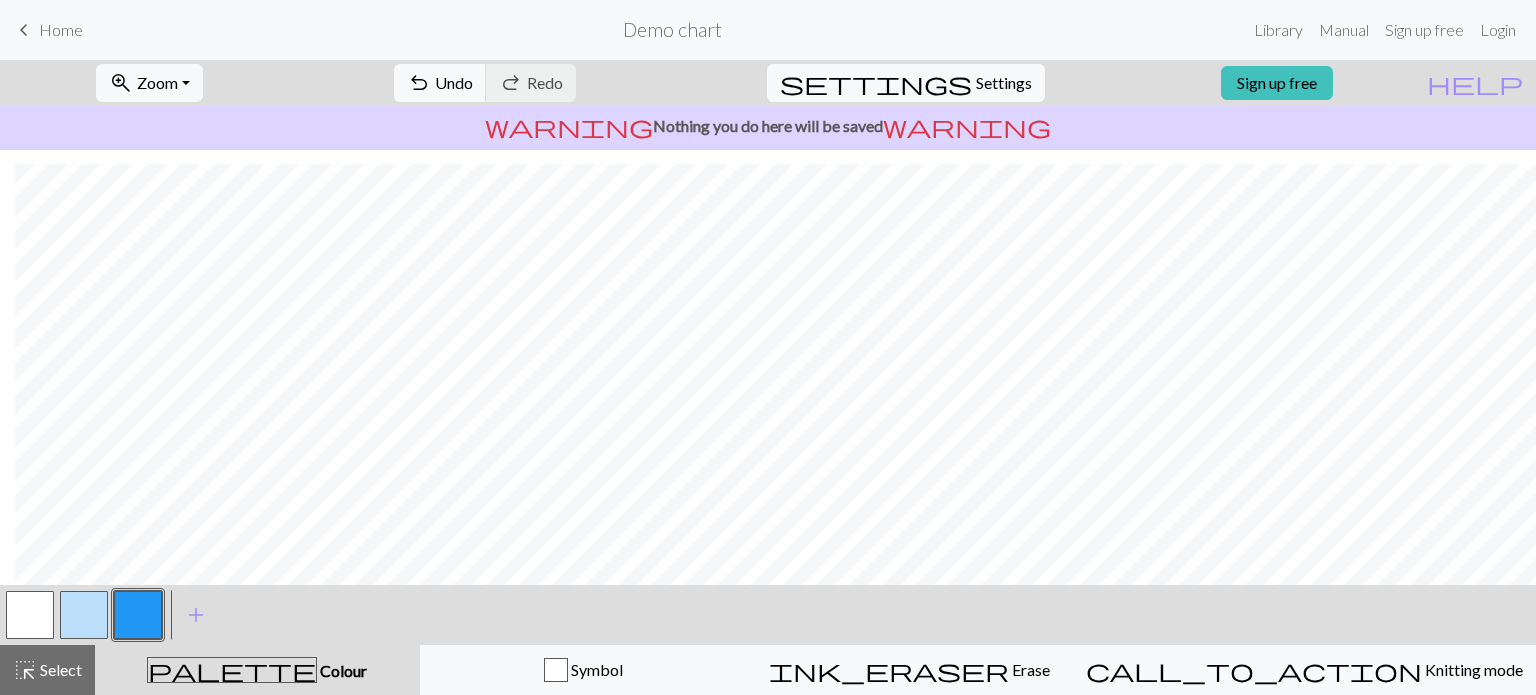 scroll, scrollTop: 0, scrollLeft: 15, axis: horizontal 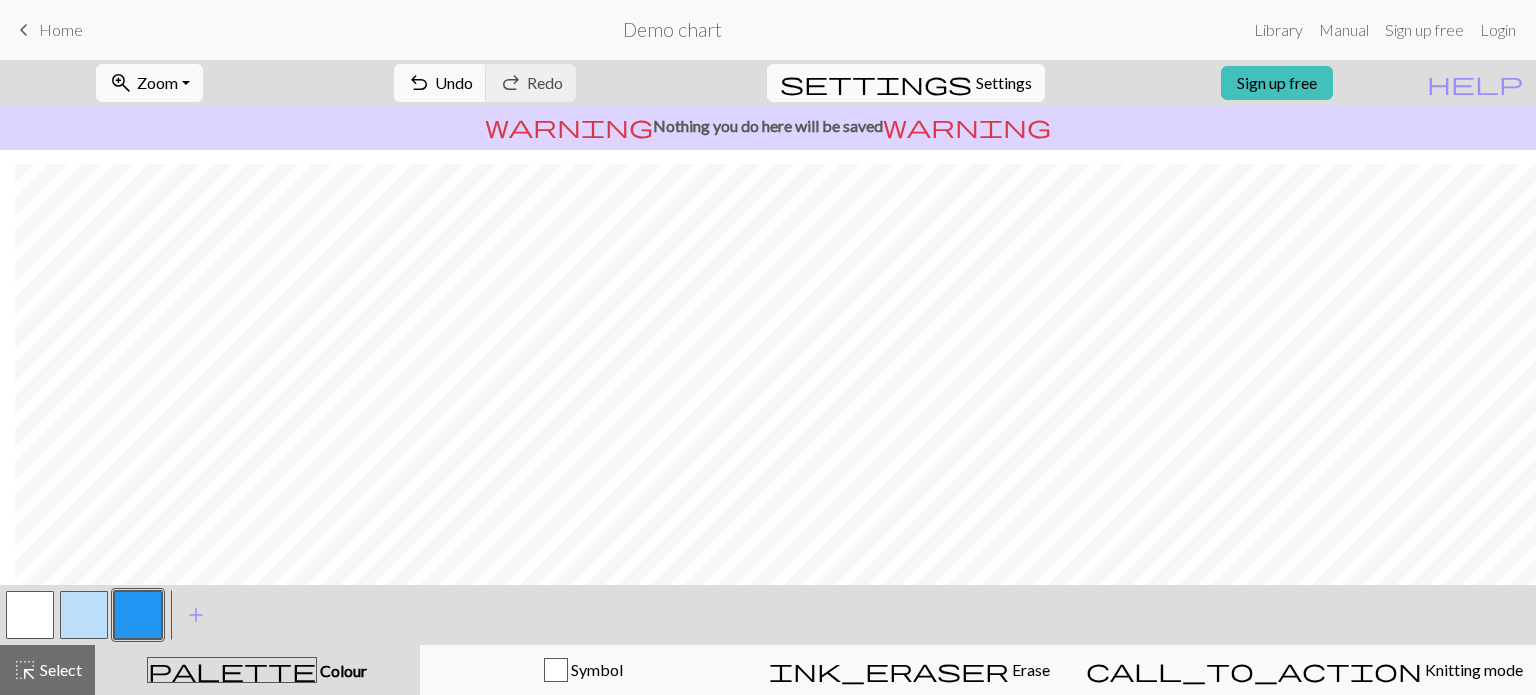 click on "settings" at bounding box center (876, 83) 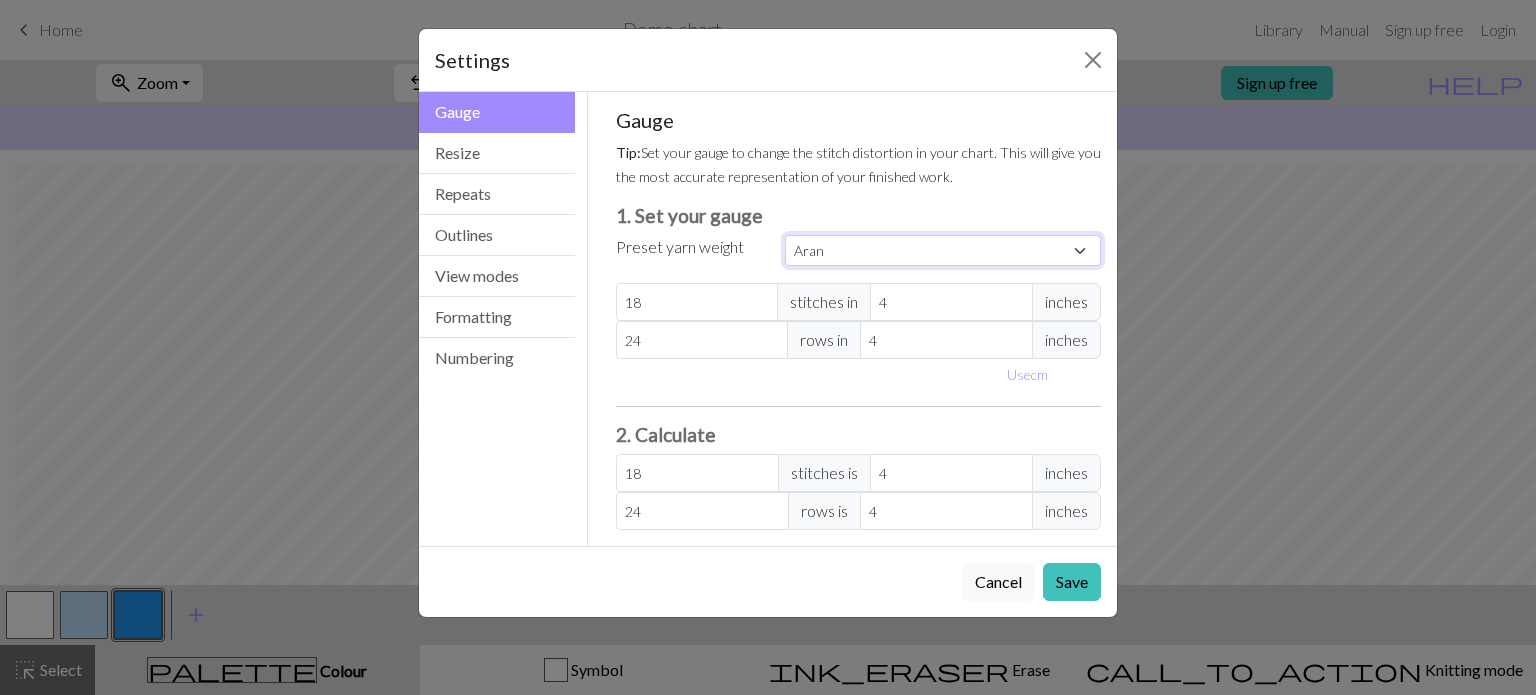 click on "Custom Square Lace Light Fingering Fingering Sport Double knit Worsted Aran Bulky Super Bulky" at bounding box center (943, 250) 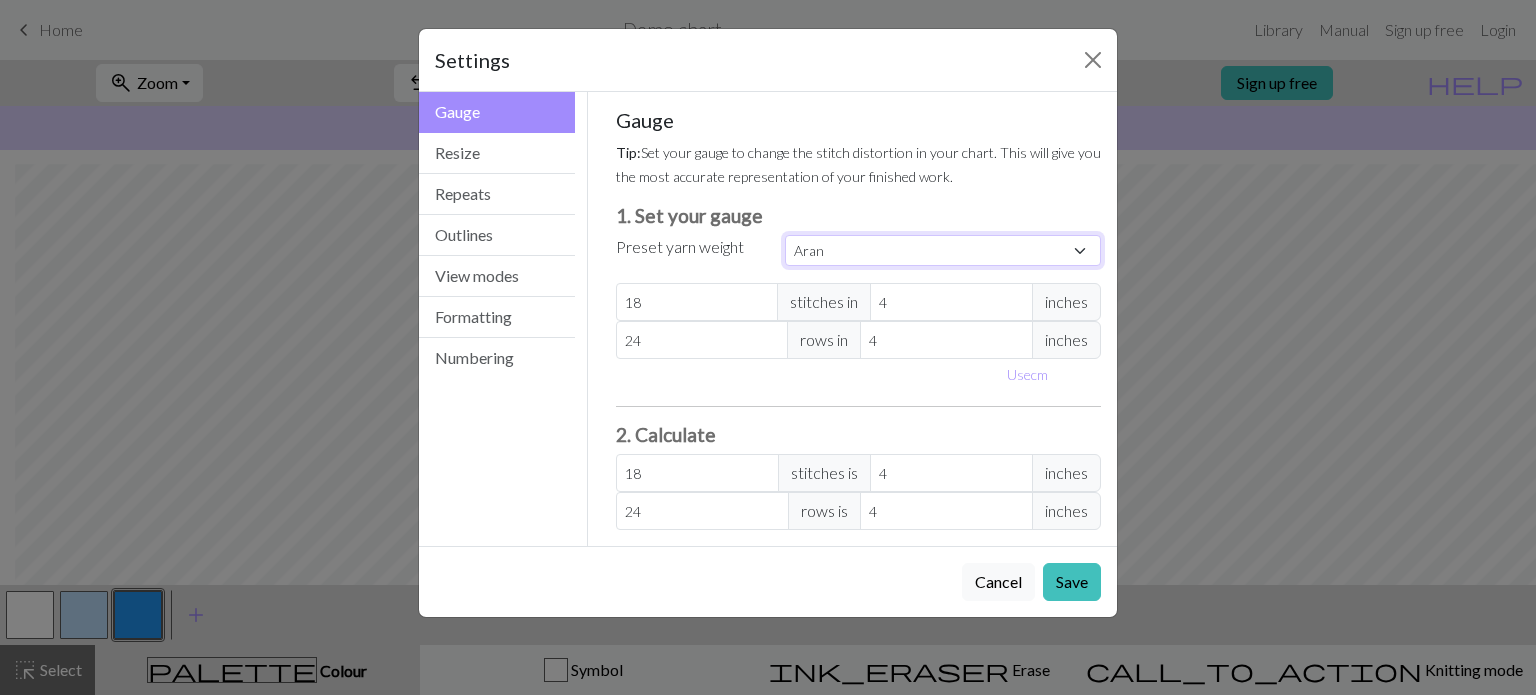 click on "Custom Square Lace Light Fingering Fingering Sport Double knit Worsted Aran Bulky Super Bulky" at bounding box center [943, 250] 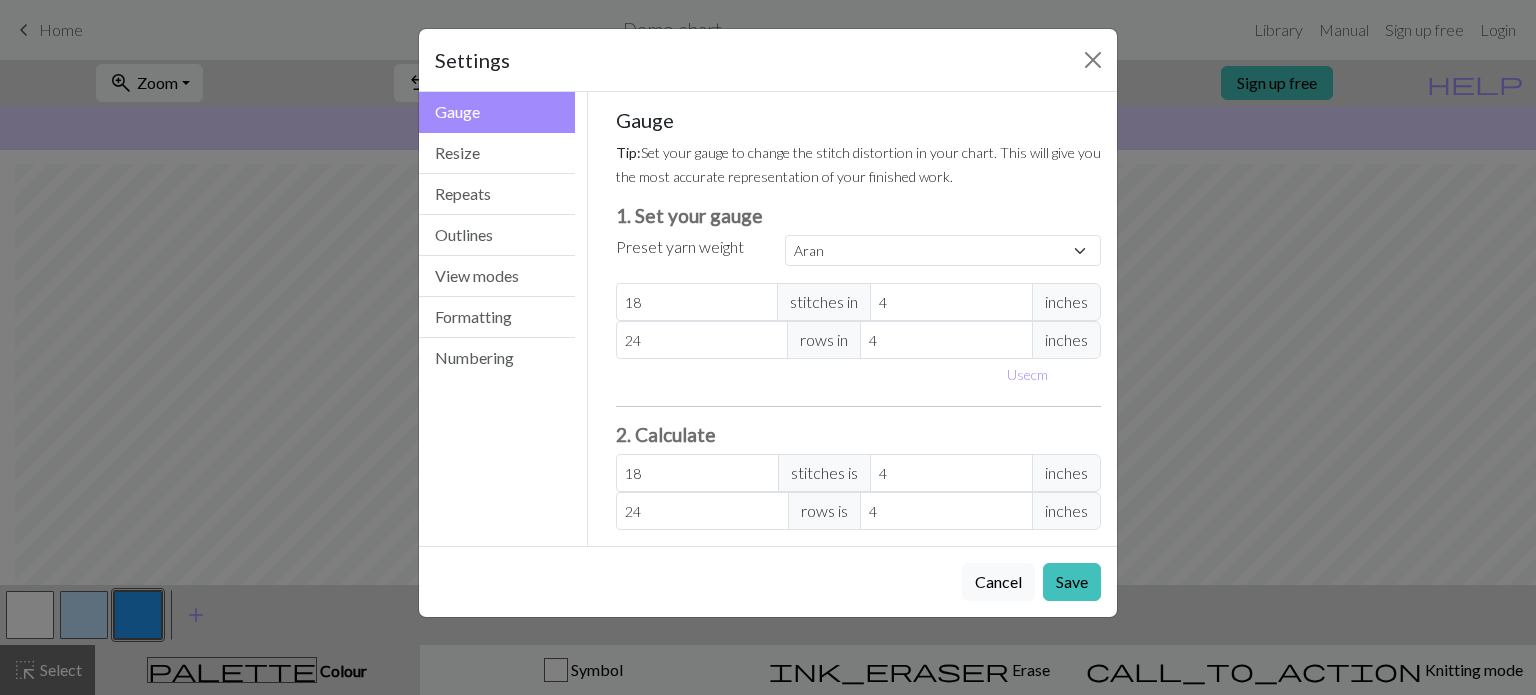 click on "Gauge Tip:  Set your gauge to change the stitch distortion in your chart. This will give you the most accurate representation of your finished work. 1. Set your gauge Preset yarn weight Custom Square Lace Light Fingering Fingering Sport Double knit Worsted Aran Bulky Super Bulky 18 stitches in  4 inches 24 rows in  4 inches Use  cm 2. Calculate 18 stitches is 4 inches 24 rows is 4 inches" at bounding box center (859, 319) 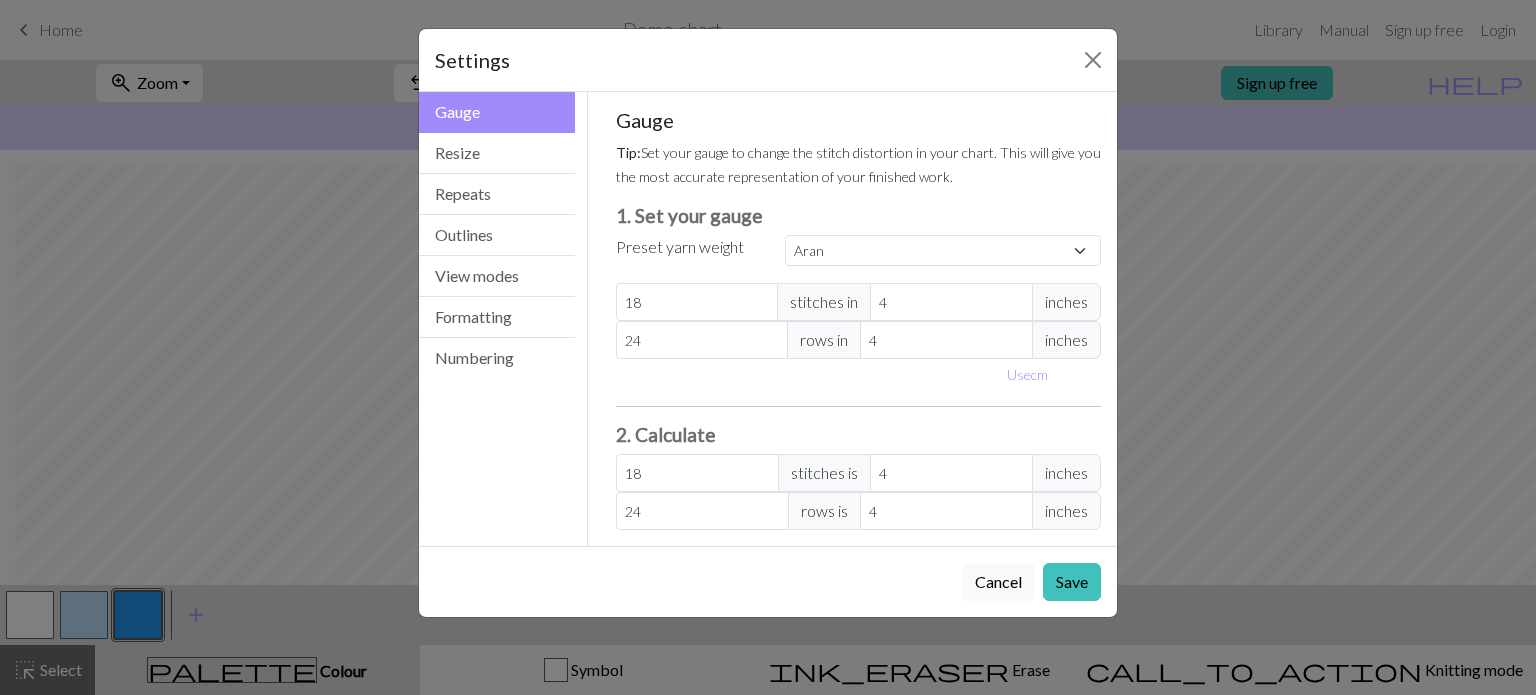 click on "Settings Gauge Gauge Resize Repeats Outlines View modes Formatting Numbering Gauge Resize Repeats Outlines View modes Formatting Numbering Gauge Tip:  Set your gauge to change the stitch distortion in your chart. This will give you the most accurate representation of your finished work. 1. Set your gauge Preset yarn weight Custom Square Lace Light Fingering Fingering Sport Double knit Worsted Aran Bulky Super Bulky 18 stitches in  4 inches 24 rows in  4 inches Use  cm 2. Calculate 18 stitches is 4 inches 24 rows is 4 inches Resize your chart Tip:  Changes will be applied from the bottom right. To change rows and columns in other areas (e.g. within the chart or at the top), use the select tool or click the grid numbers to select then insert or remove from the top toolbar. Width 30 Height 32 Repeats workspace_premium Become a Pro user   to  visualise repeats Tip:   This will show your entire chart repeated, so you can preview what joining panels look like together. arrow_forward  Horizontal 1 arrow_downward 1" at bounding box center (768, 347) 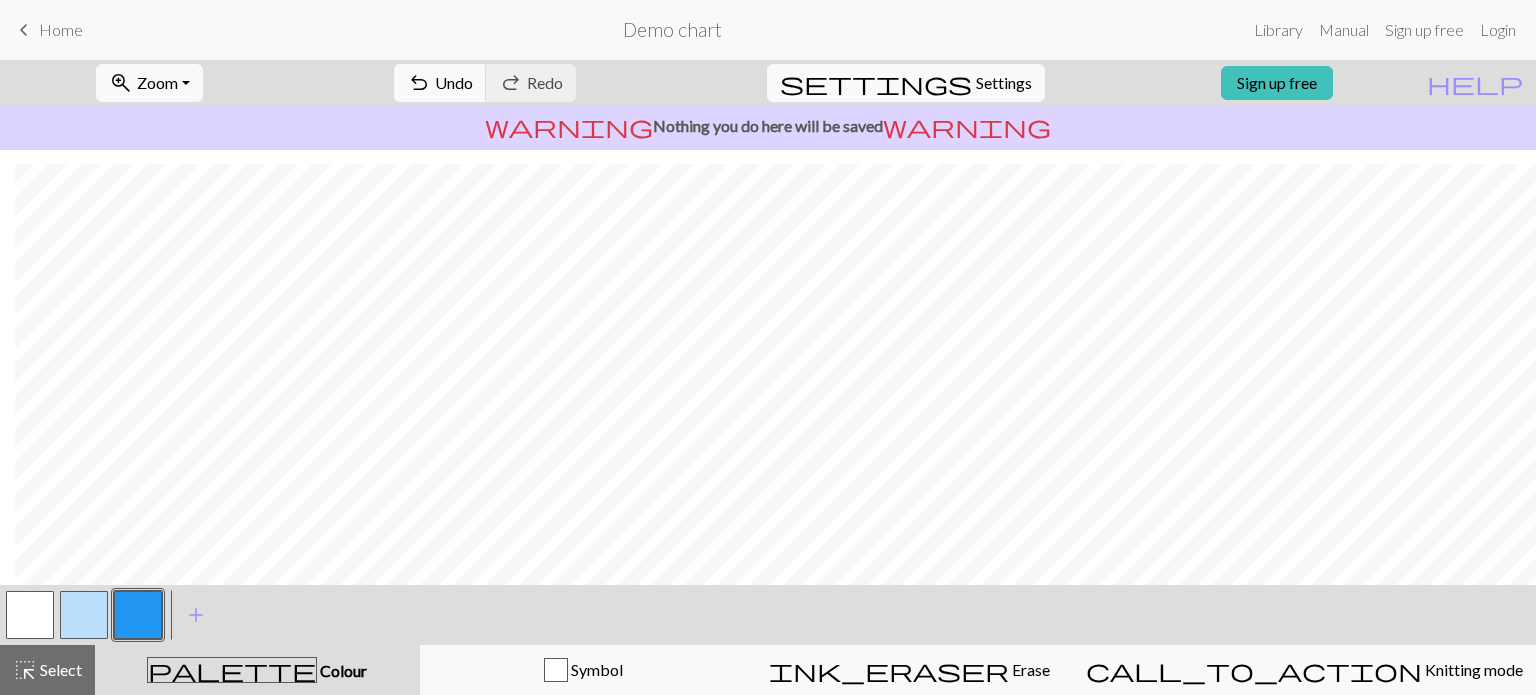 scroll, scrollTop: 0, scrollLeft: 15, axis: horizontal 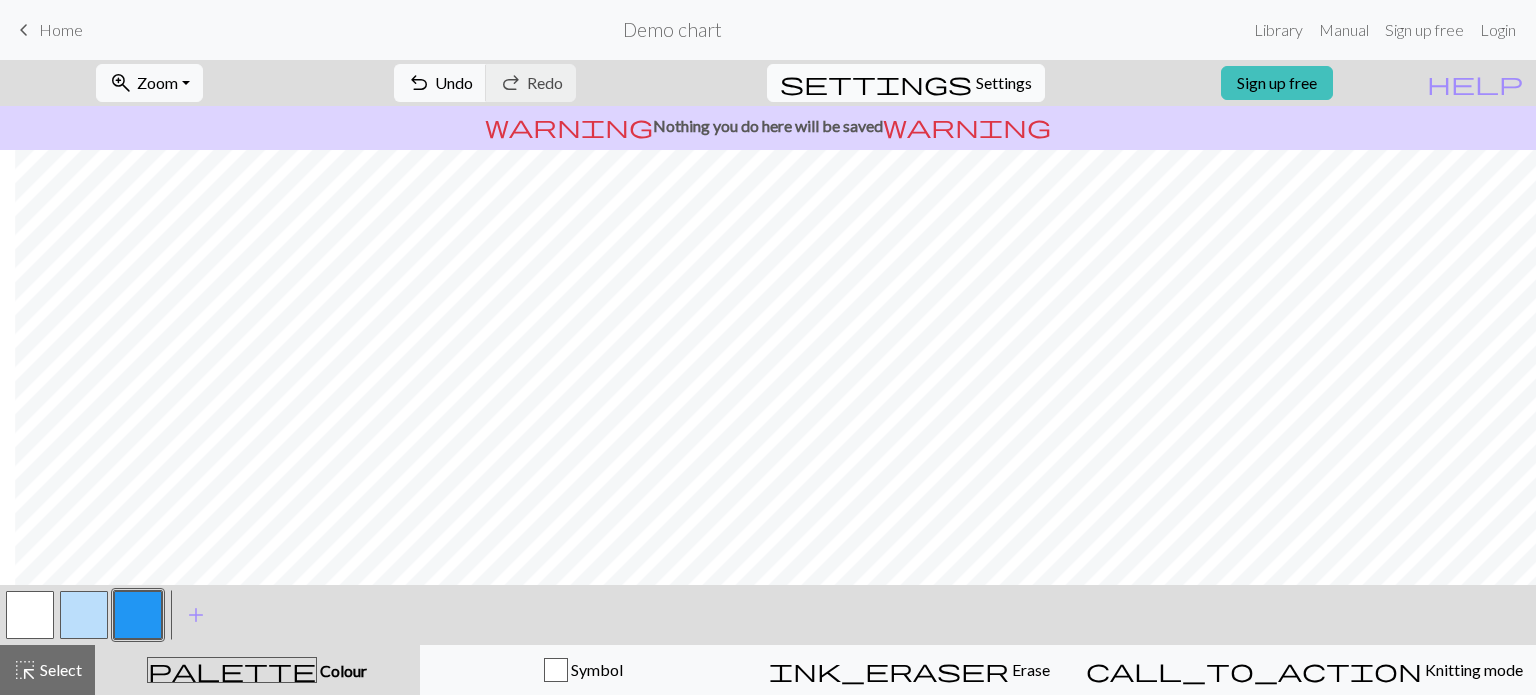 click on "Settings" at bounding box center (1004, 83) 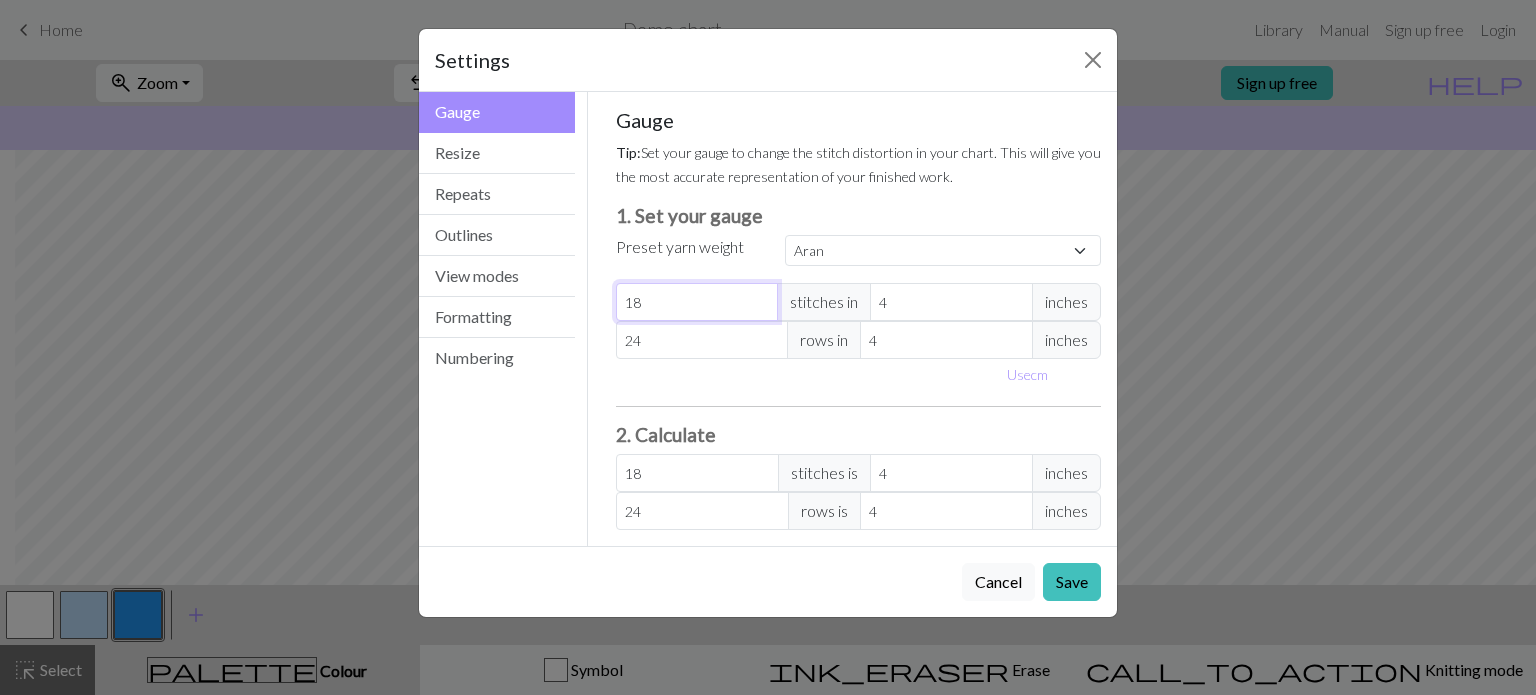 click on "18" at bounding box center [697, 302] 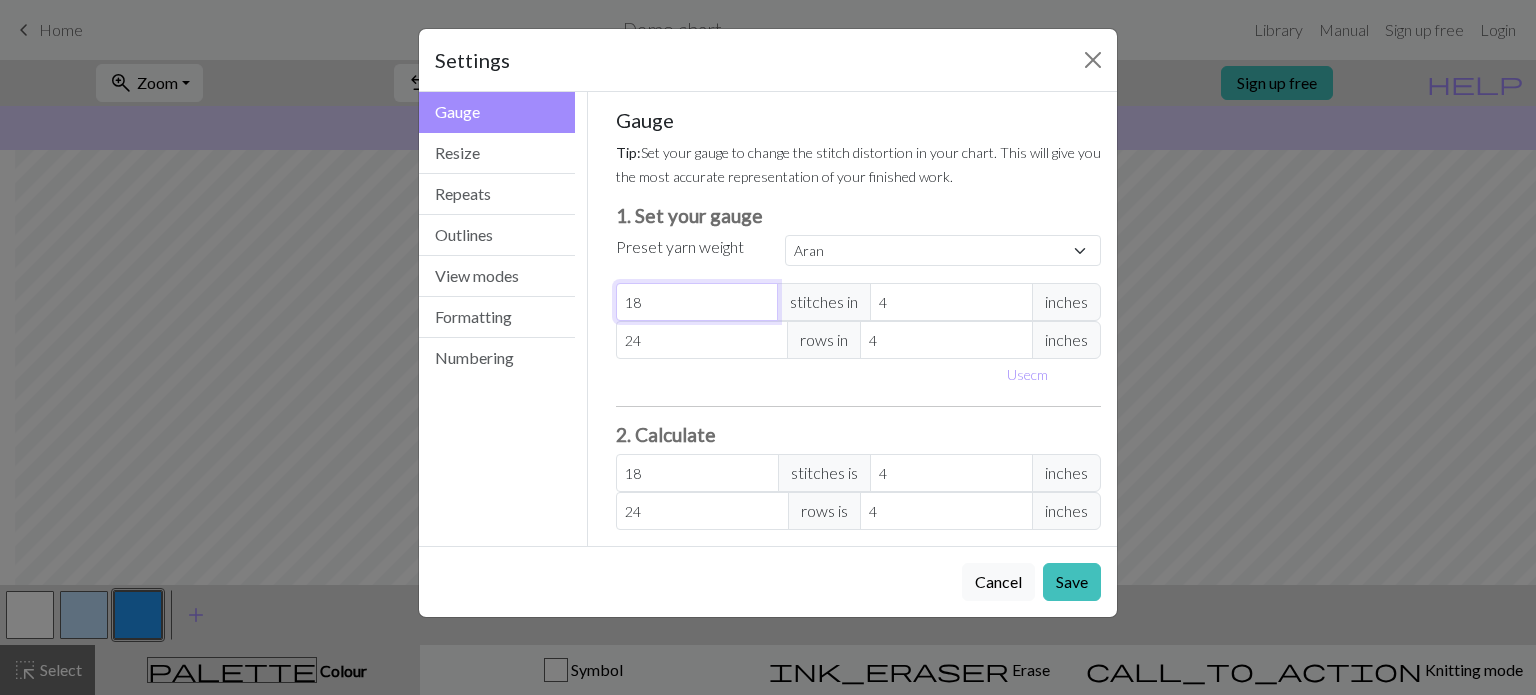 type on "1" 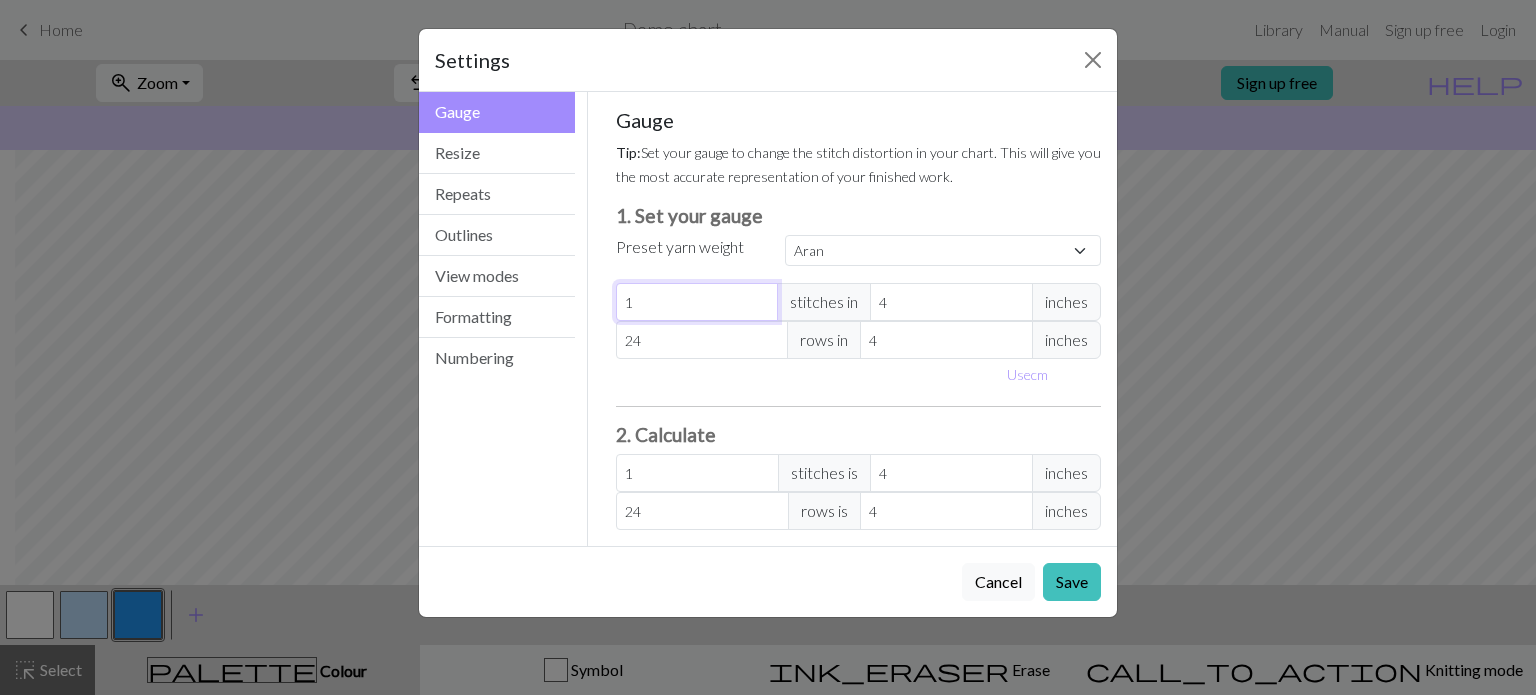 type on "17" 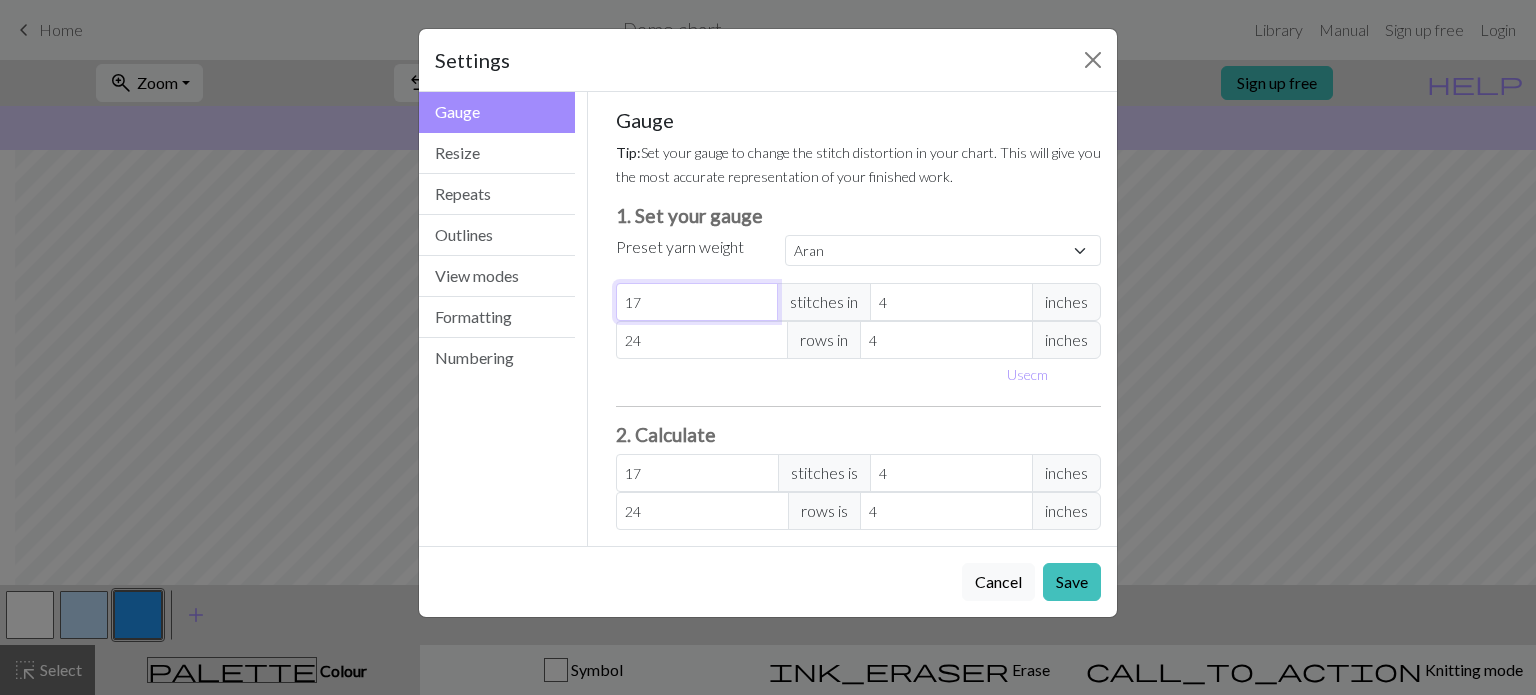 type on "17" 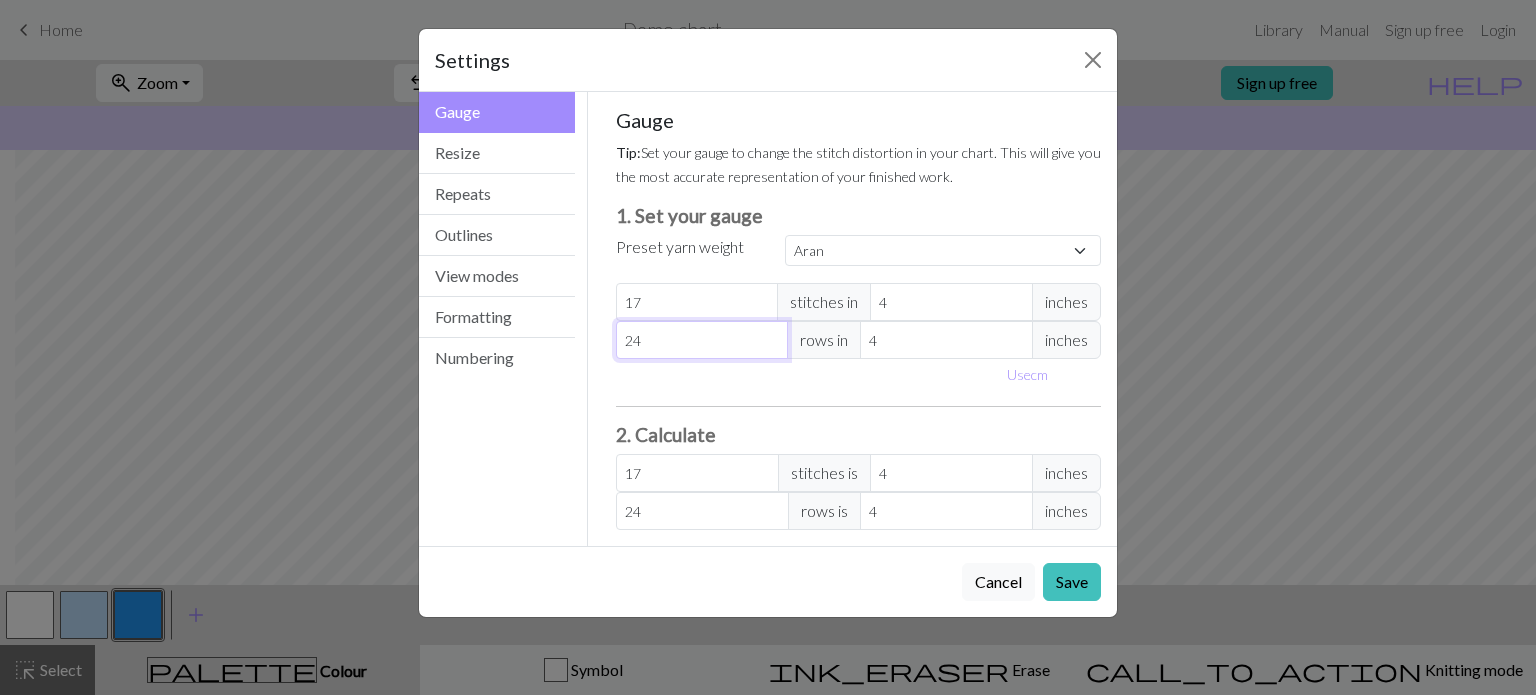 click on "24" at bounding box center [702, 340] 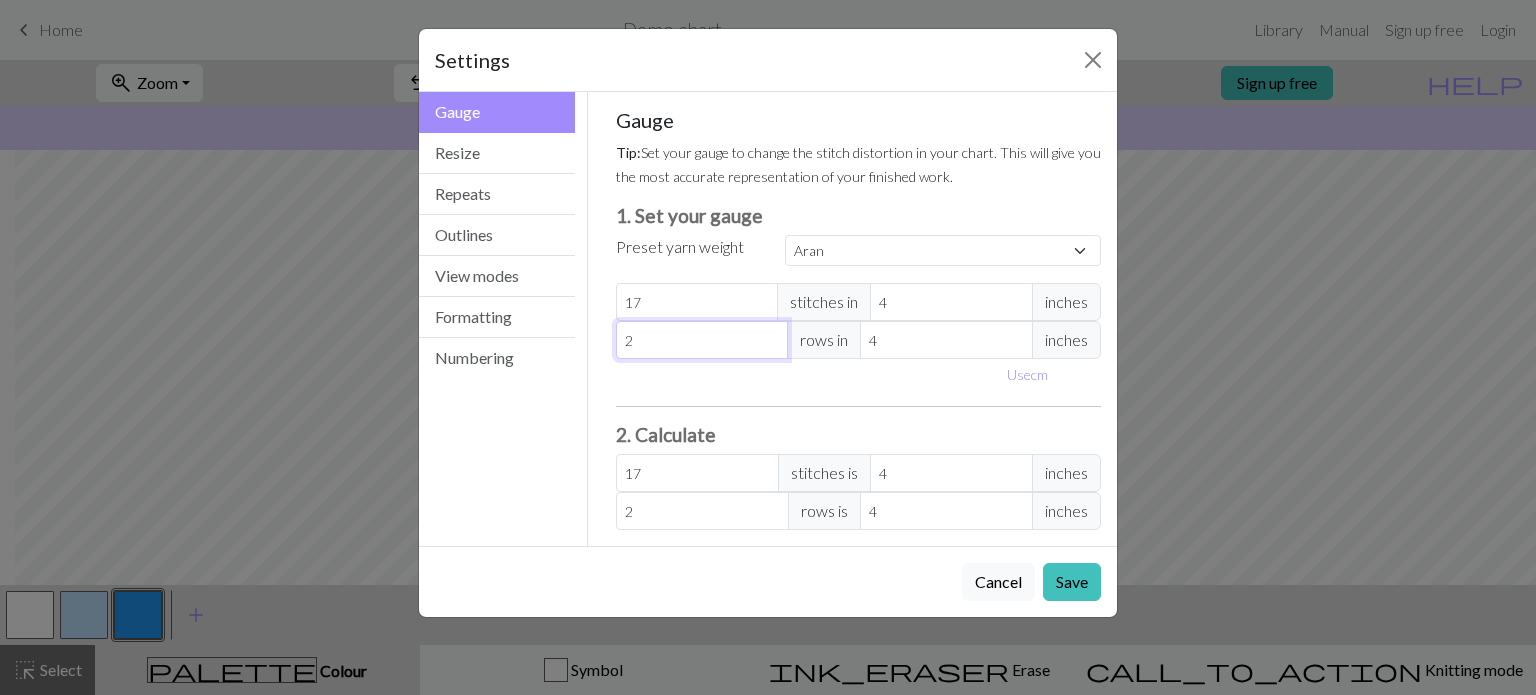 type on "23" 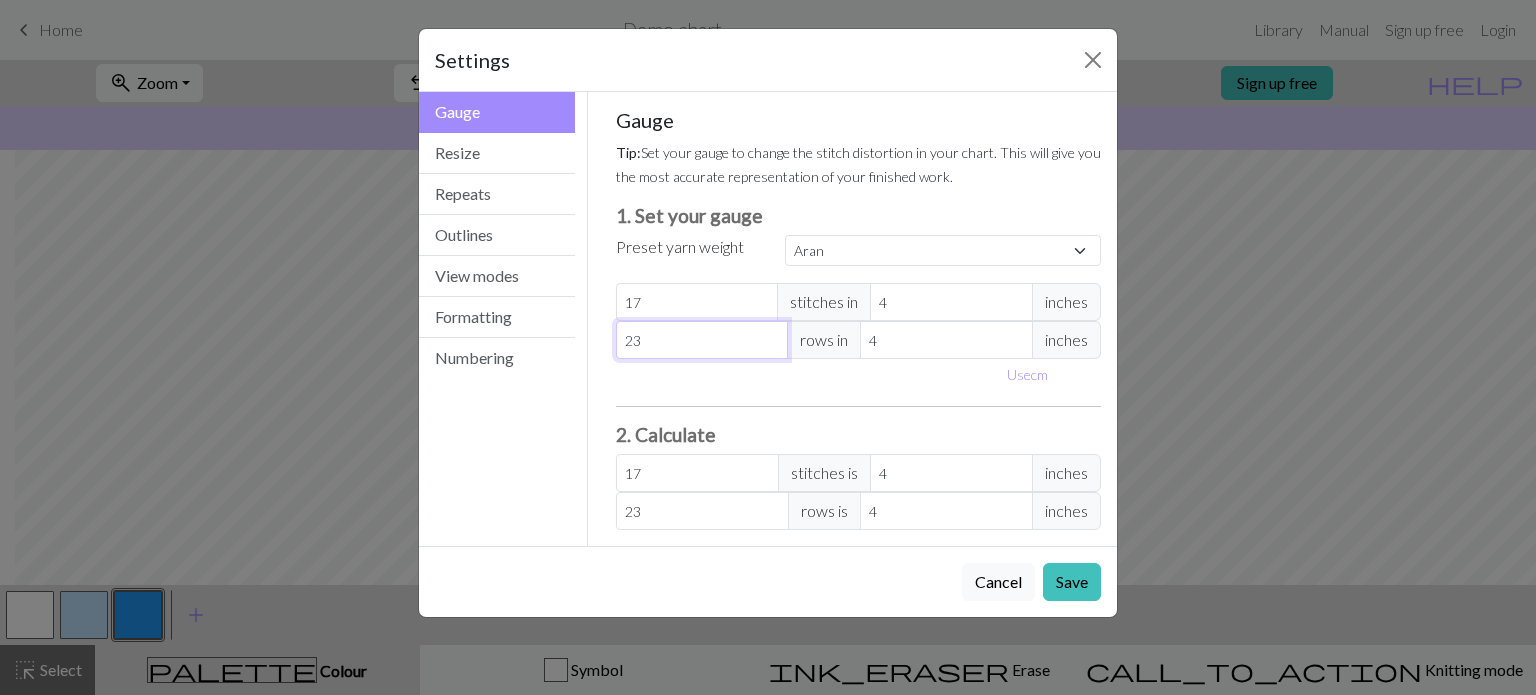 type on "22" 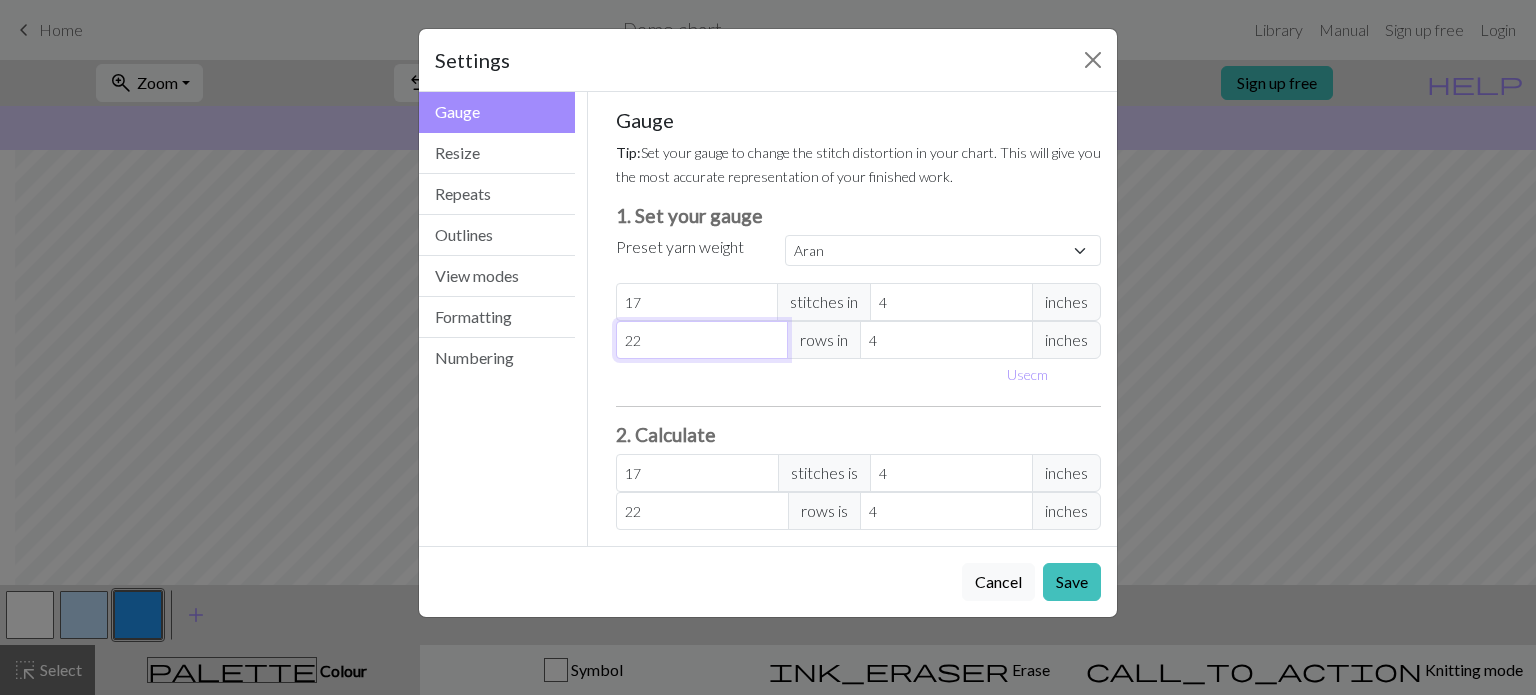 type on "21" 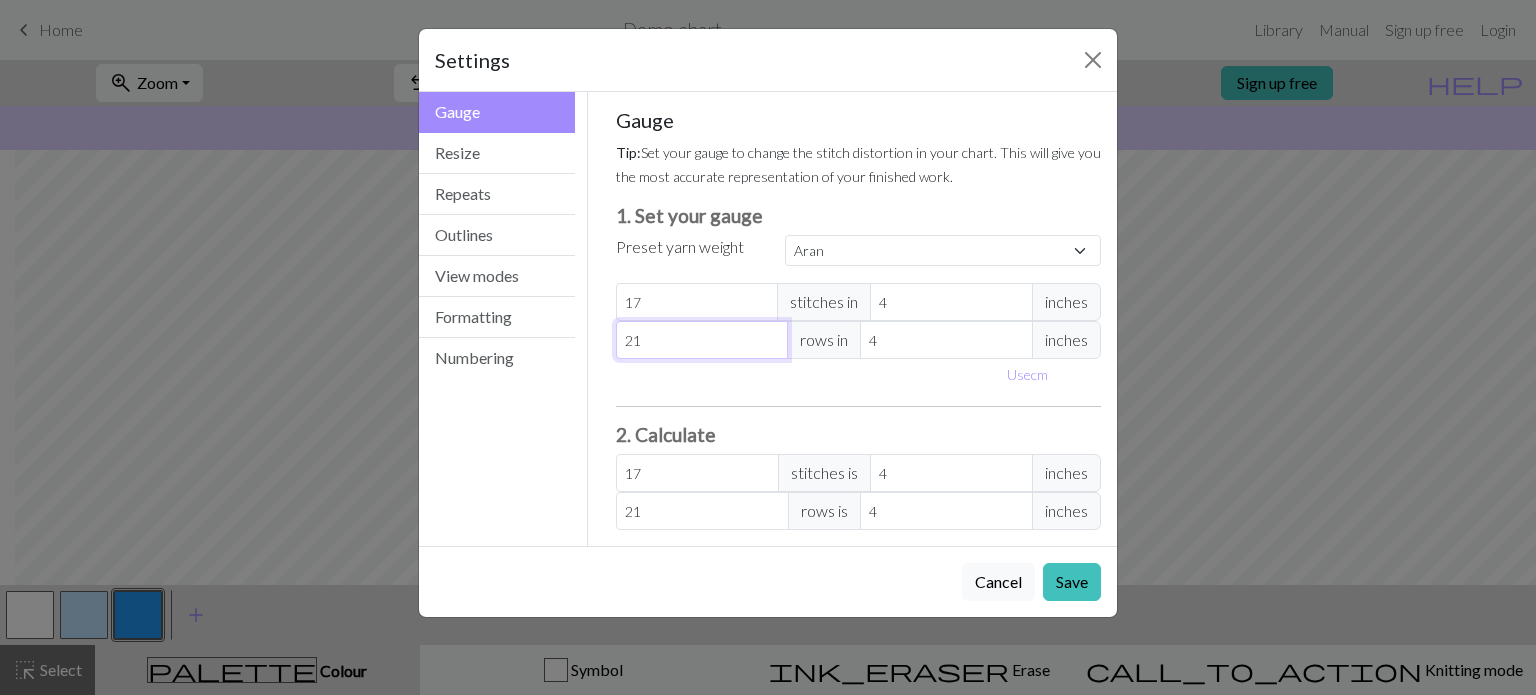type on "20" 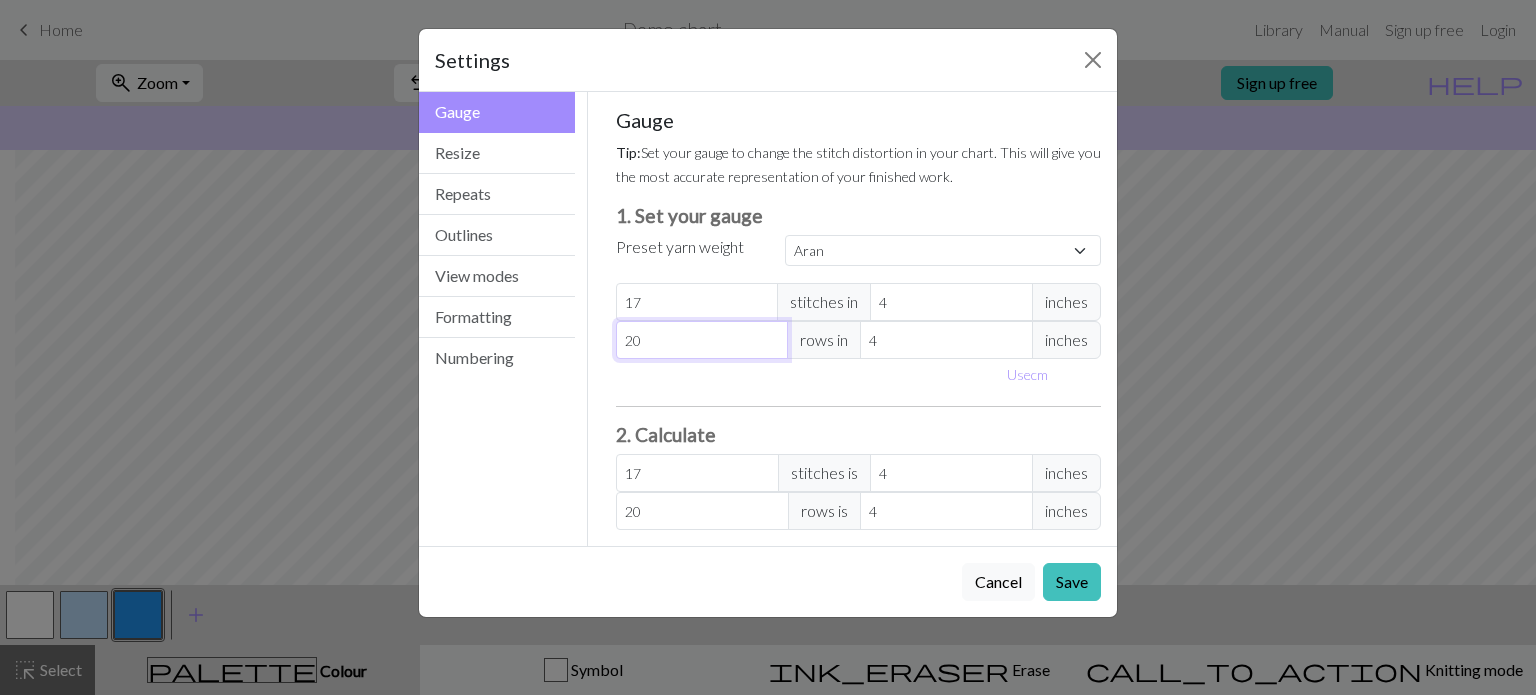 type on "19" 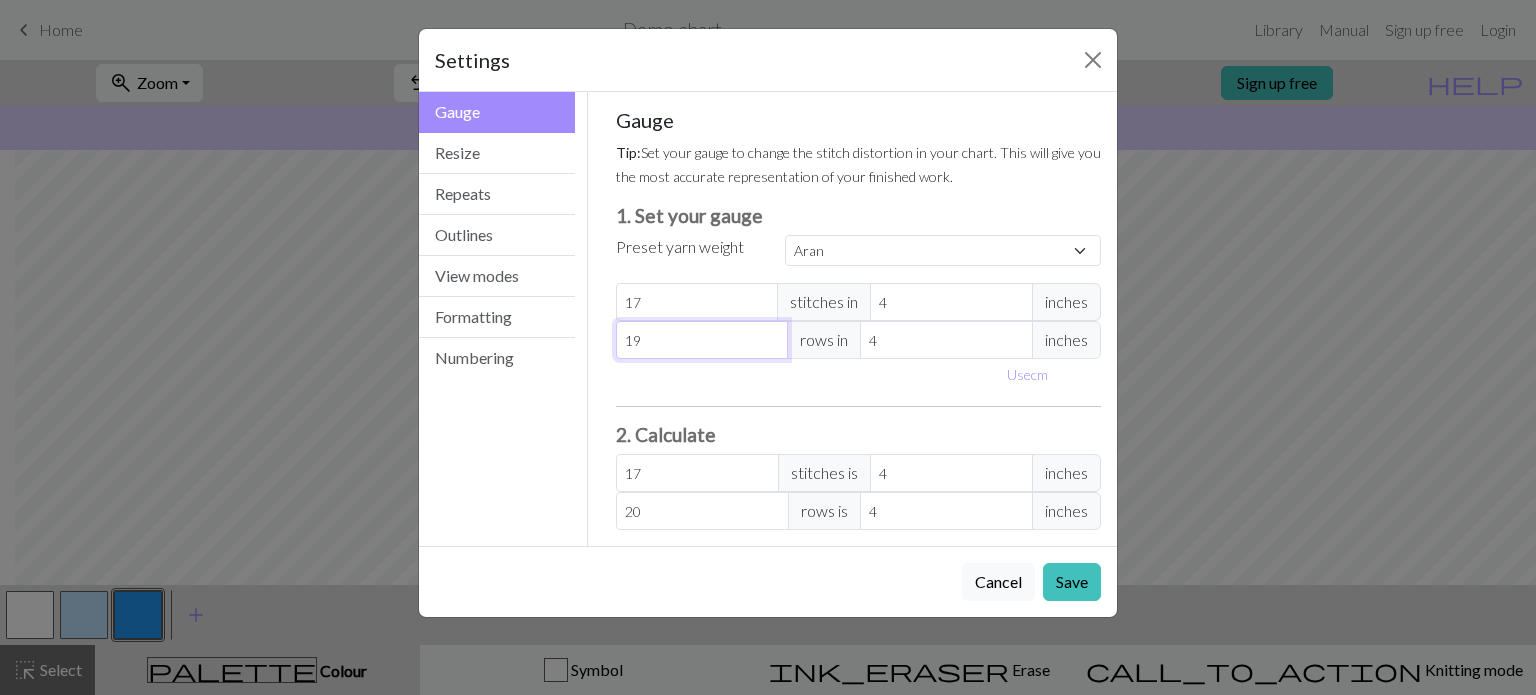 type on "19" 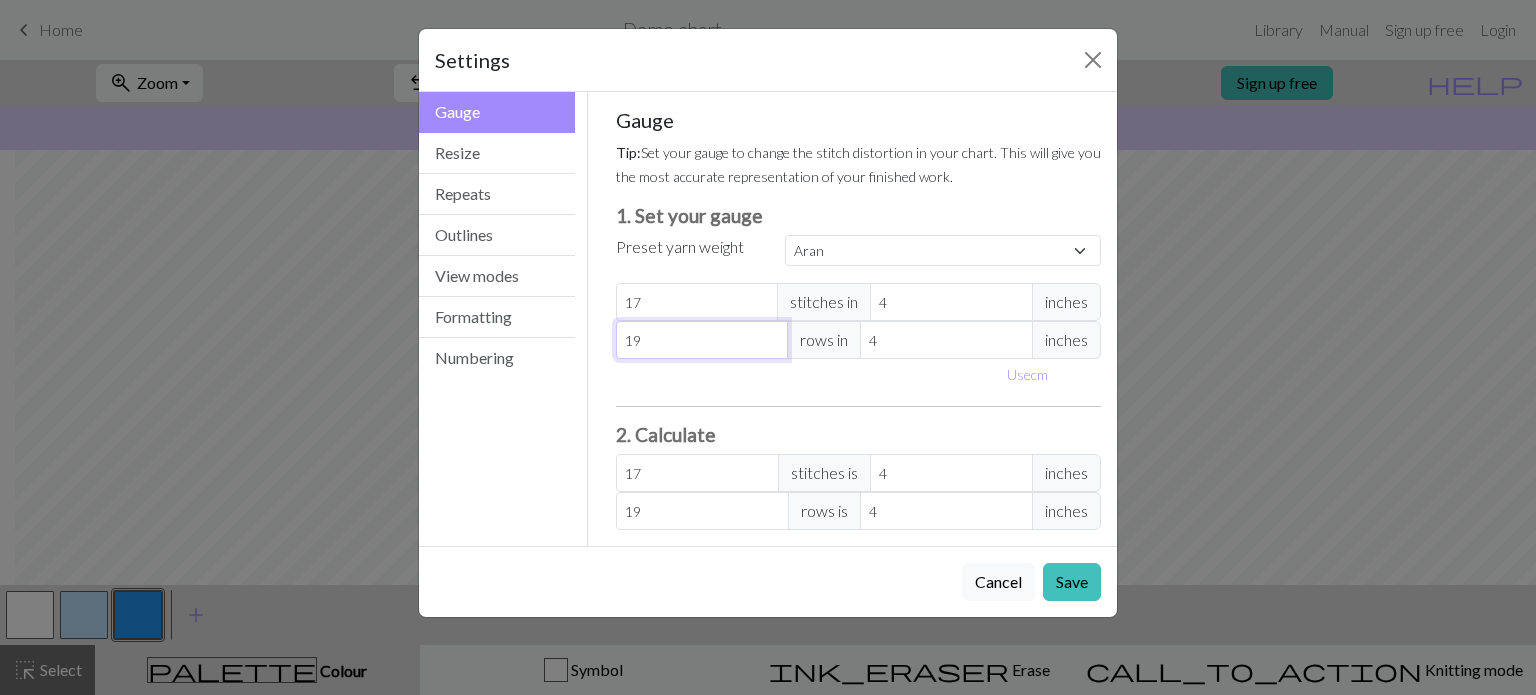 type on "18" 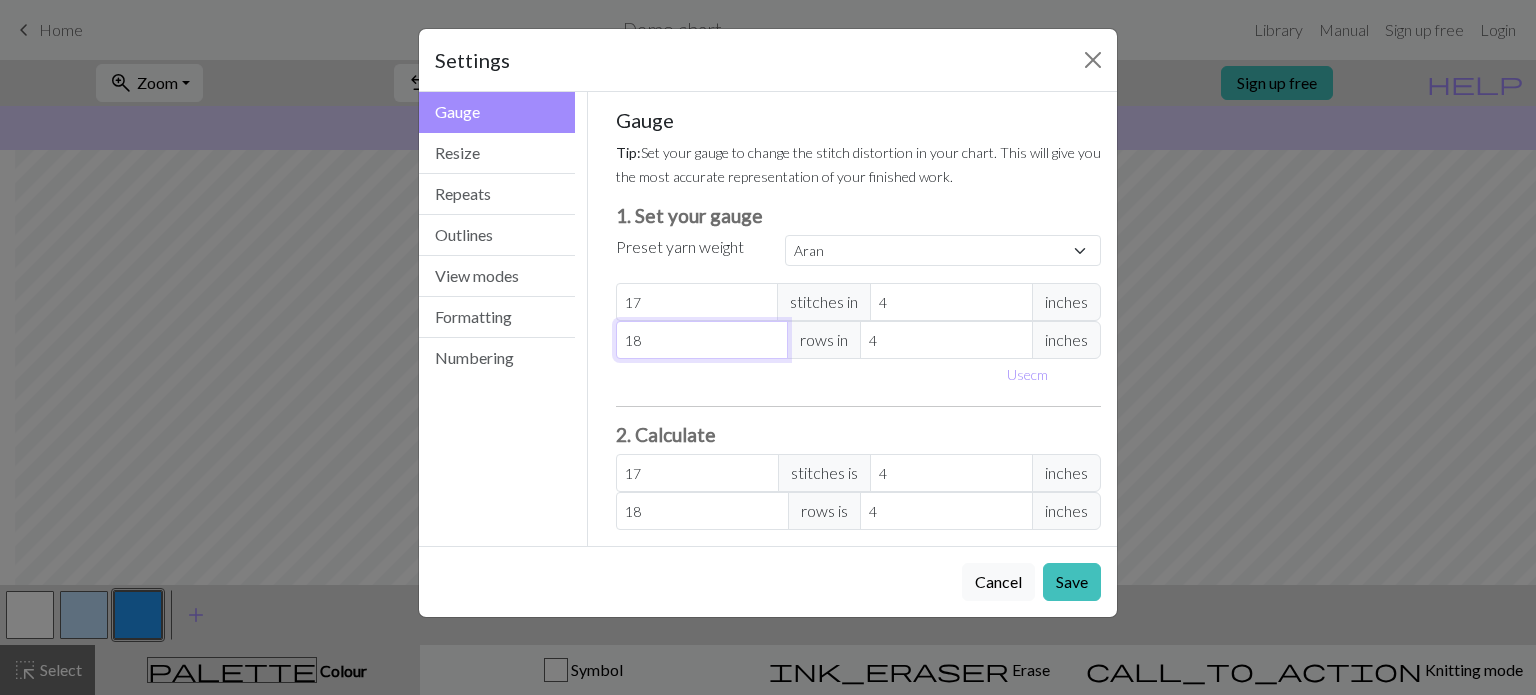 type on "17" 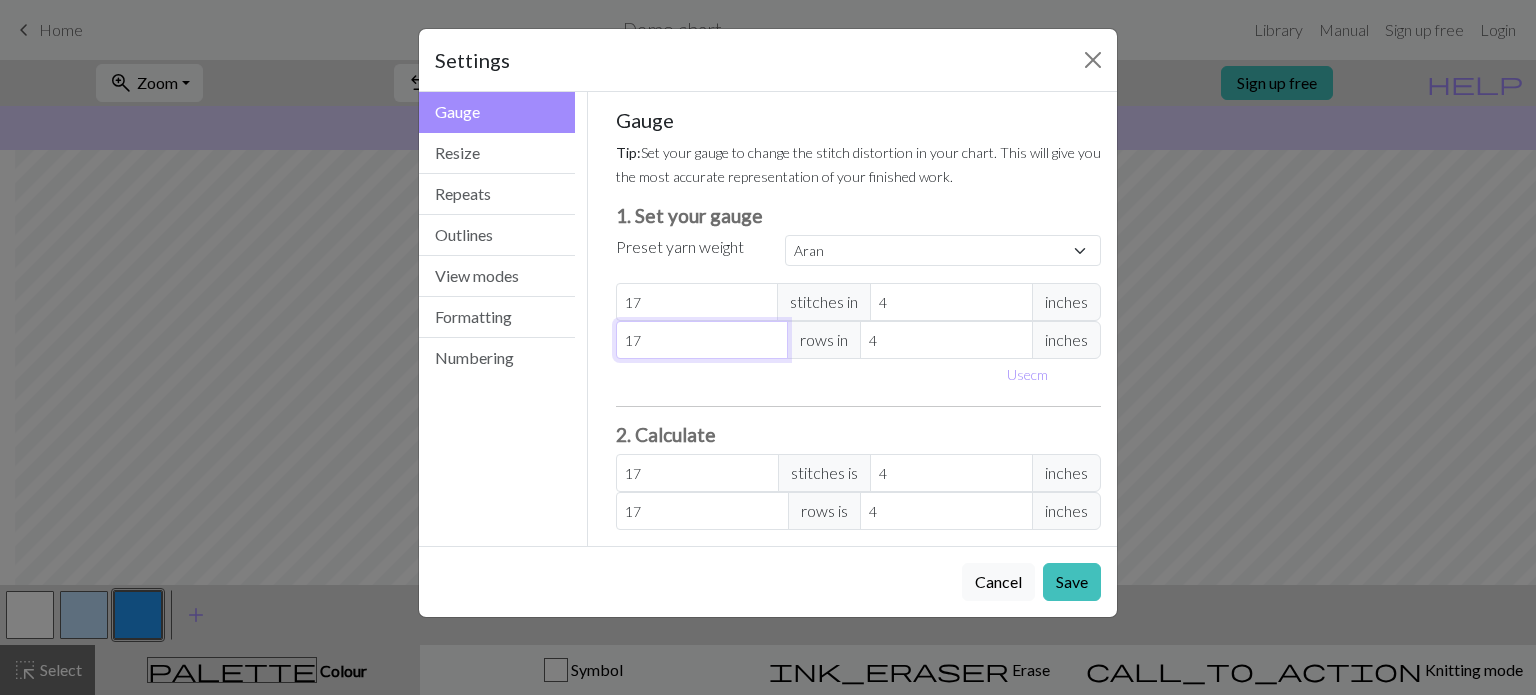 type on "16" 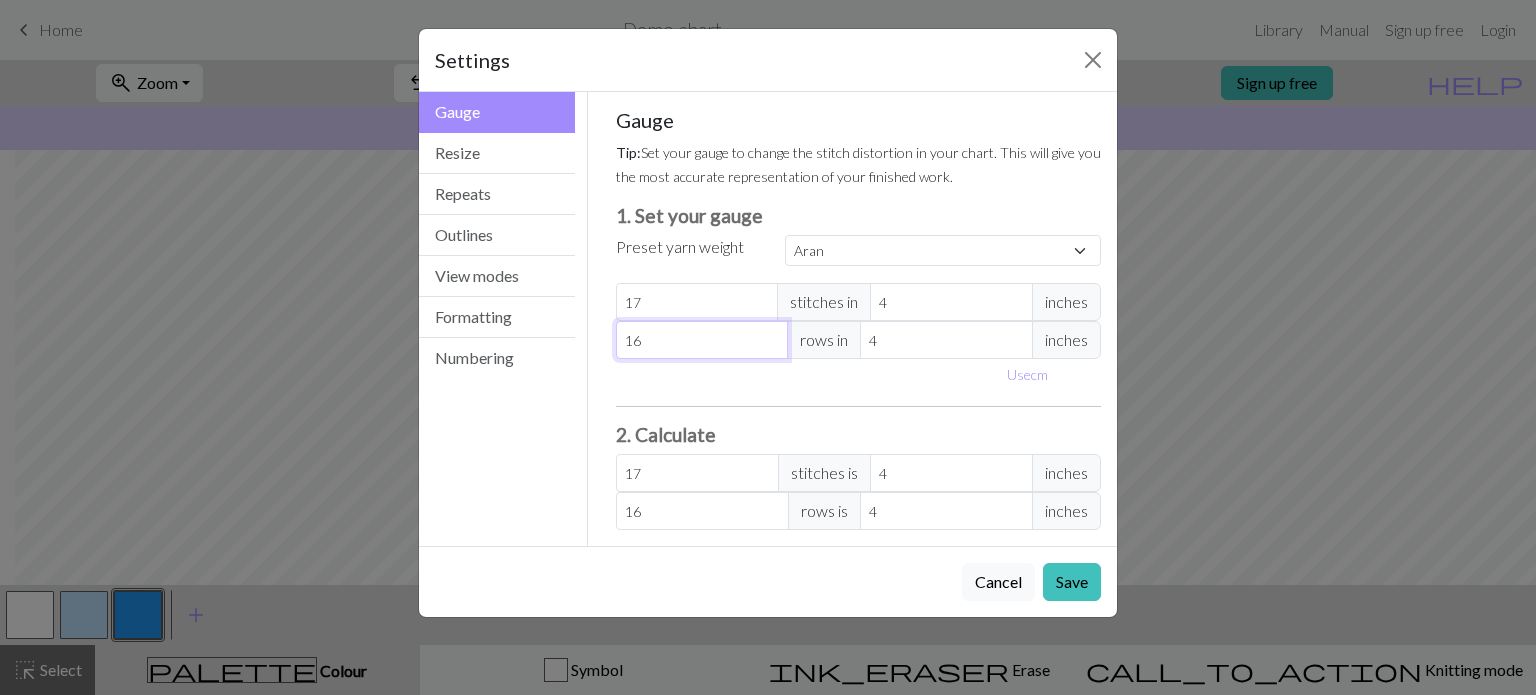 type on "15" 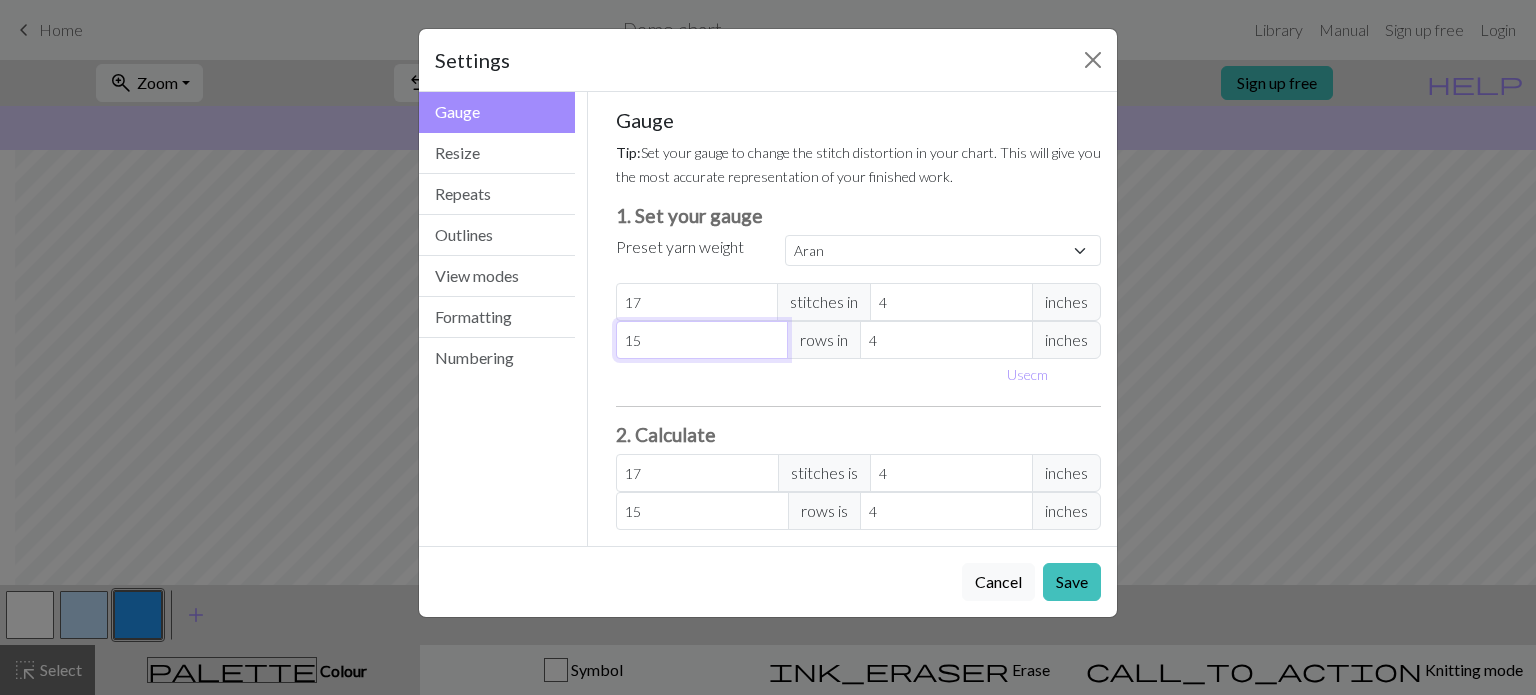 type on "14" 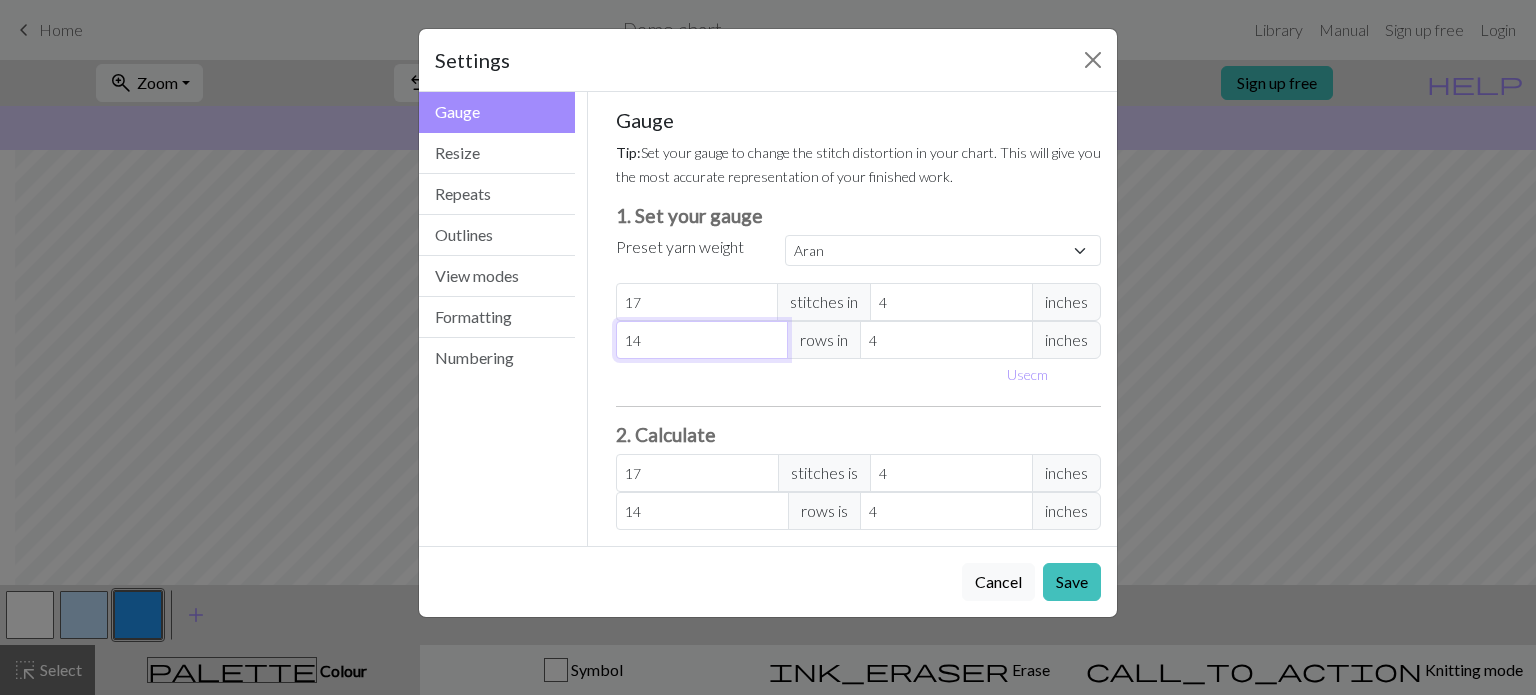 type on "13" 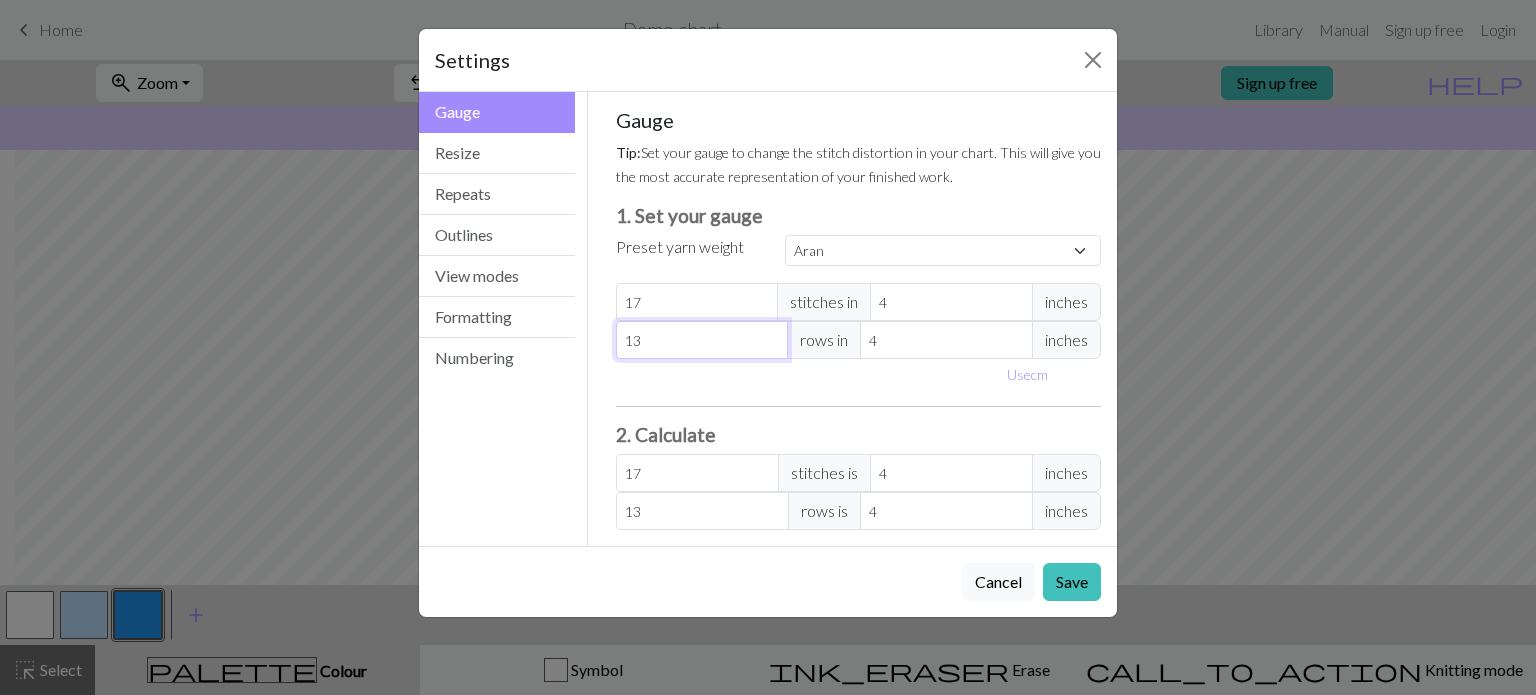 type on "12" 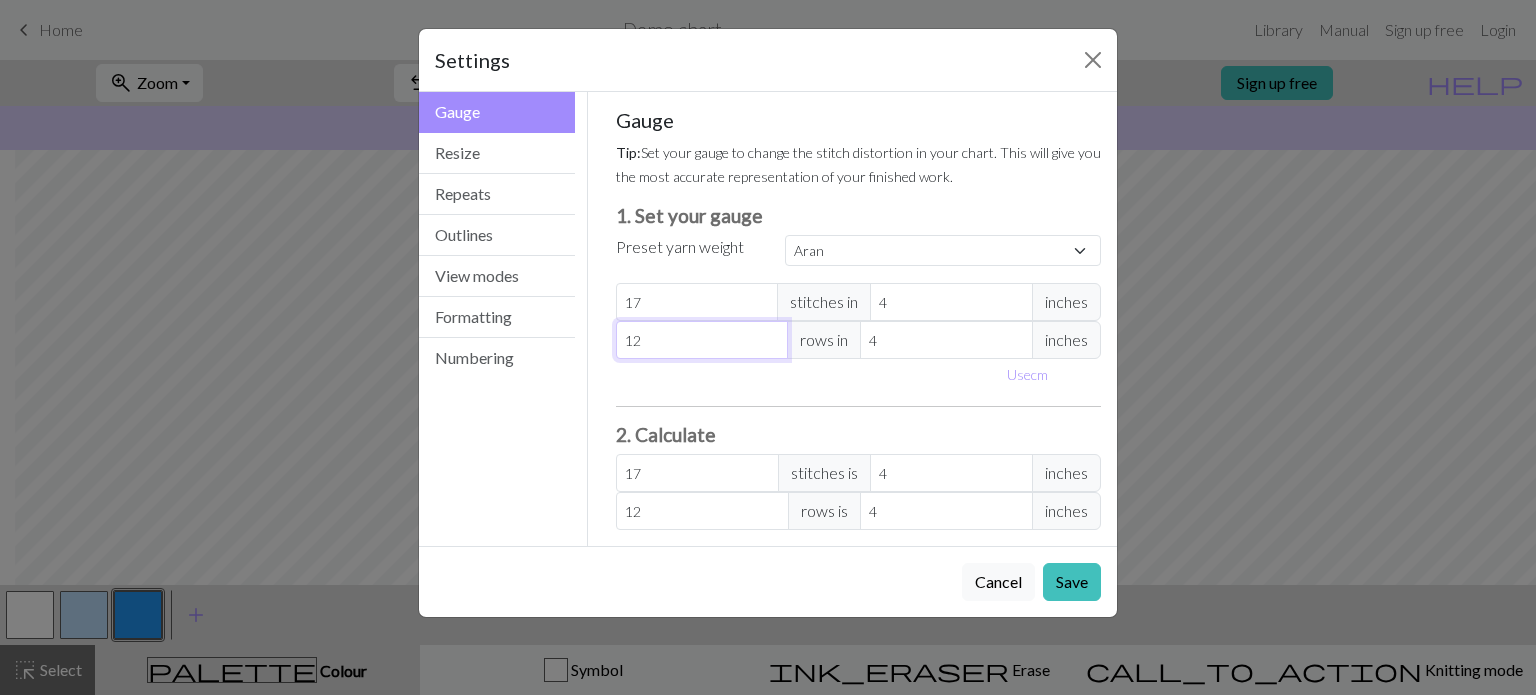 type on "11" 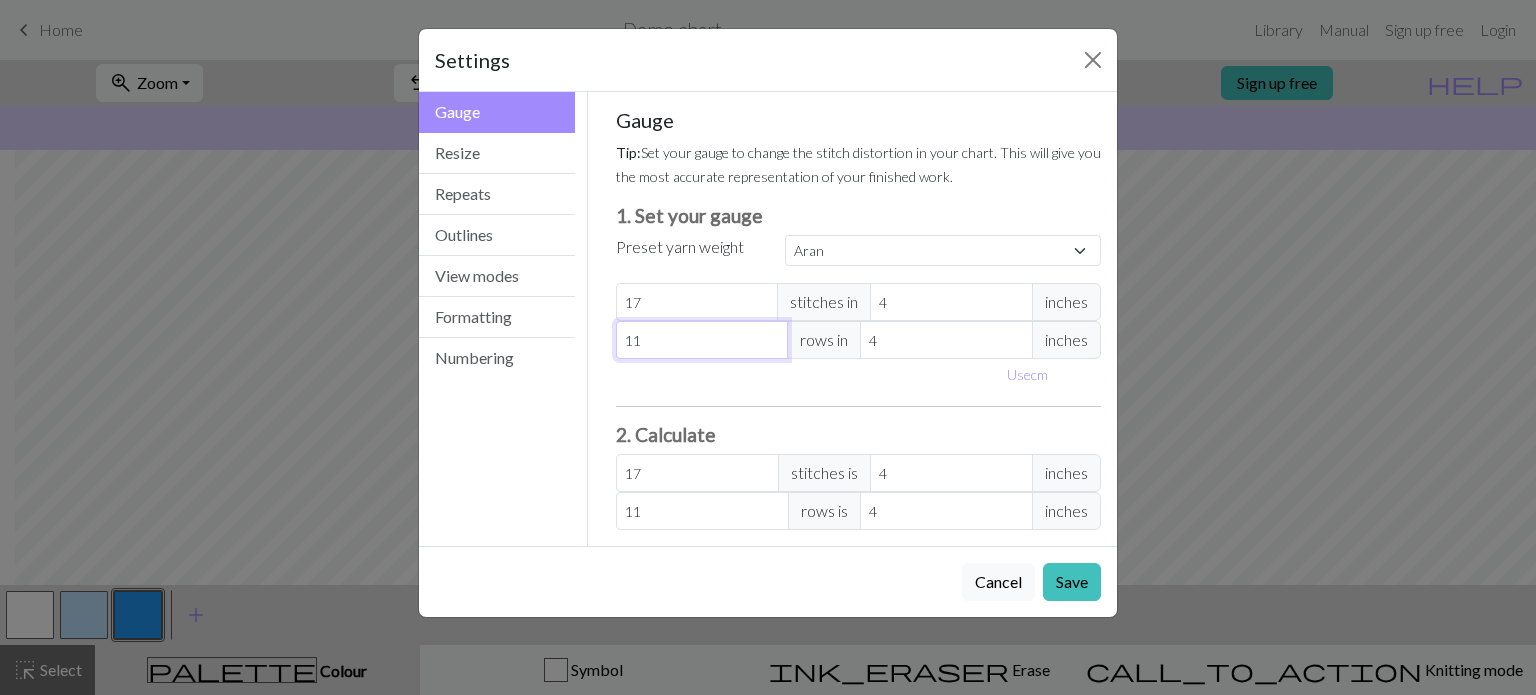 type on "10" 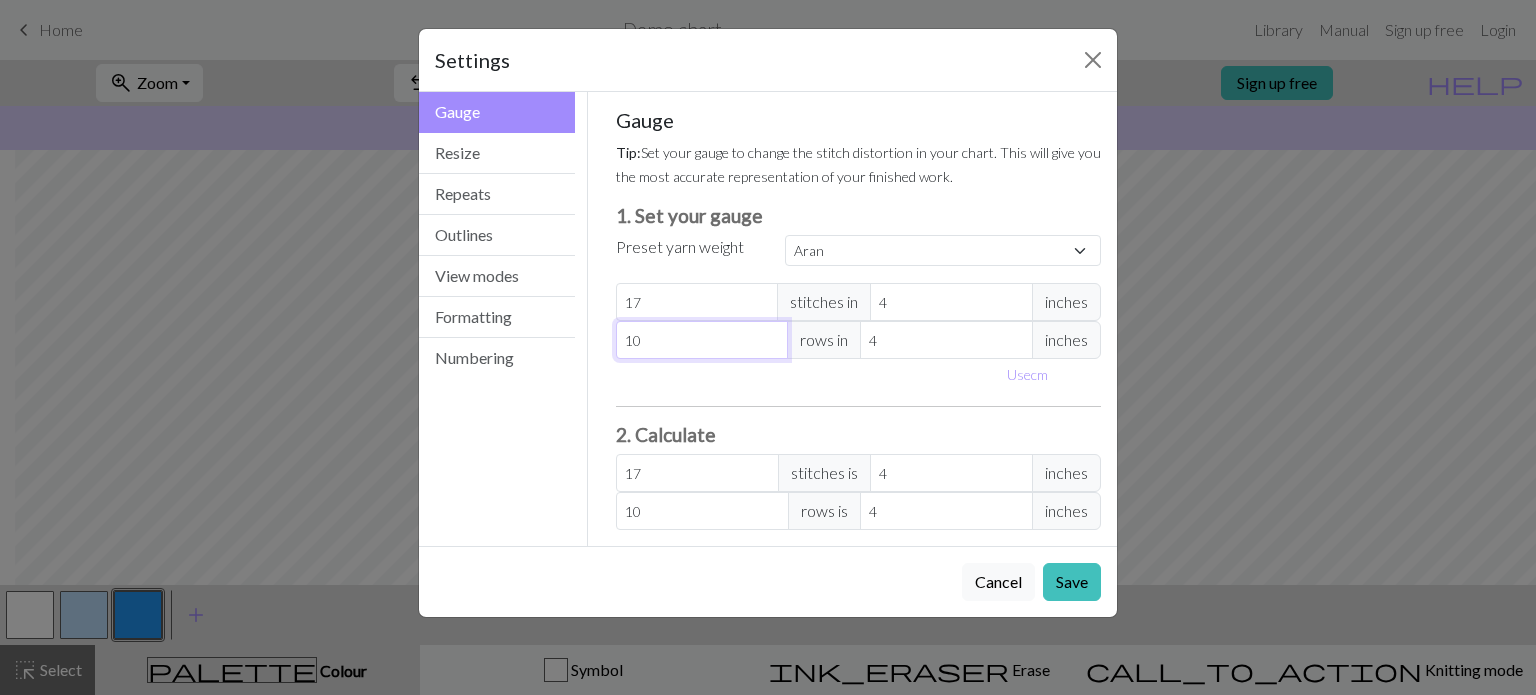 type on "9" 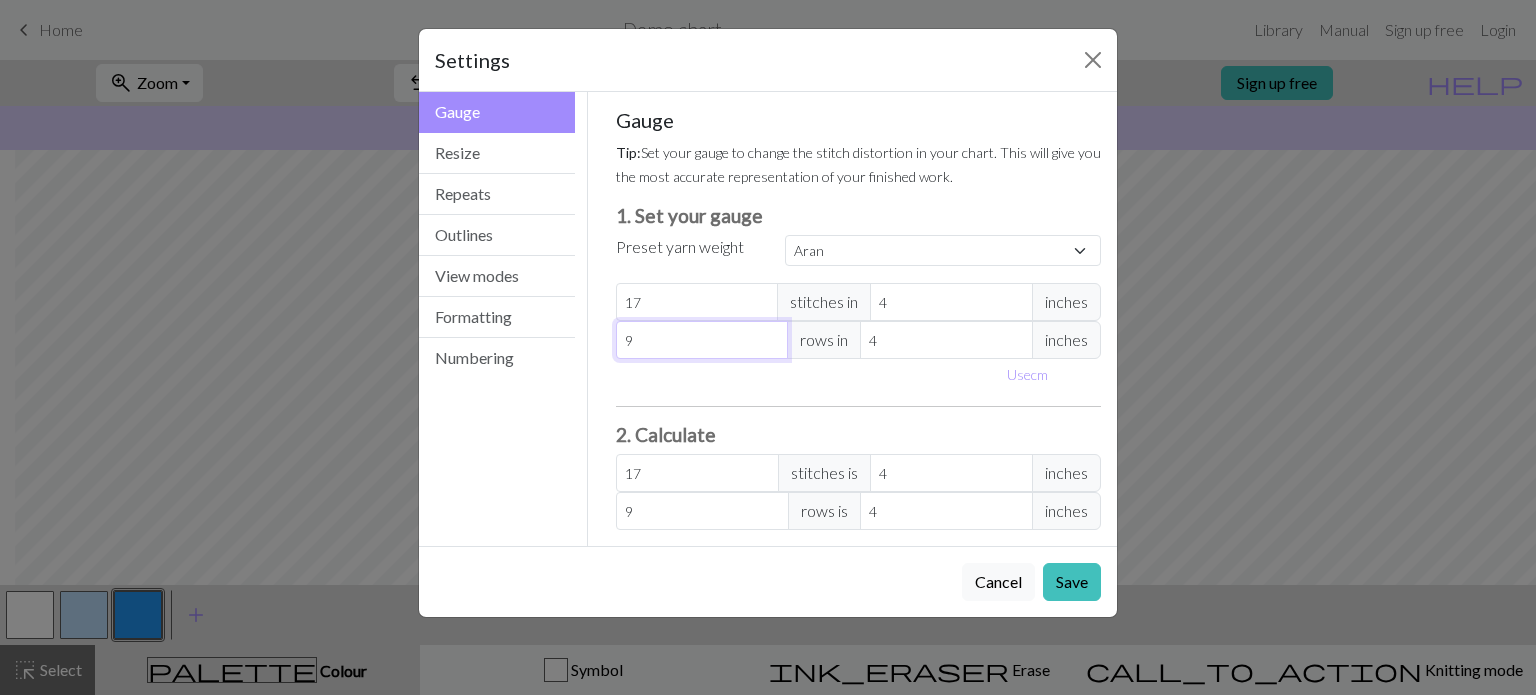 type on "8" 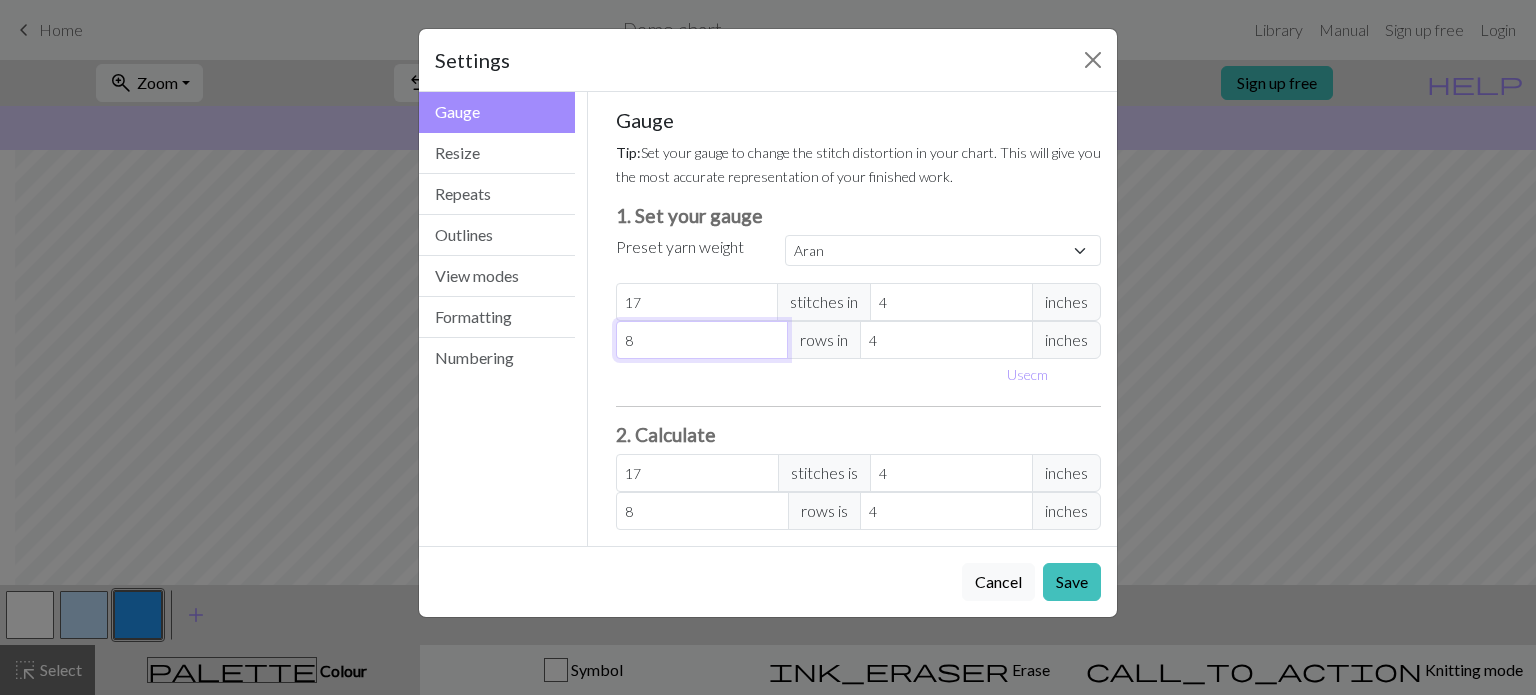type on "7" 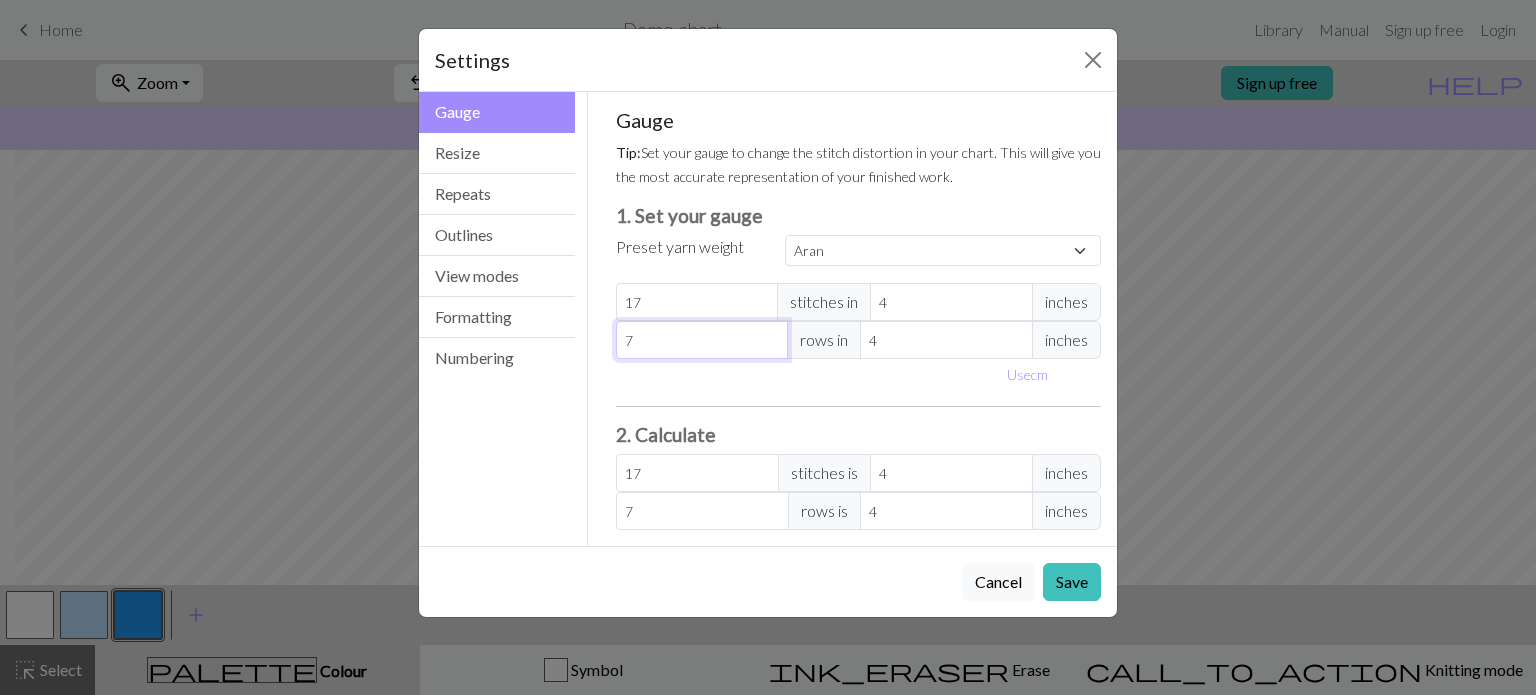 type on "6" 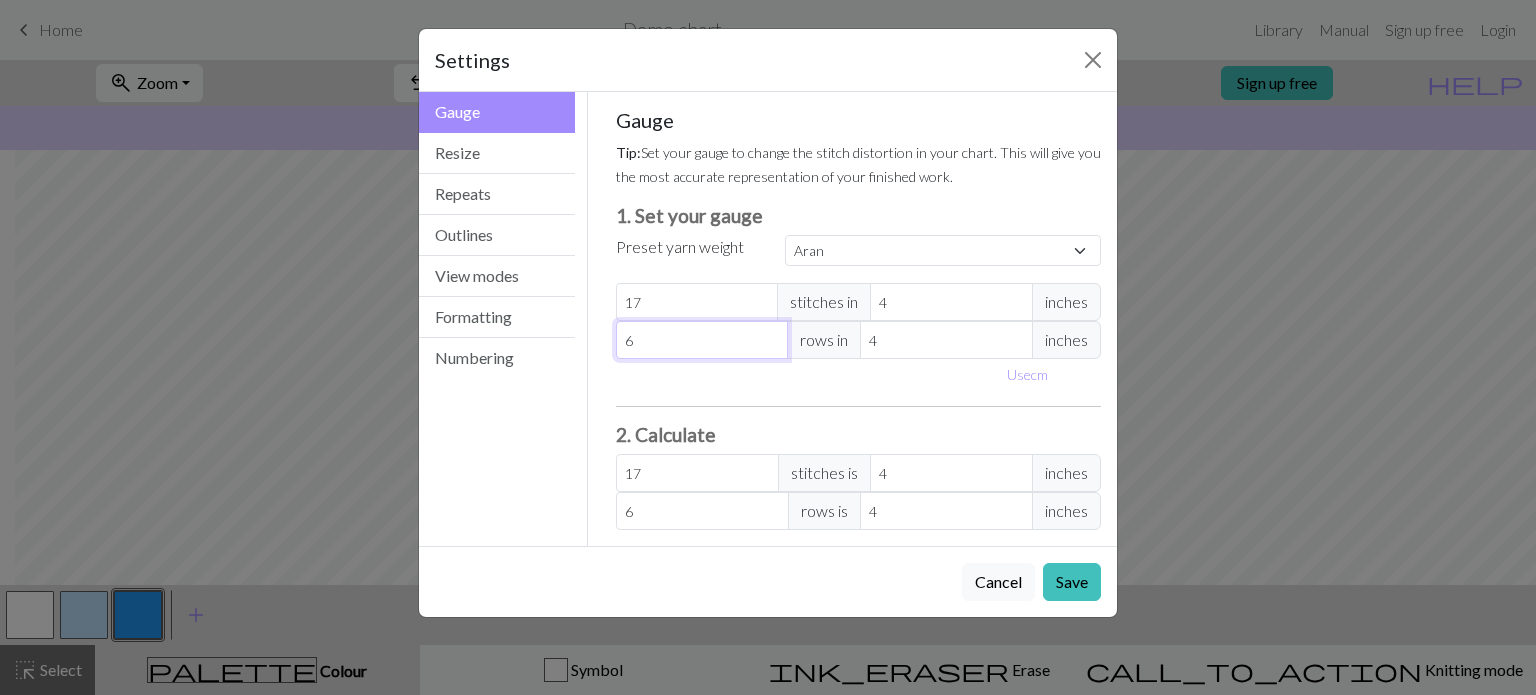 type on "5" 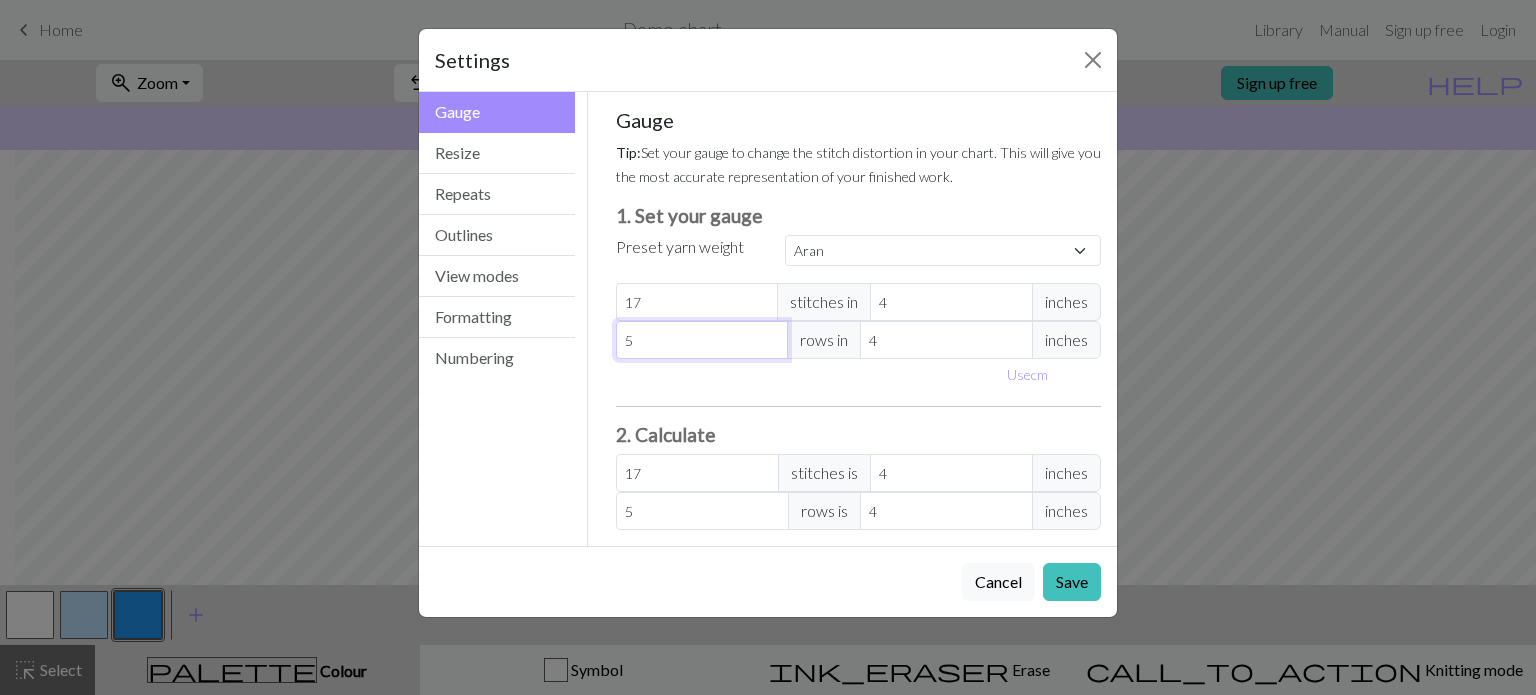 type on "4" 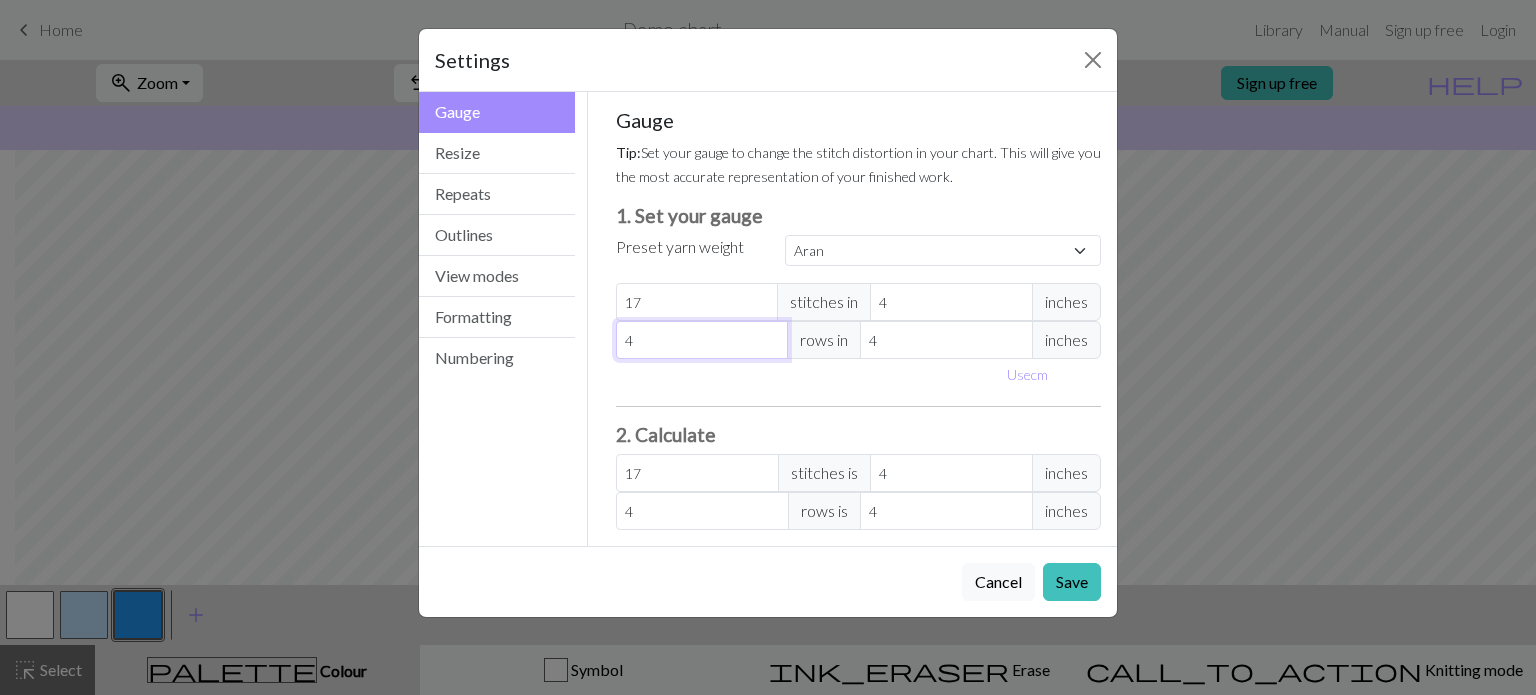 type on "3" 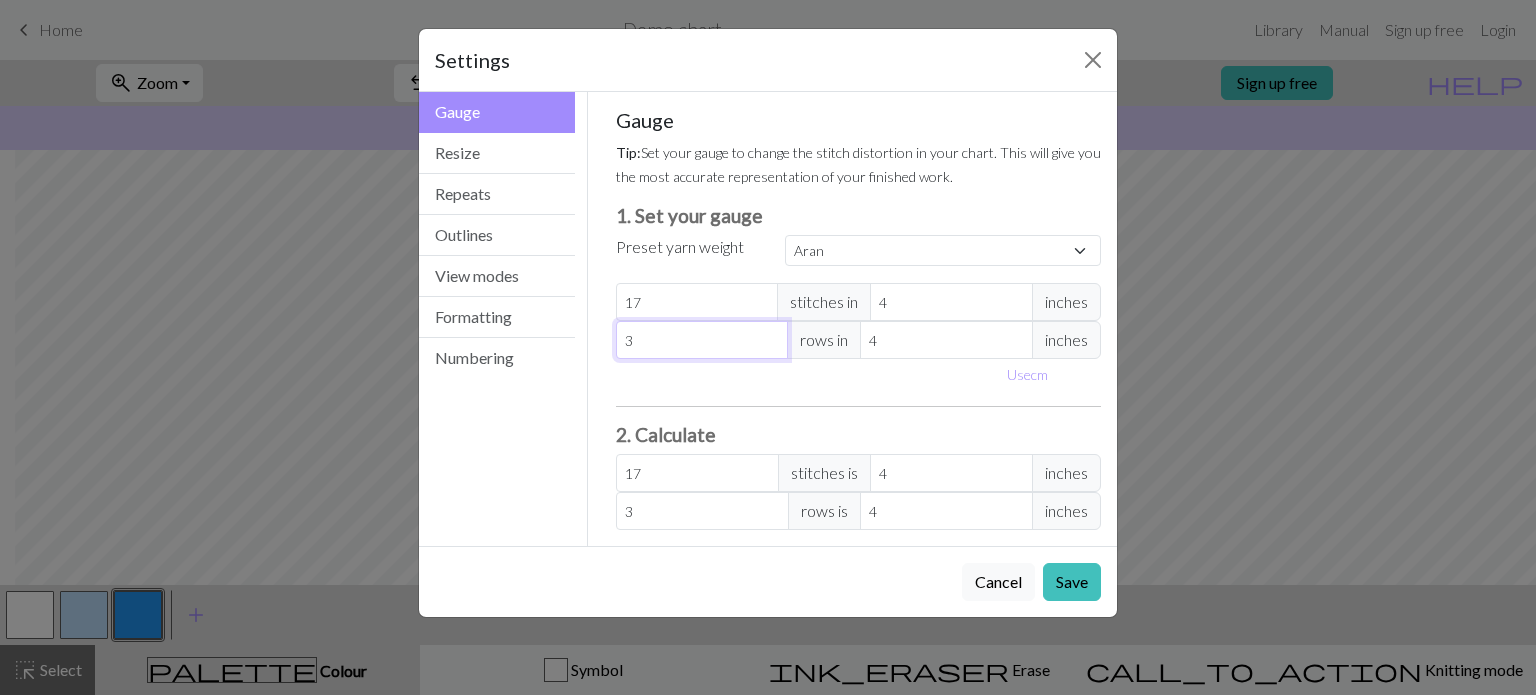 type on "2" 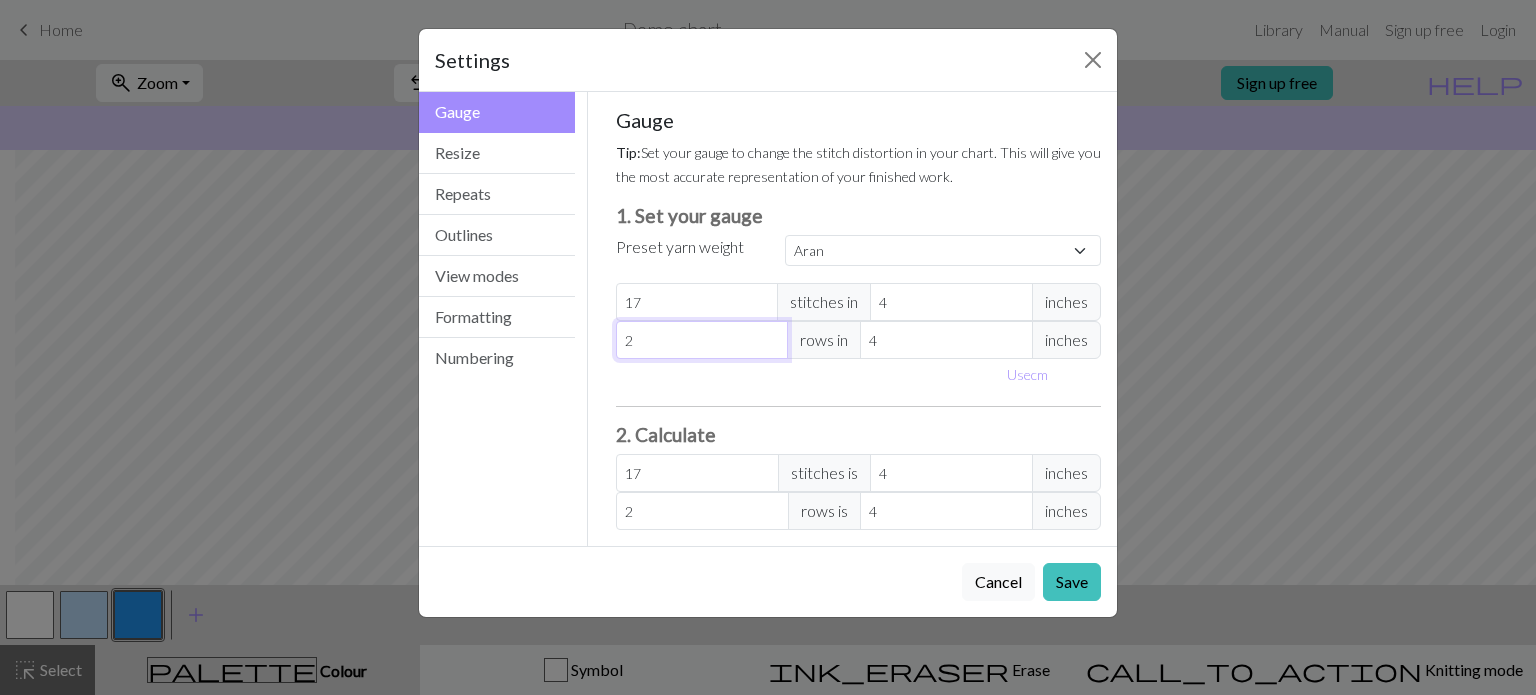 type on "1" 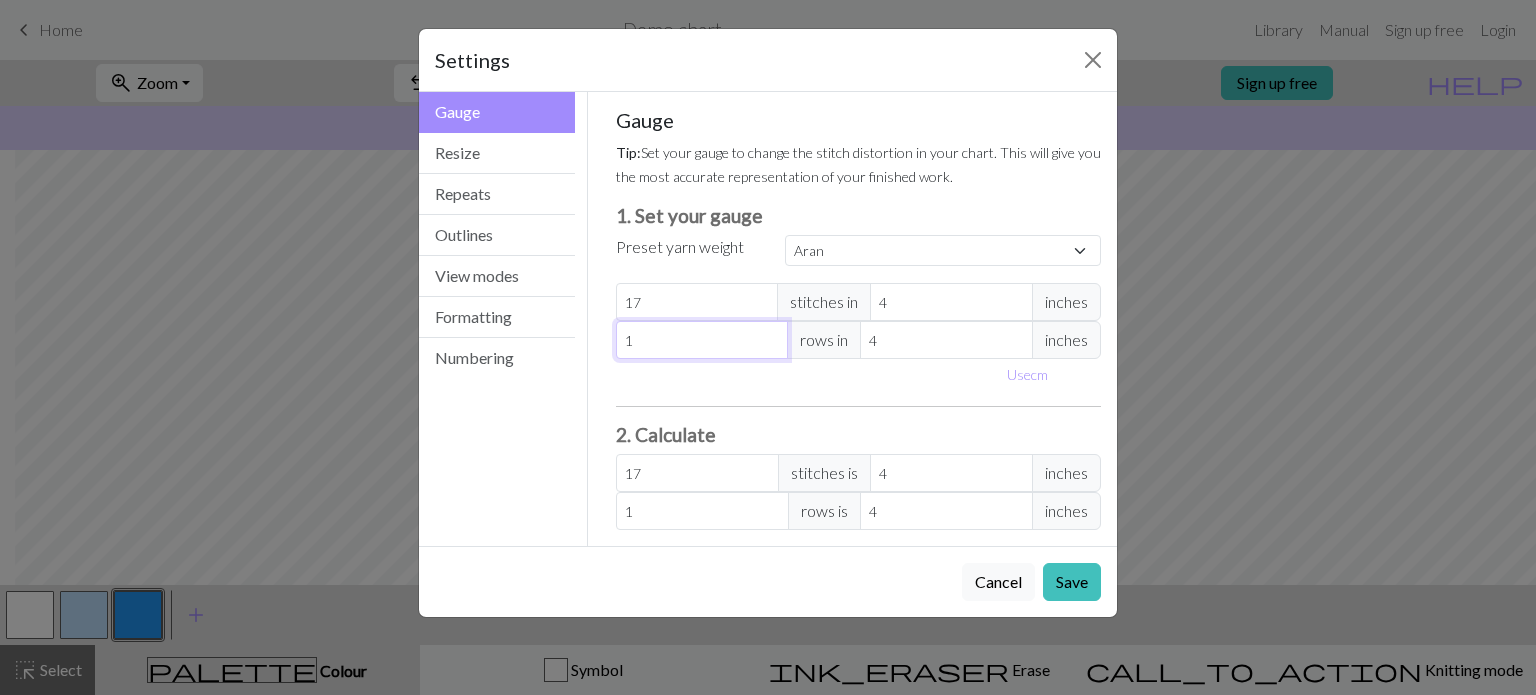 type on "0" 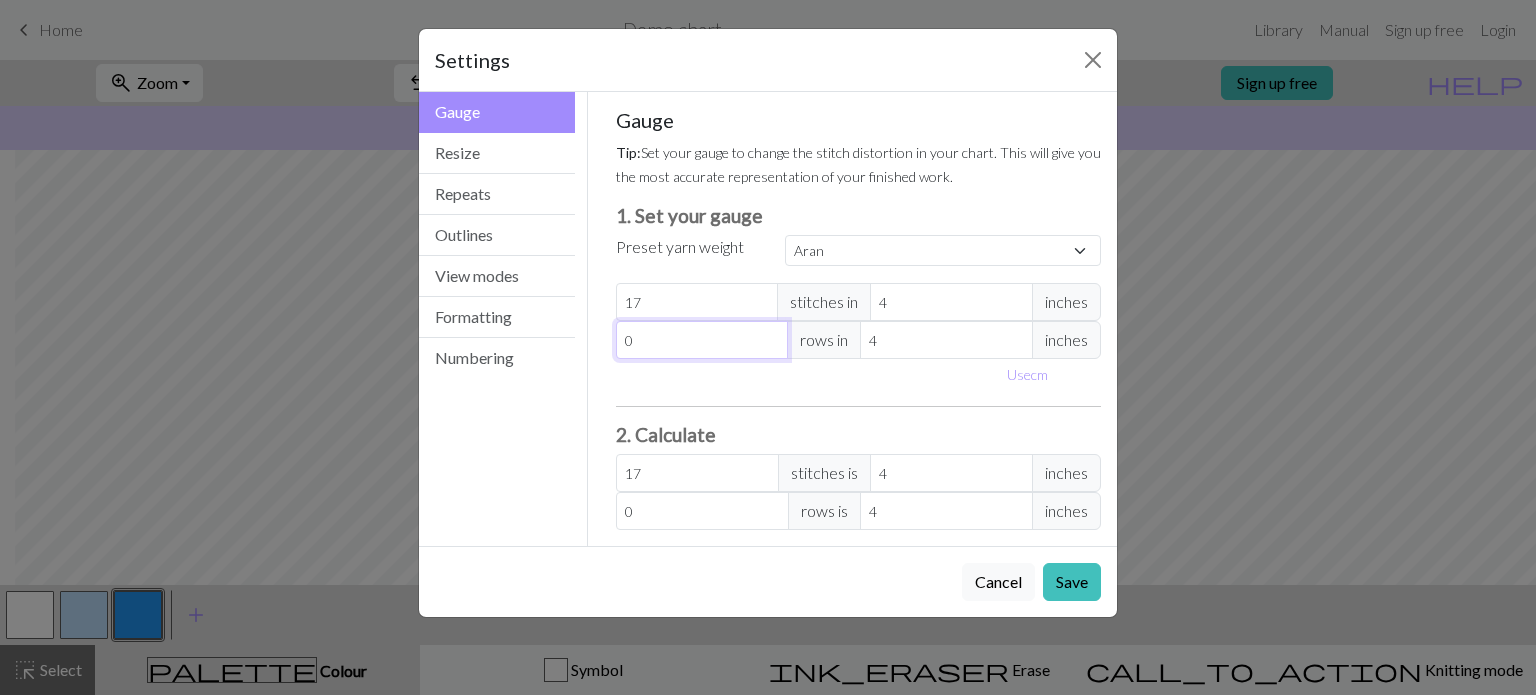 type on "-1" 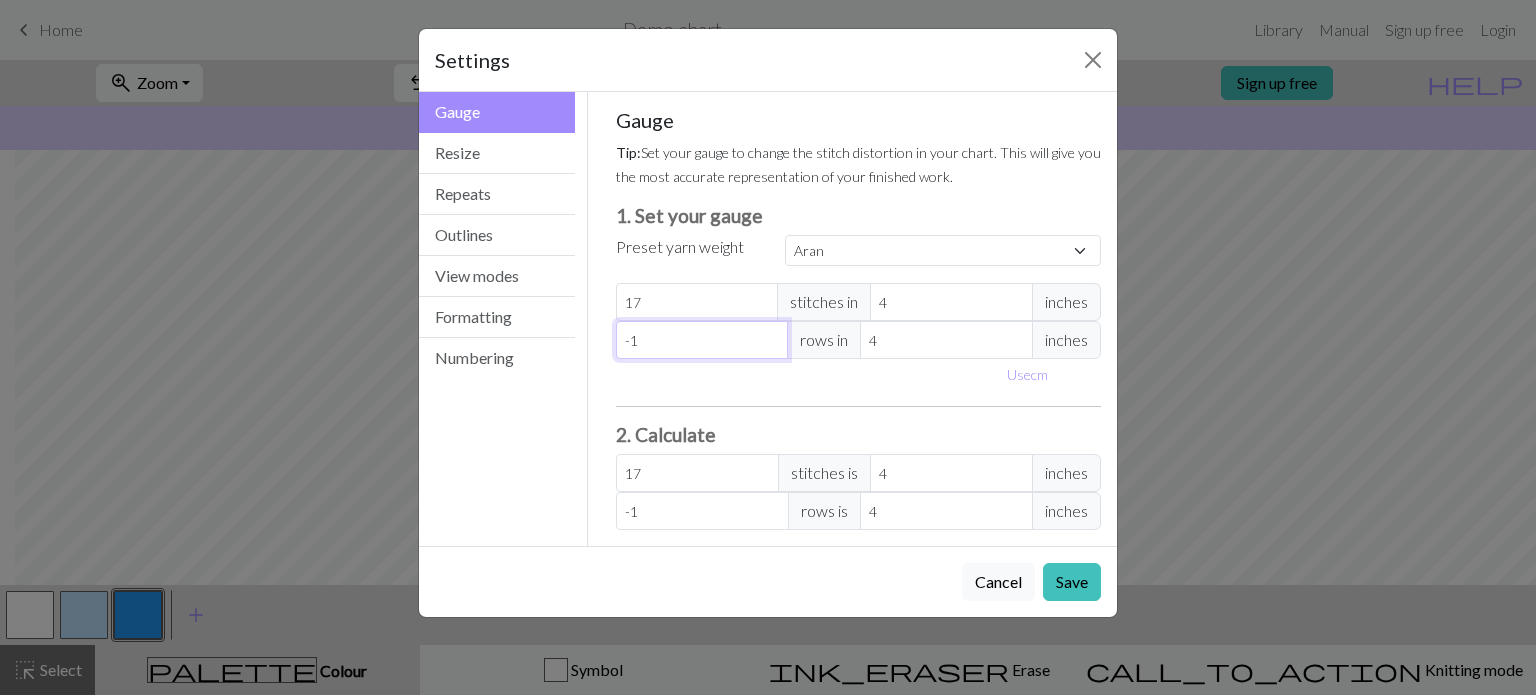 type 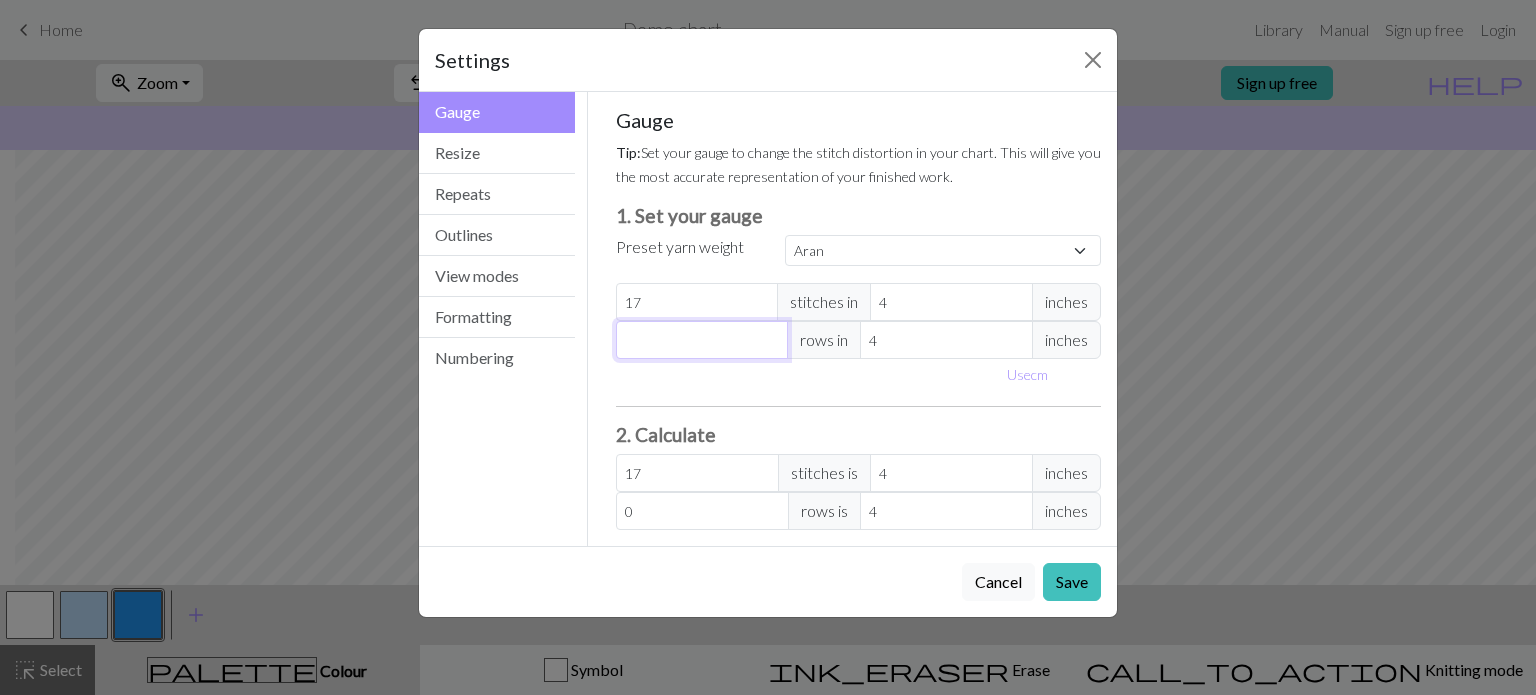 type on "2" 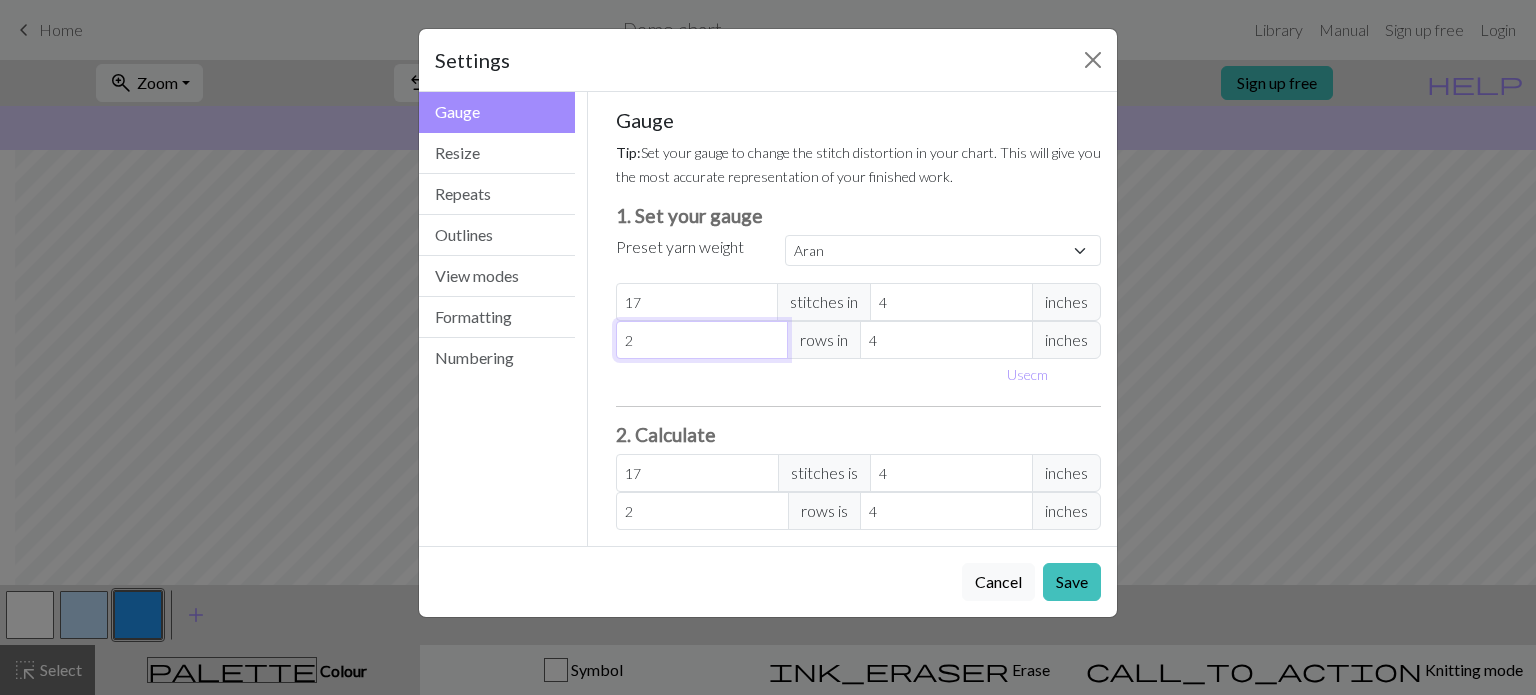 type on "23" 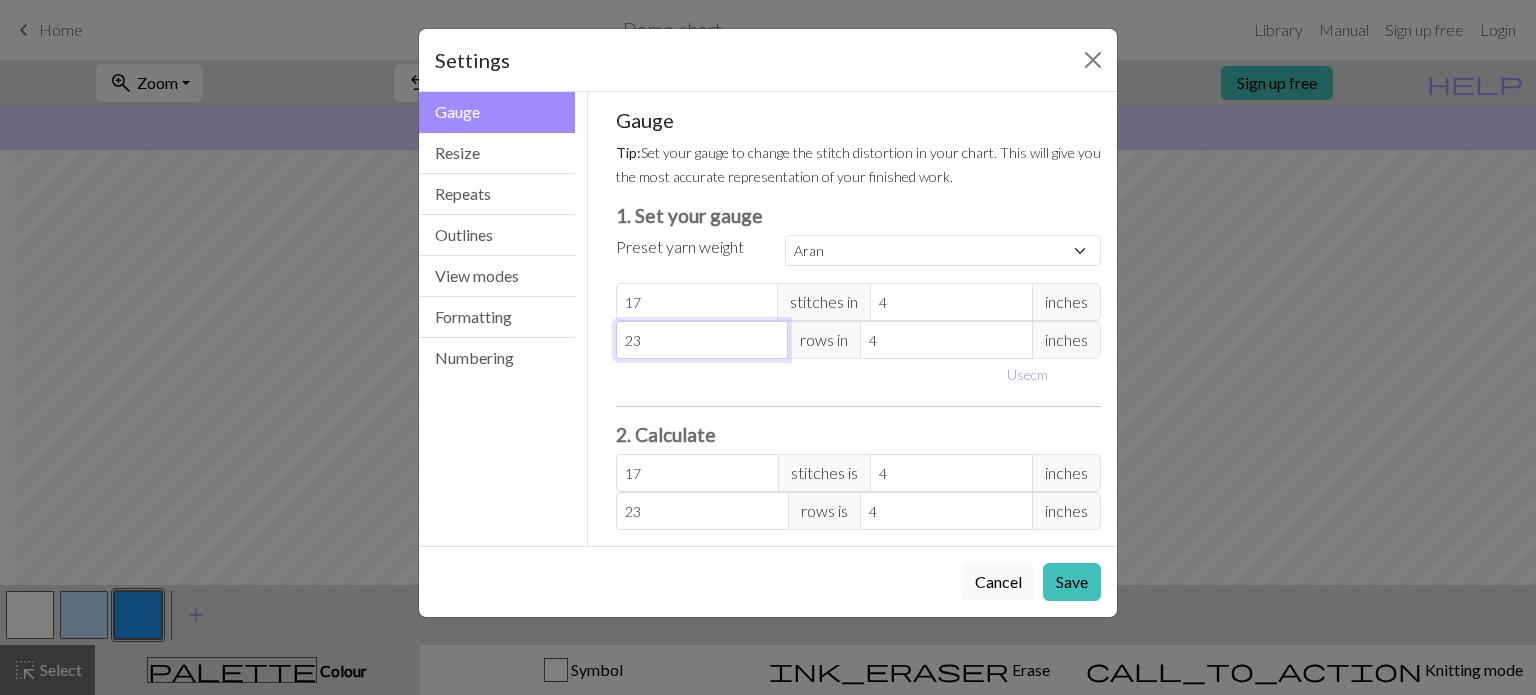type on "23" 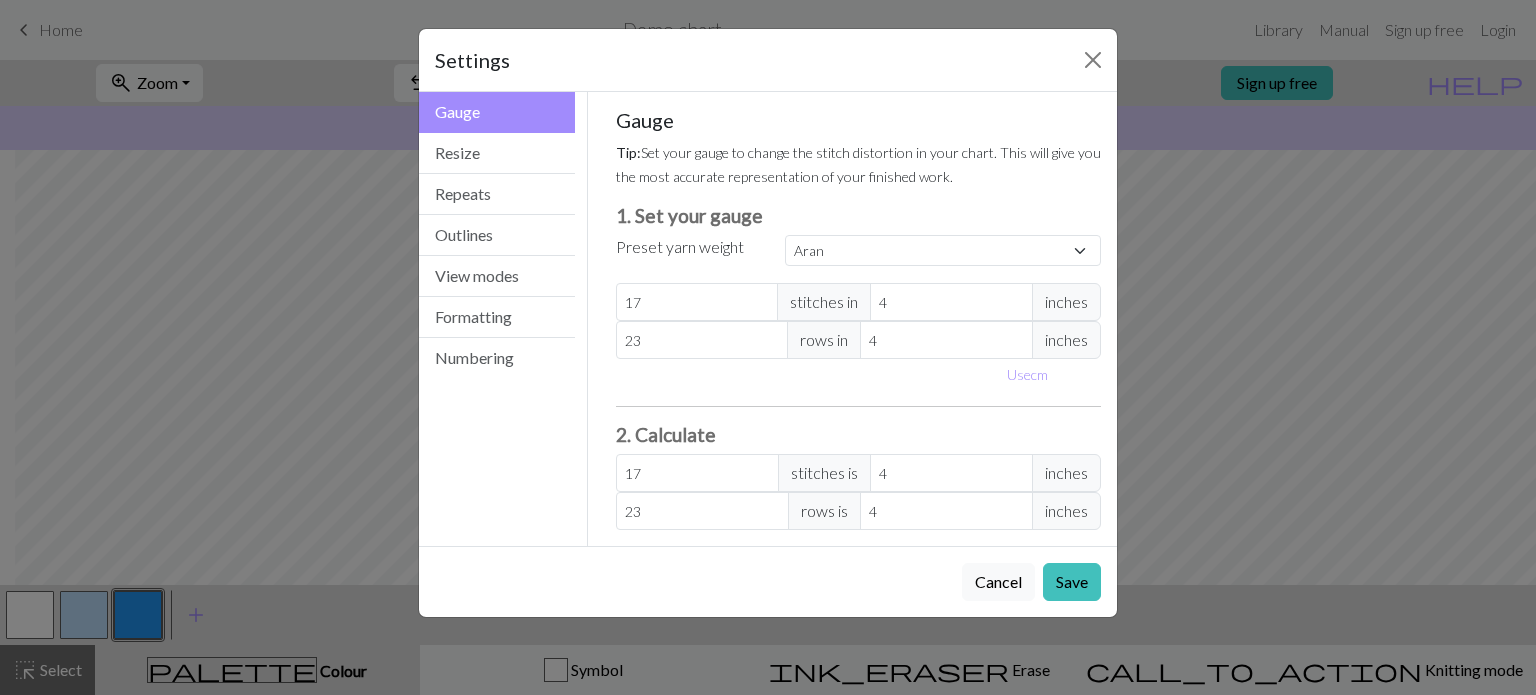 click on "Gauge Tip:  Set your gauge to change the stitch distortion in your chart. This will give you the most accurate representation of your finished work. 1. Set your gauge Preset yarn weight Custom Square Lace Light Fingering Fingering Sport Double knit Worsted Aran Bulky Super Bulky [NUMBER] stitches in  [NUMBER] inches [NUMBER] rows in  [NUMBER] inches Use  cm 2. Calculate [NUMBER] stitches is [NUMBER] inches [NUMBER] rows is [NUMBER] inches" at bounding box center (859, 319) 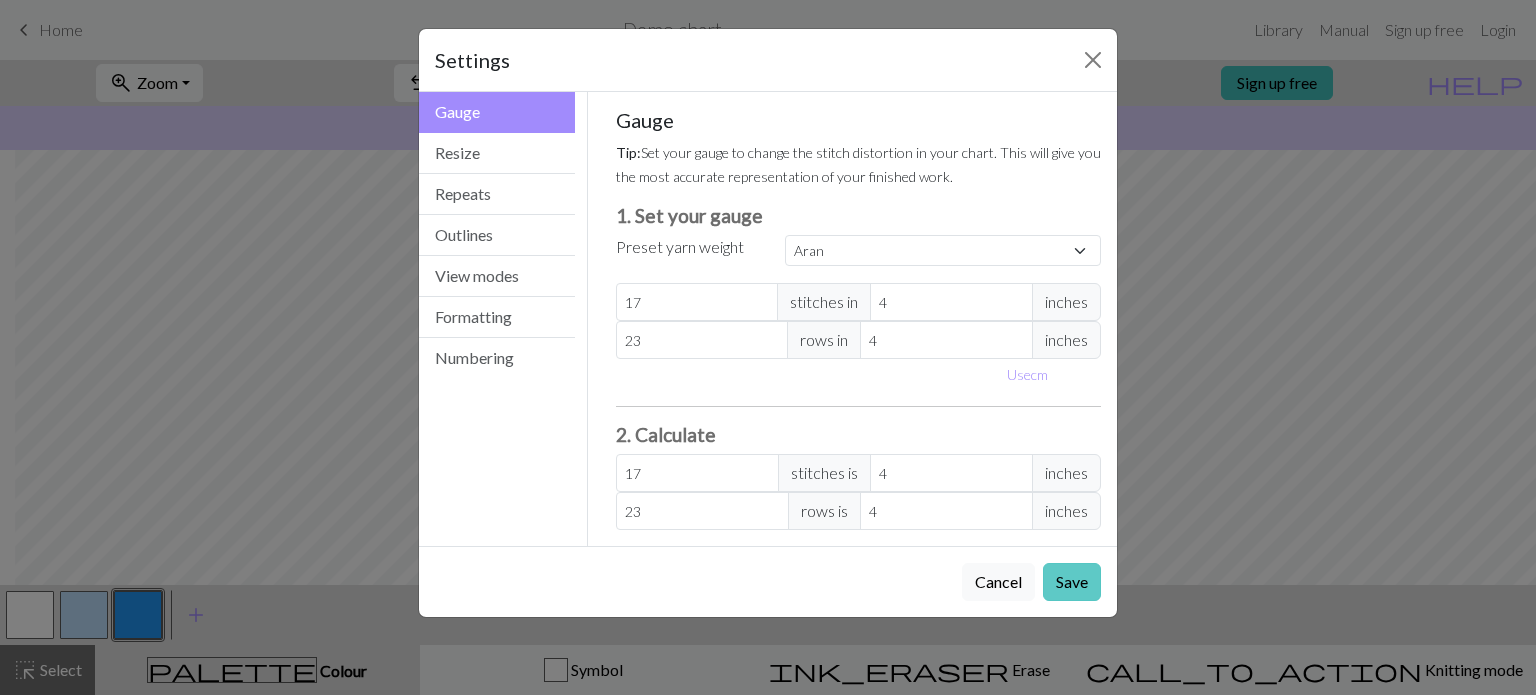 click on "Save" at bounding box center (1072, 582) 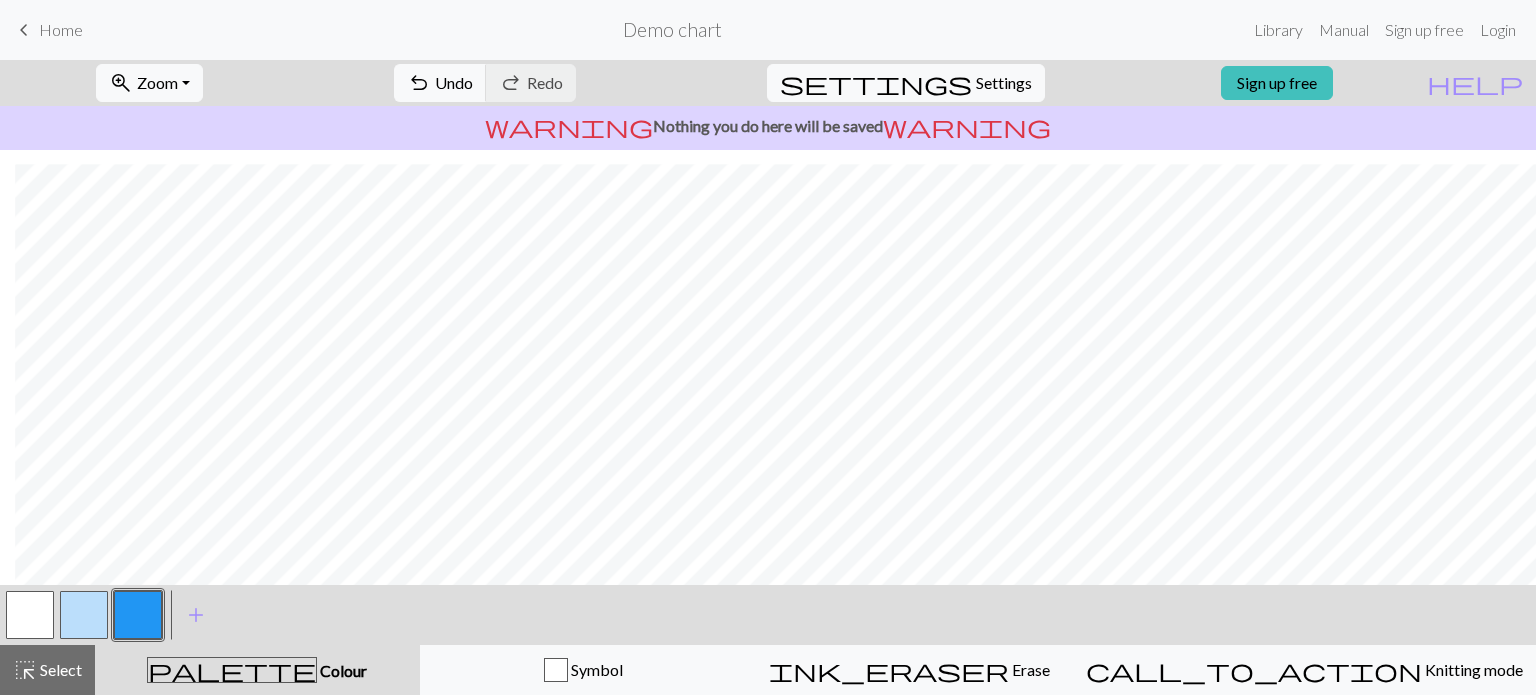 scroll, scrollTop: 0, scrollLeft: 15, axis: horizontal 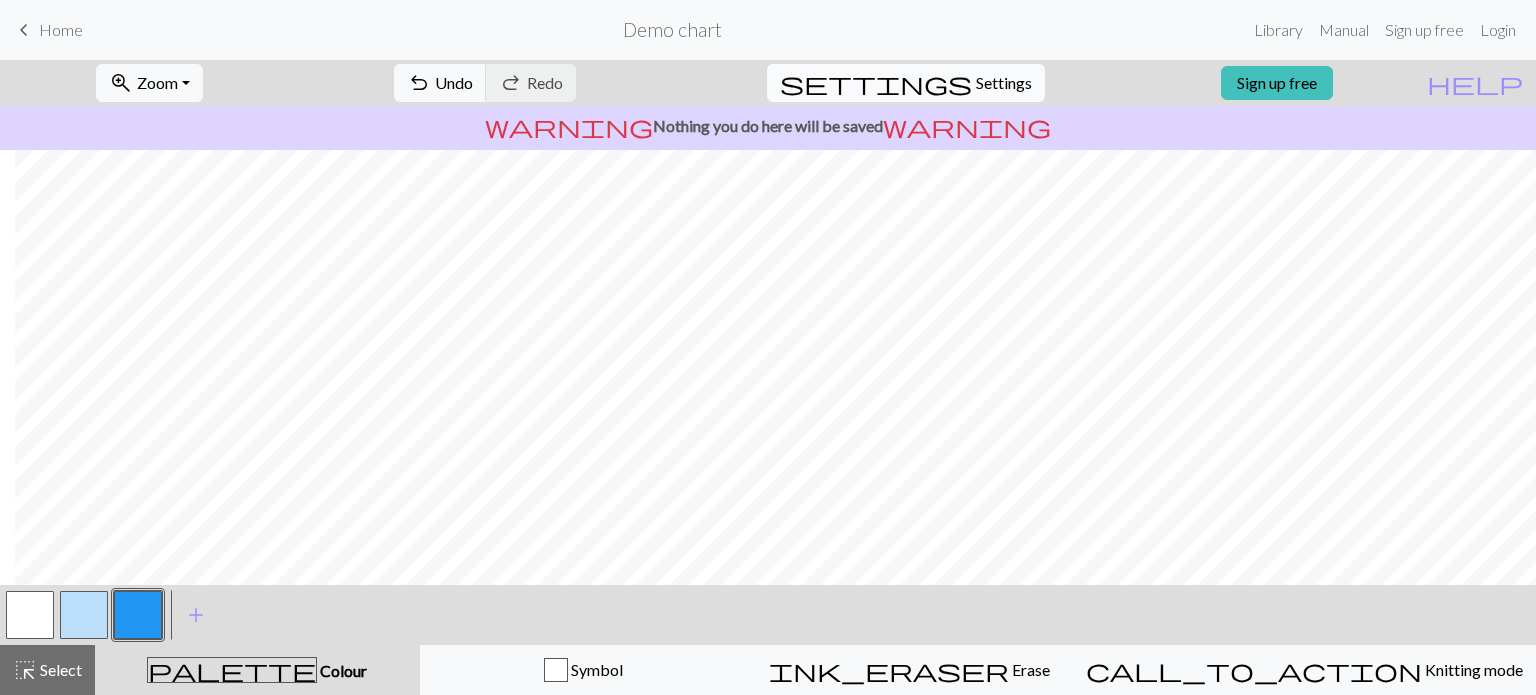 click on "settings" at bounding box center [876, 83] 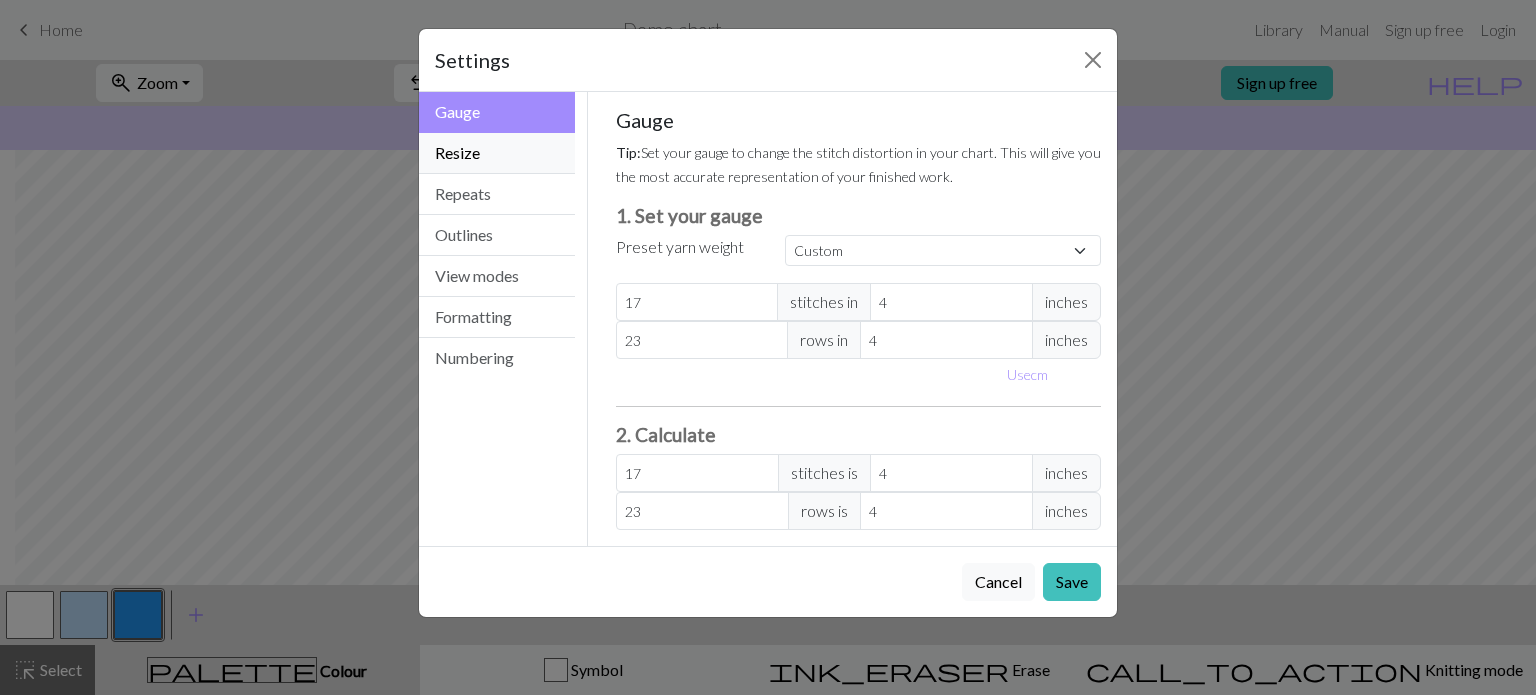 click on "Resize" at bounding box center (497, 153) 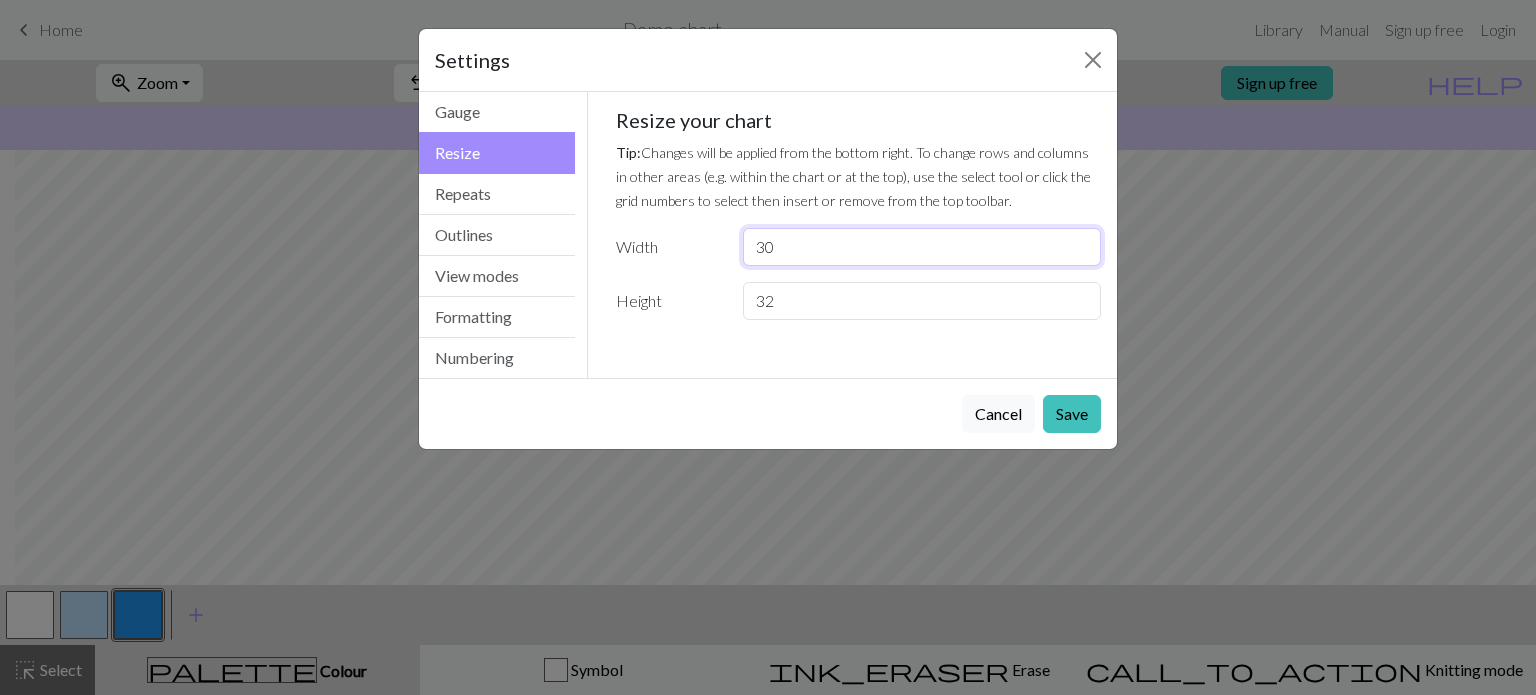click on "30" at bounding box center [922, 247] 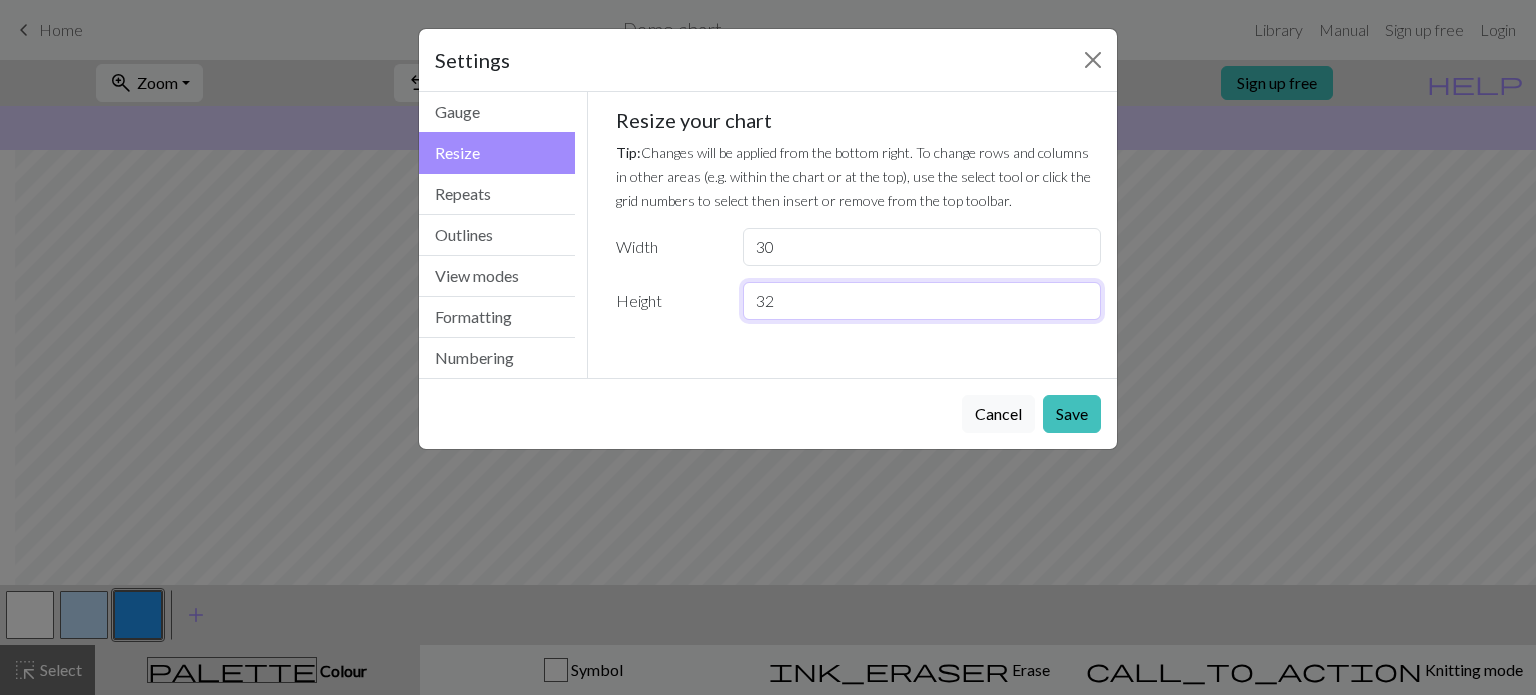 click on "32" at bounding box center [922, 301] 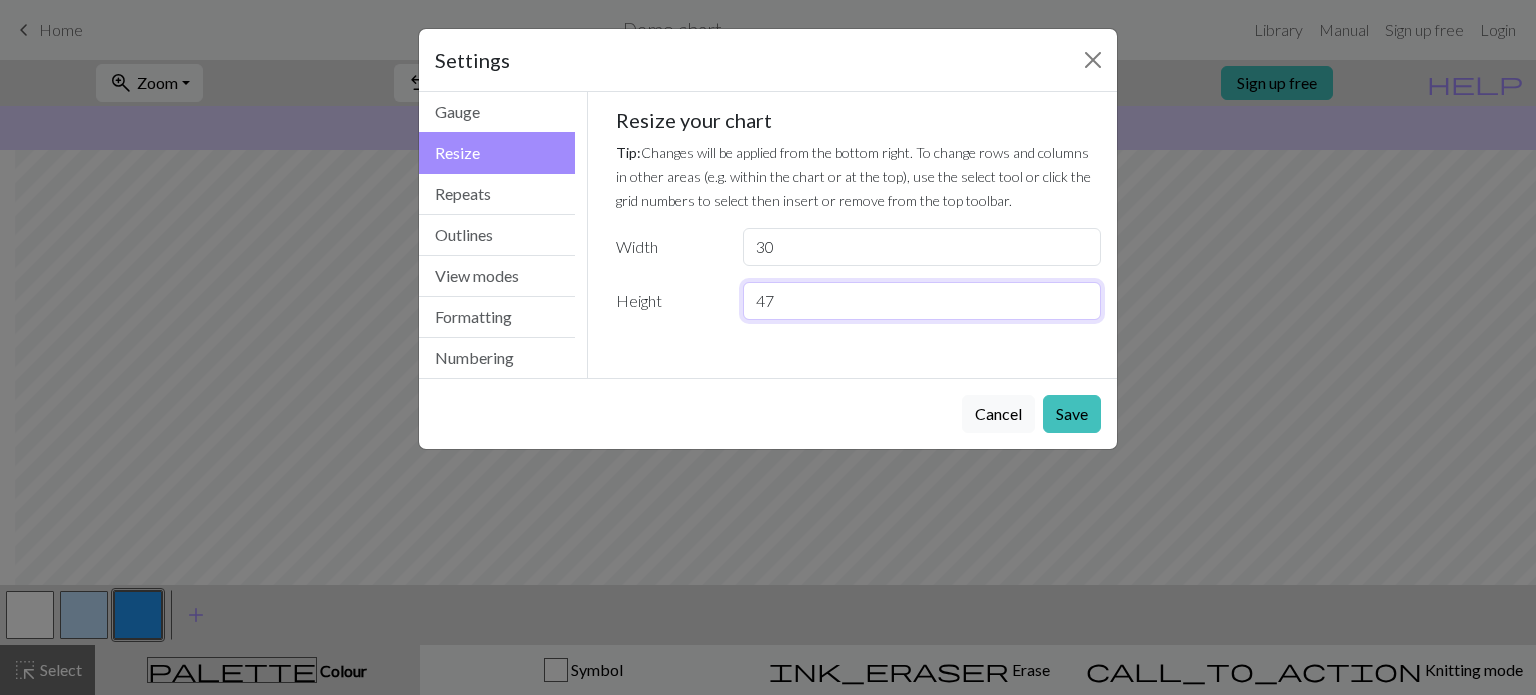 click on "47" at bounding box center [922, 301] 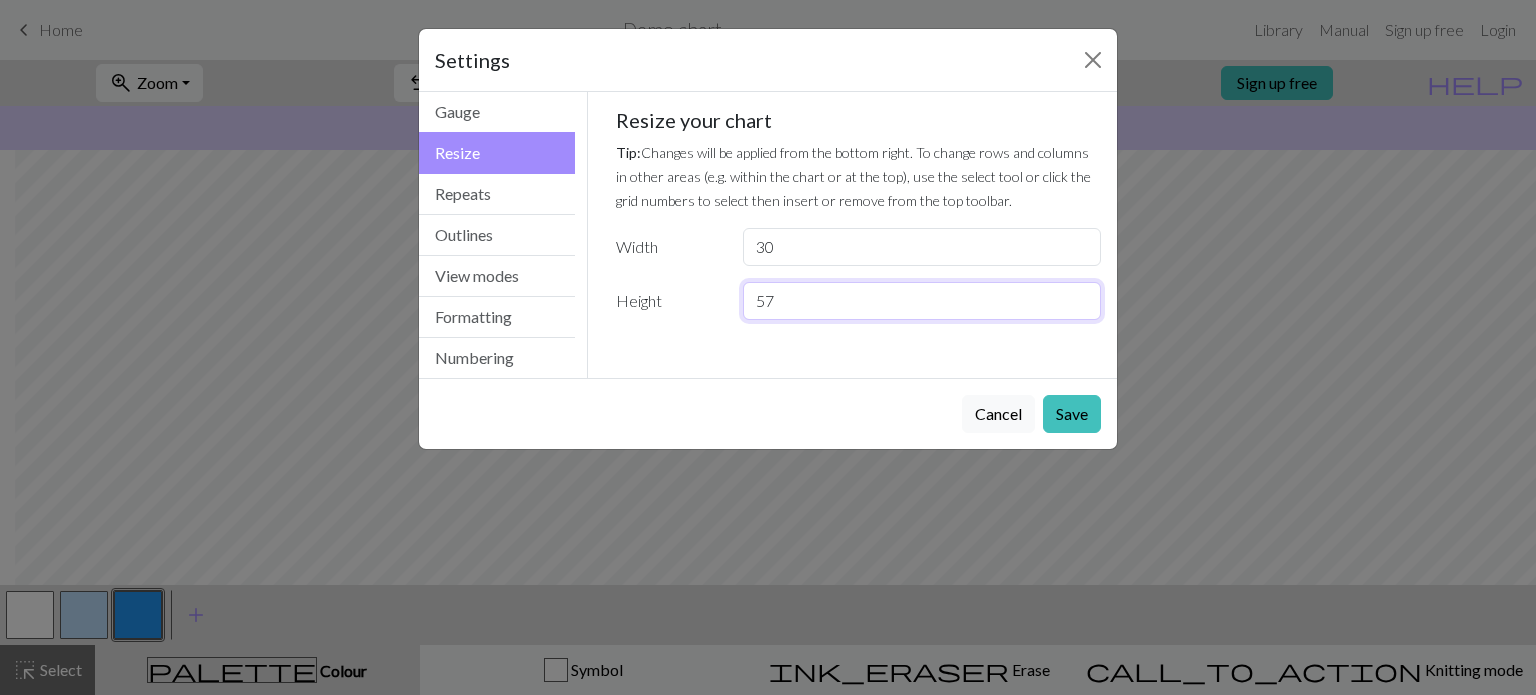 click on "57" at bounding box center (922, 301) 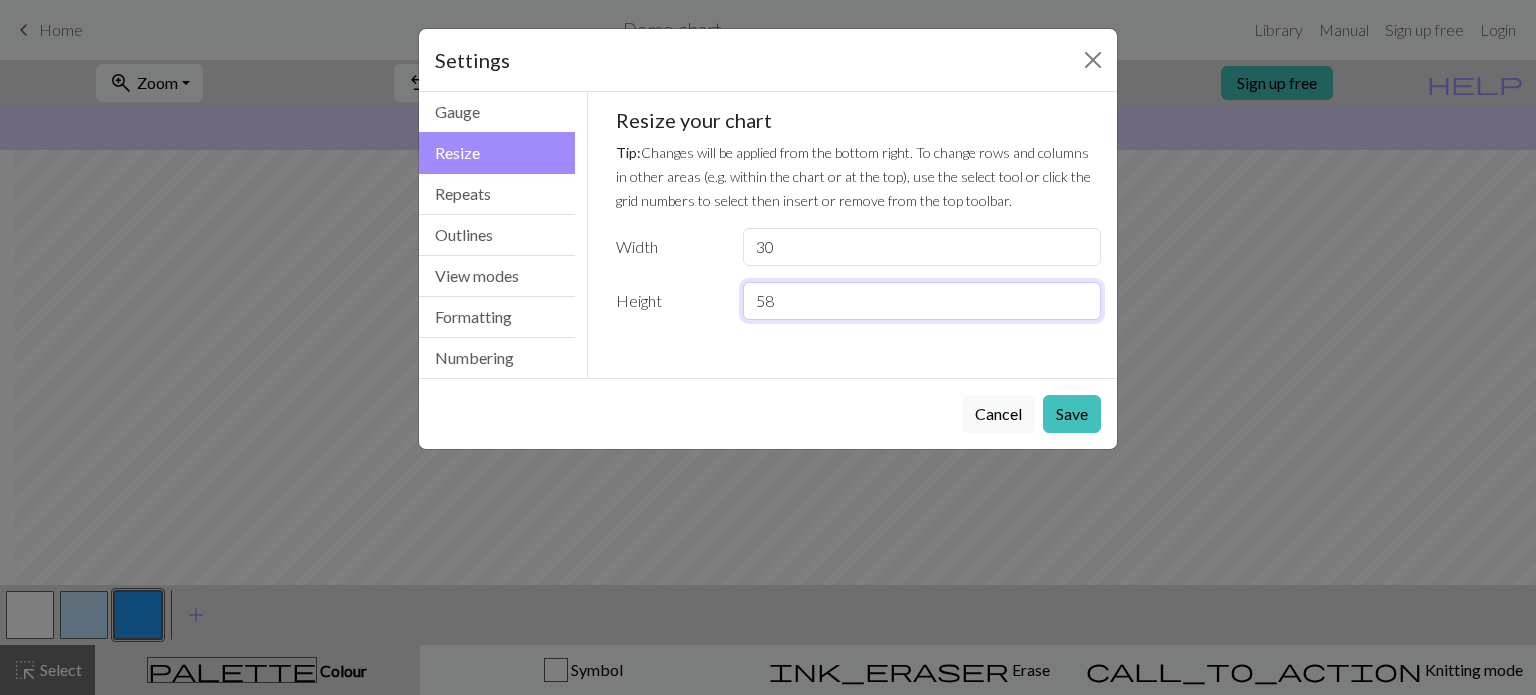 click on "58" at bounding box center [922, 301] 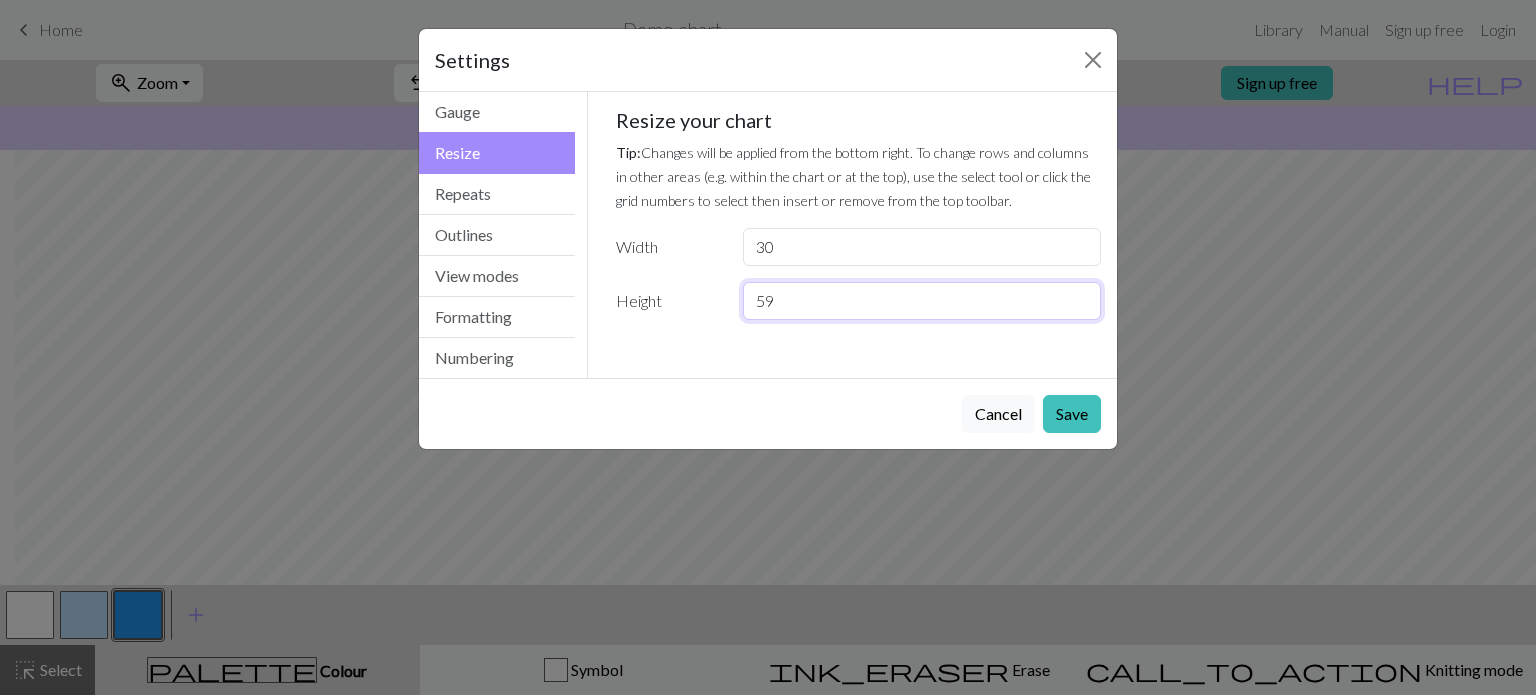 click on "59" at bounding box center [922, 301] 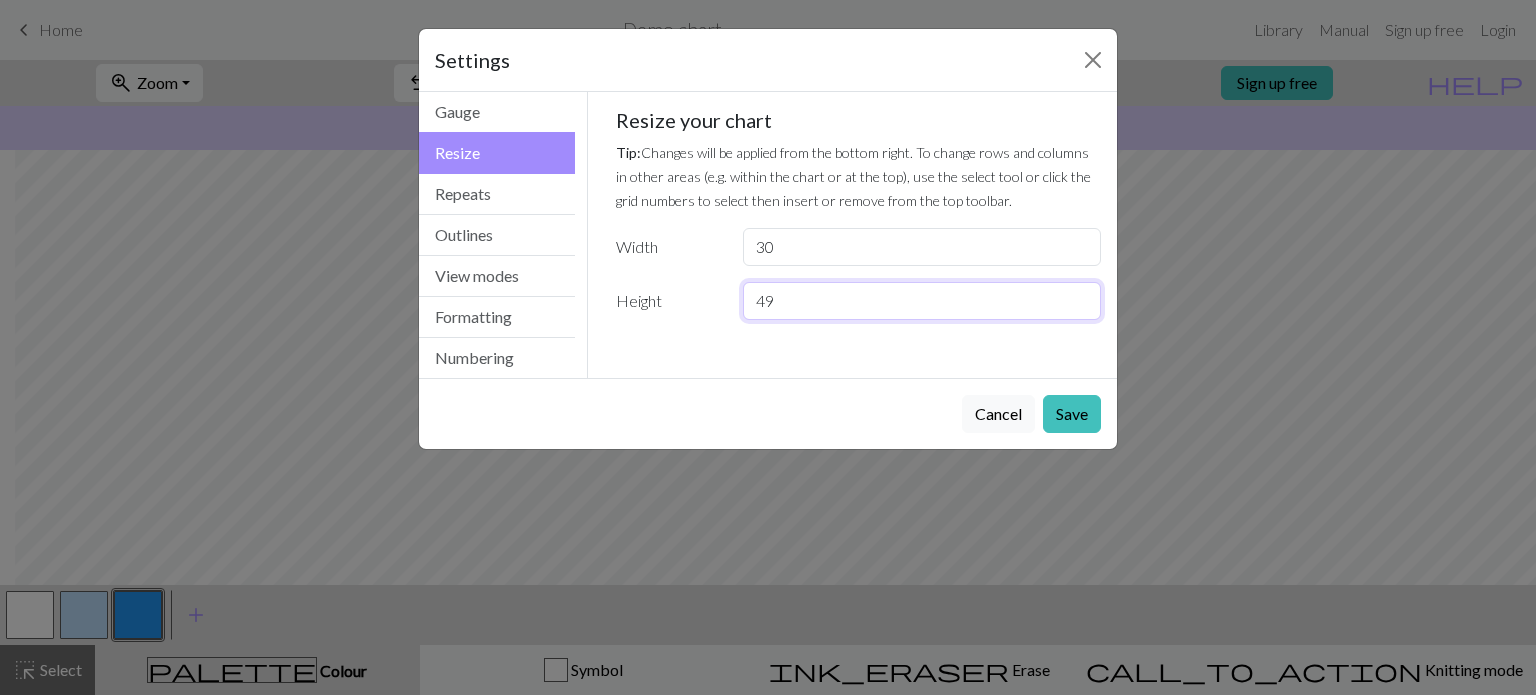 click on "49" at bounding box center [922, 301] 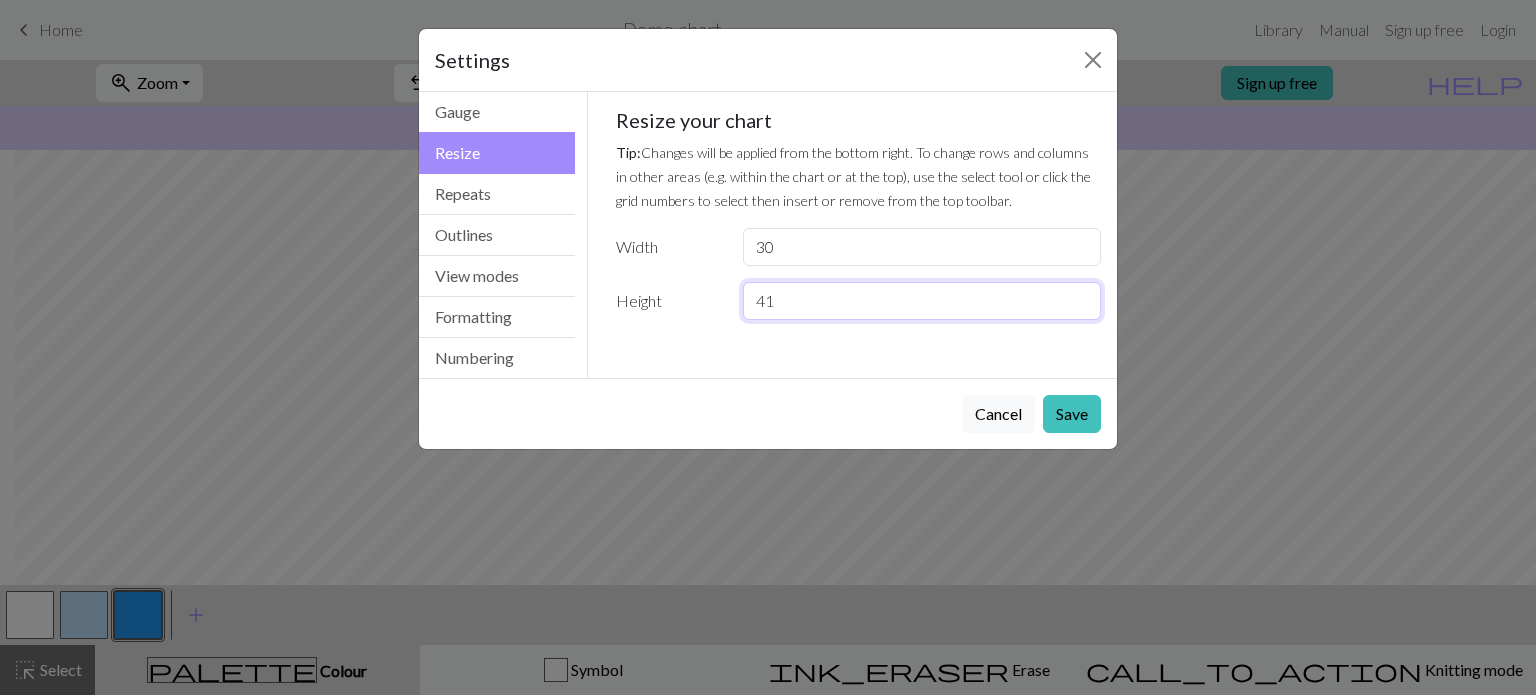 click on "41" at bounding box center [922, 301] 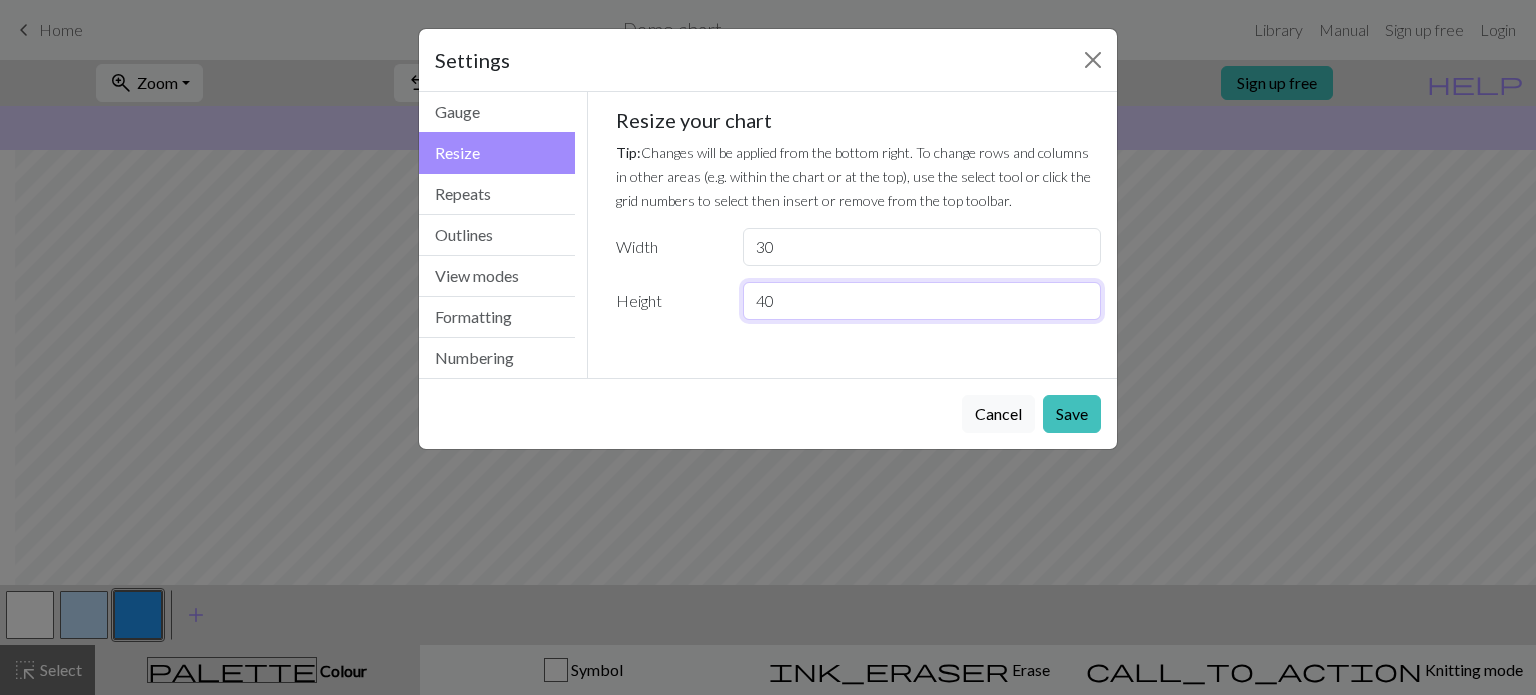 click on "40" at bounding box center [922, 301] 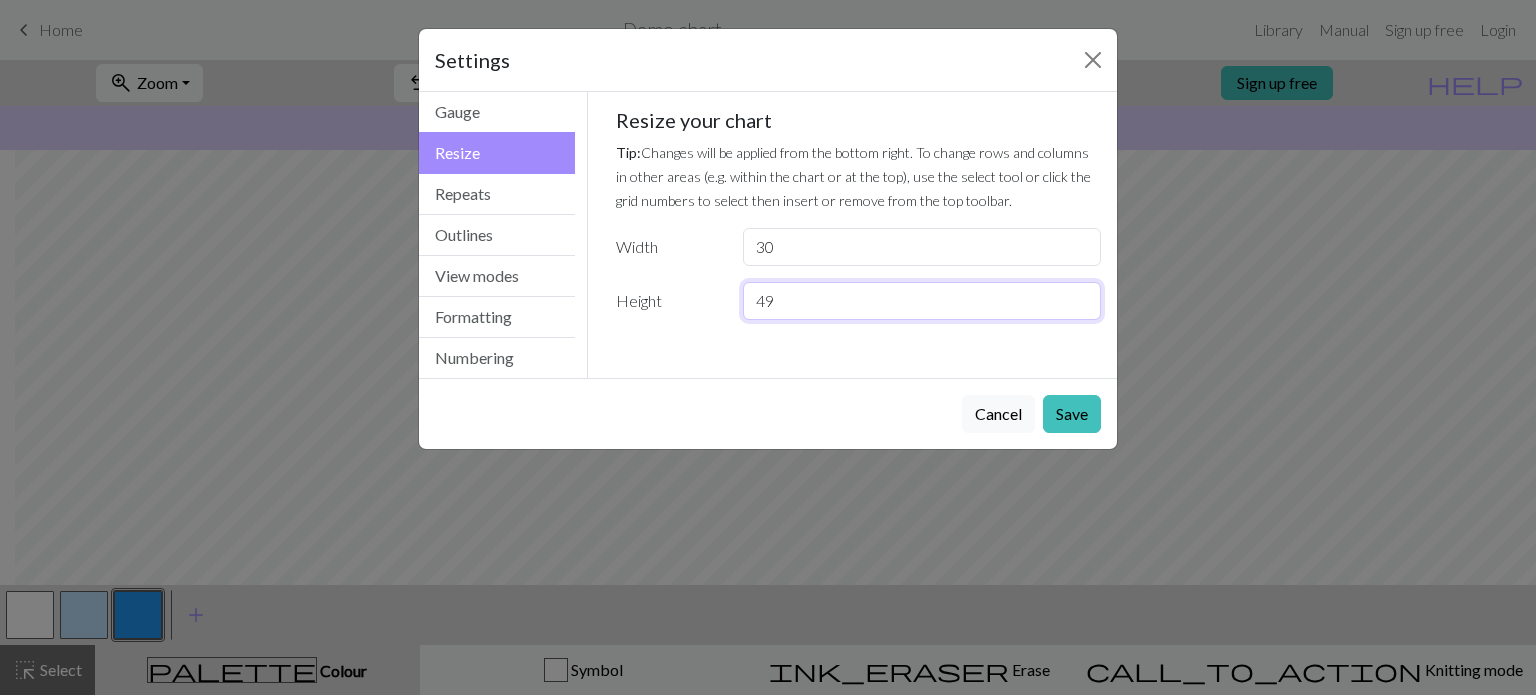 type on "50" 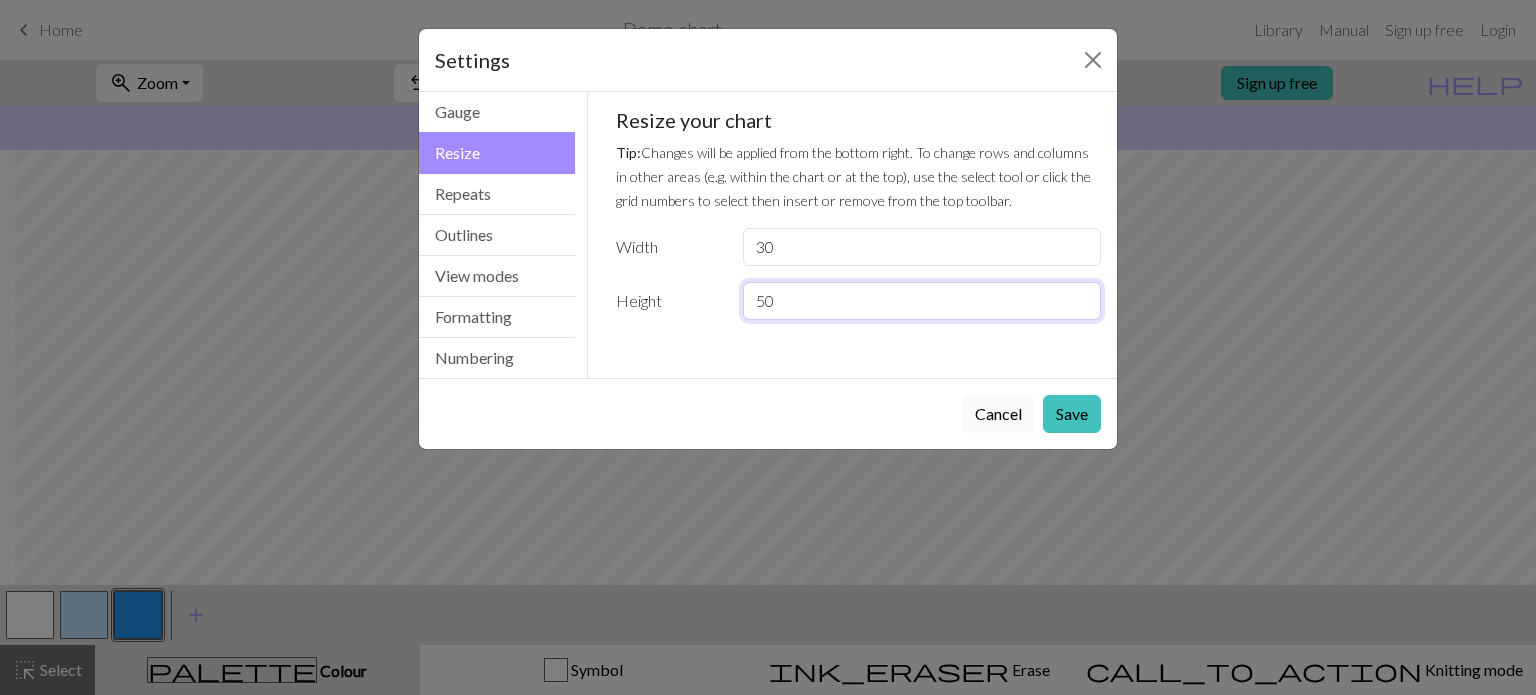 click on "50" at bounding box center [922, 301] 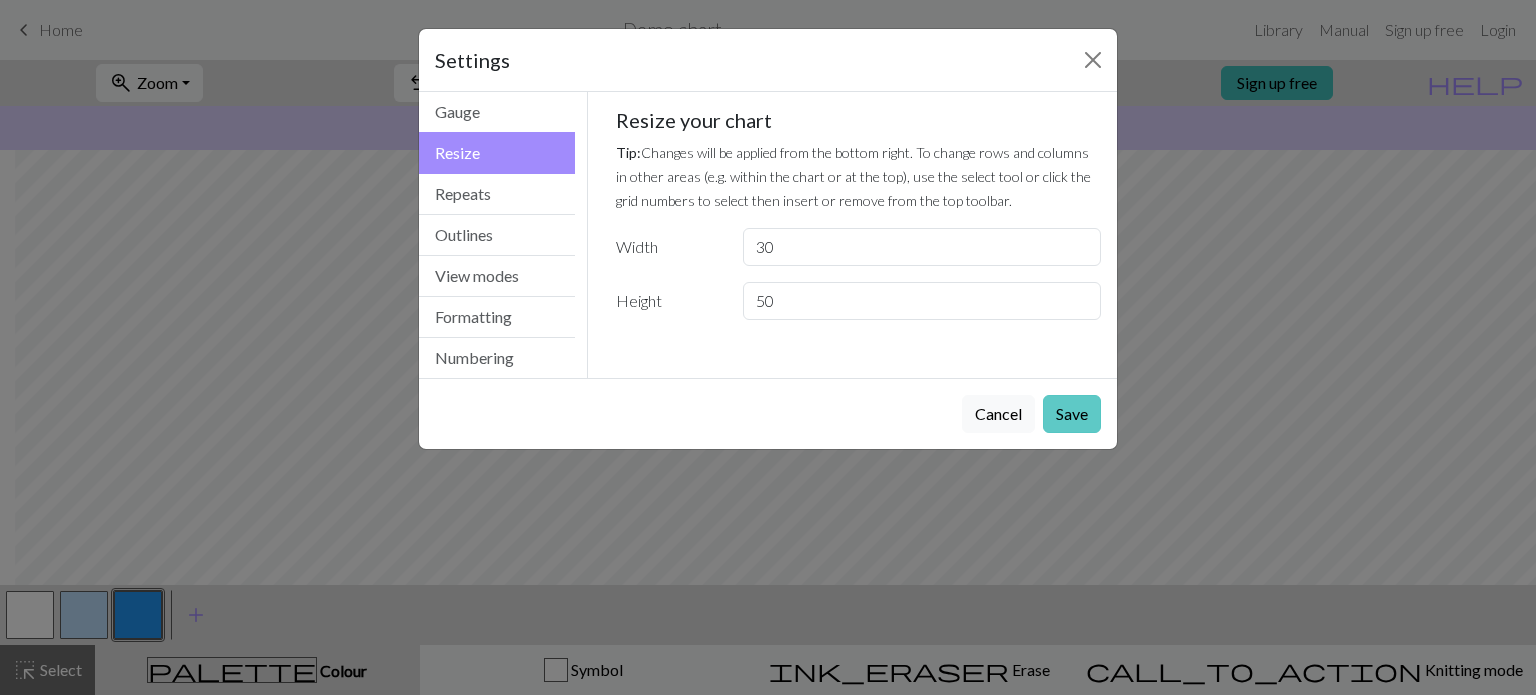 click on "Save" at bounding box center (1072, 414) 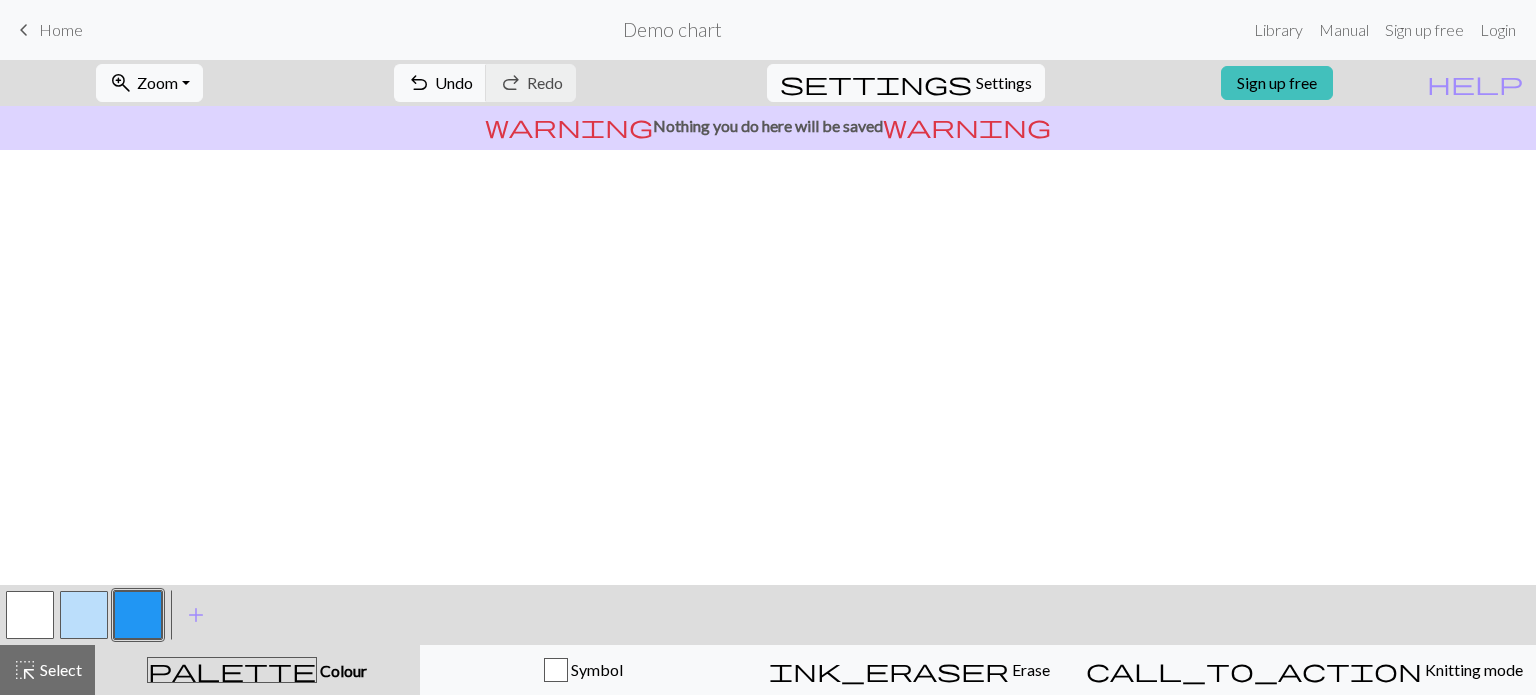 scroll, scrollTop: 451, scrollLeft: 15, axis: both 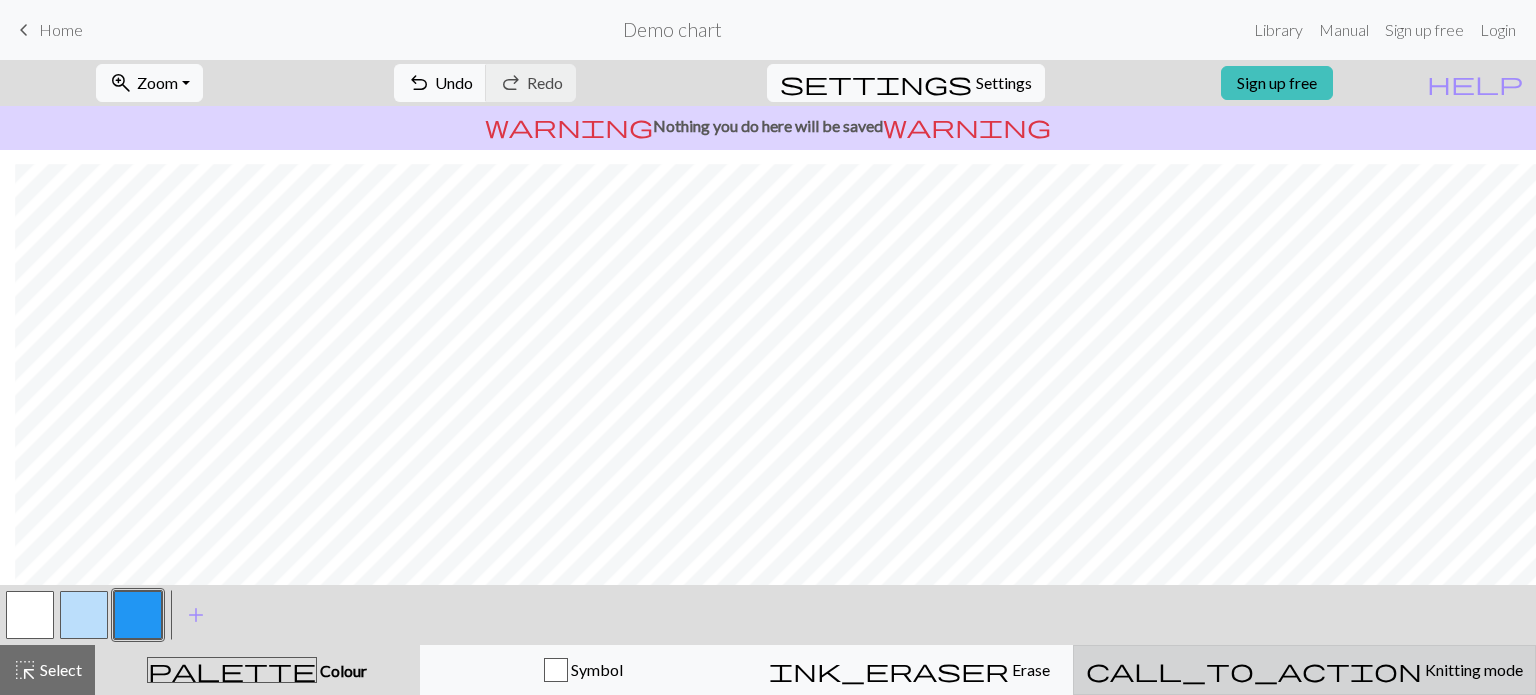click on "call_to_action   Knitting mode   Knitting mode" at bounding box center (1304, 670) 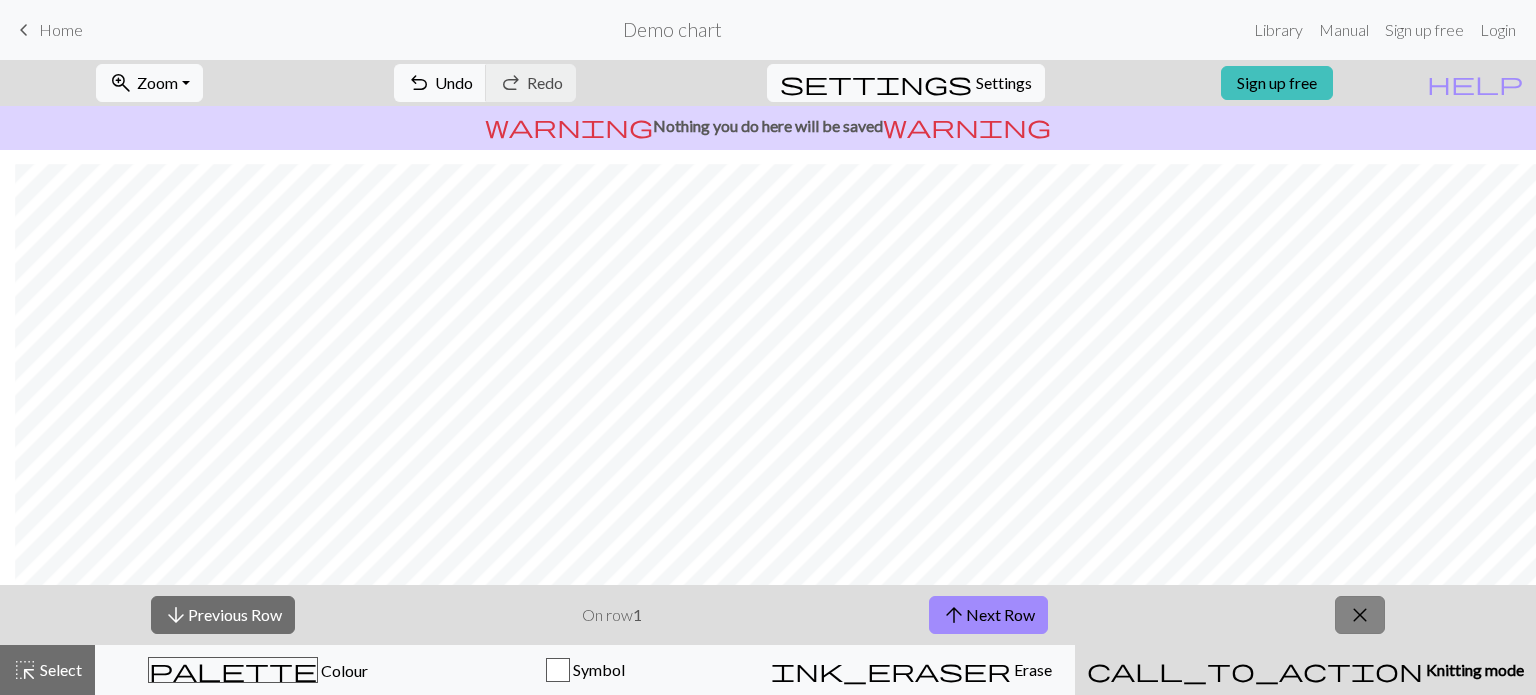 click on "close" at bounding box center [1360, 615] 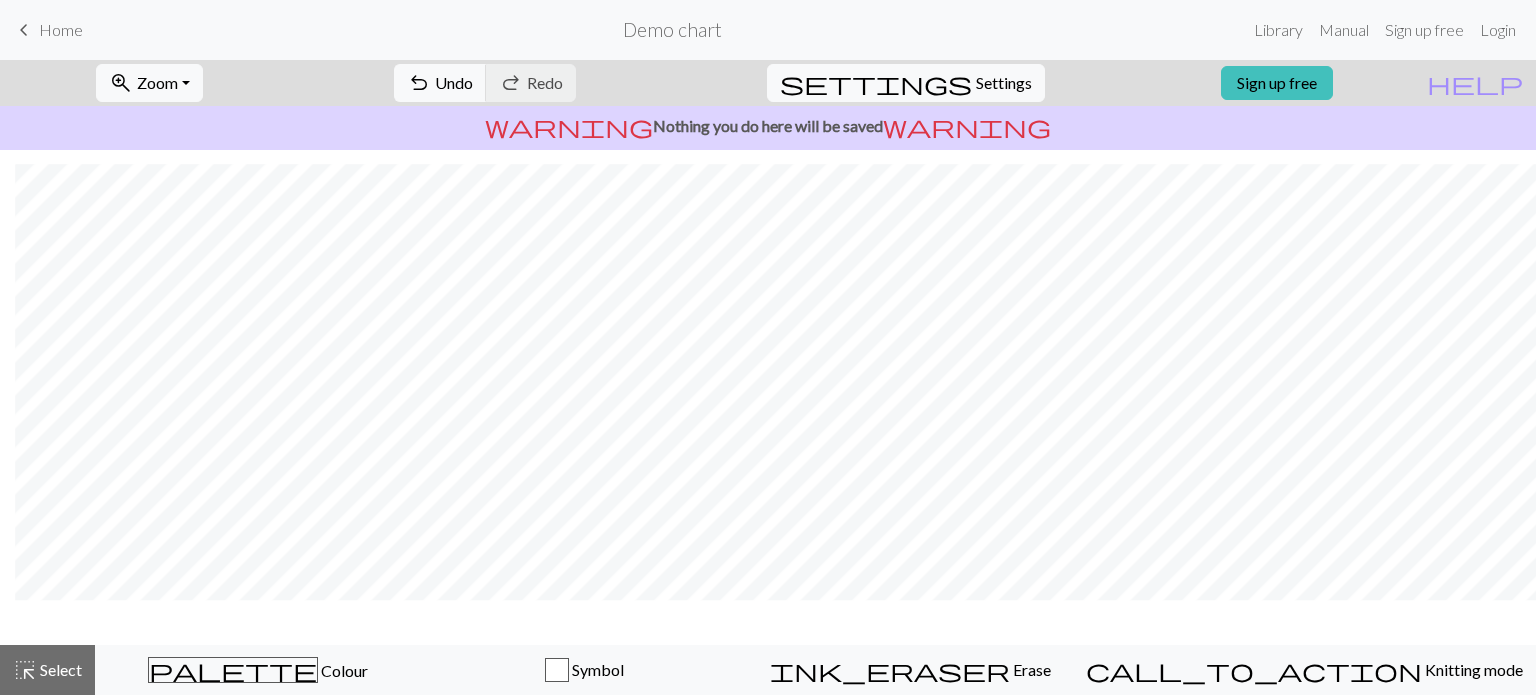 scroll, scrollTop: 391, scrollLeft: 15, axis: both 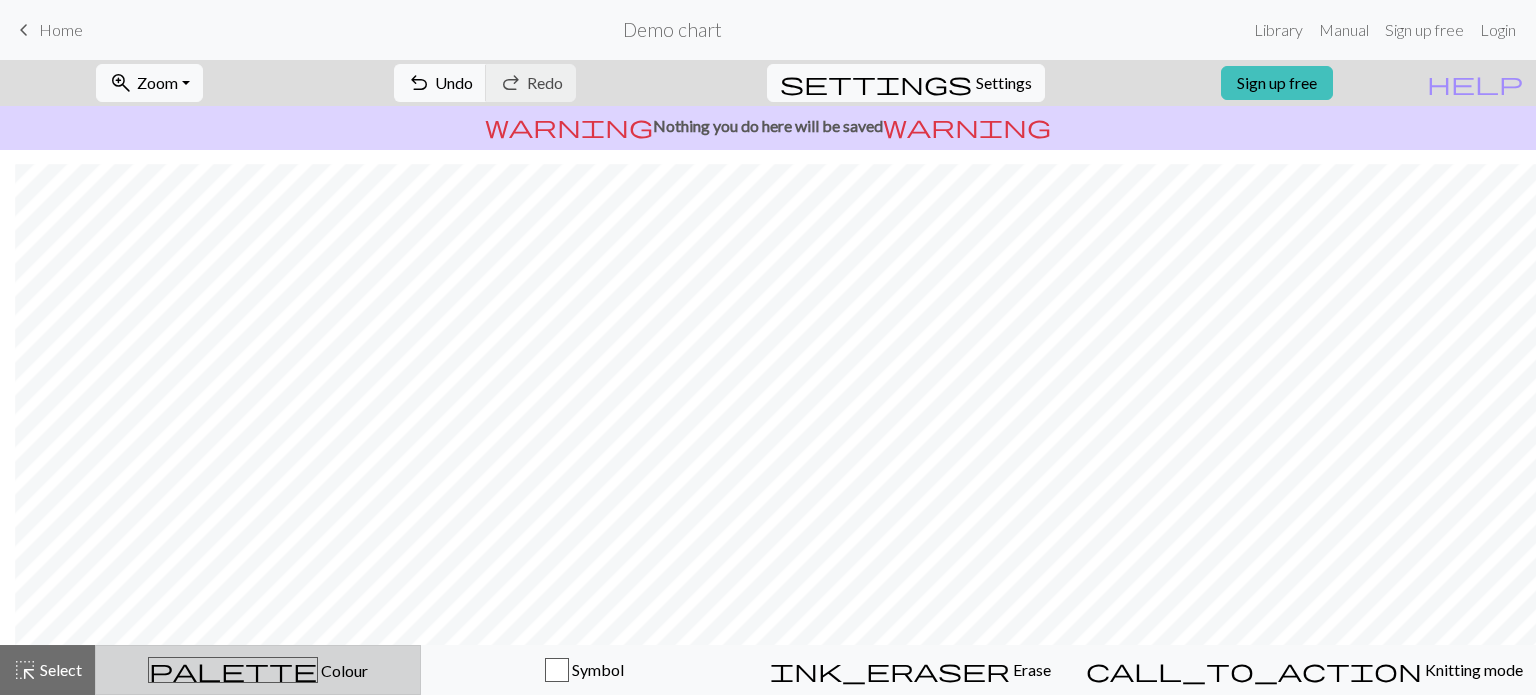 click on "palette   Colour   Colour" at bounding box center (258, 670) 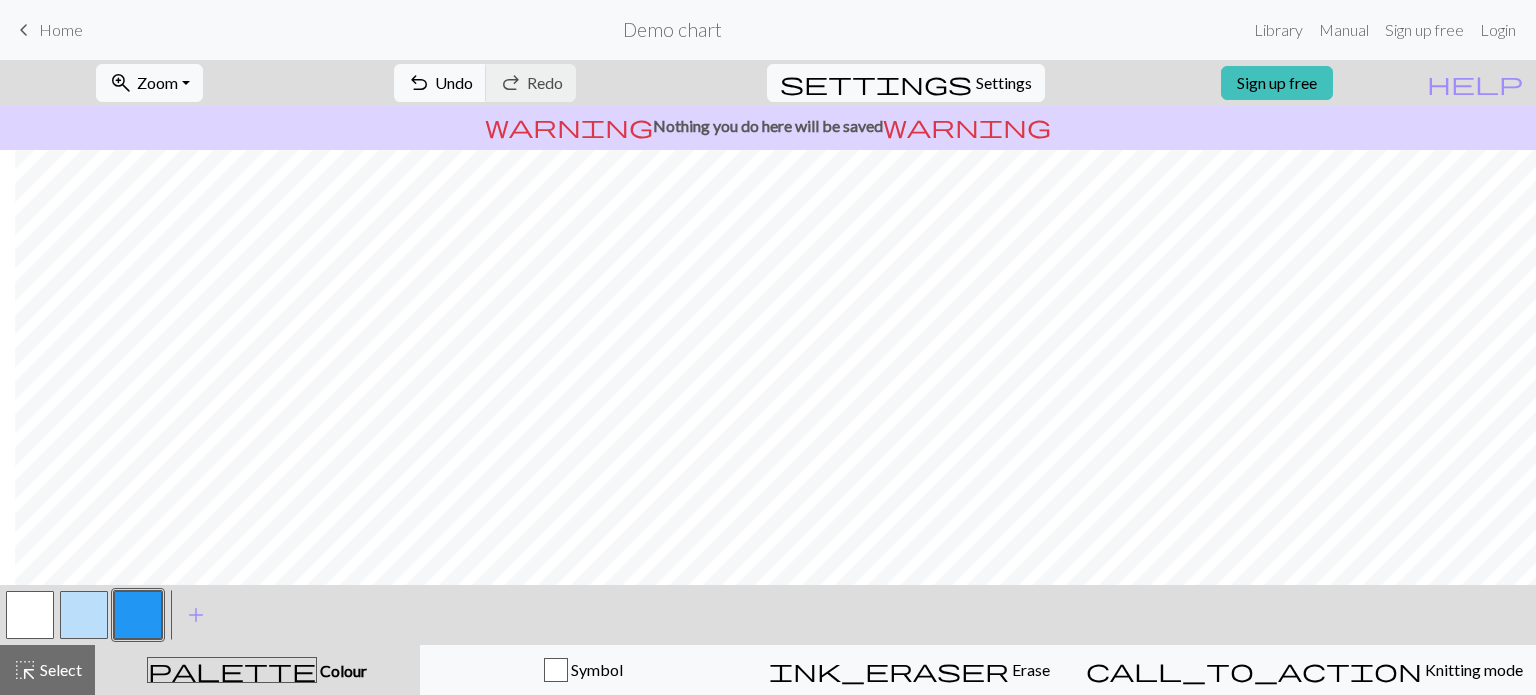click at bounding box center [30, 615] 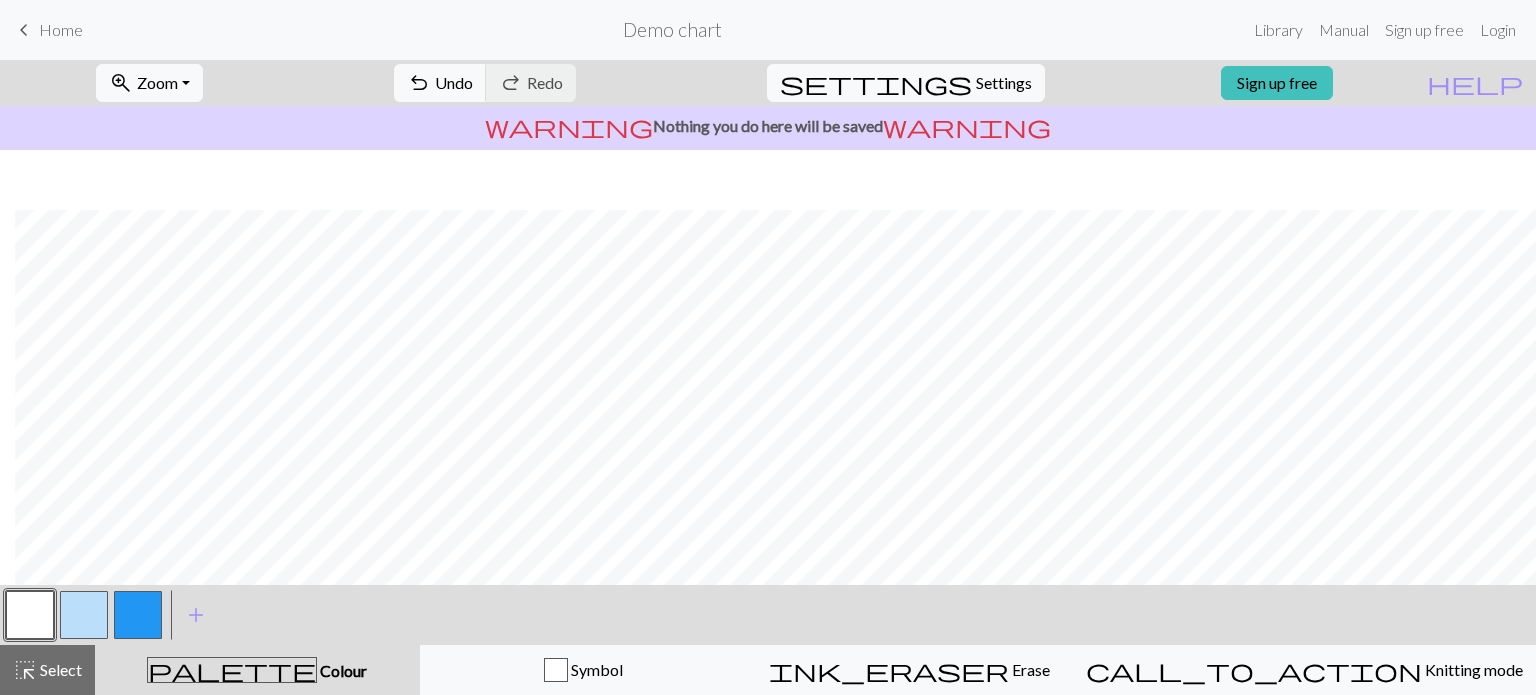 scroll, scrollTop: 451, scrollLeft: 15, axis: both 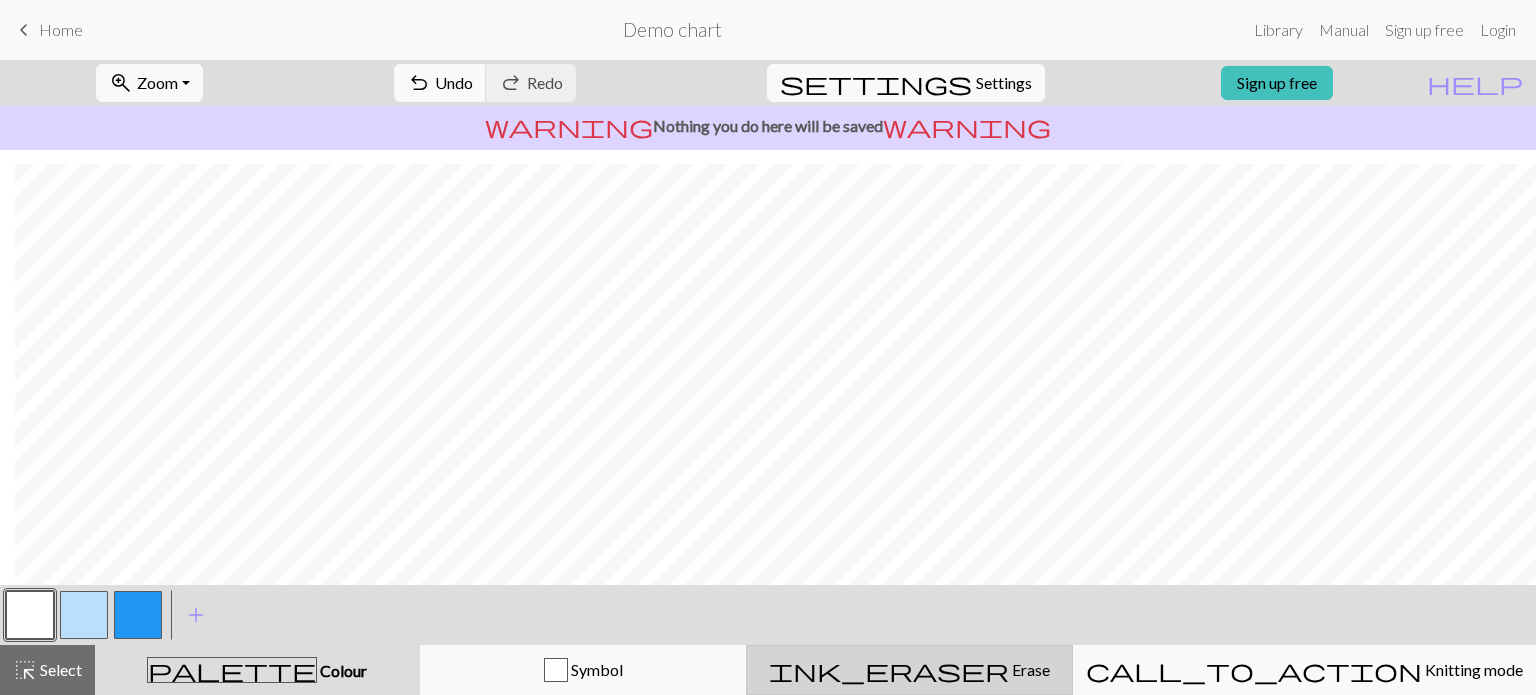 click on "ink_eraser   Erase   Erase" at bounding box center (909, 670) 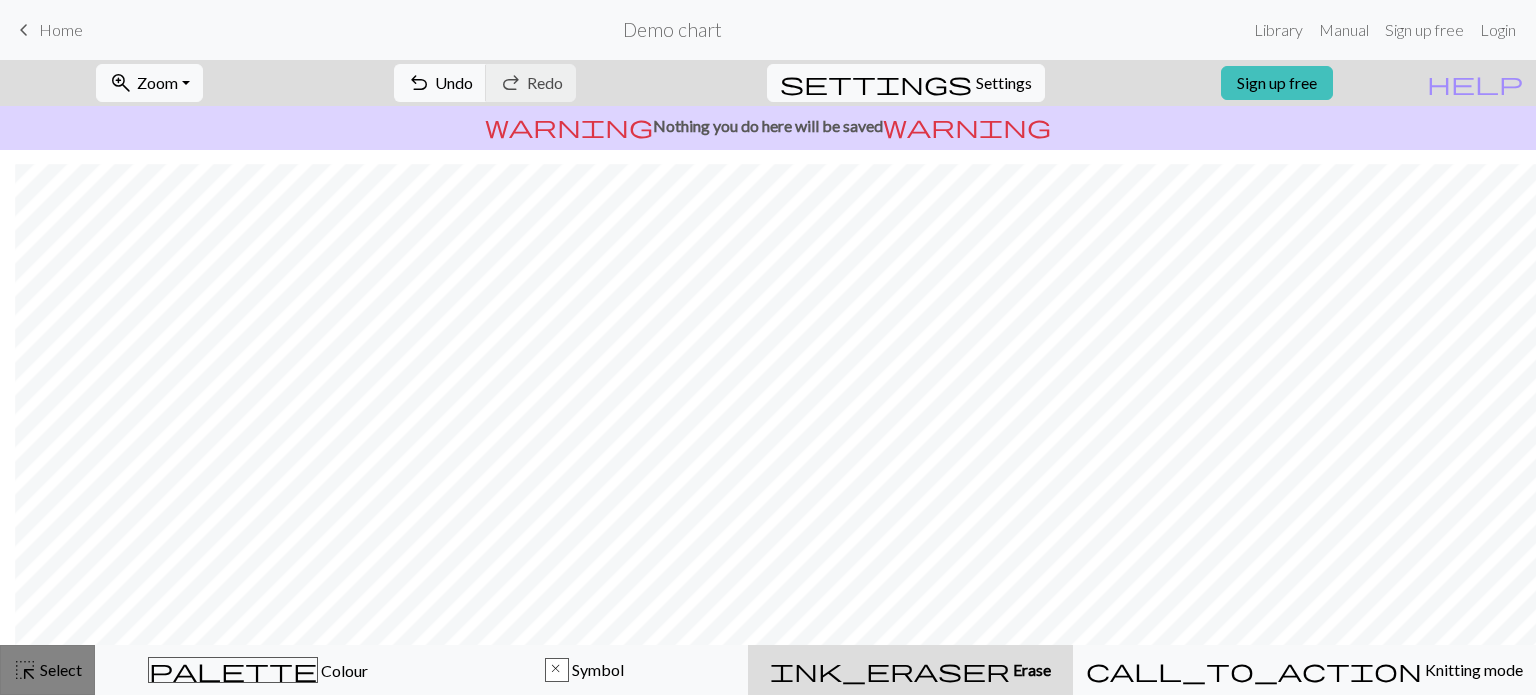 click on "Select" at bounding box center (59, 669) 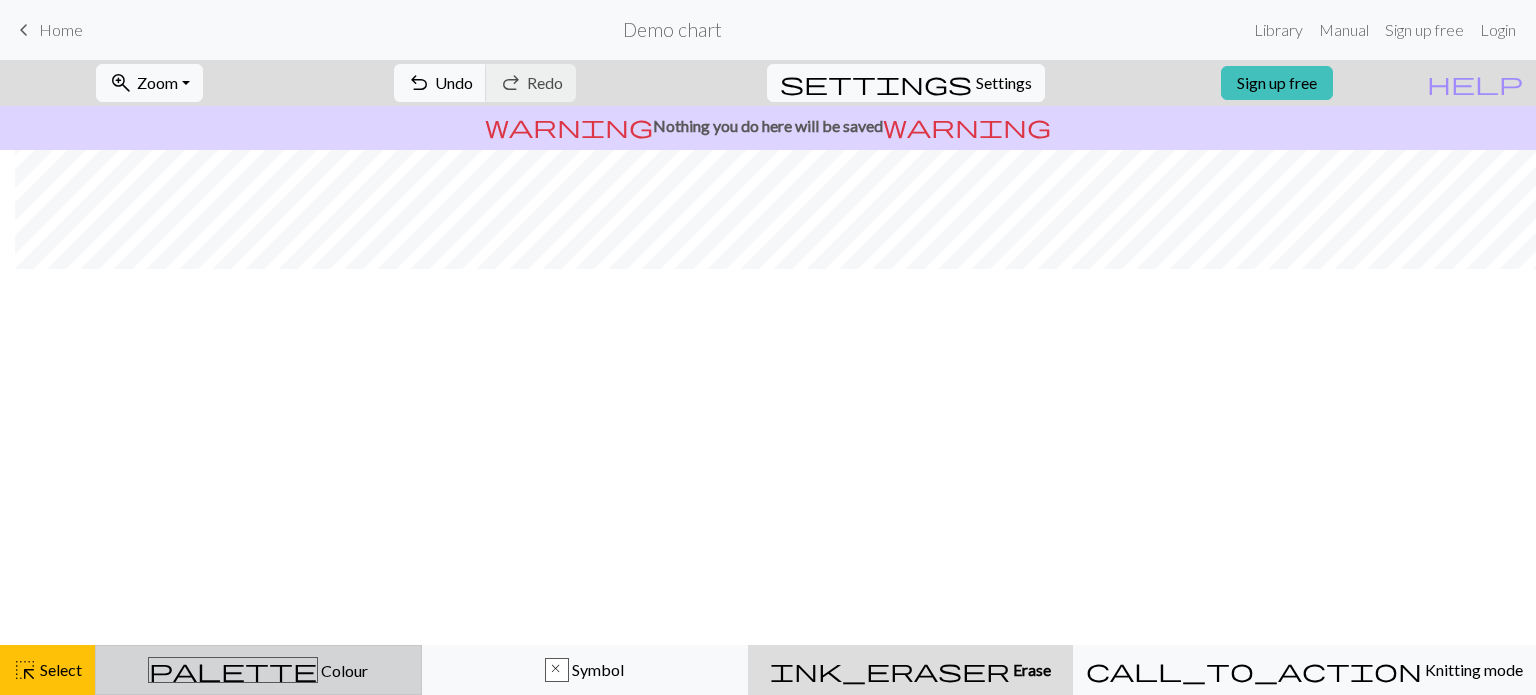 scroll, scrollTop: 0, scrollLeft: 15, axis: horizontal 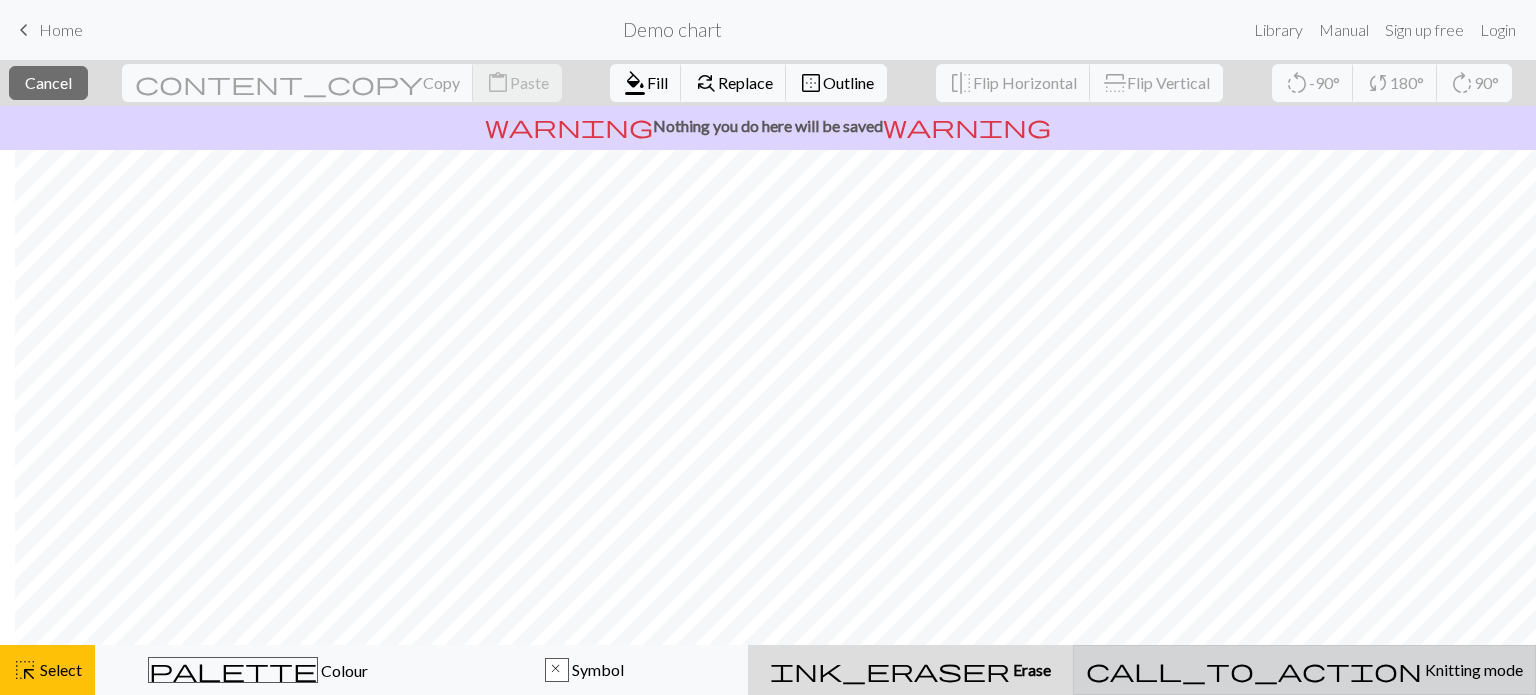 click on "call_to_action   Knitting mode   Knitting mode" at bounding box center (1304, 670) 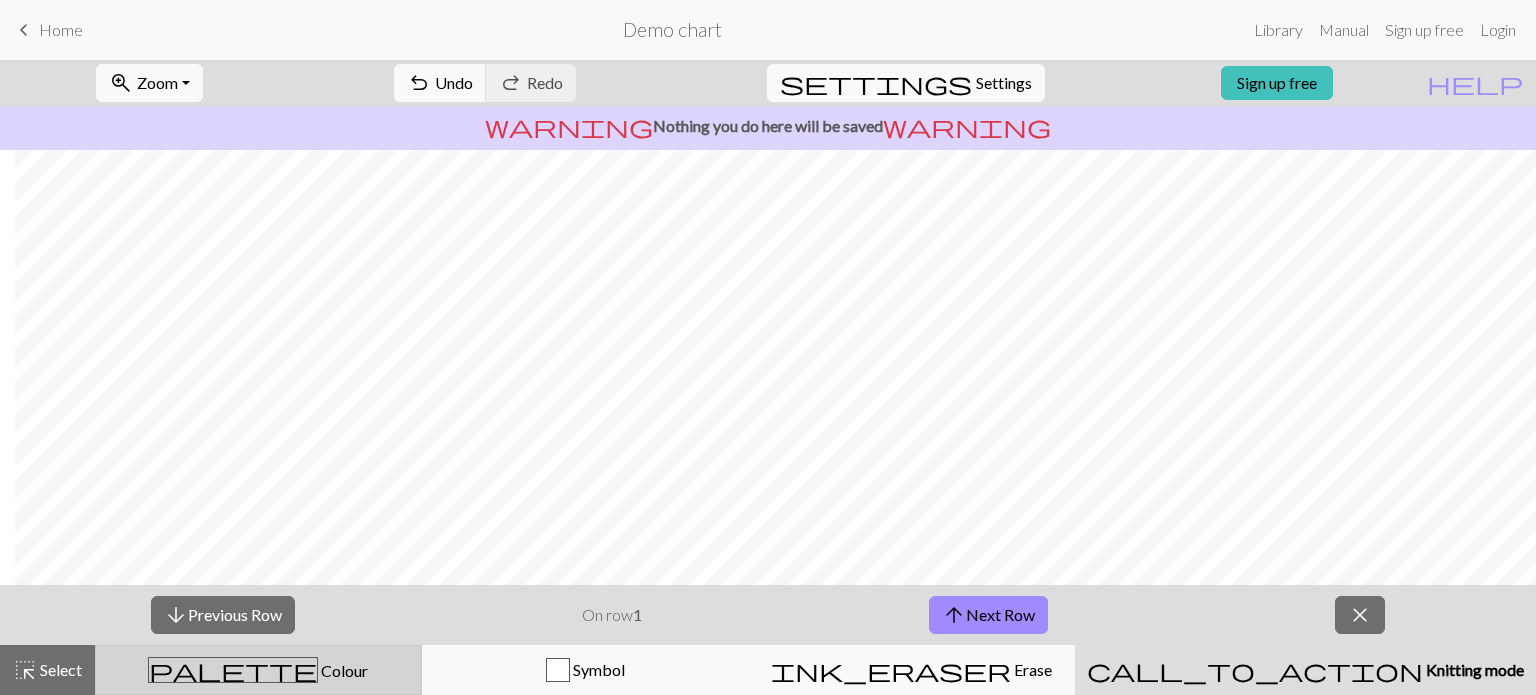 click on "palette" at bounding box center (233, 670) 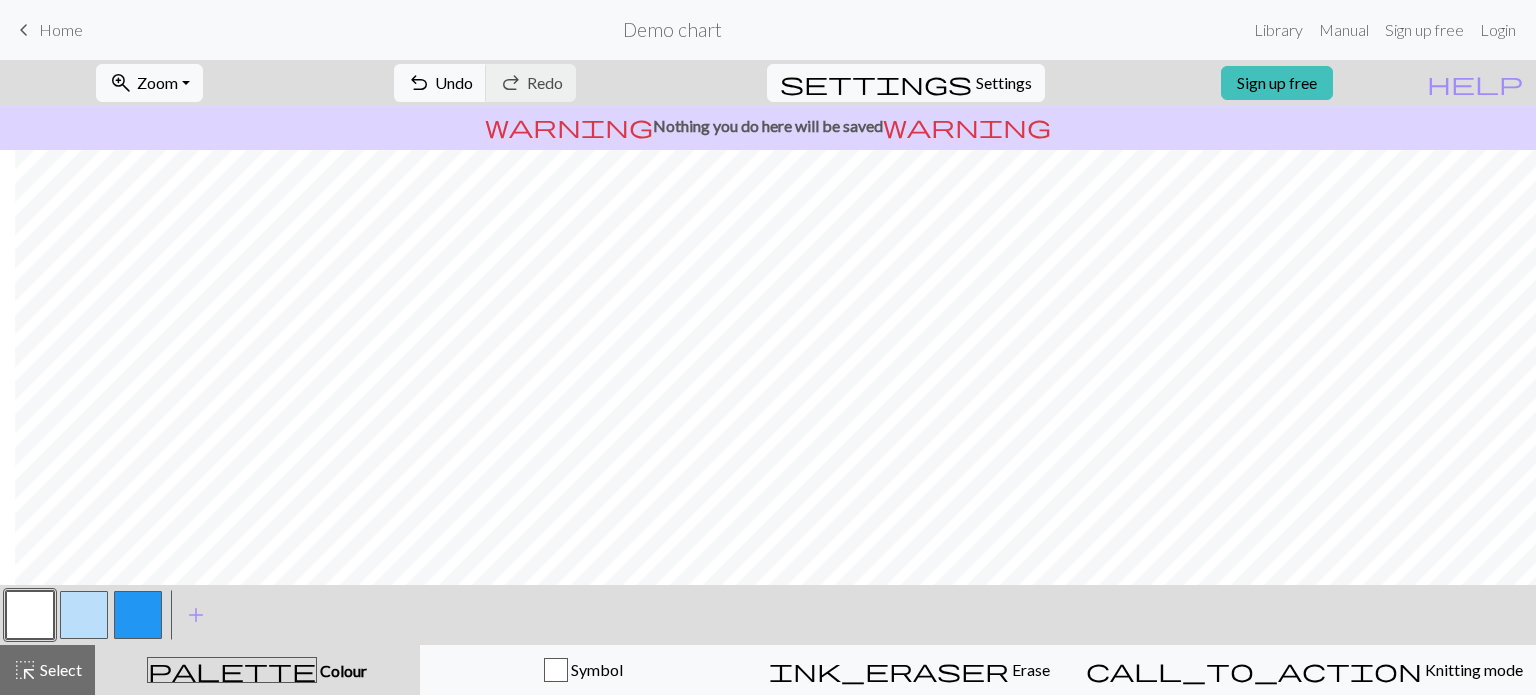 click at bounding box center (138, 615) 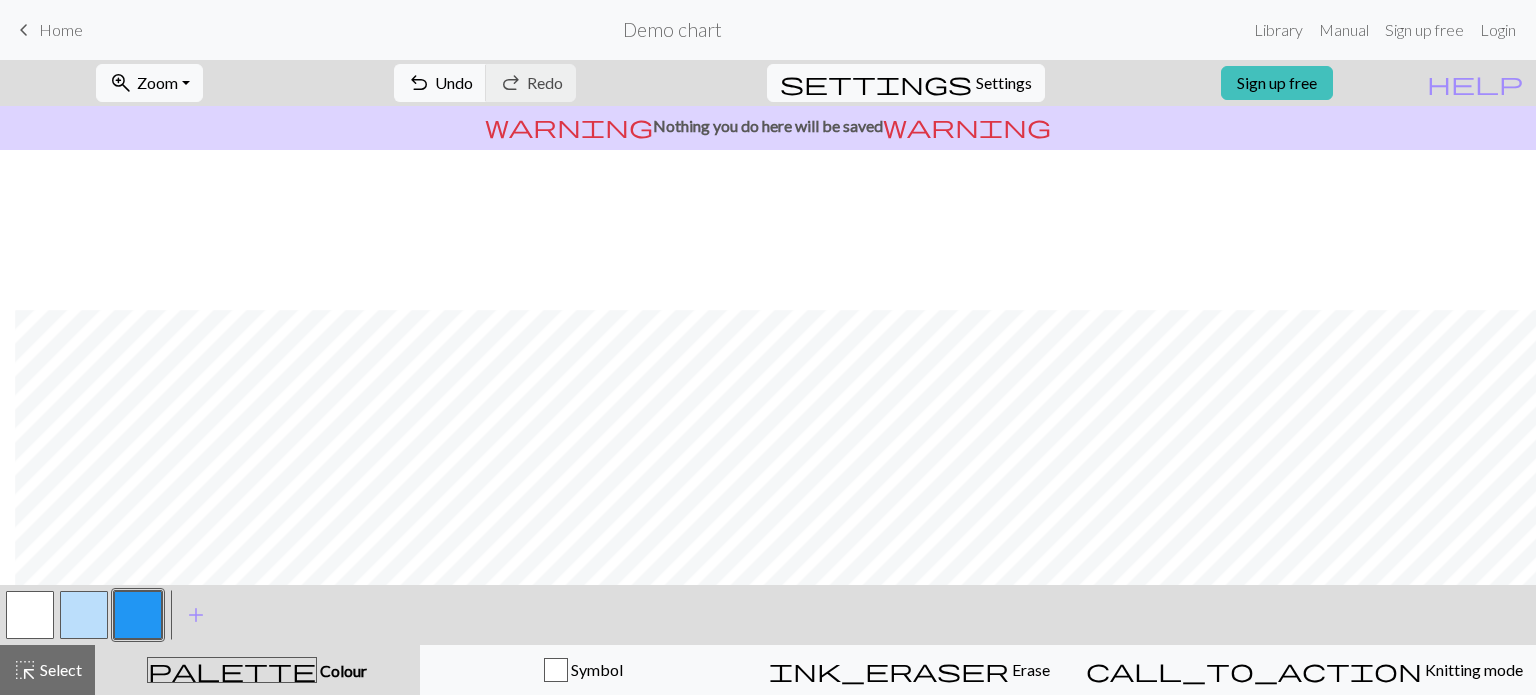 scroll, scrollTop: 451, scrollLeft: 15, axis: both 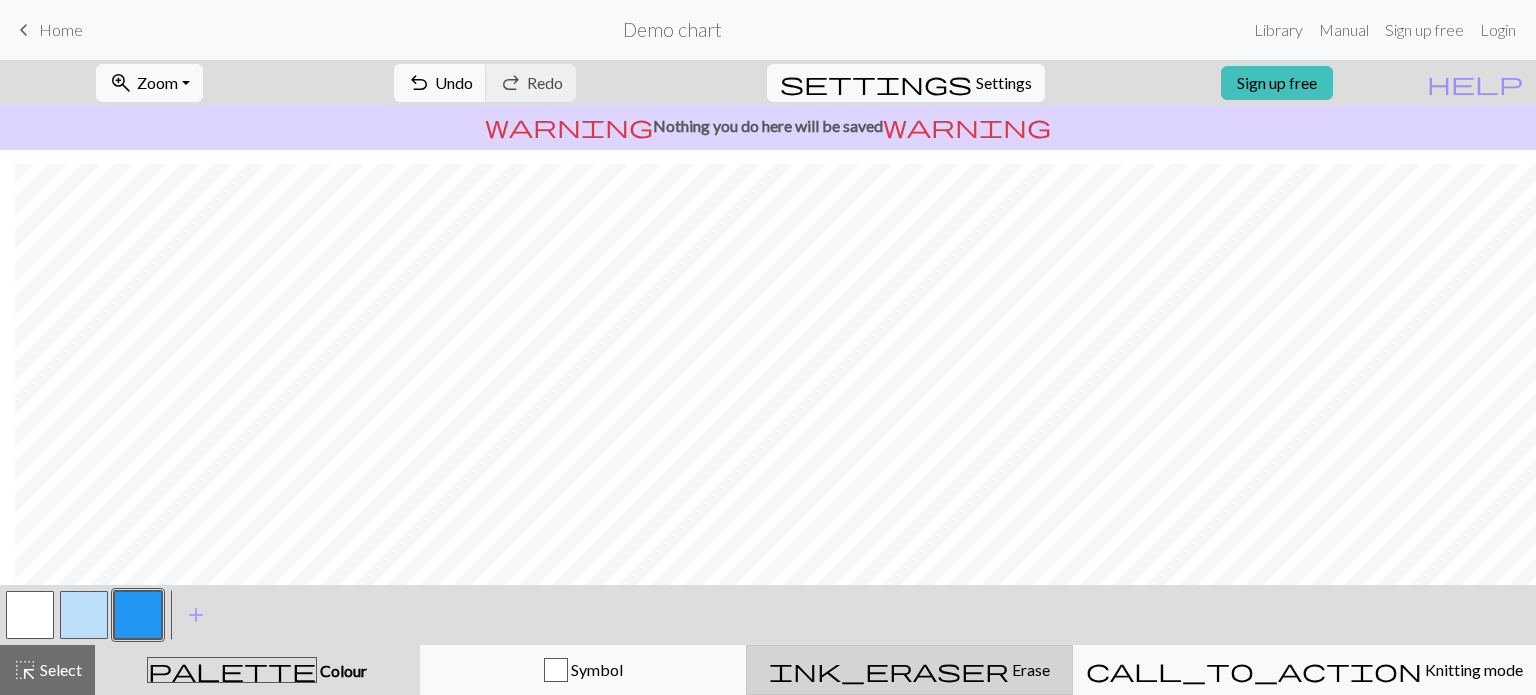 click on "ink_eraser" at bounding box center [889, 670] 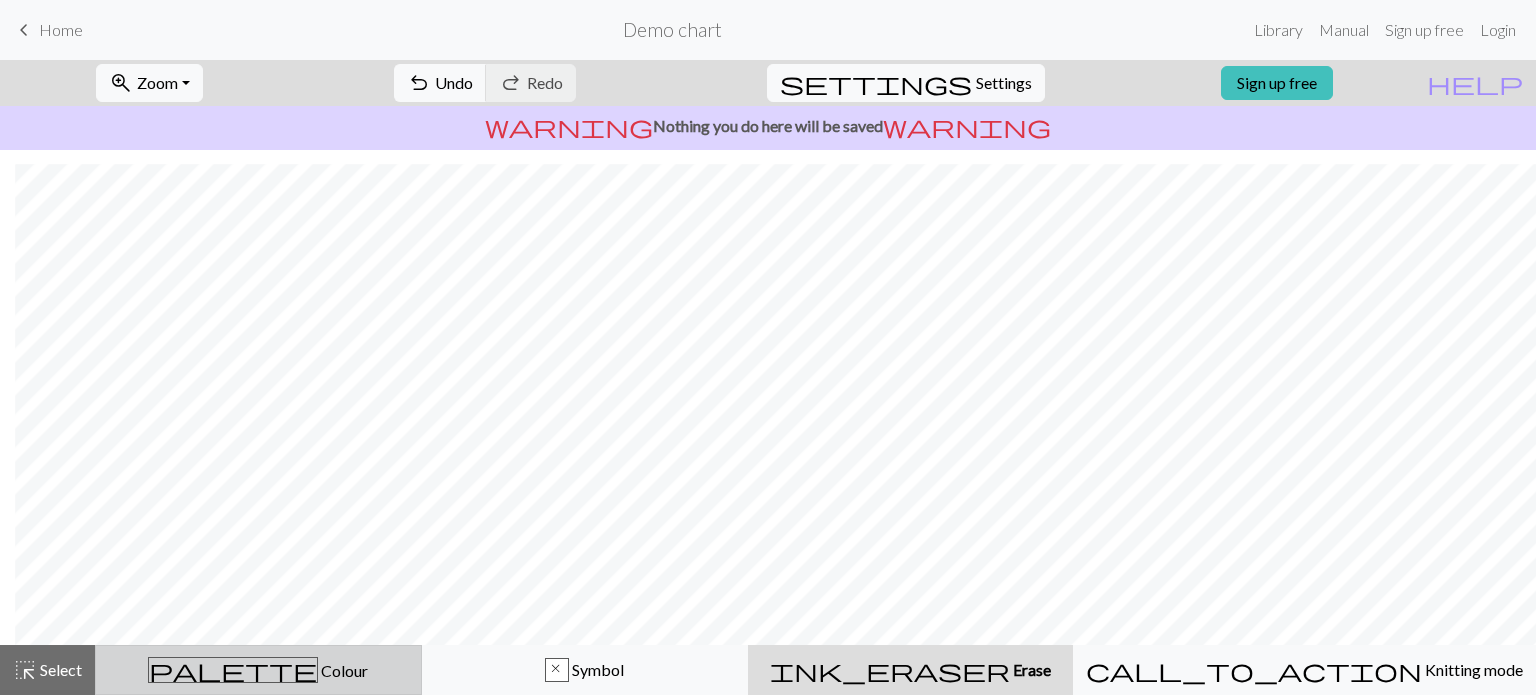 click on "palette   Colour   Colour" at bounding box center [258, 670] 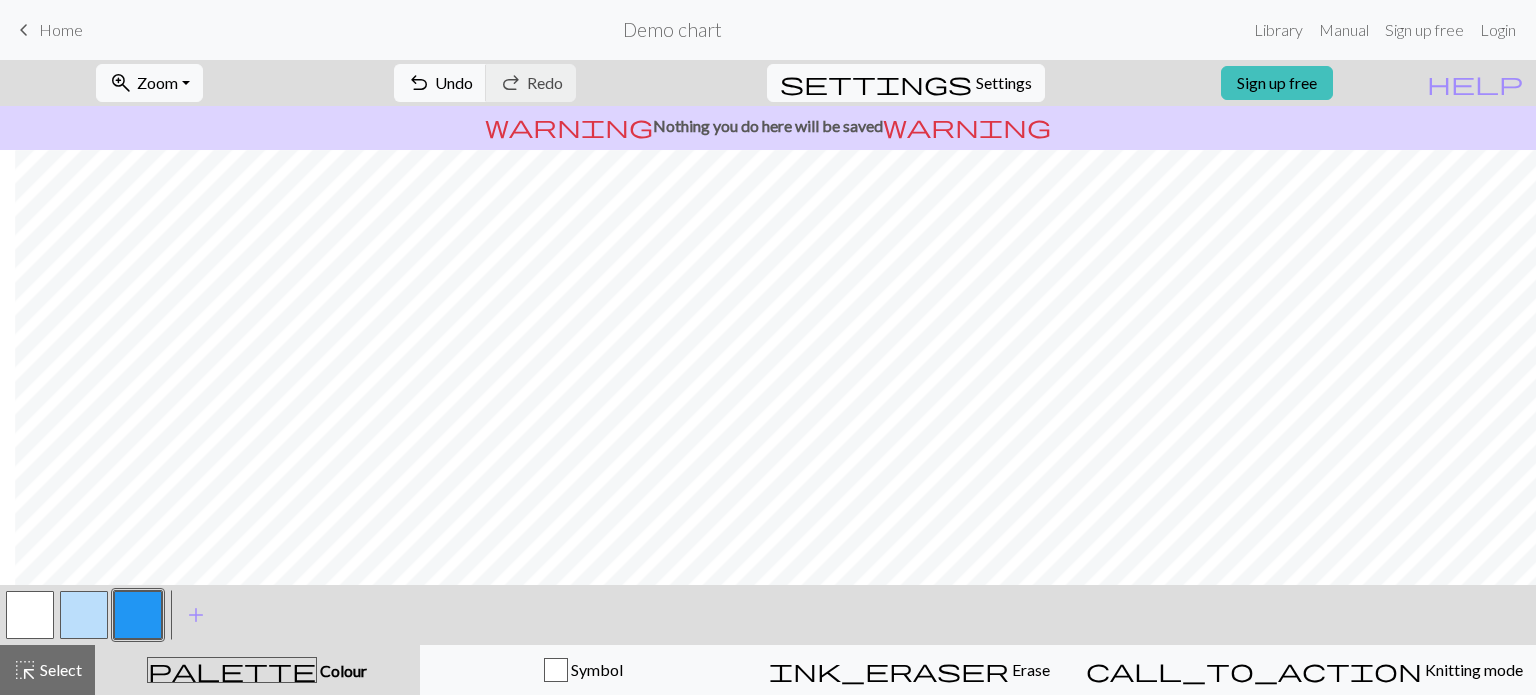 click at bounding box center [30, 615] 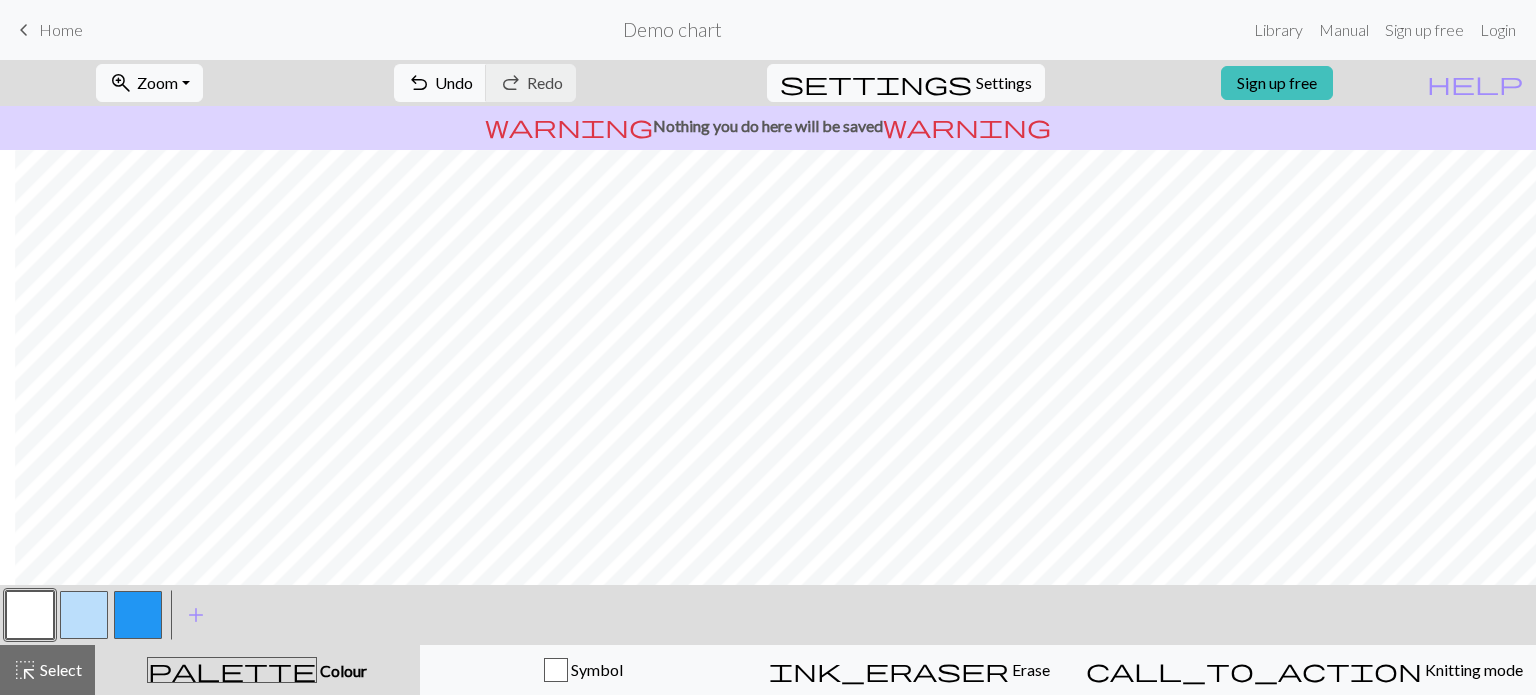 scroll, scrollTop: 451, scrollLeft: 15, axis: both 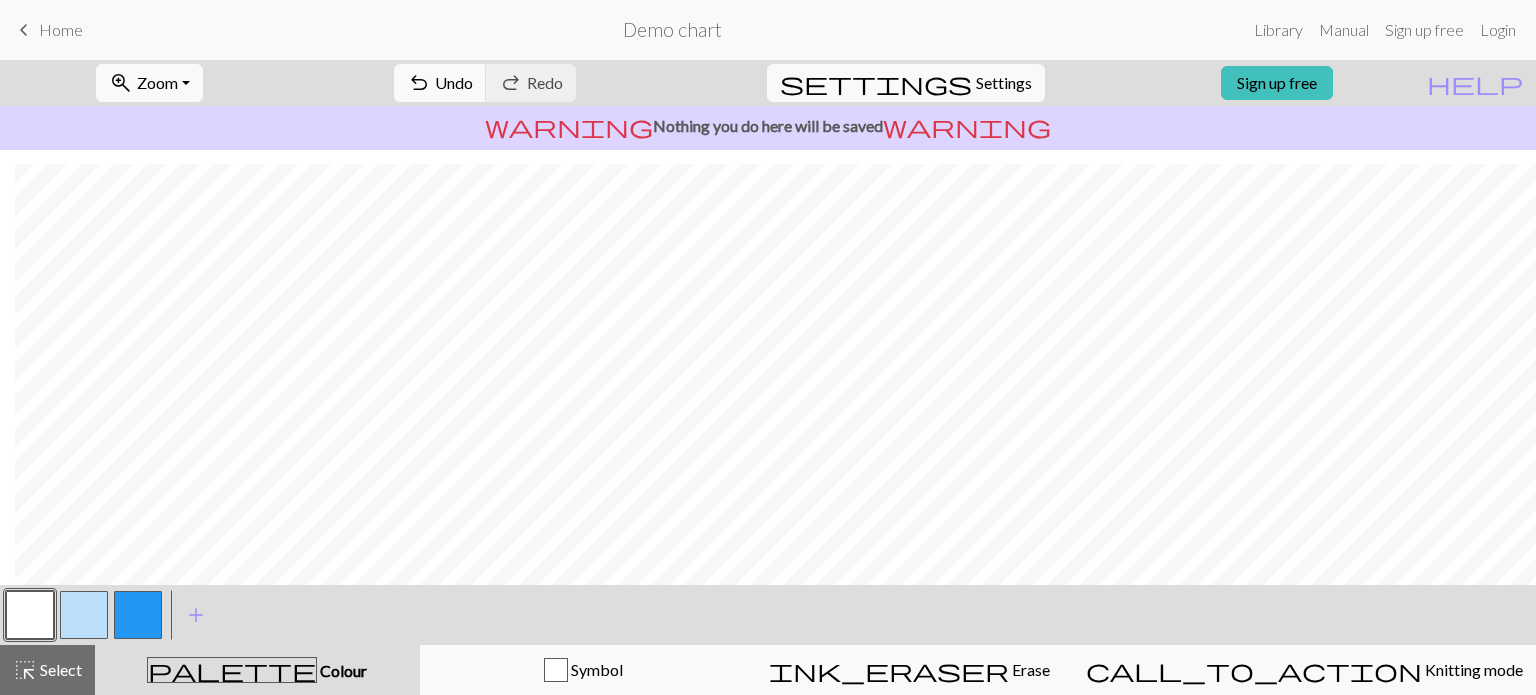 click at bounding box center (84, 615) 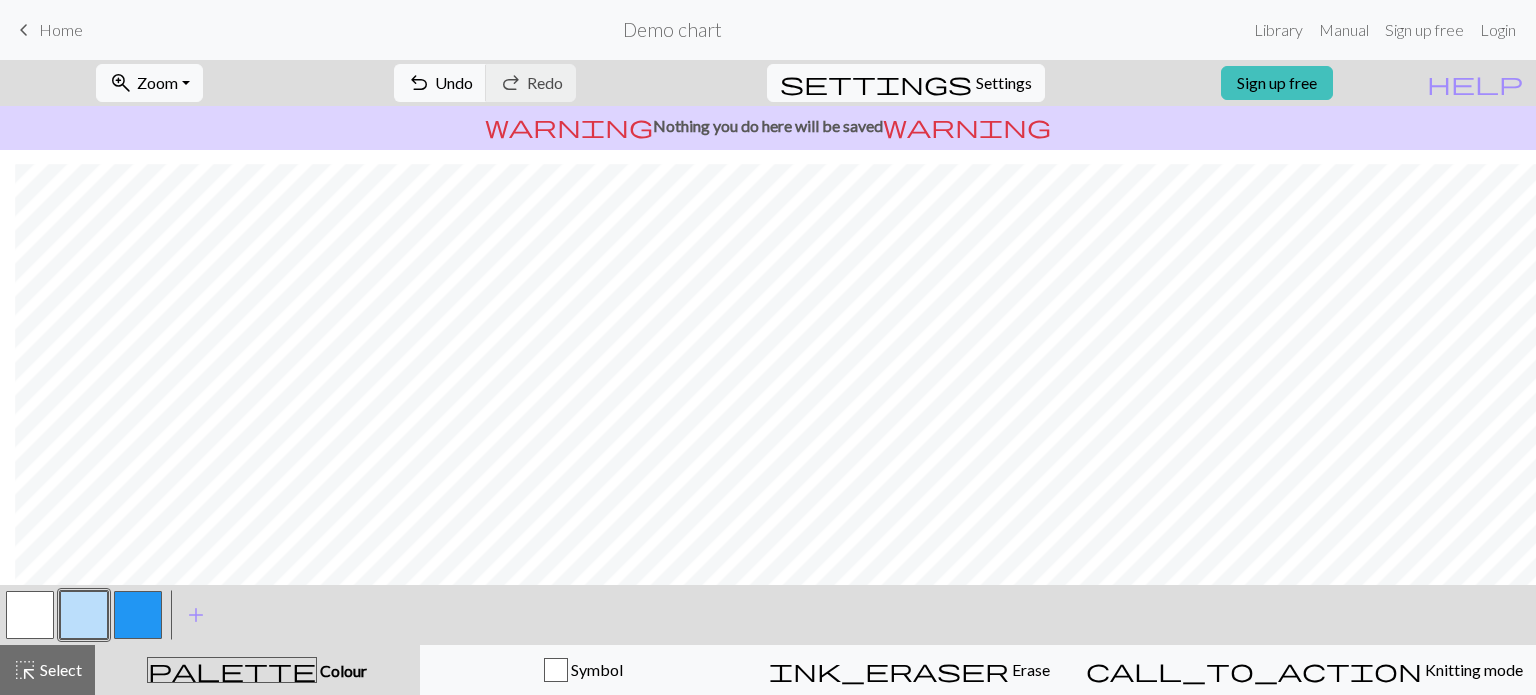 click at bounding box center [138, 615] 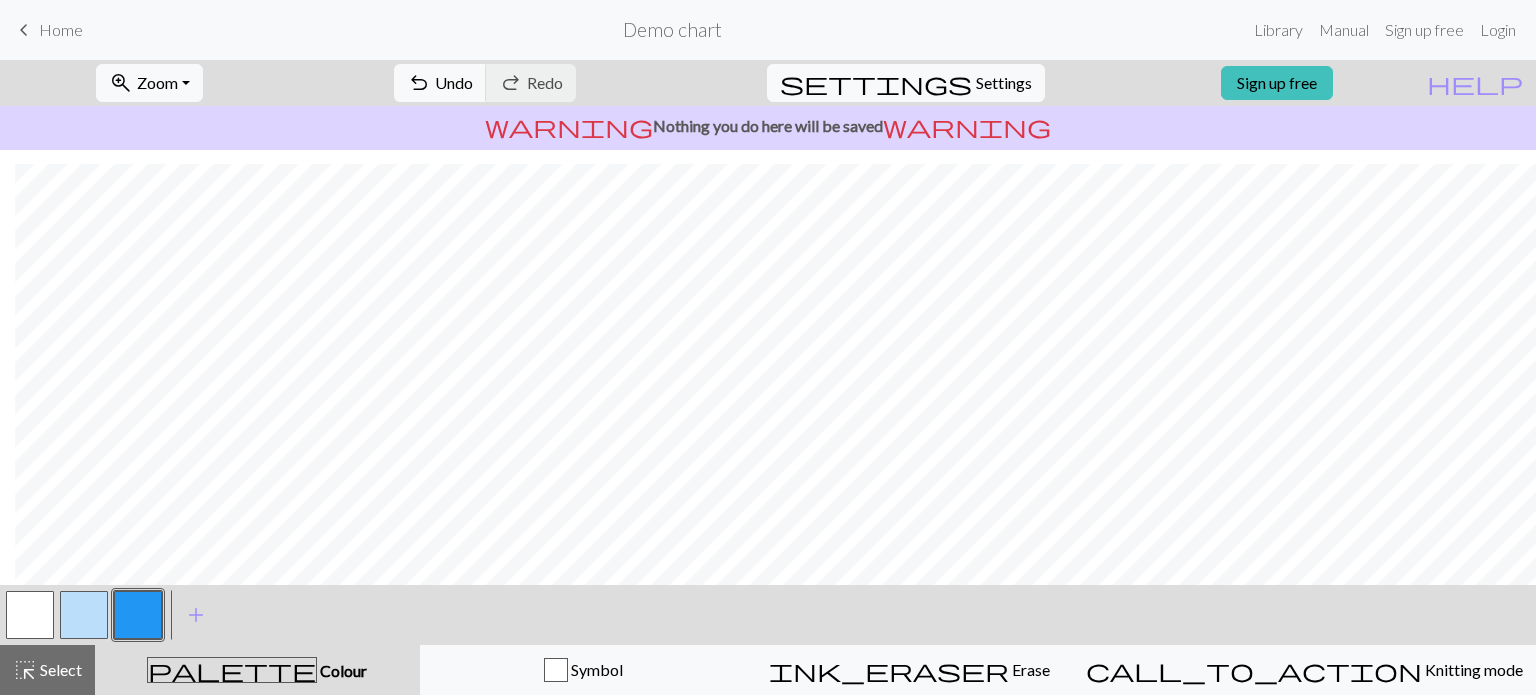 click at bounding box center [84, 615] 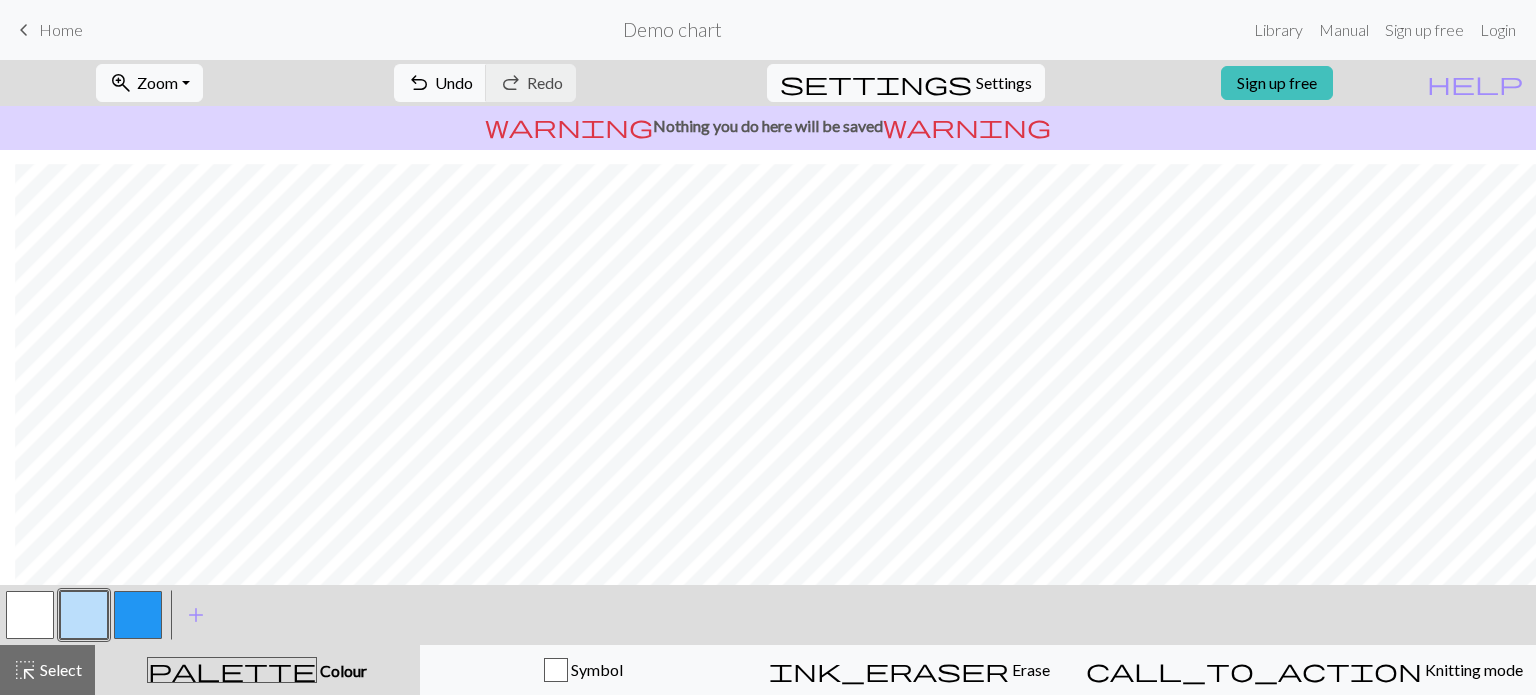 click at bounding box center (138, 615) 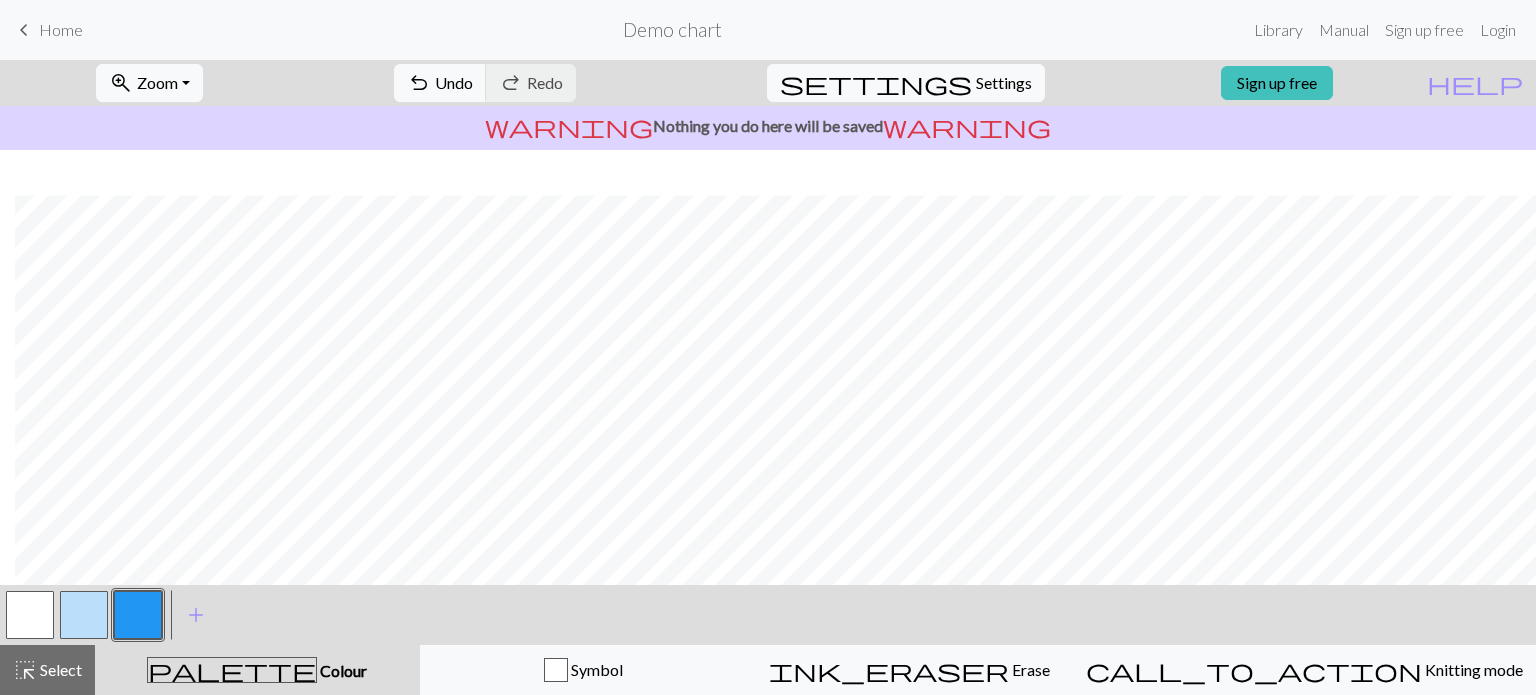 scroll, scrollTop: 425, scrollLeft: 15, axis: both 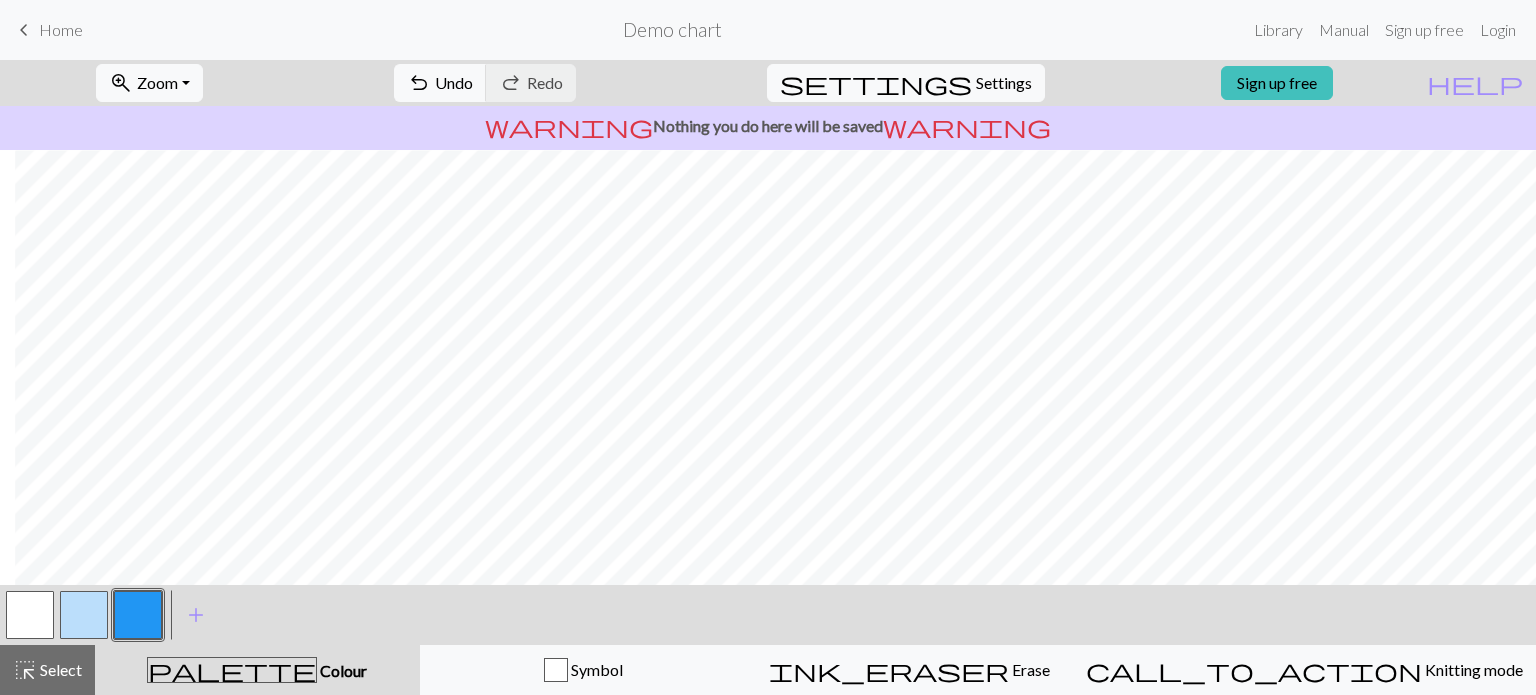 click at bounding box center (84, 615) 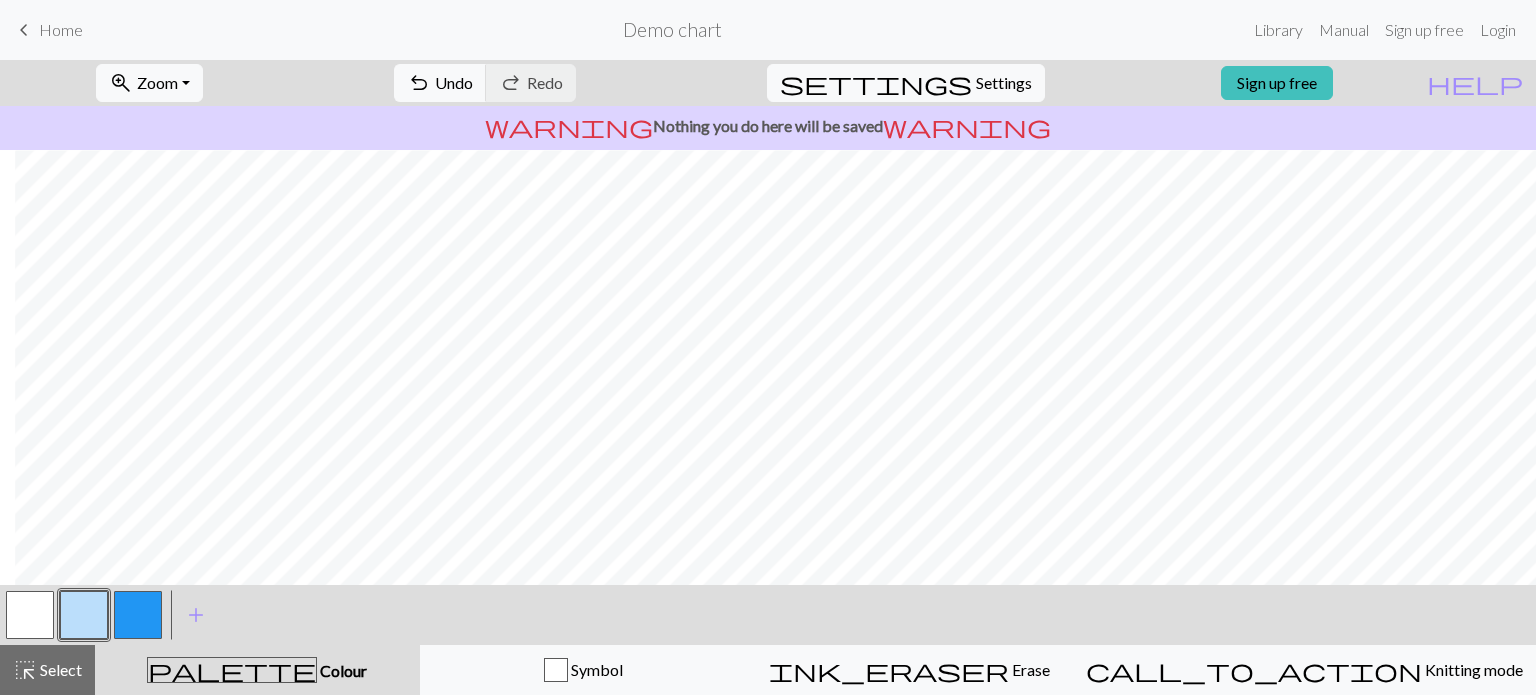 scroll, scrollTop: 413, scrollLeft: 15, axis: both 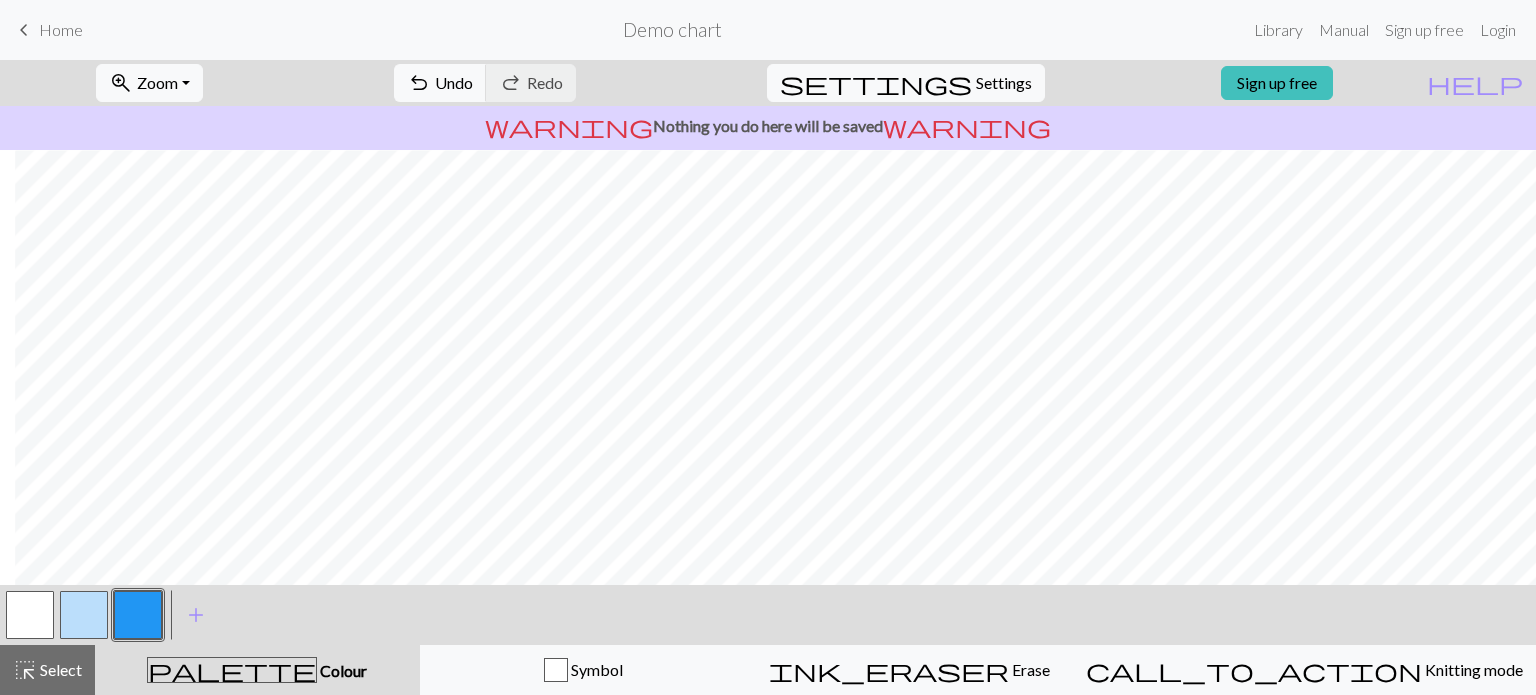 click at bounding box center [84, 615] 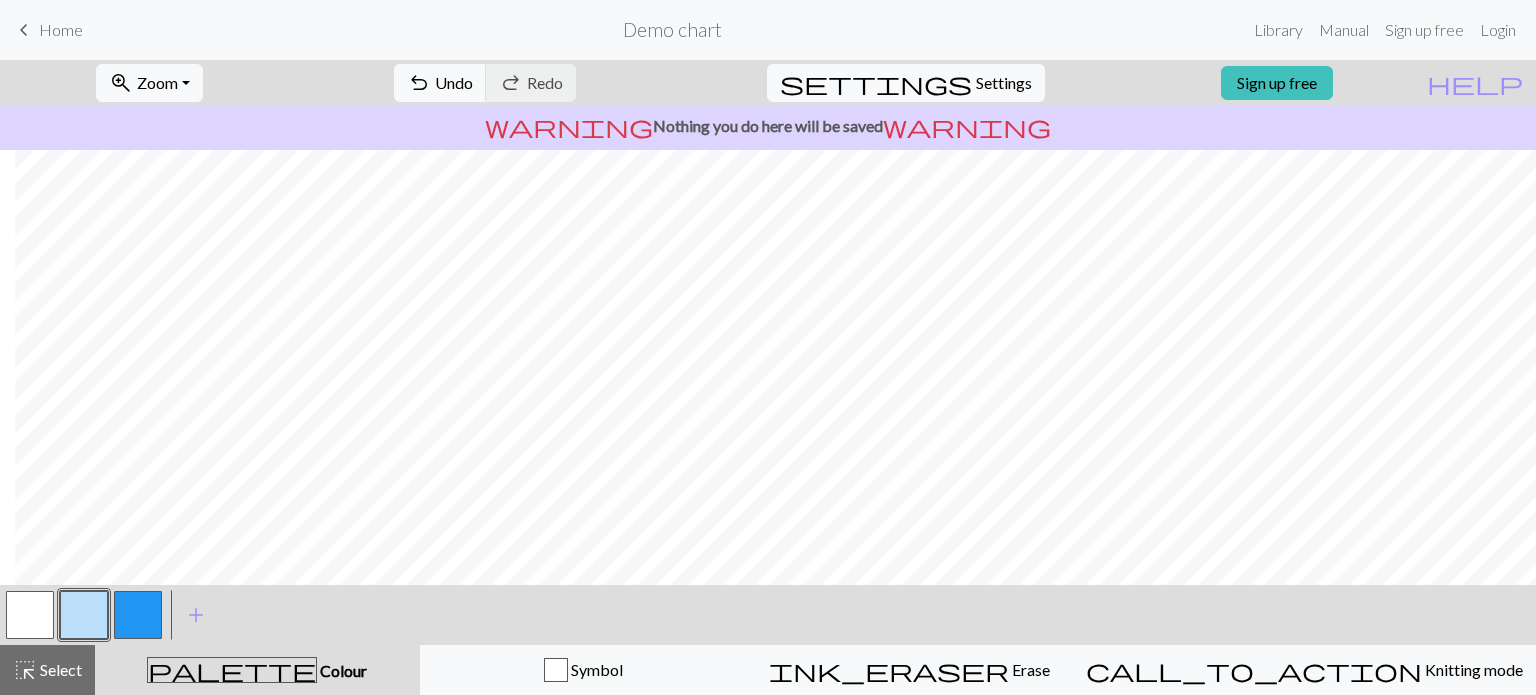 scroll, scrollTop: 438, scrollLeft: 15, axis: both 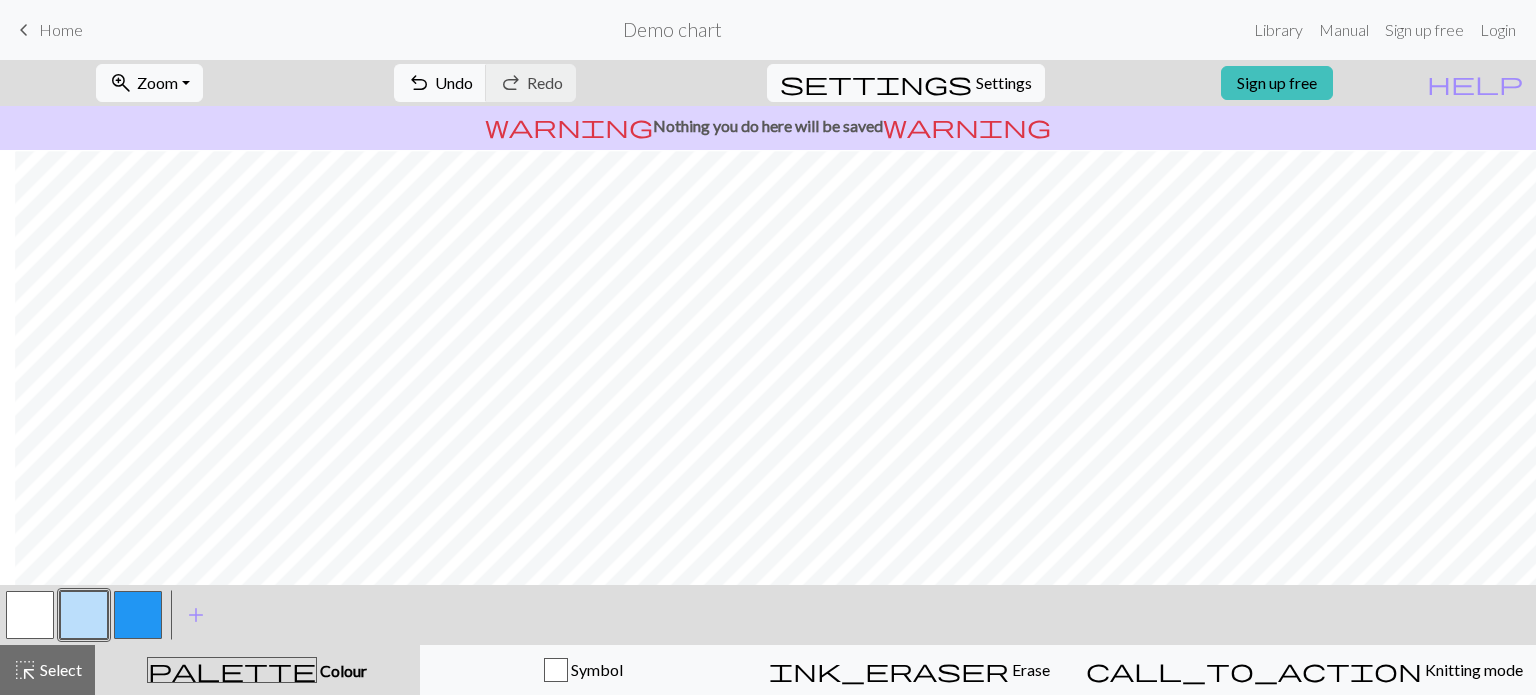 click at bounding box center (138, 615) 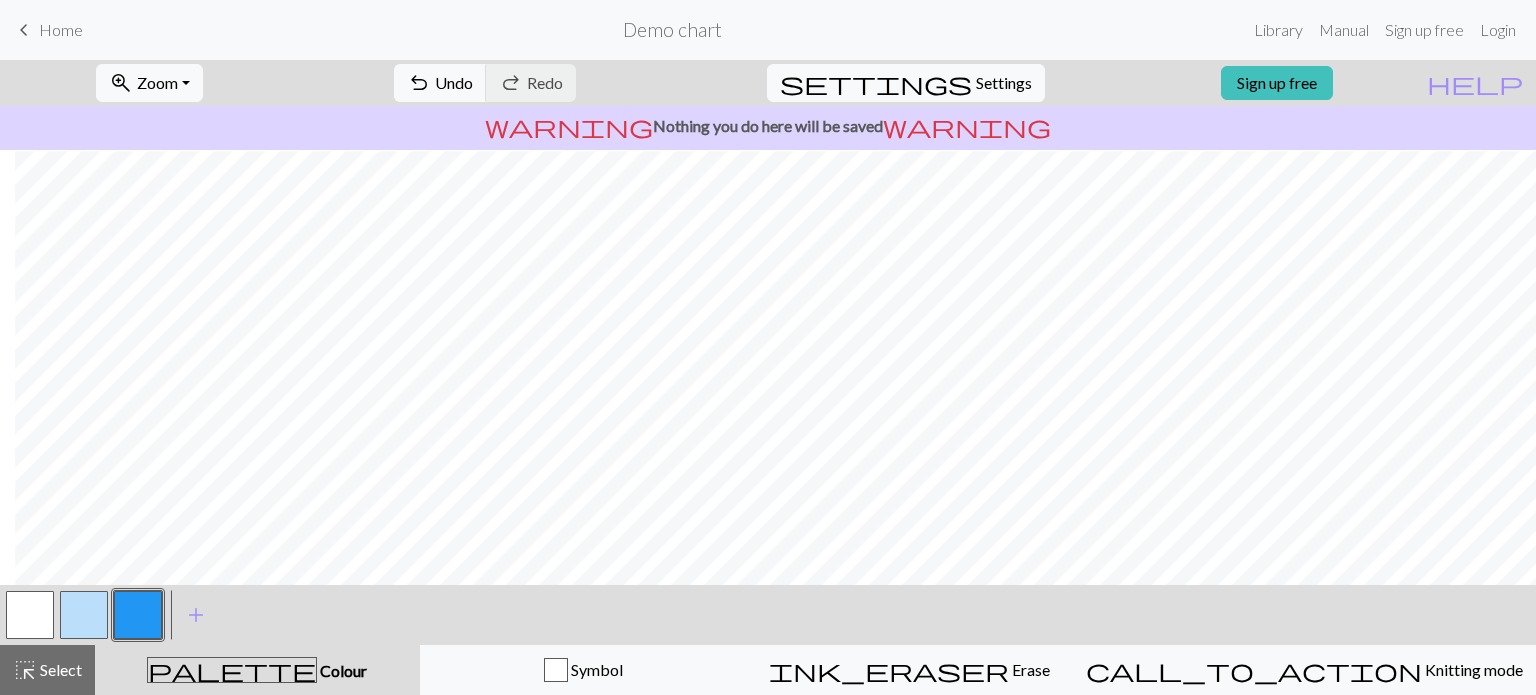 click at bounding box center [84, 615] 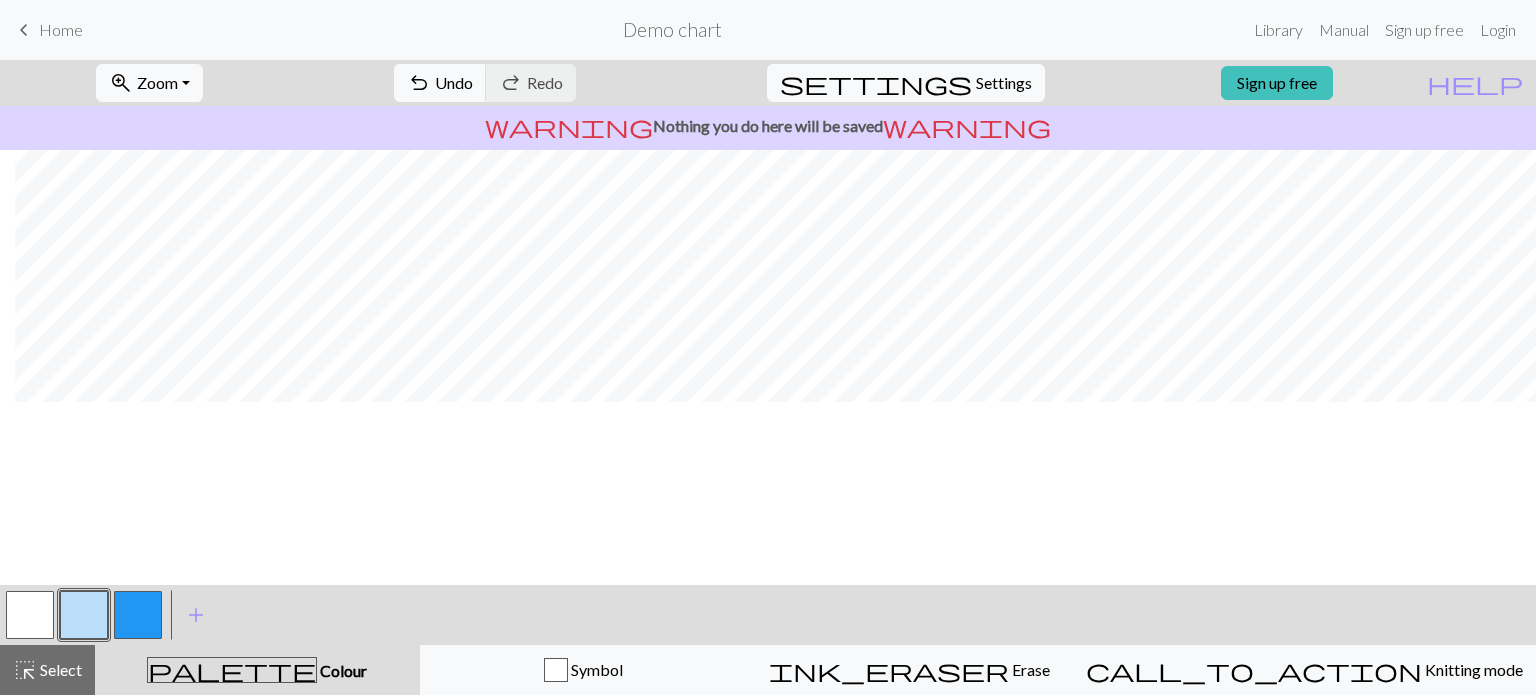 scroll, scrollTop: 216, scrollLeft: 15, axis: both 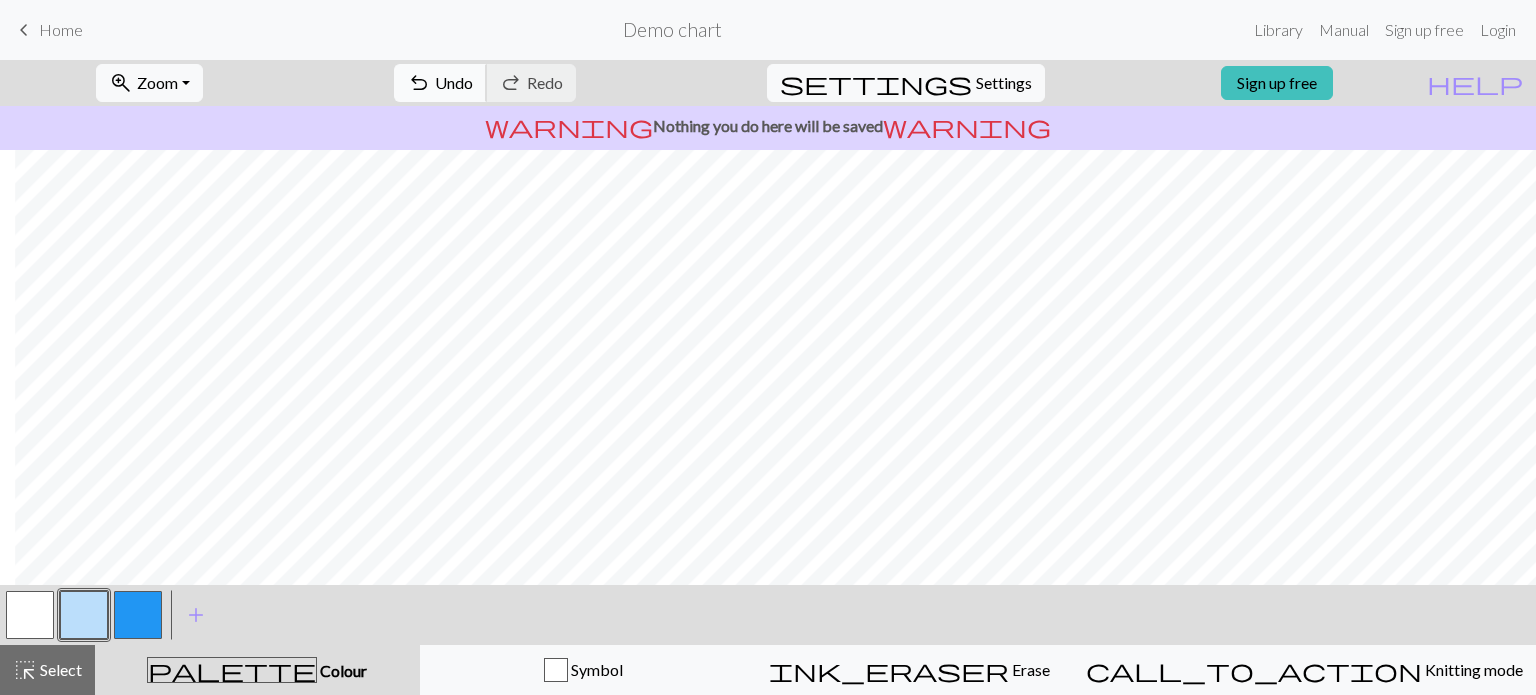 click on "Undo" at bounding box center [454, 82] 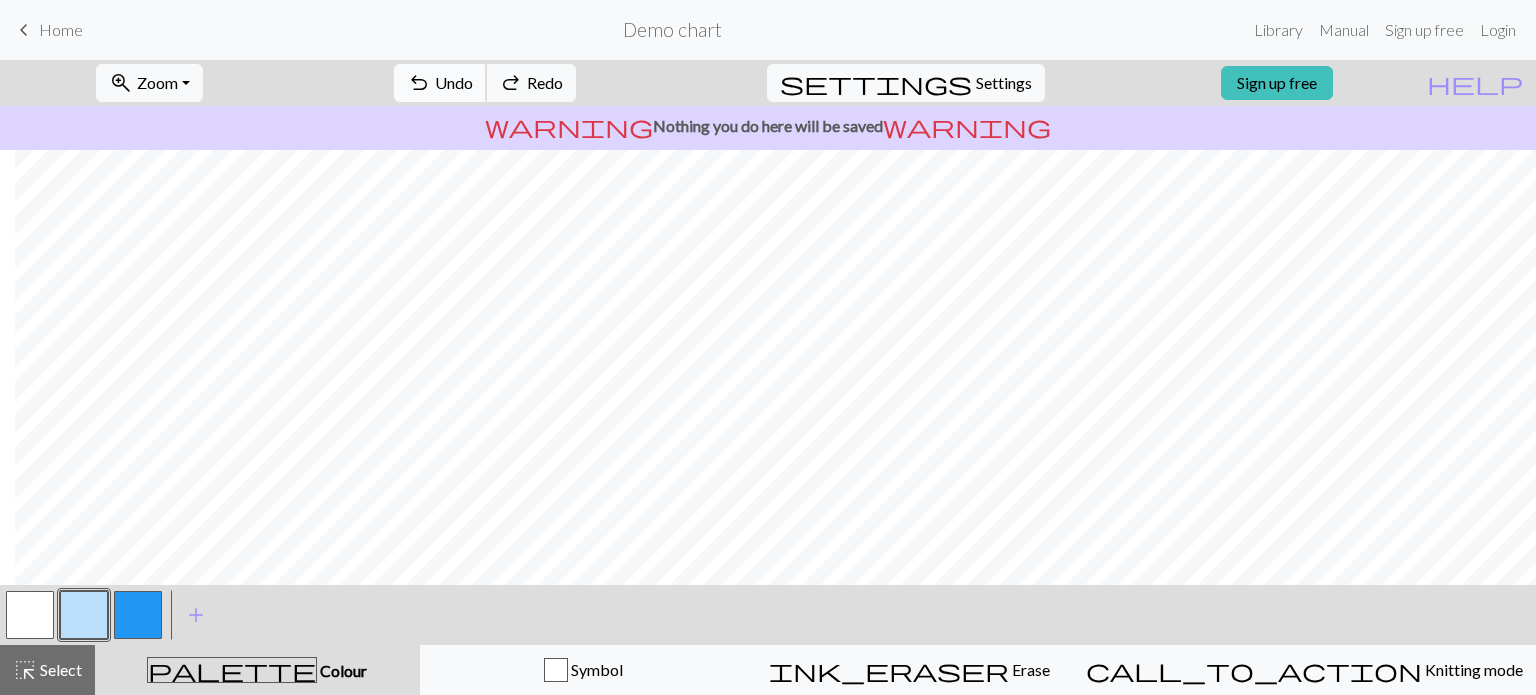 click on "Undo" at bounding box center [454, 82] 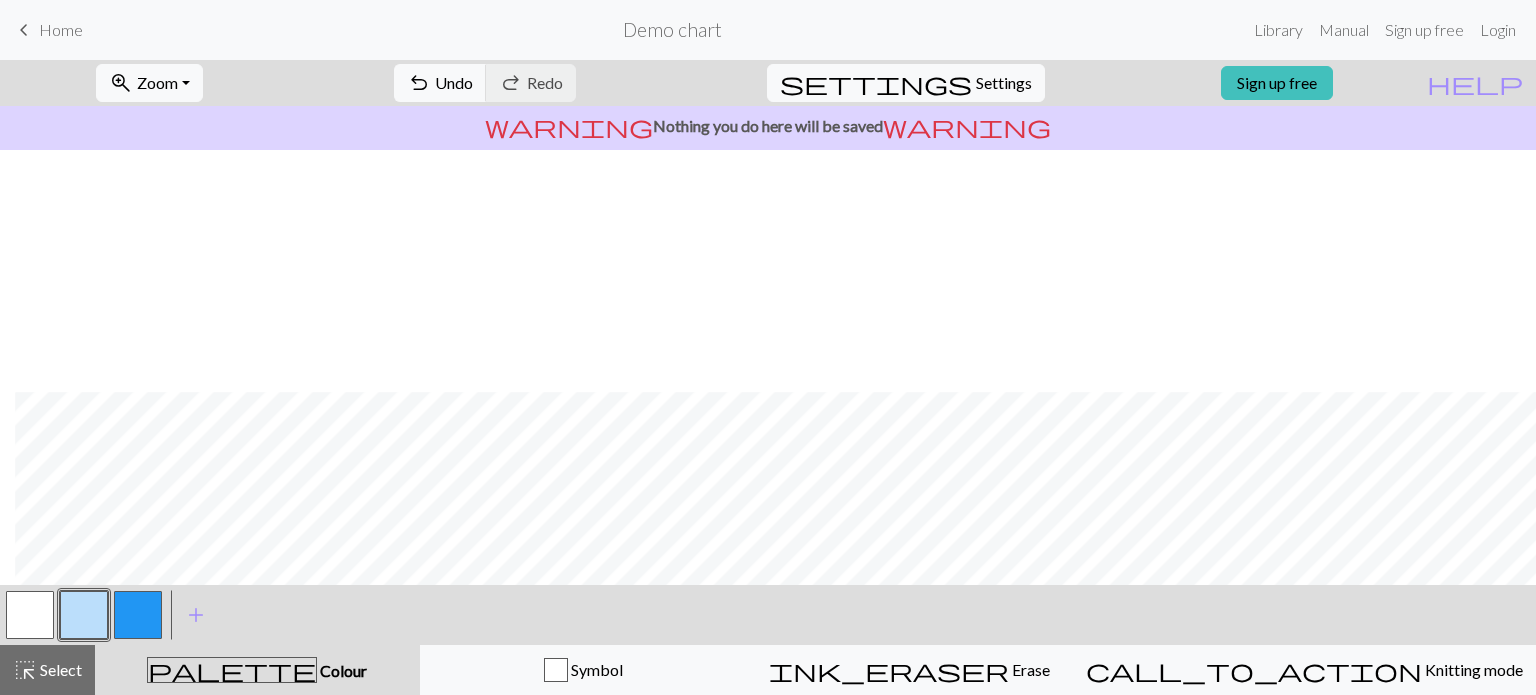 scroll, scrollTop: 451, scrollLeft: 15, axis: both 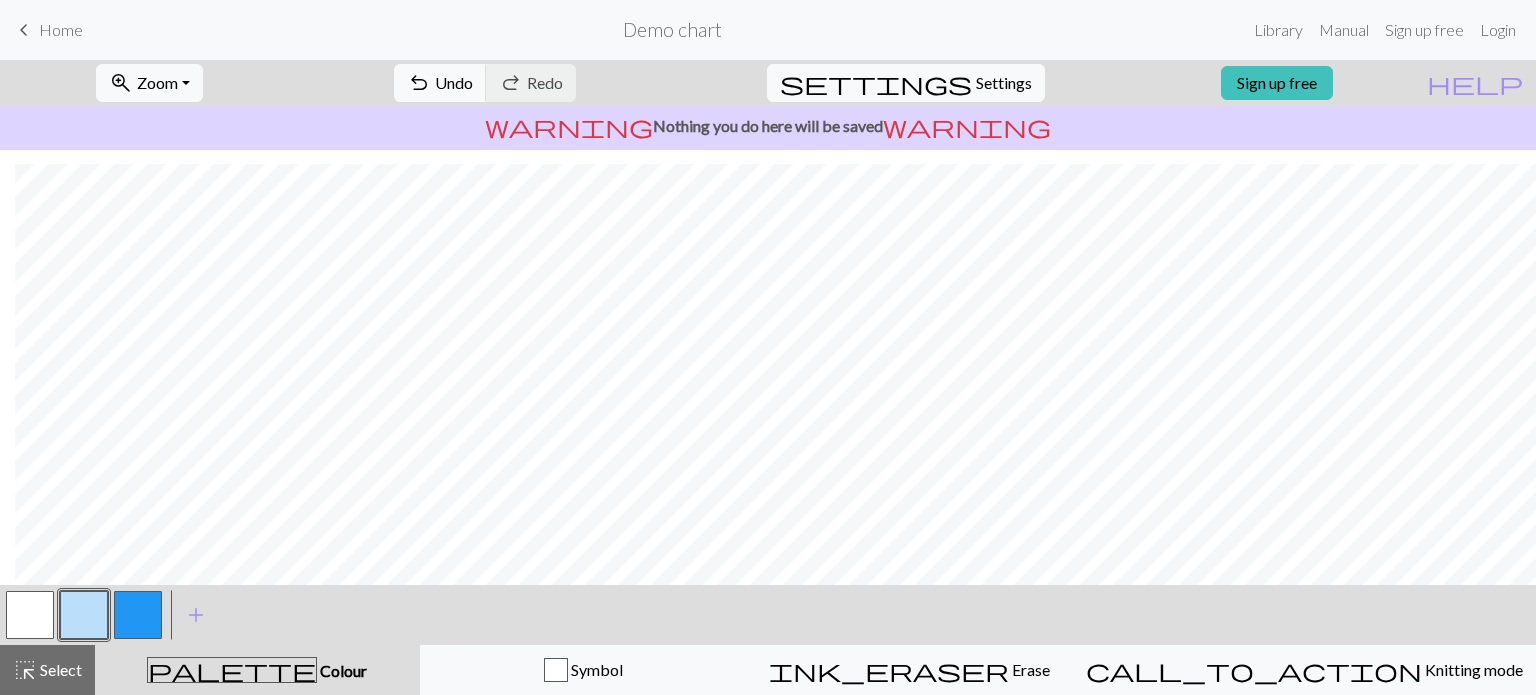 click at bounding box center (138, 615) 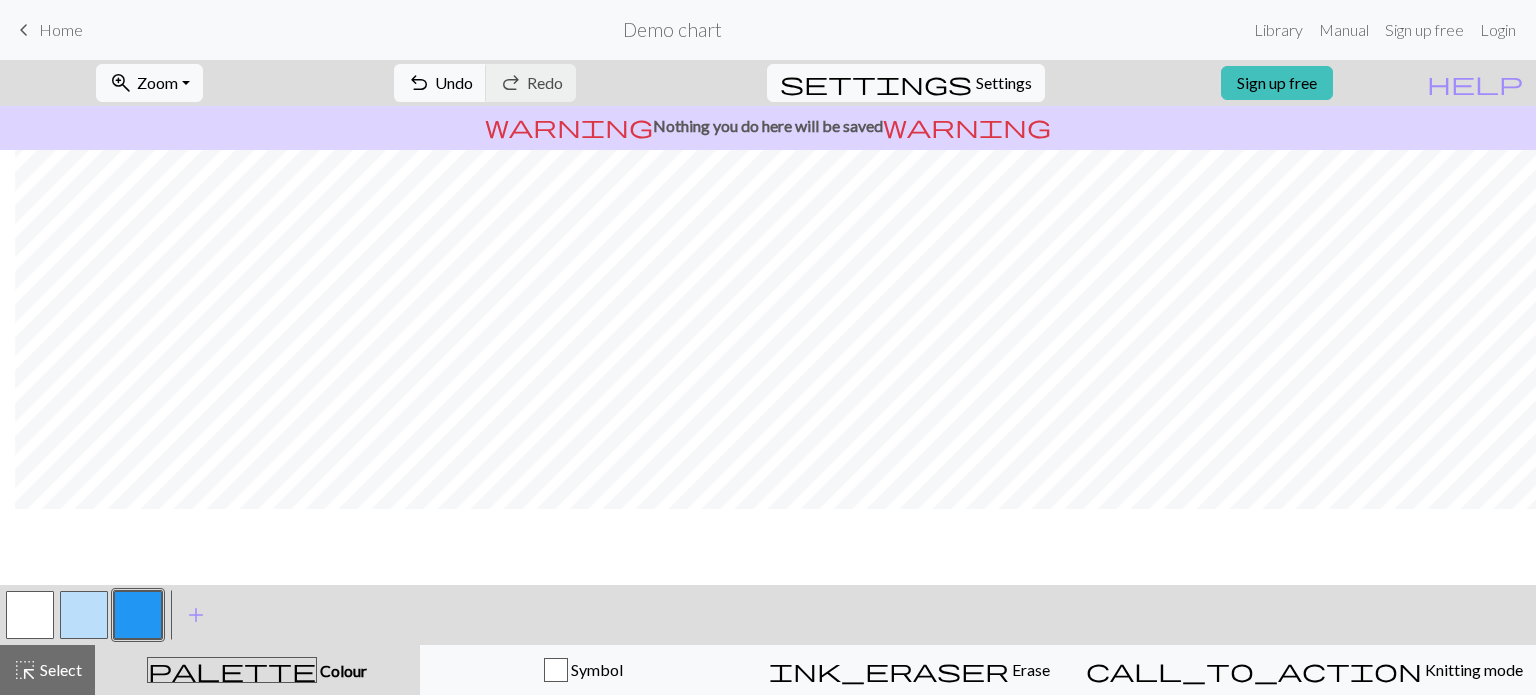scroll, scrollTop: 360, scrollLeft: 15, axis: both 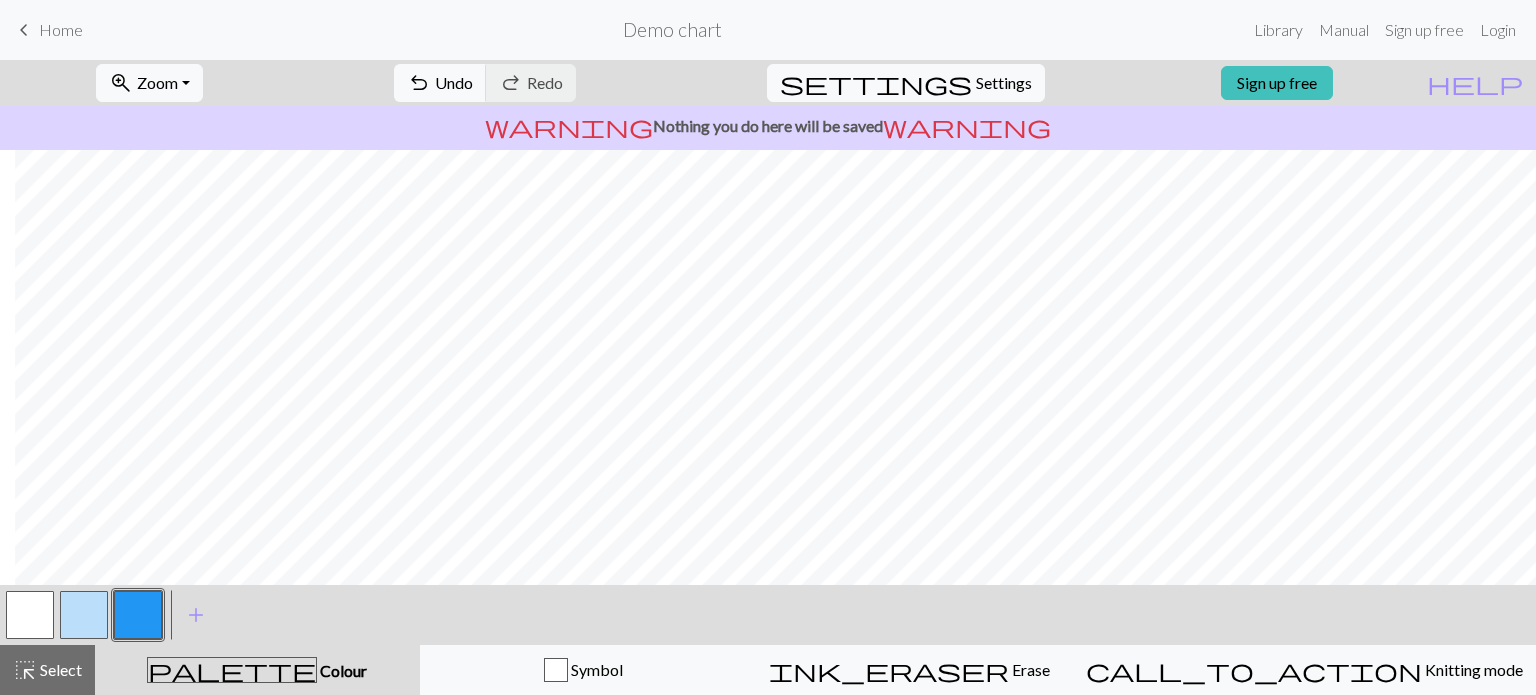 click at bounding box center [84, 615] 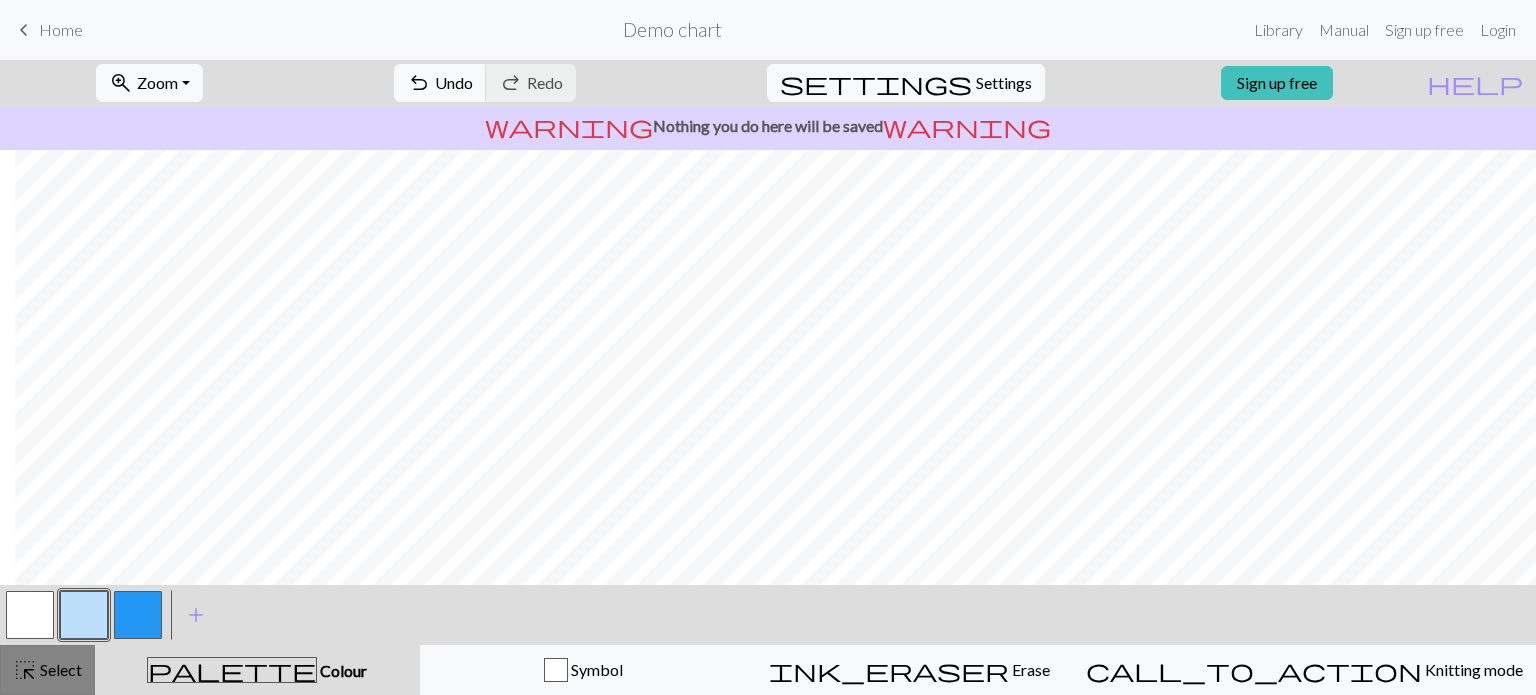 click on "Select" at bounding box center (59, 669) 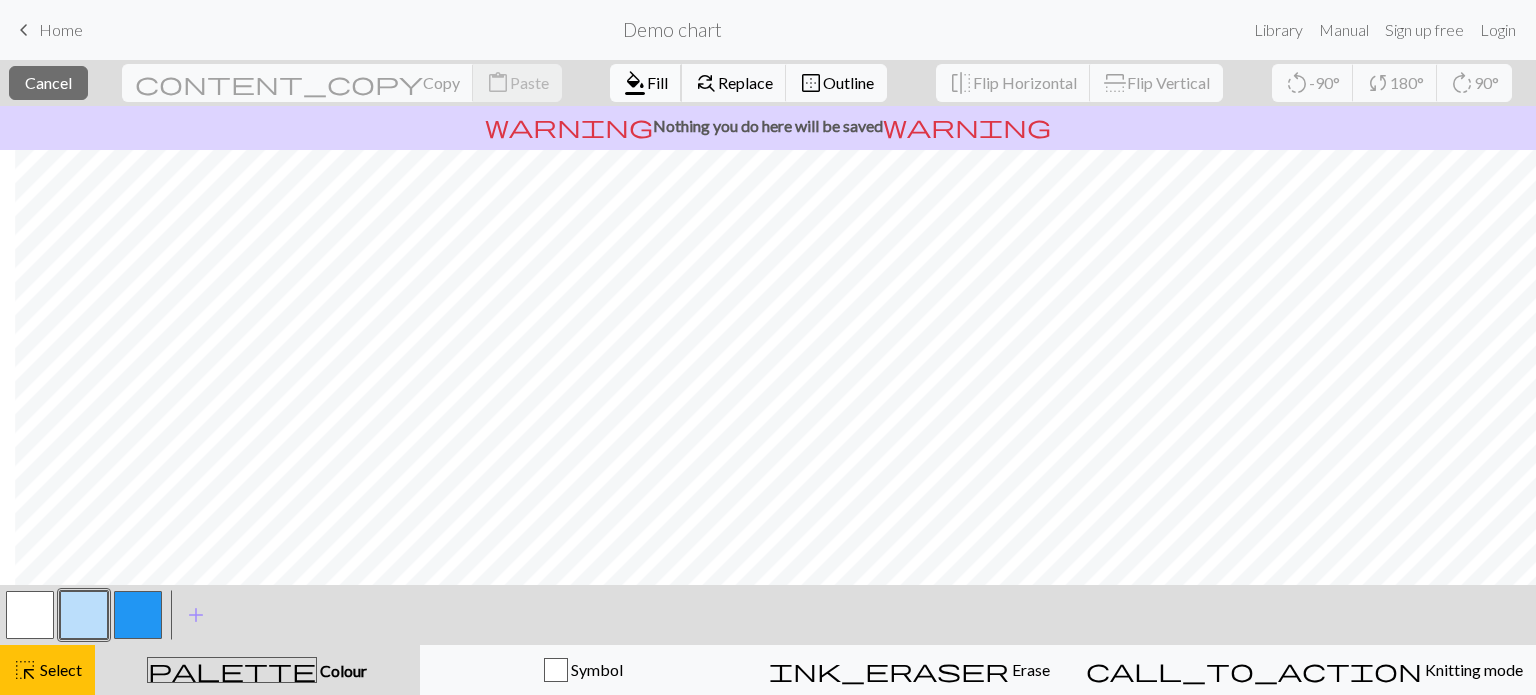 click on "Fill" at bounding box center (657, 82) 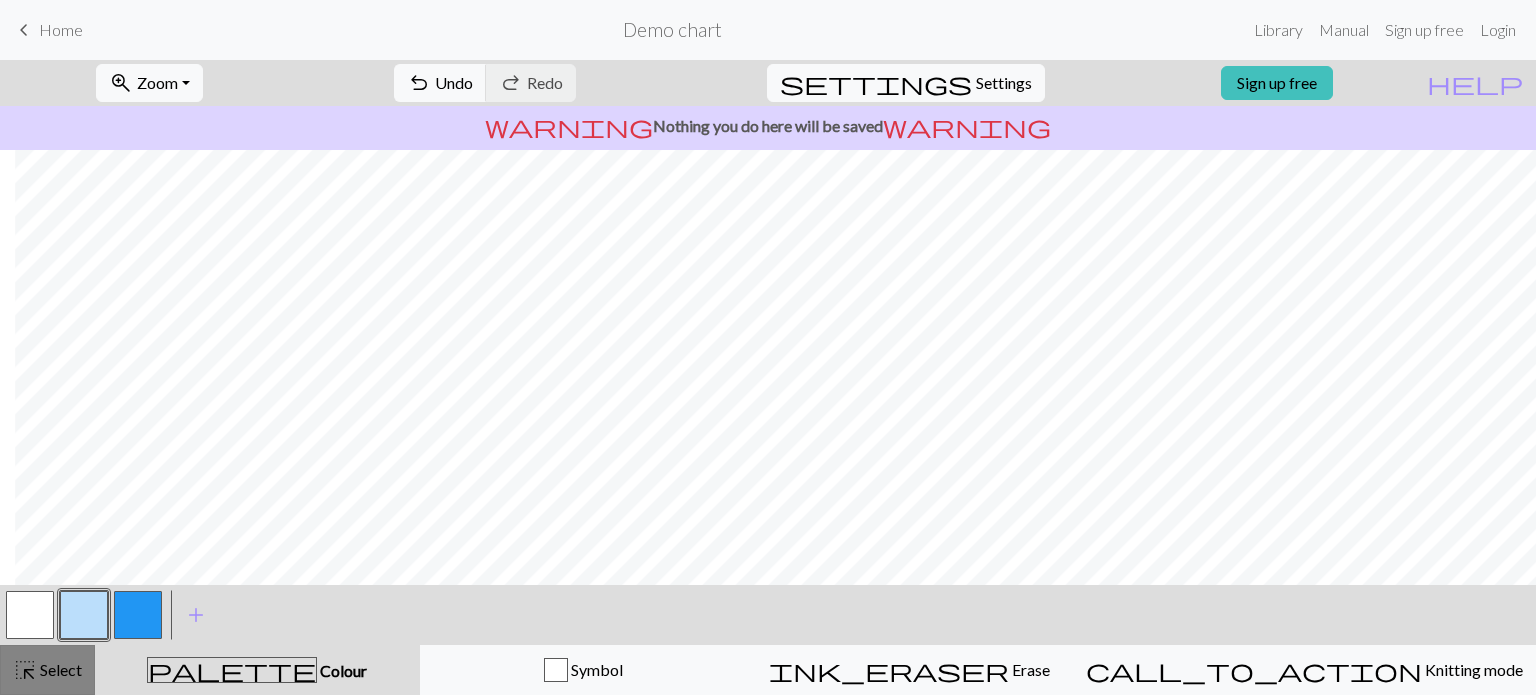 click on "Select" at bounding box center (59, 669) 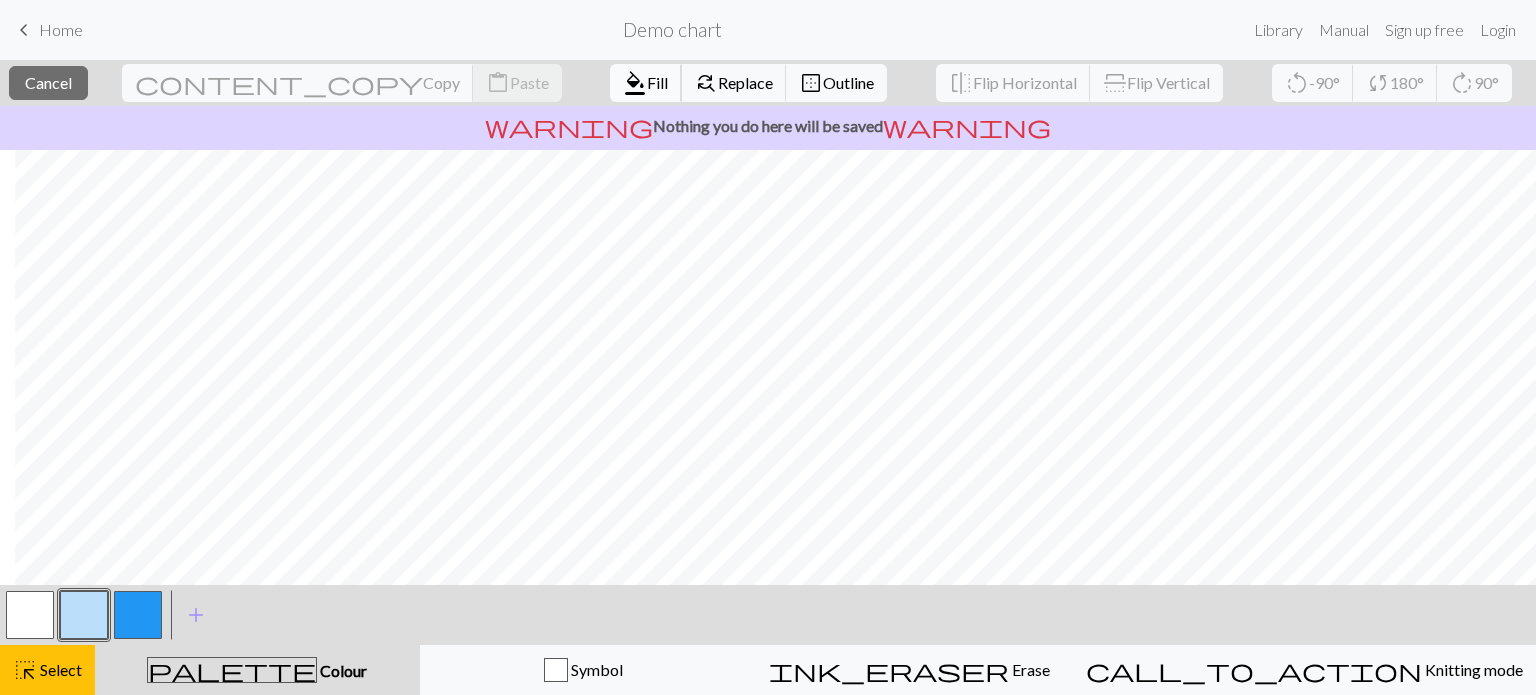 click on "Fill" at bounding box center (657, 82) 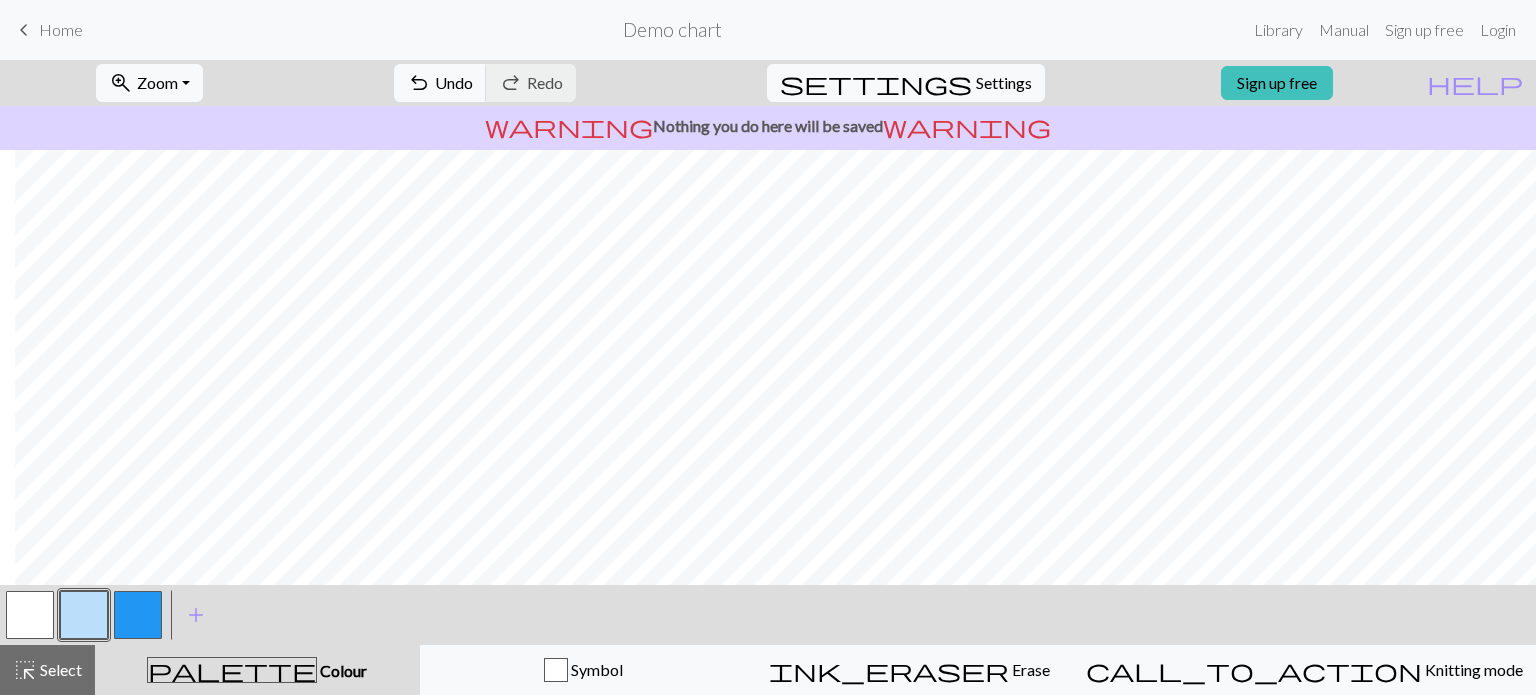 click at bounding box center [138, 615] 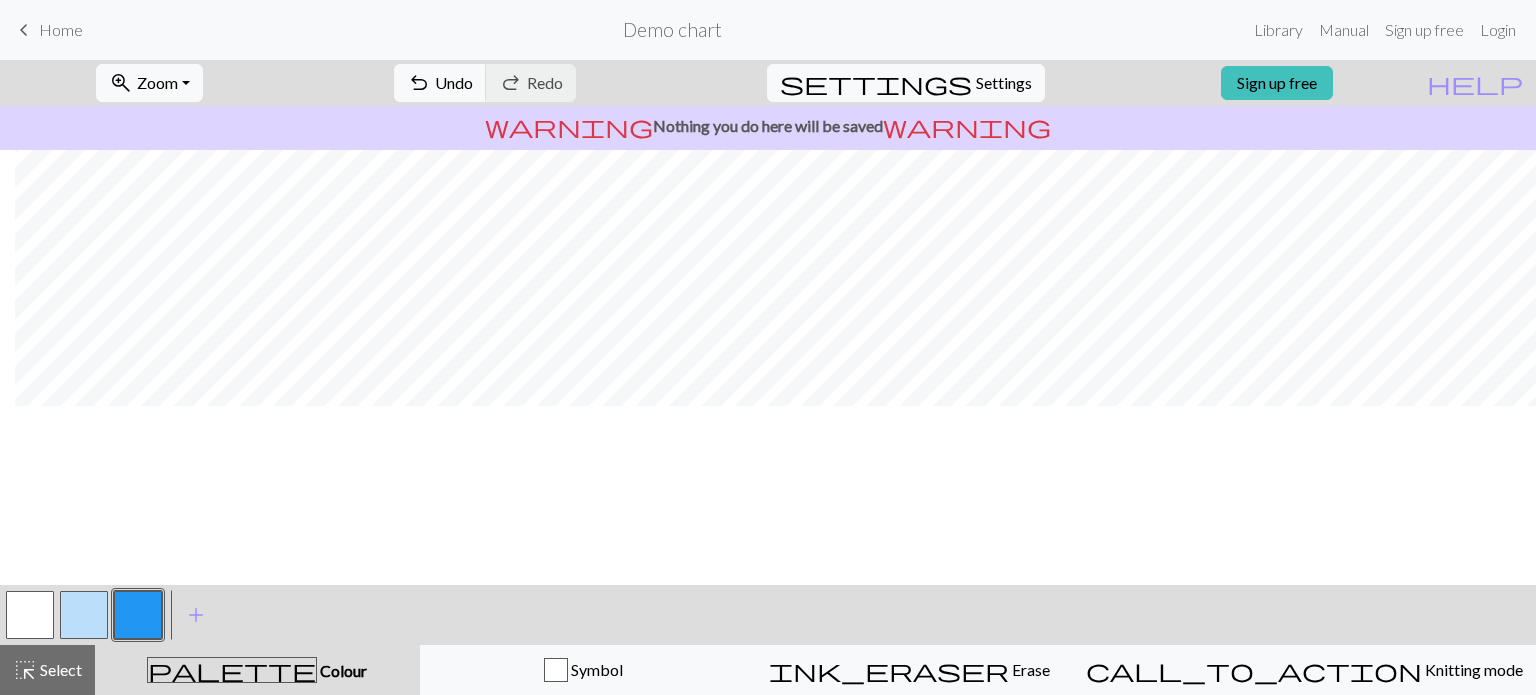 scroll, scrollTop: 83, scrollLeft: 15, axis: both 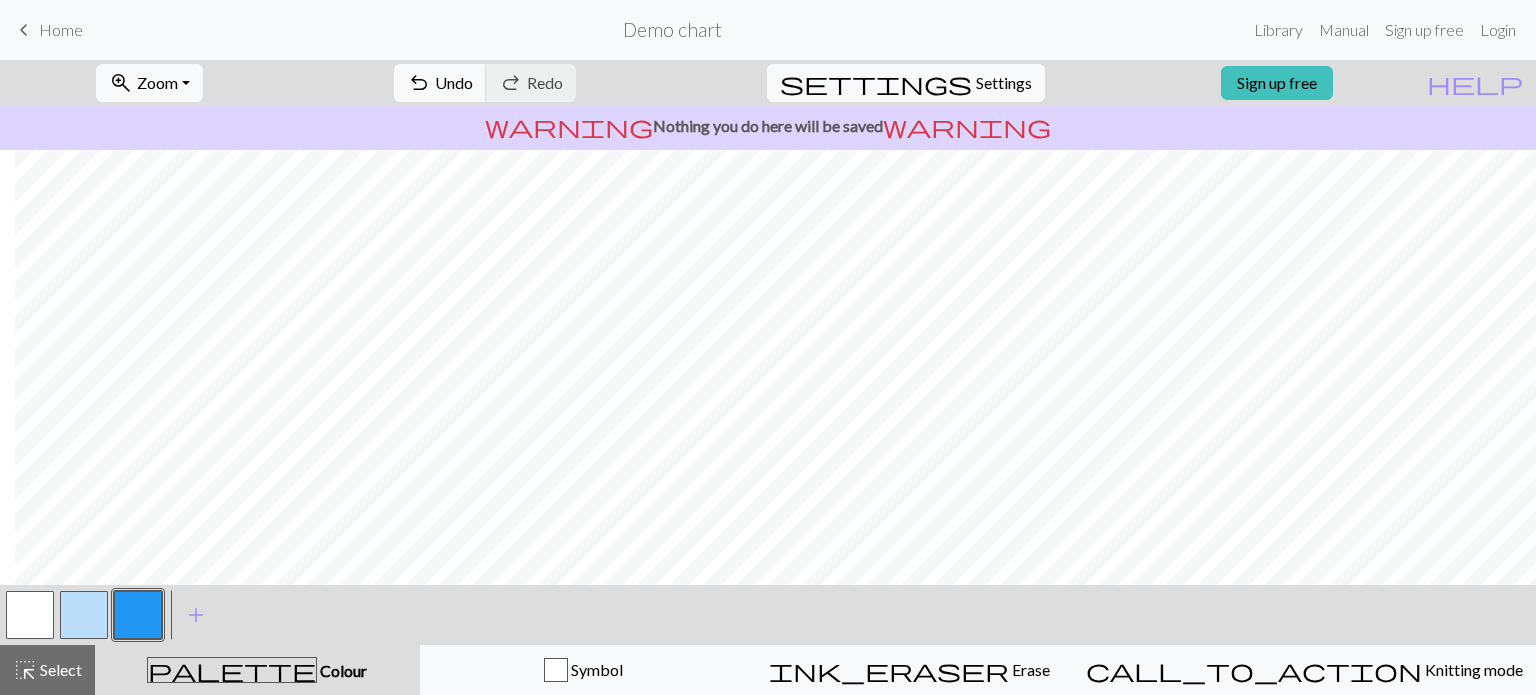 click at bounding box center (84, 615) 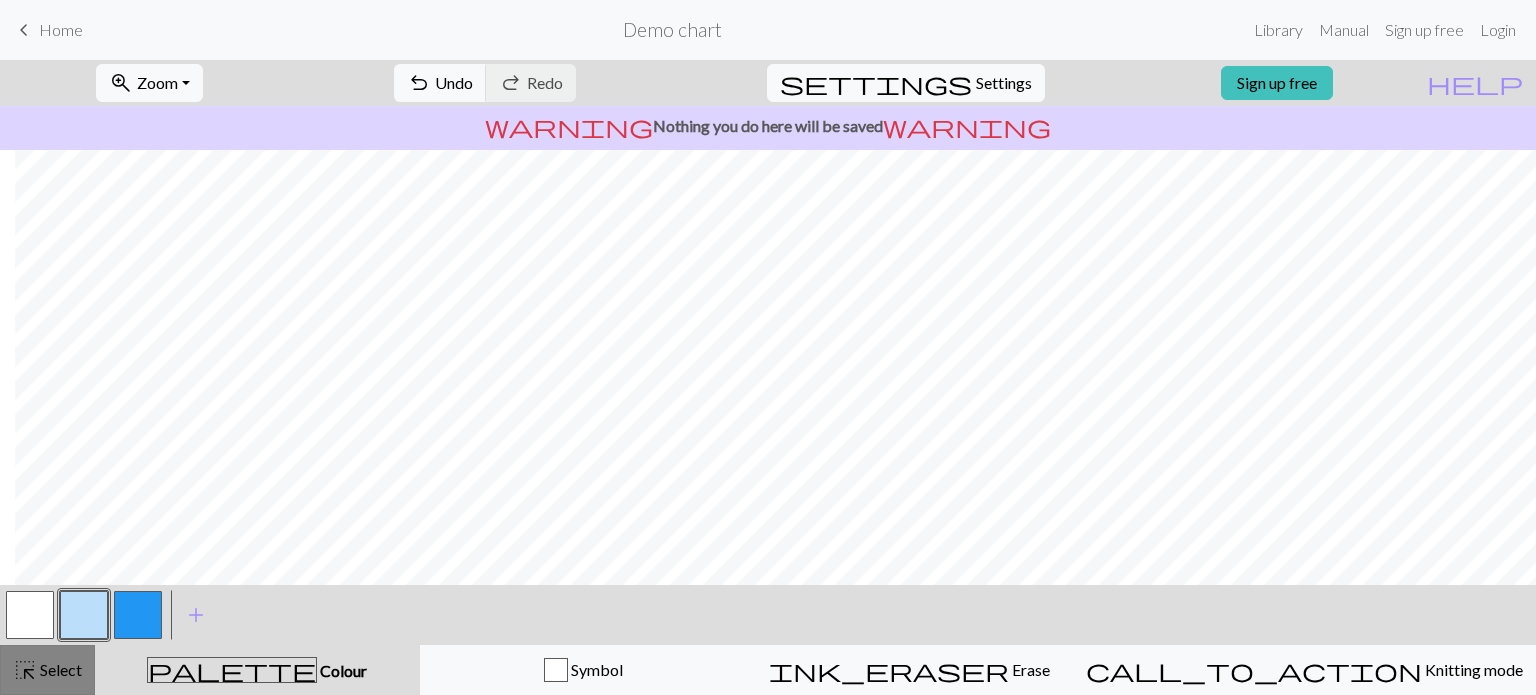 click on "highlight_alt   Select   Select" at bounding box center (47, 670) 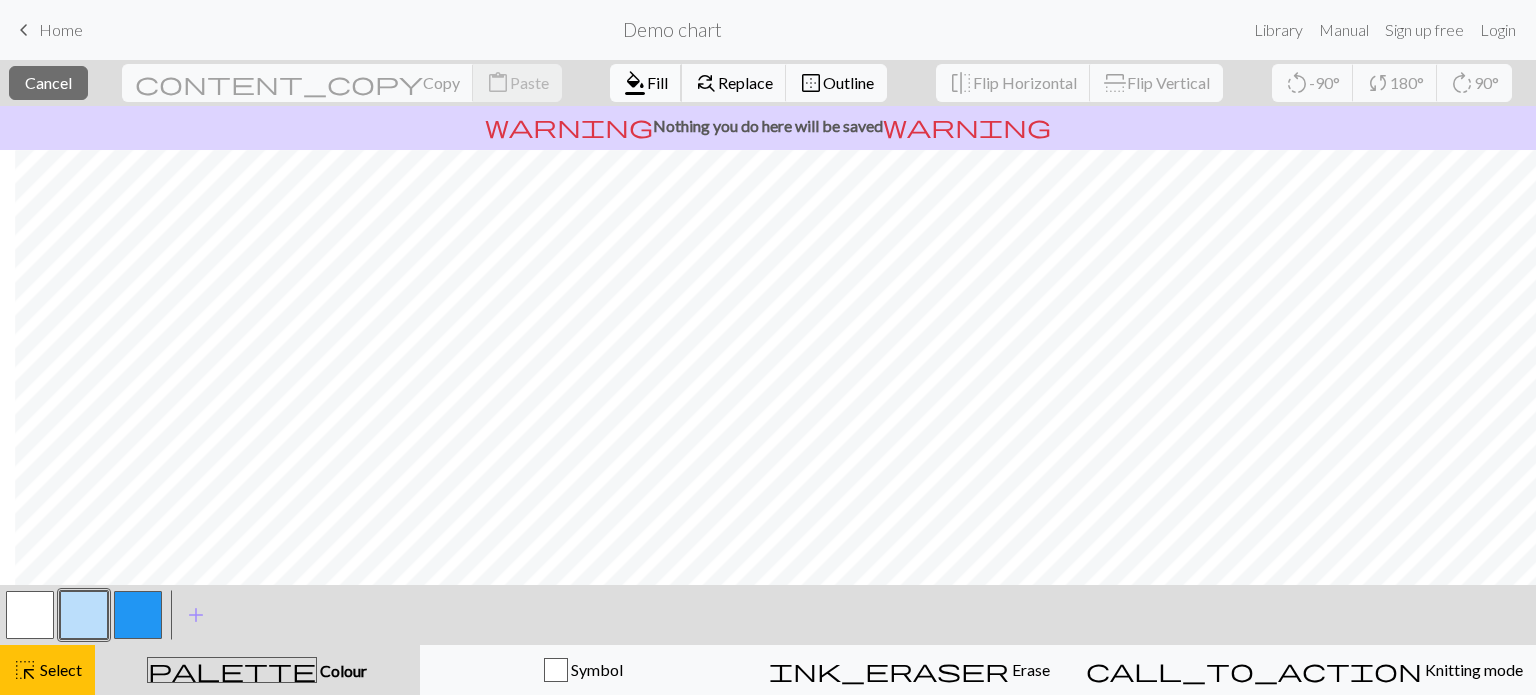 click on "Fill" at bounding box center [657, 82] 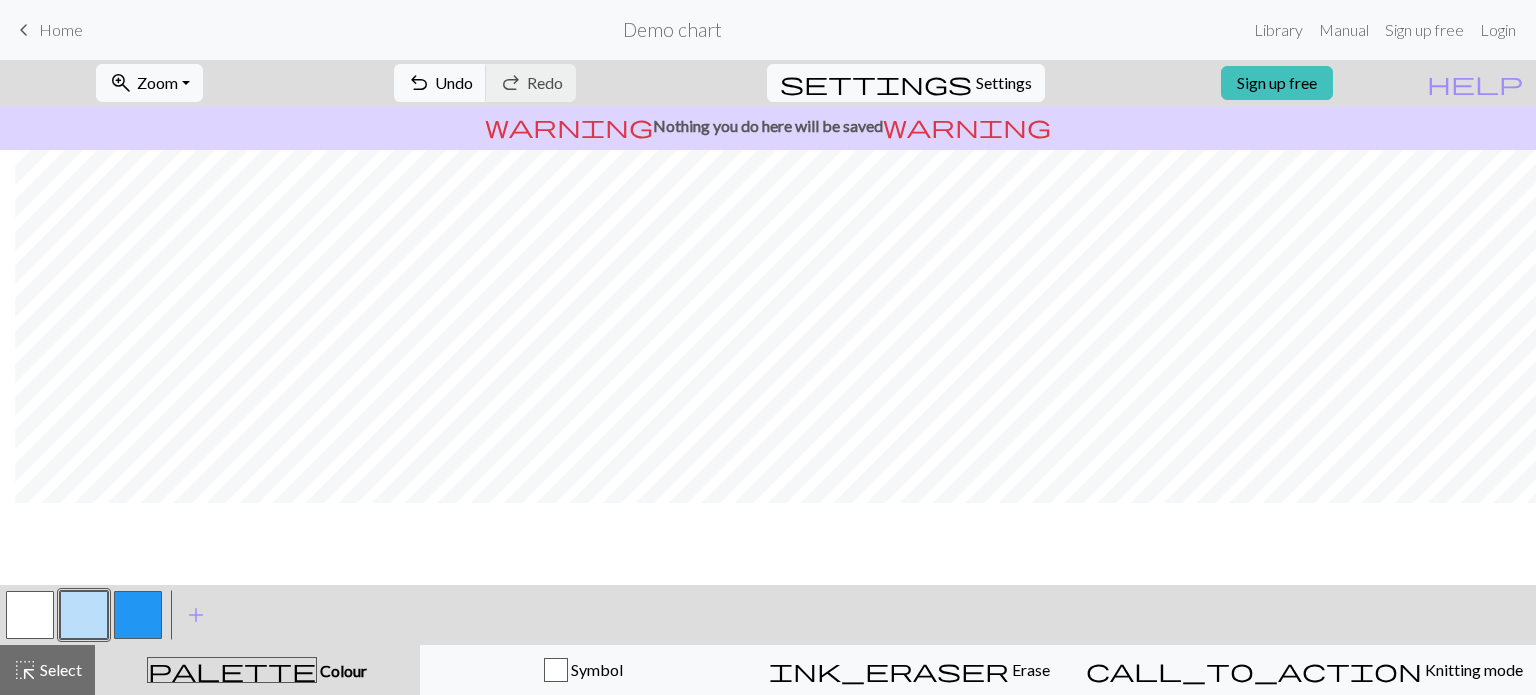 scroll, scrollTop: 0, scrollLeft: 15, axis: horizontal 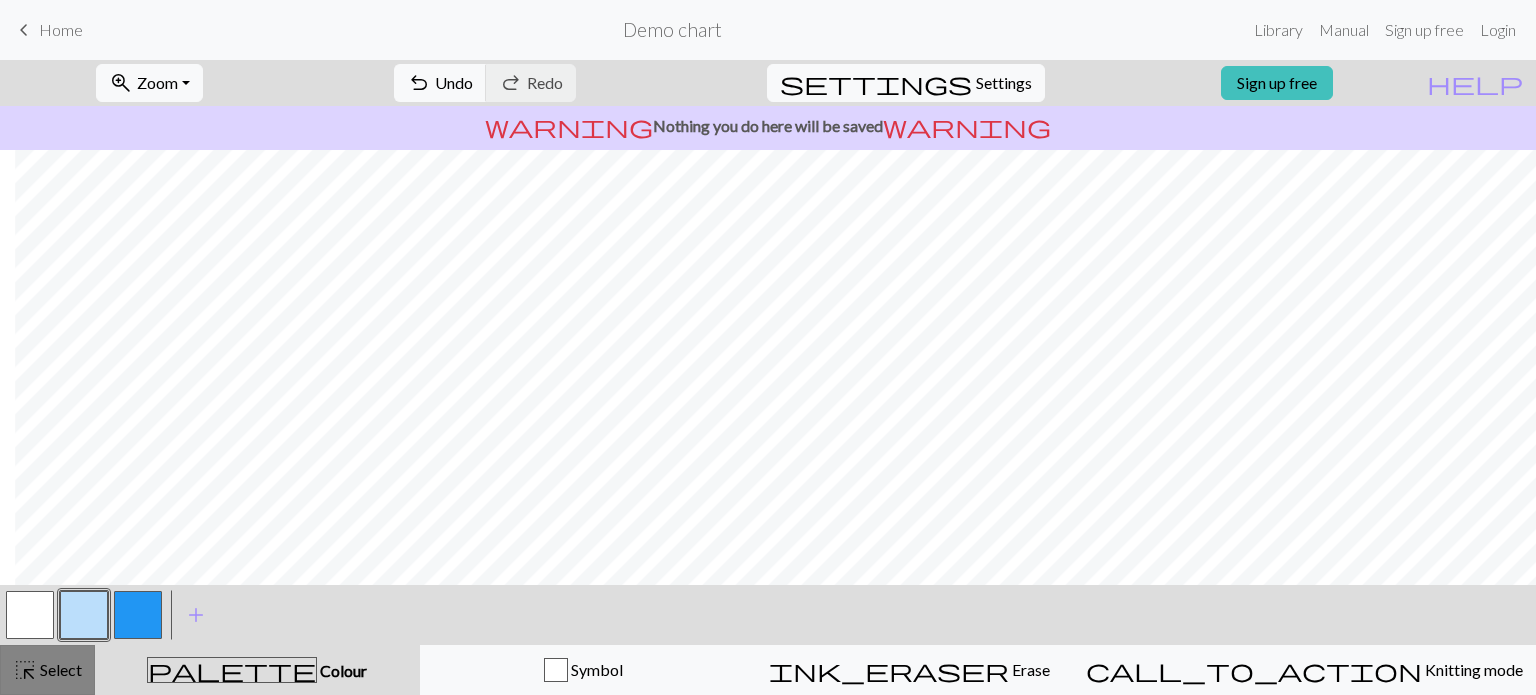 click on "highlight_alt   Select   Select" at bounding box center [47, 670] 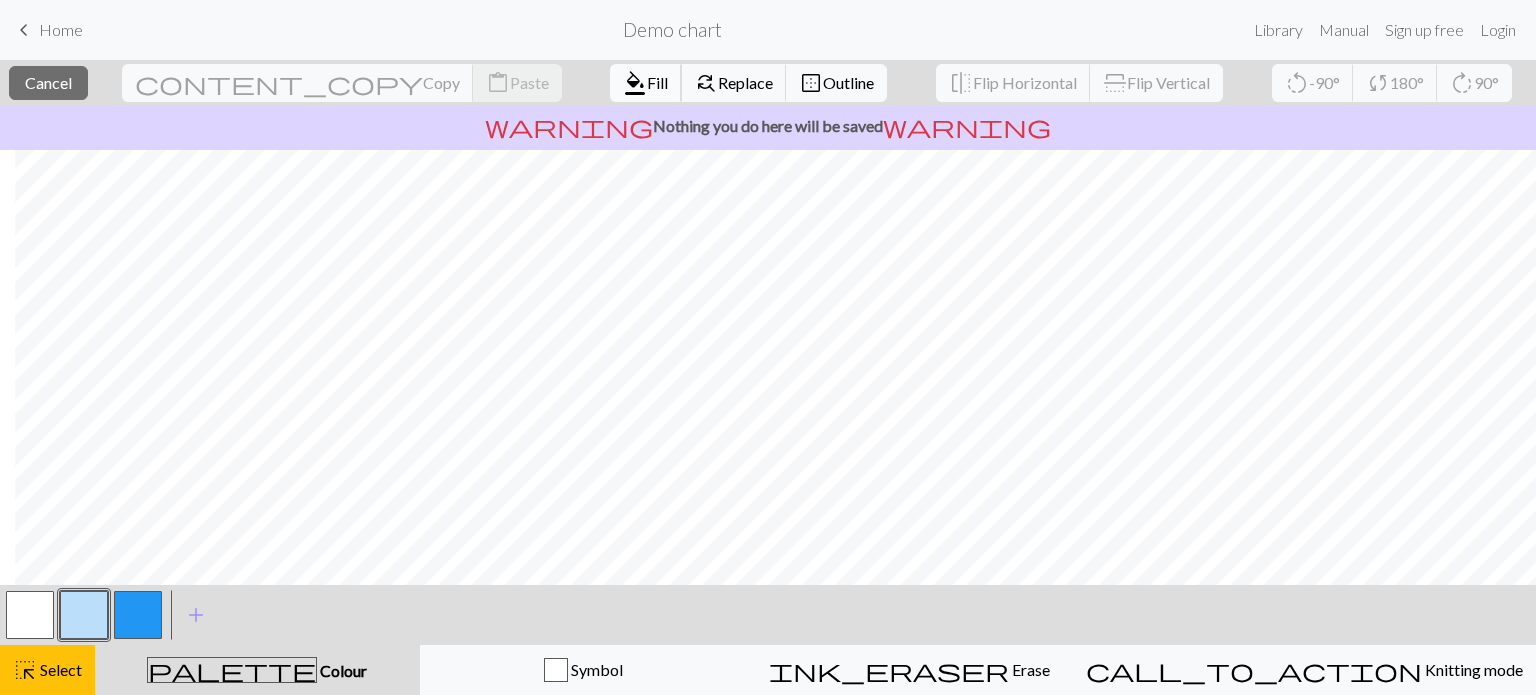 click on "Fill" at bounding box center (657, 82) 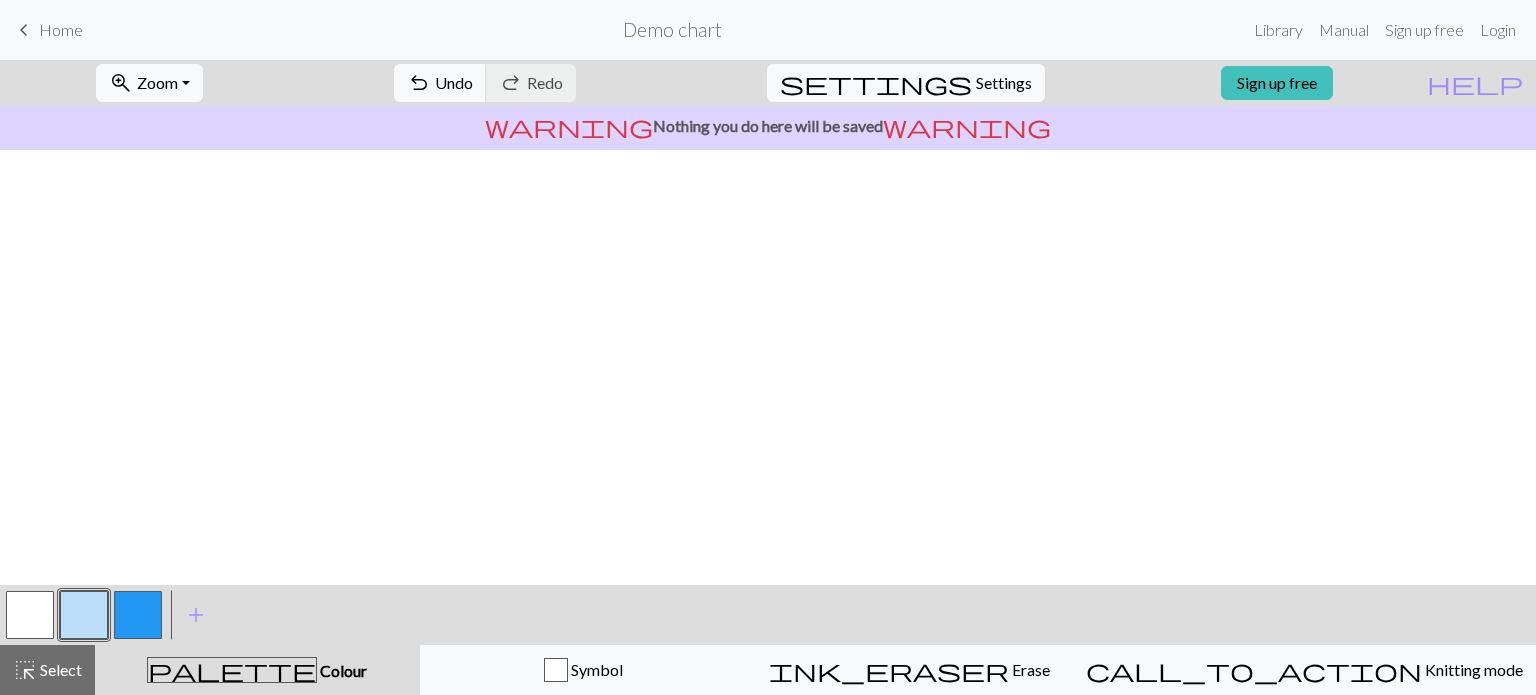 scroll, scrollTop: 451, scrollLeft: 15, axis: both 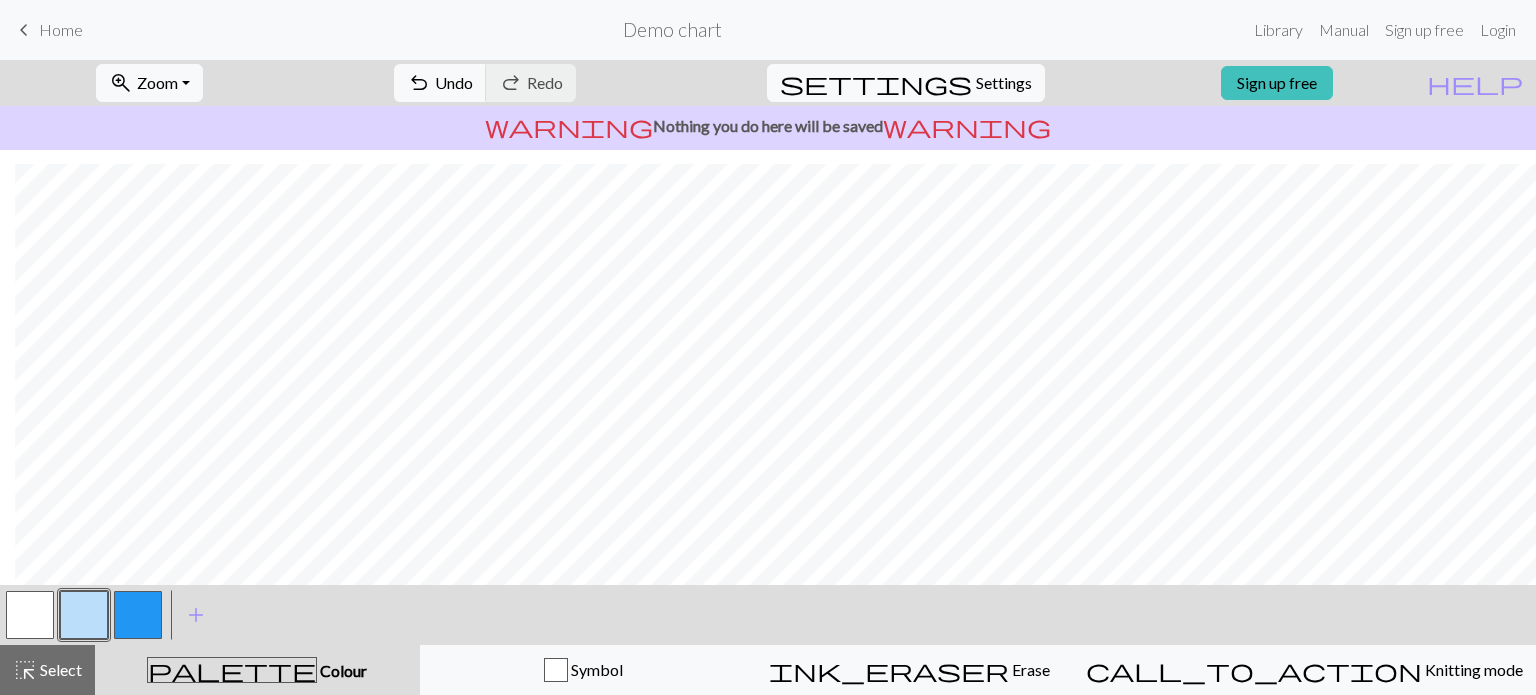 click at bounding box center (138, 615) 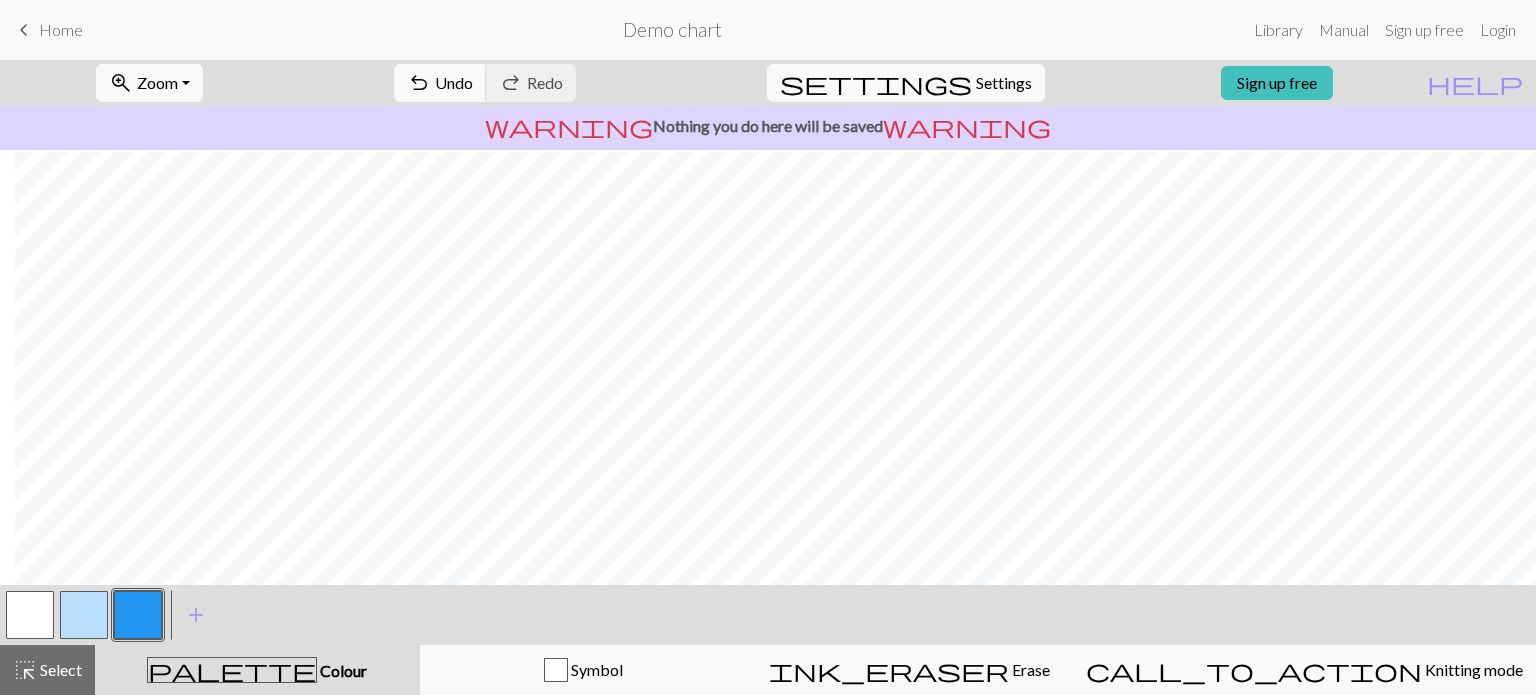 scroll, scrollTop: 243, scrollLeft: 15, axis: both 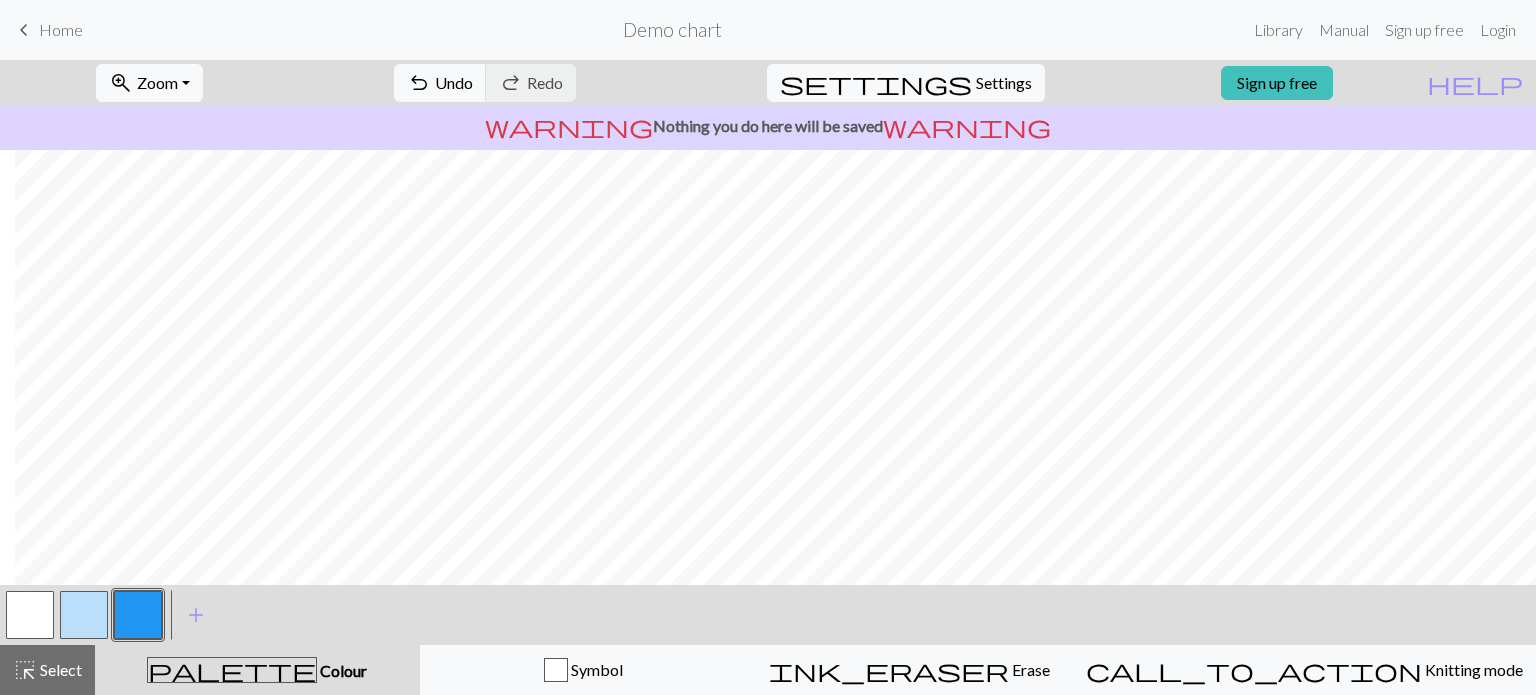 click at bounding box center (84, 615) 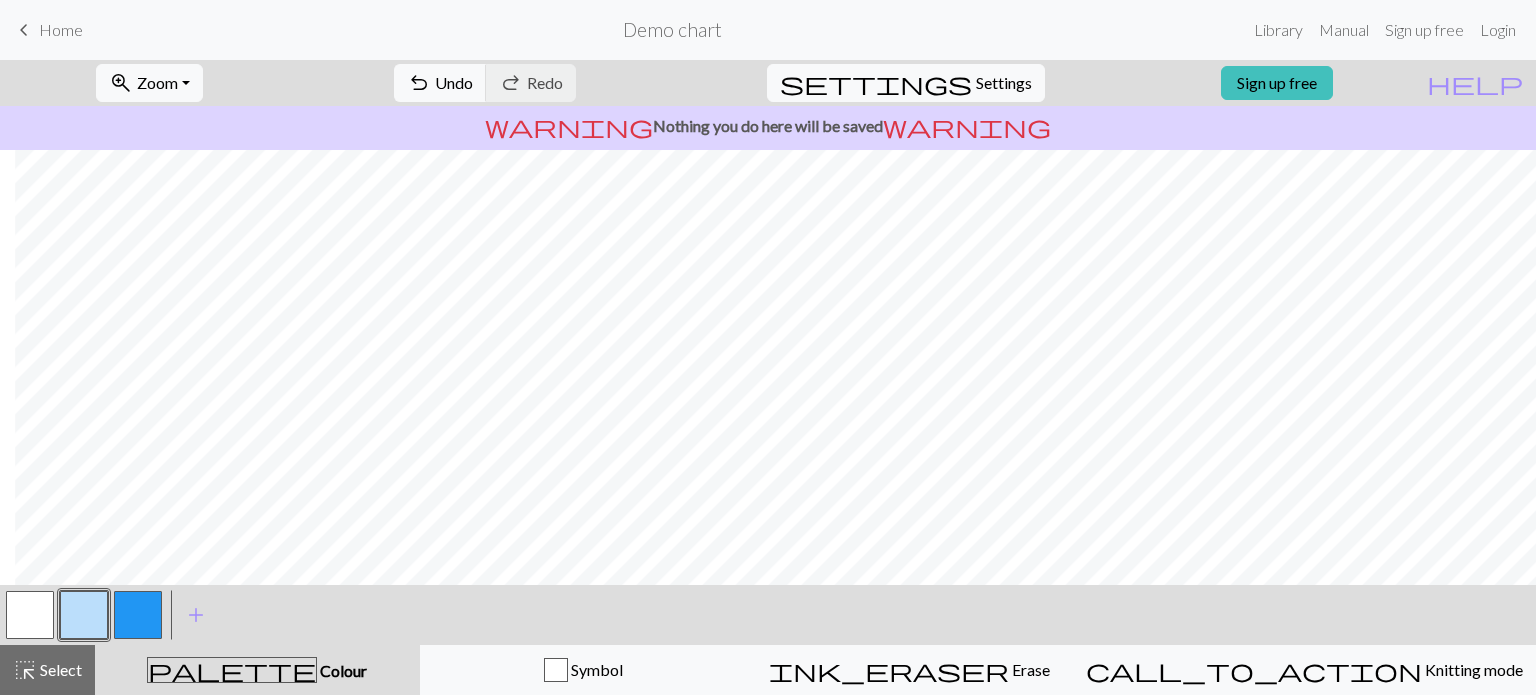 click at bounding box center [138, 615] 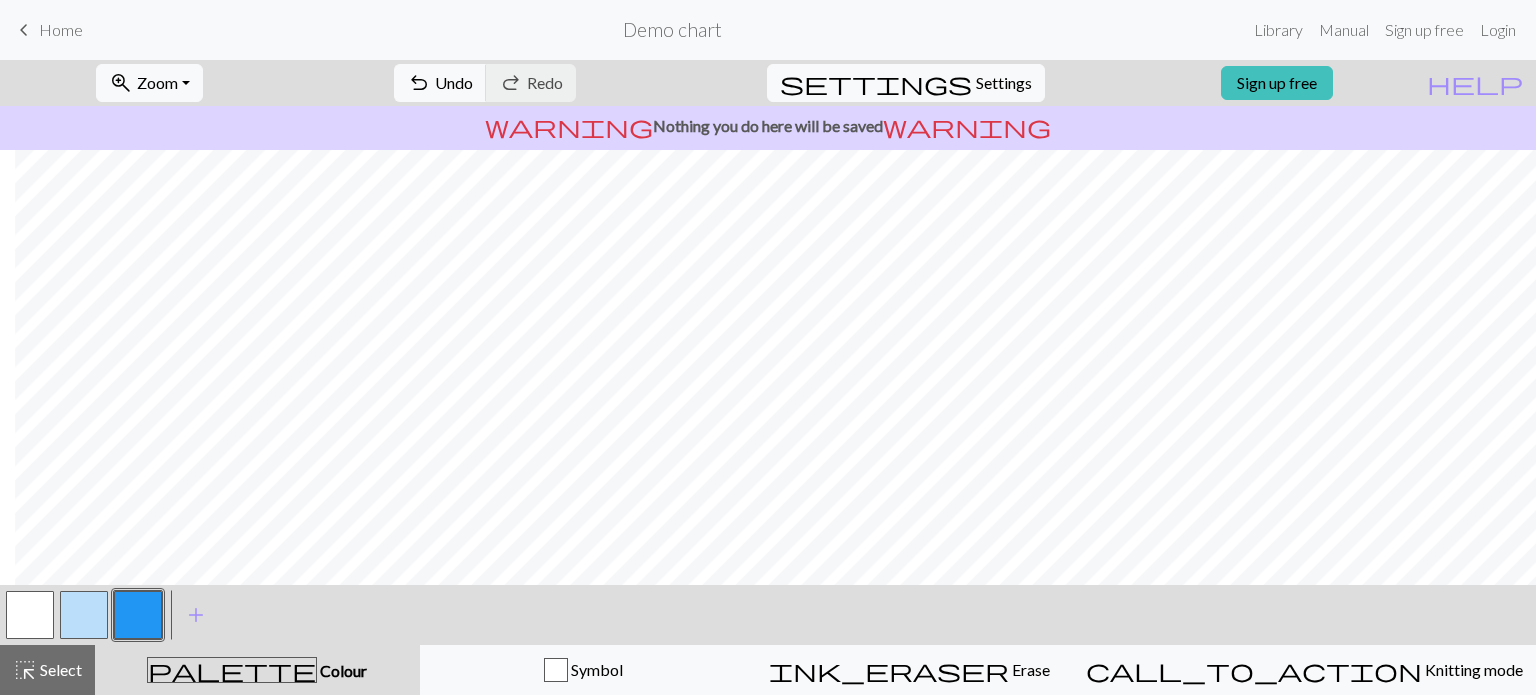 click at bounding box center (84, 615) 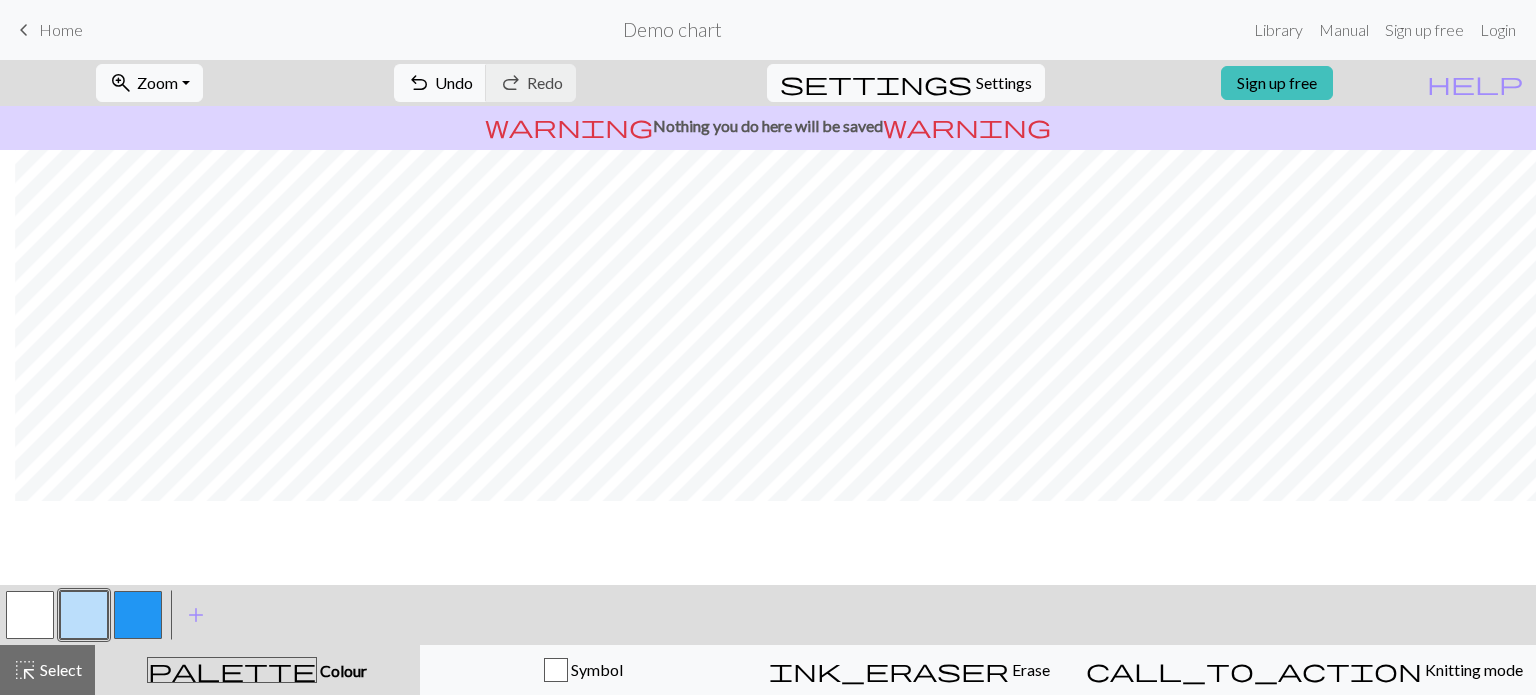 scroll, scrollTop: 0, scrollLeft: 15, axis: horizontal 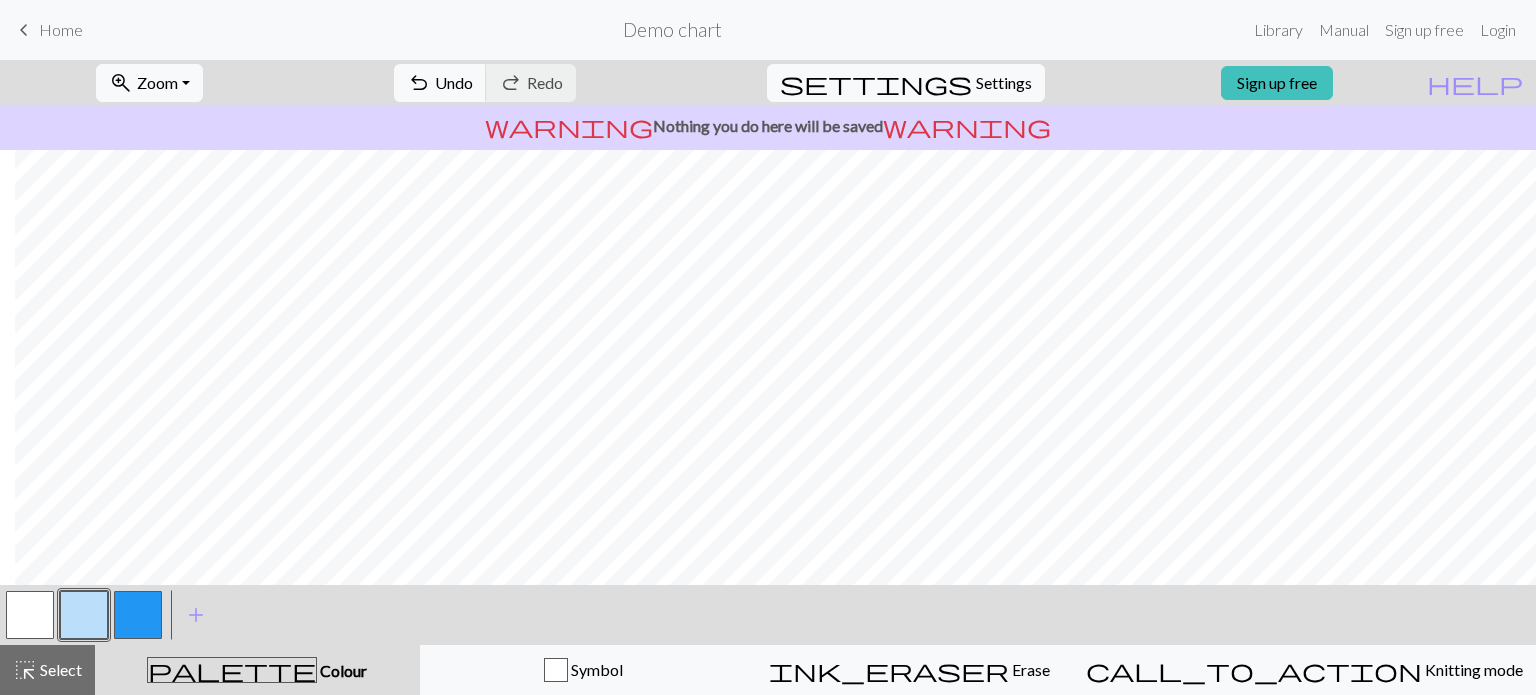 click at bounding box center (138, 615) 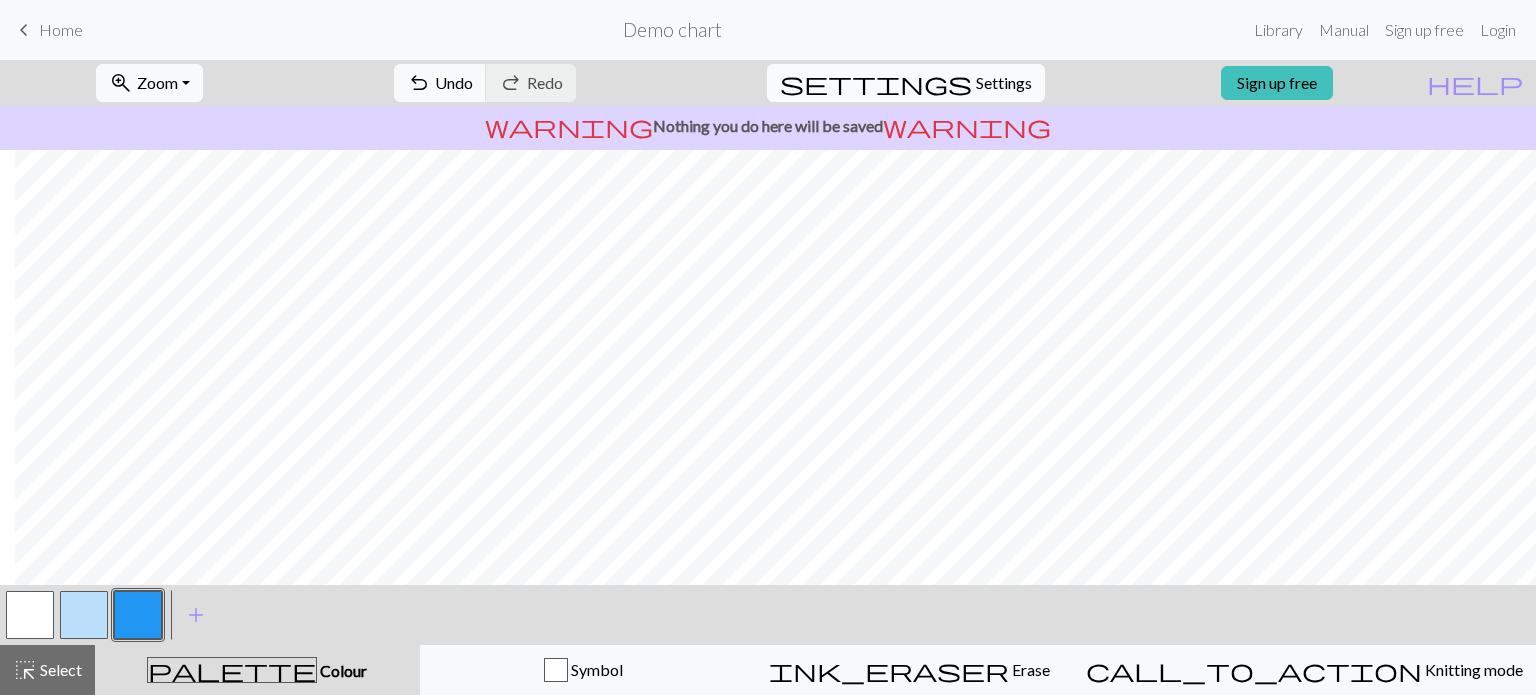 click on "Settings" at bounding box center [1004, 83] 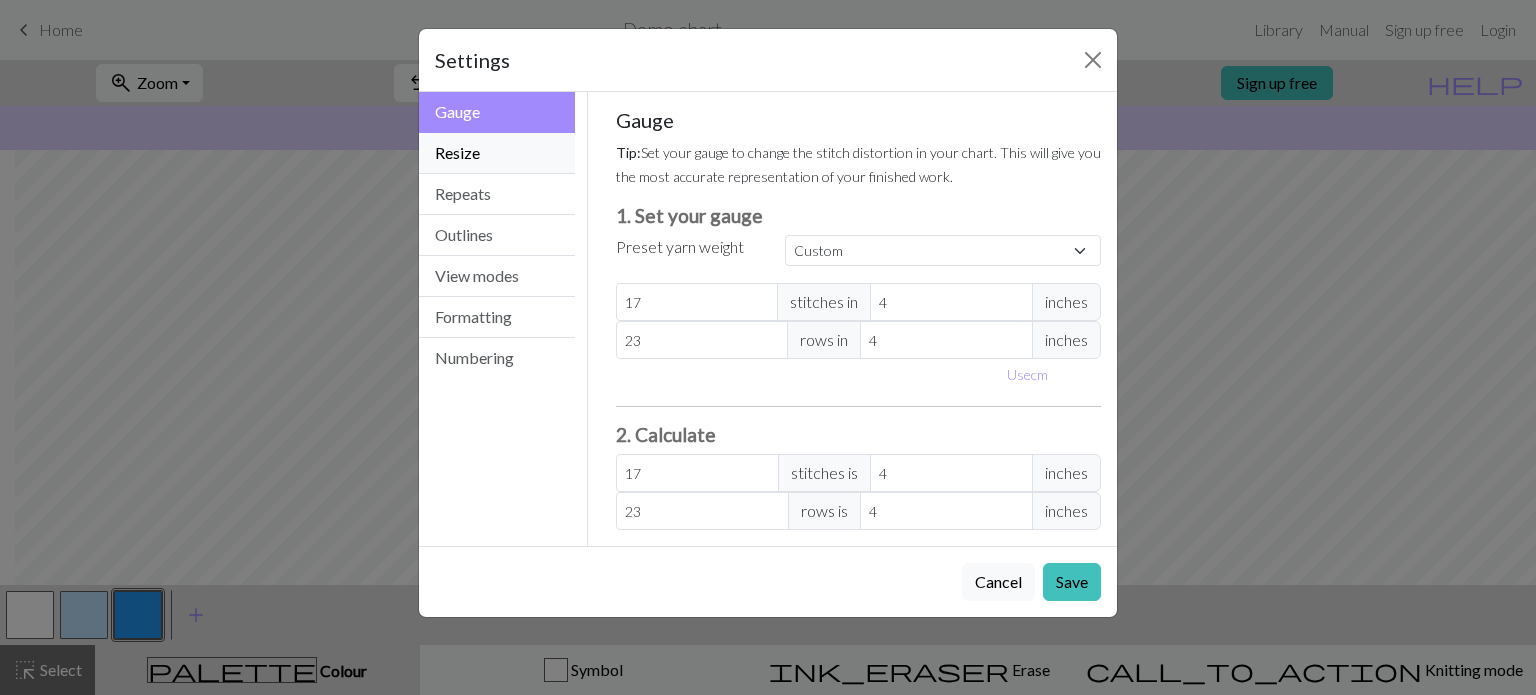 click on "Resize" at bounding box center (497, 153) 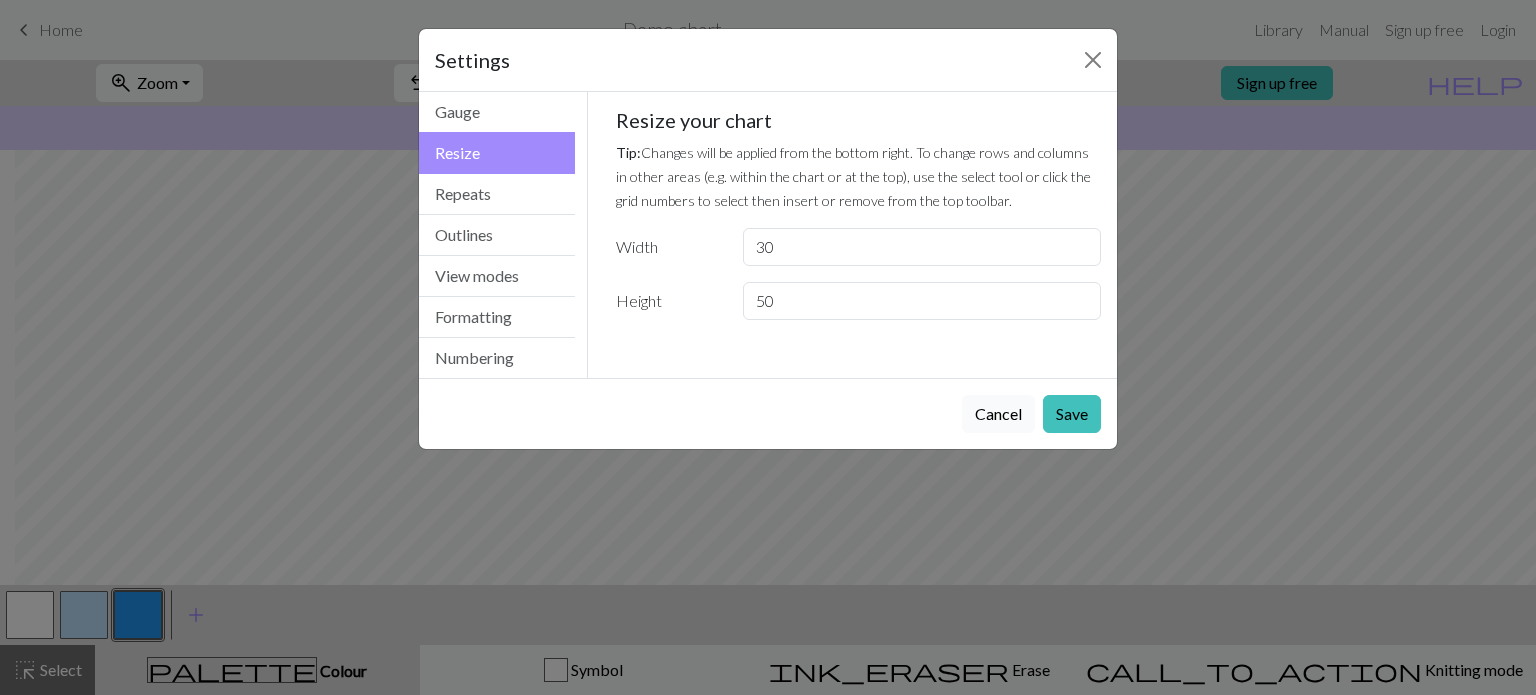 click on "Cancel" at bounding box center (998, 414) 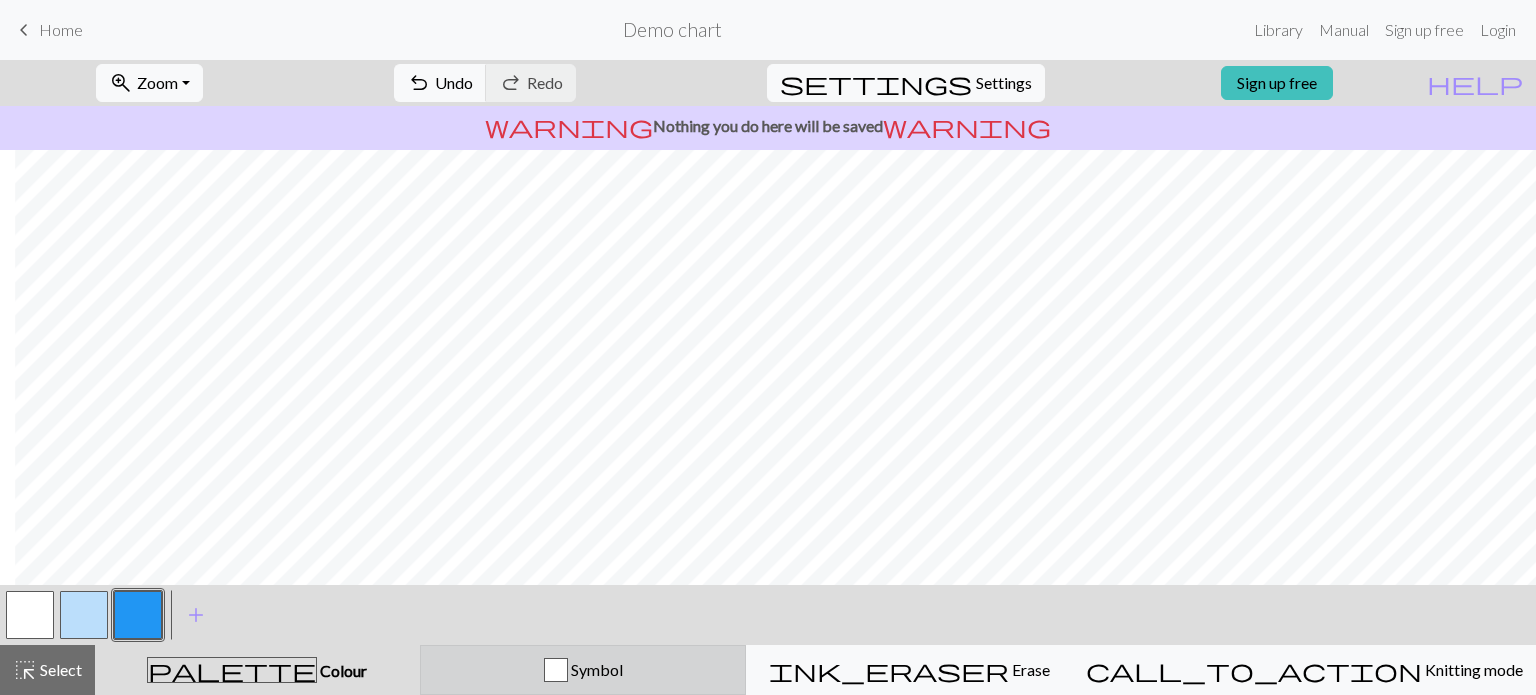 click on "Symbol" at bounding box center [583, 670] 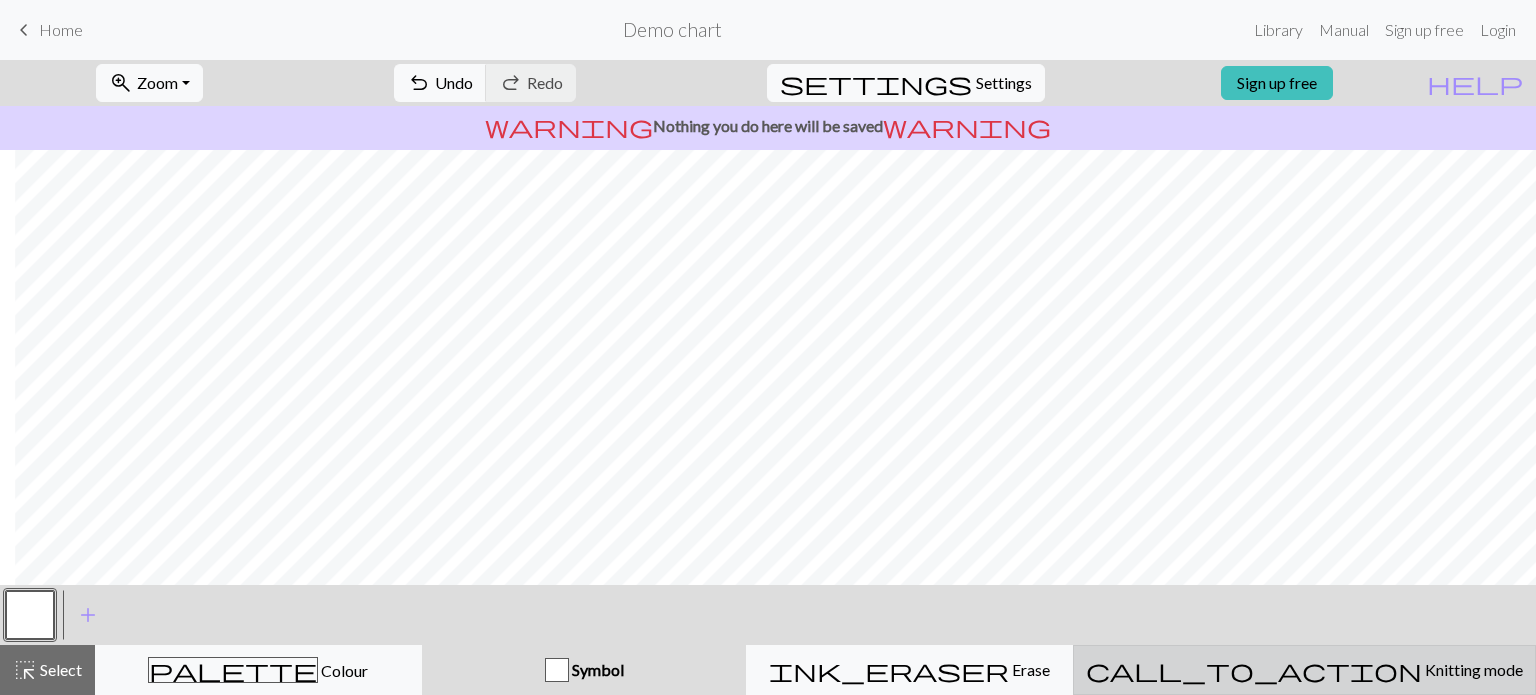 click on "call_to_action   Knitting mode   Knitting mode" at bounding box center (1304, 670) 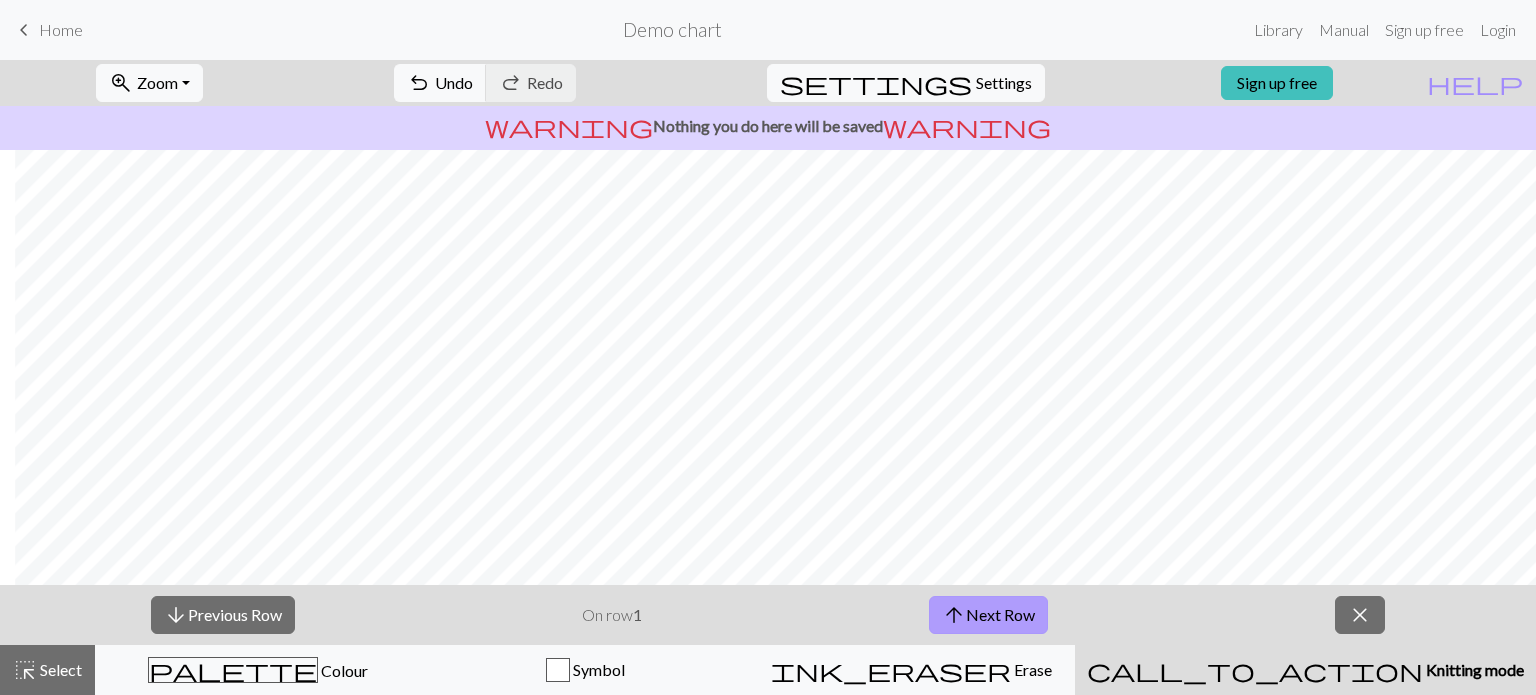 click on "arrow_upward" at bounding box center (954, 615) 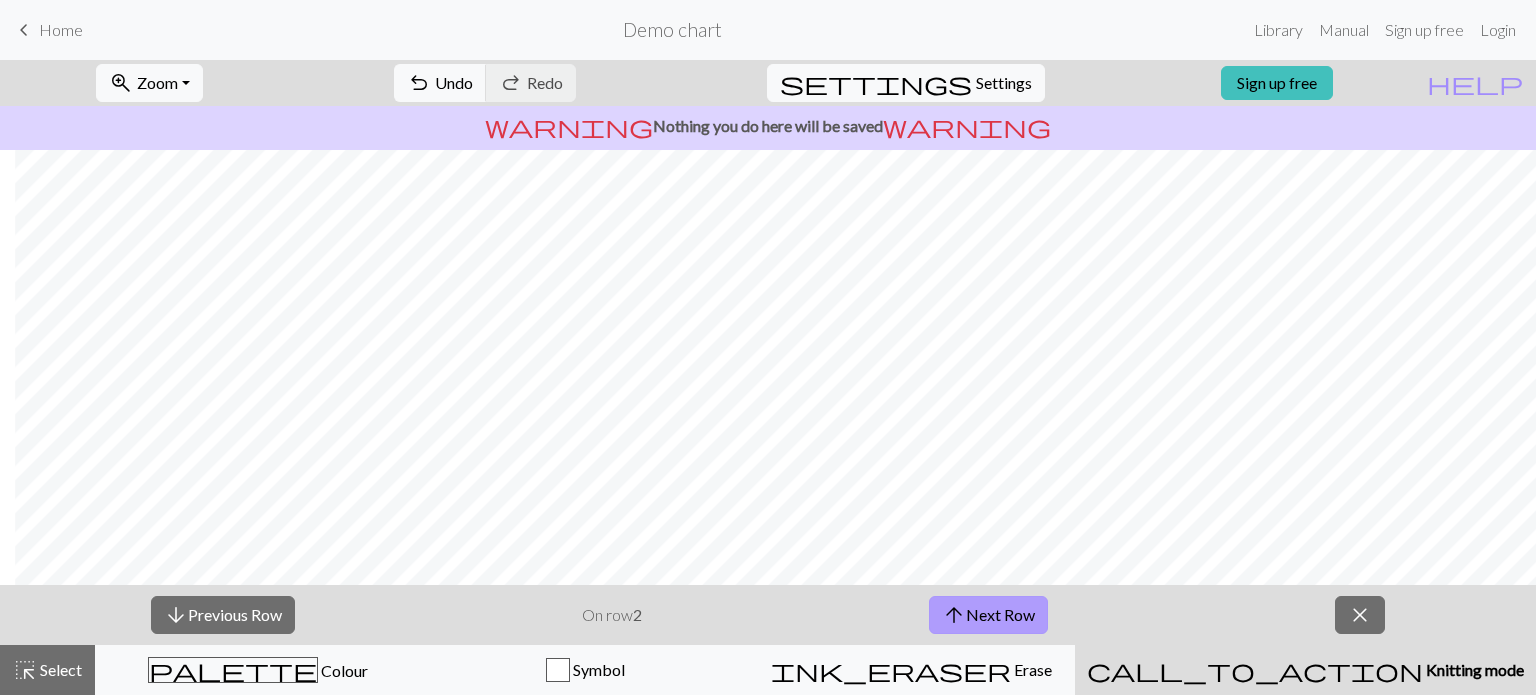 click on "arrow_upward" at bounding box center (954, 615) 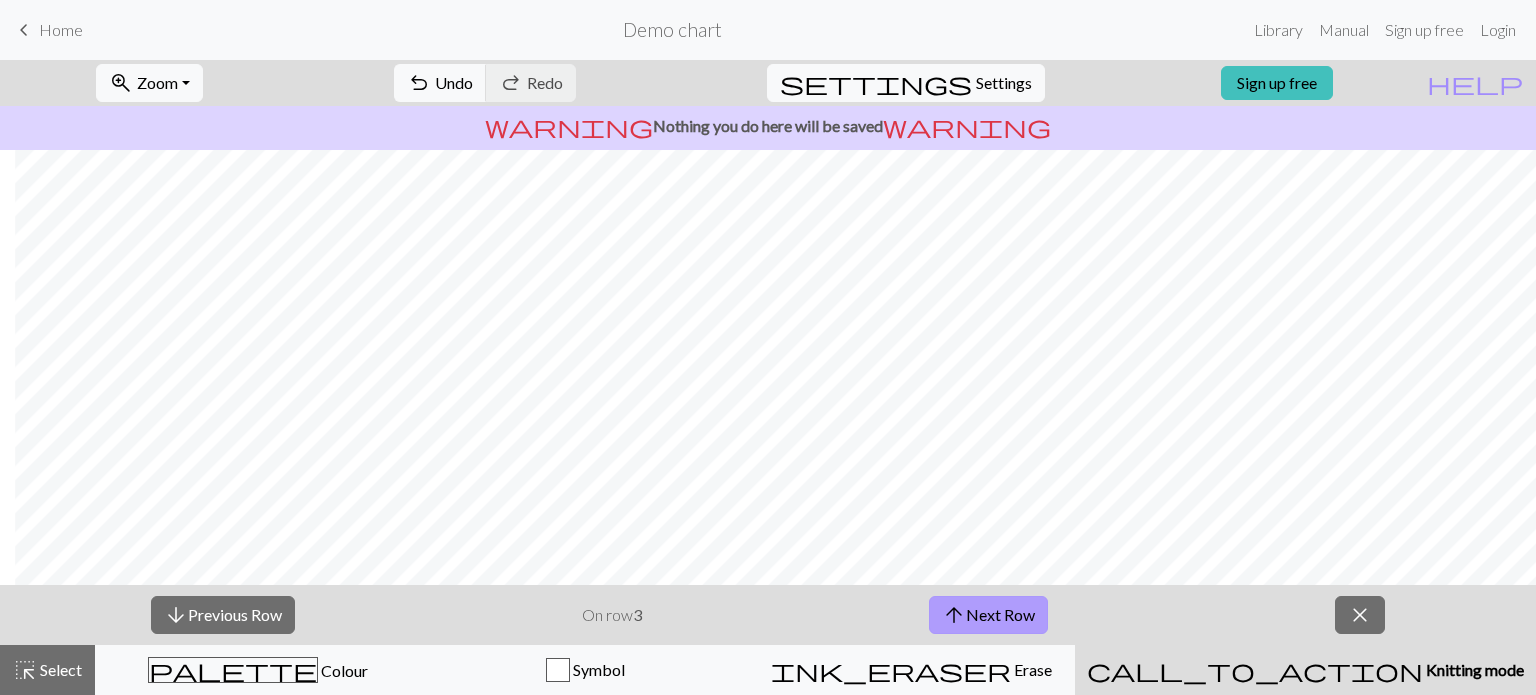 click on "arrow_upward" at bounding box center [954, 615] 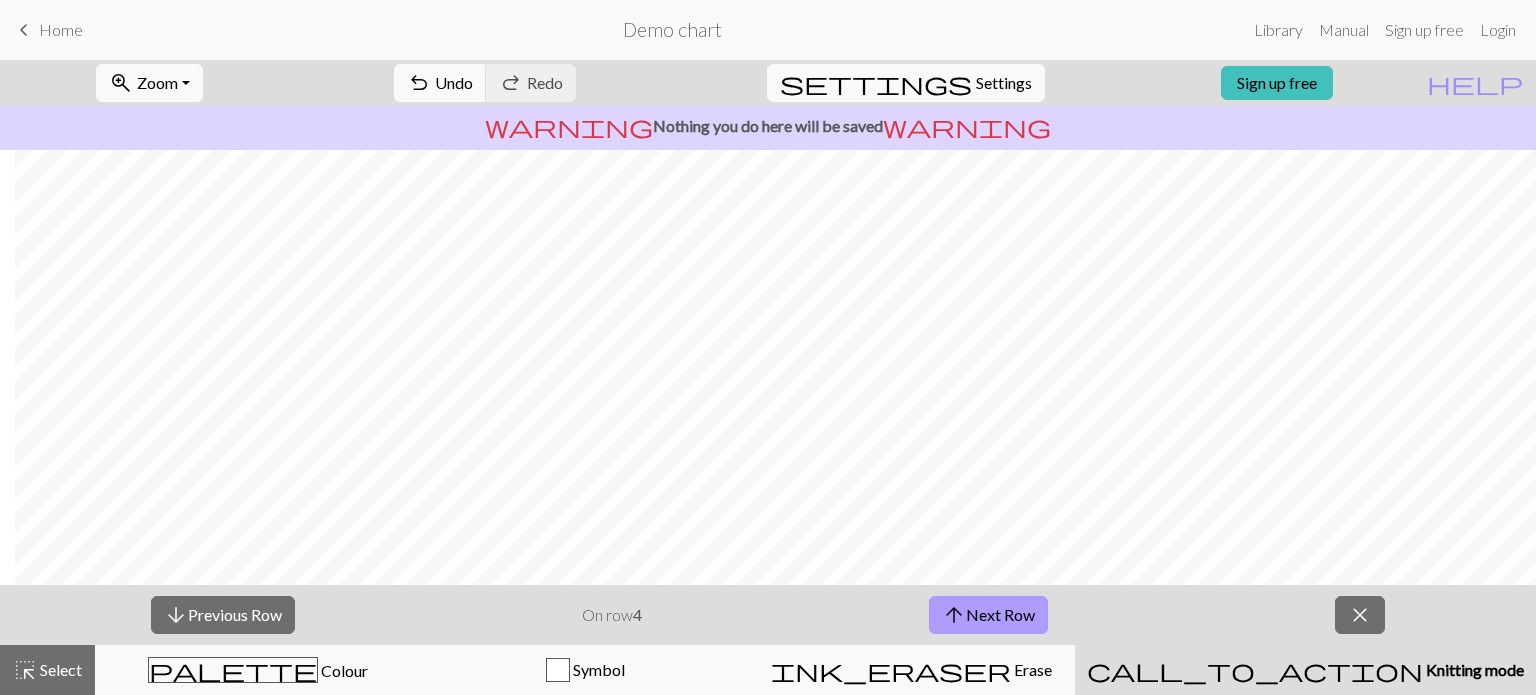 click on "arrow_upward" at bounding box center [954, 615] 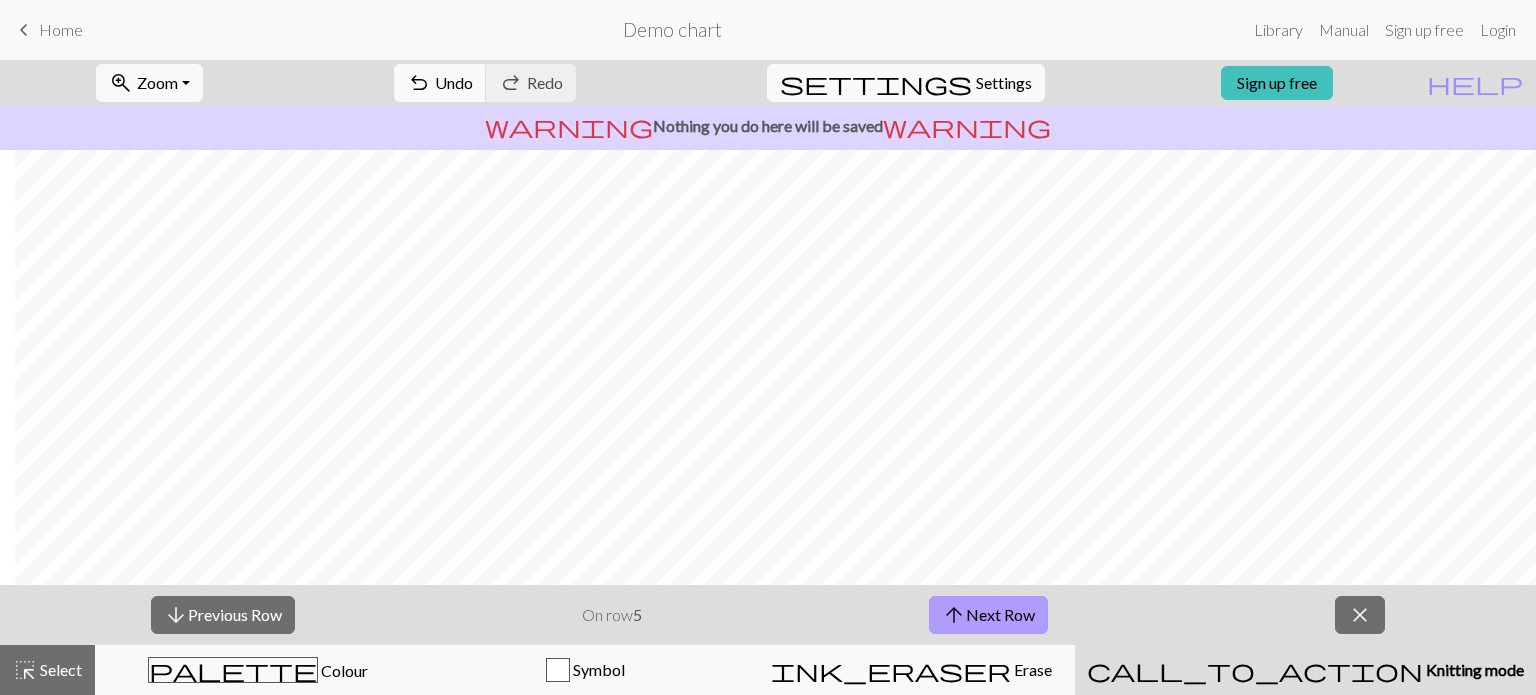 click on "arrow_upward" at bounding box center (954, 615) 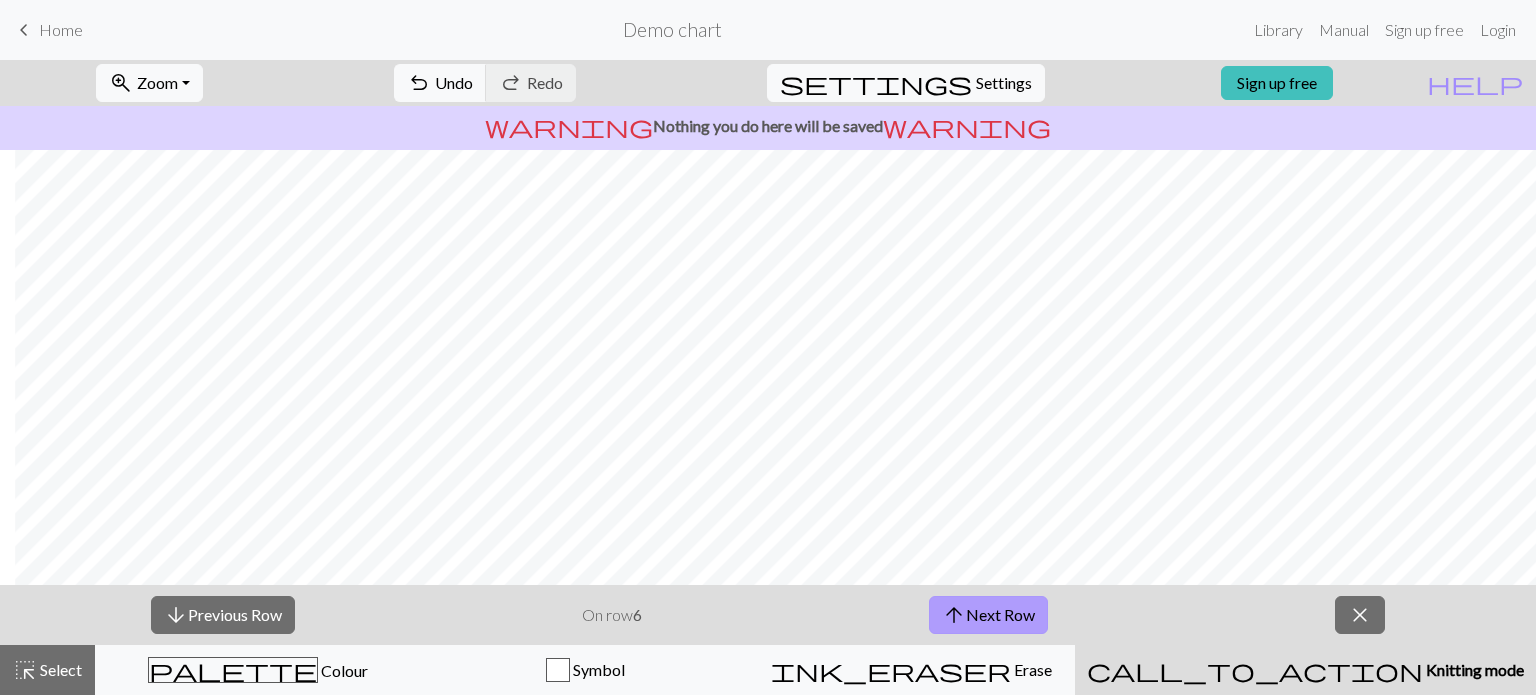 click on "arrow_upward" at bounding box center [954, 615] 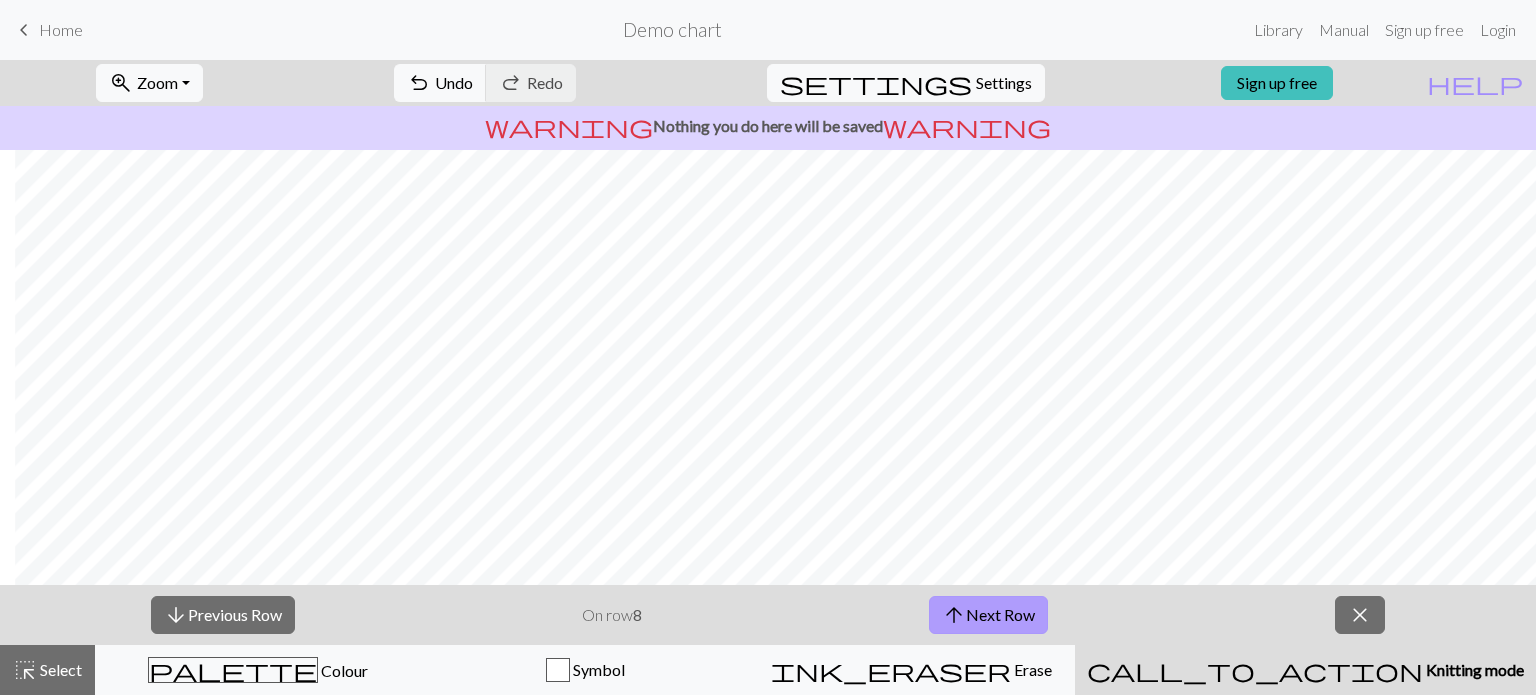 click on "arrow_upward" at bounding box center (954, 615) 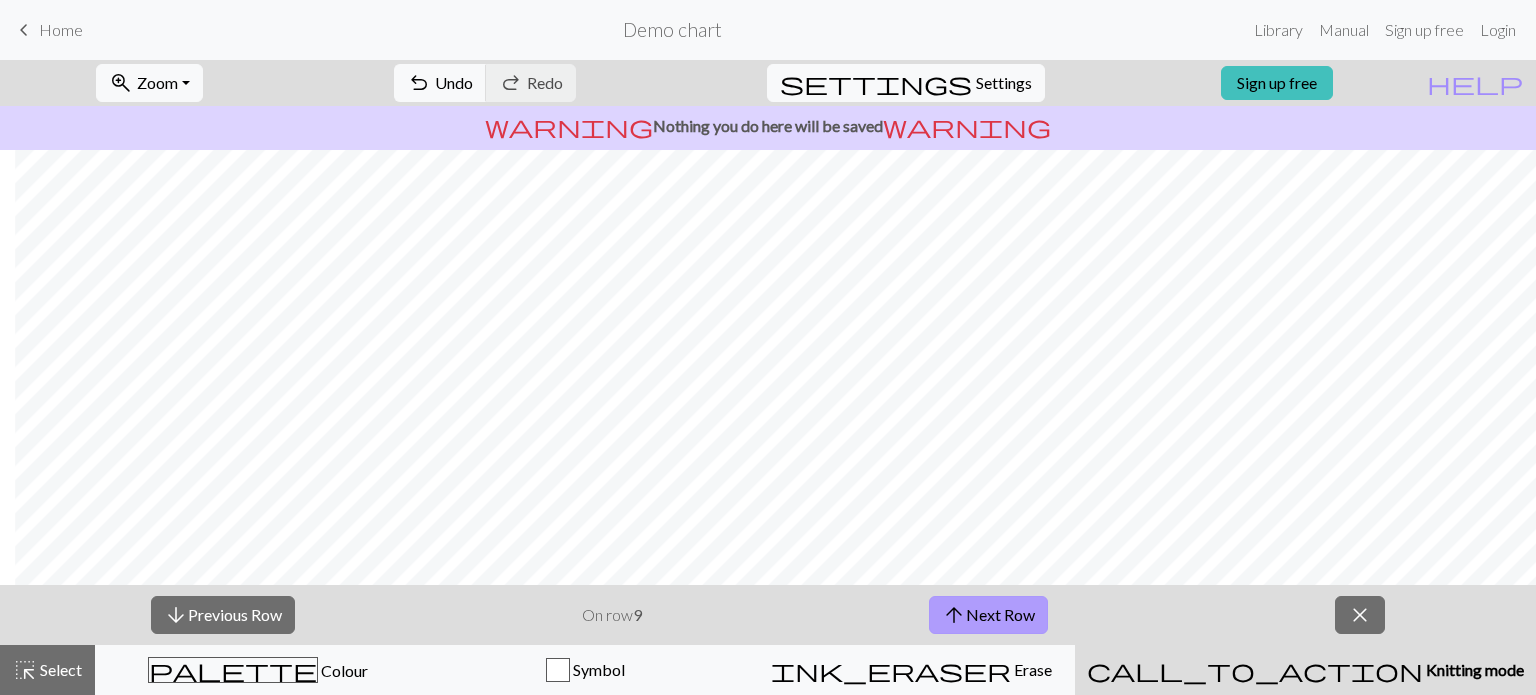 click on "arrow_upward" at bounding box center (954, 615) 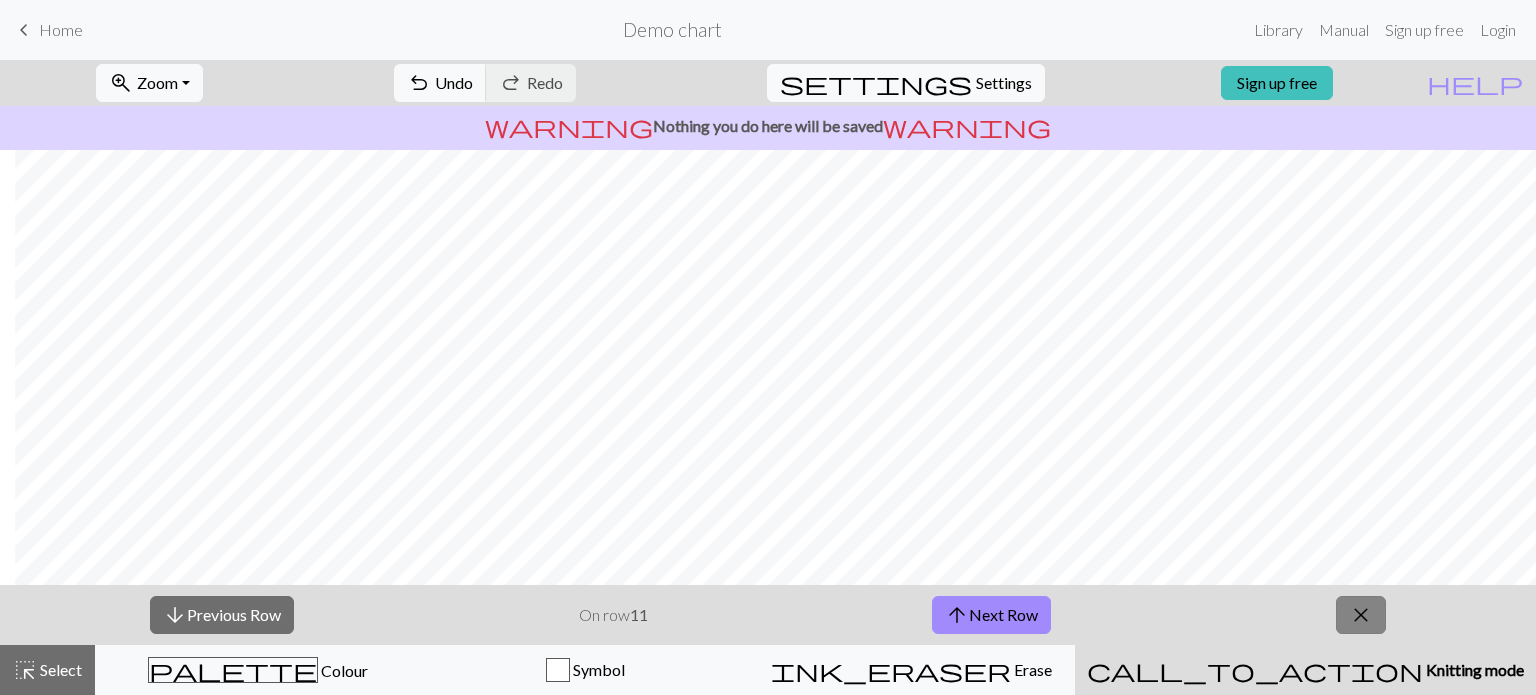click on "close" at bounding box center [1361, 615] 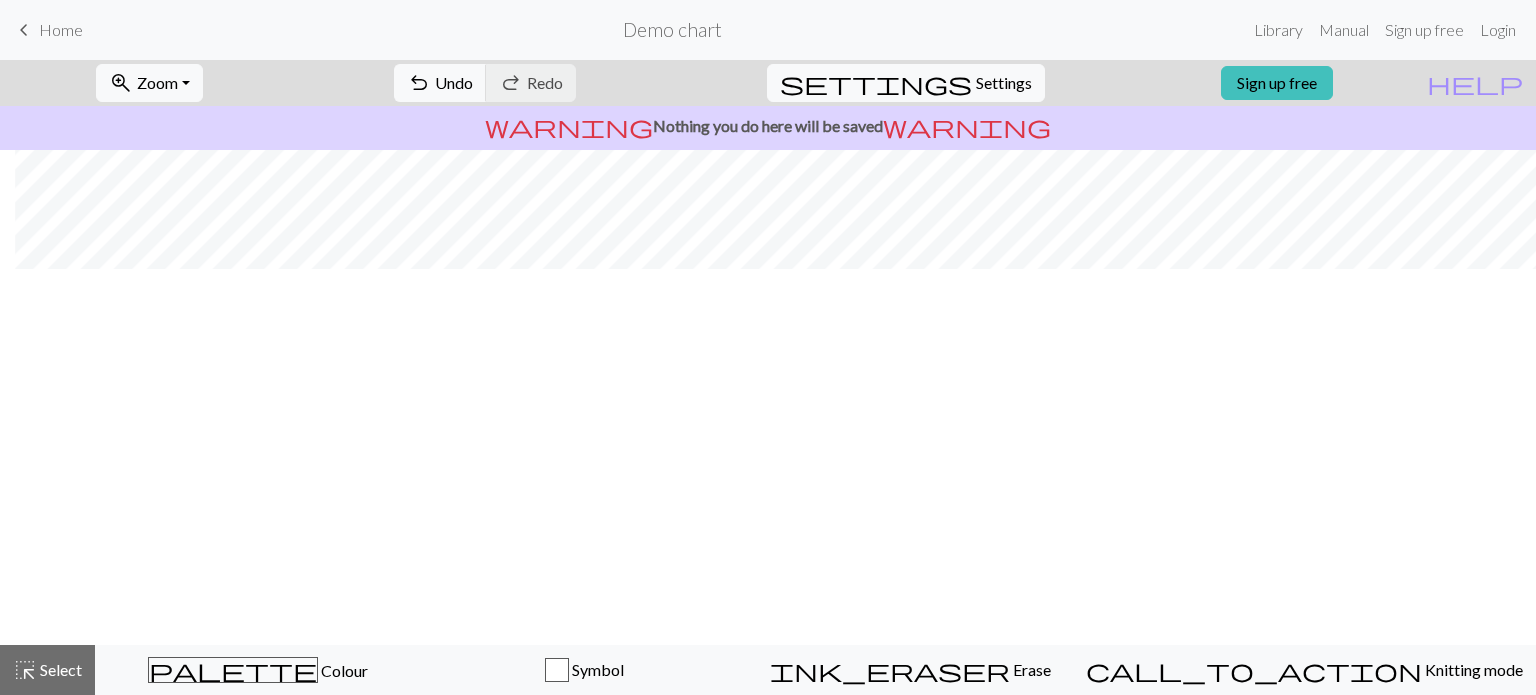 scroll, scrollTop: 0, scrollLeft: 15, axis: horizontal 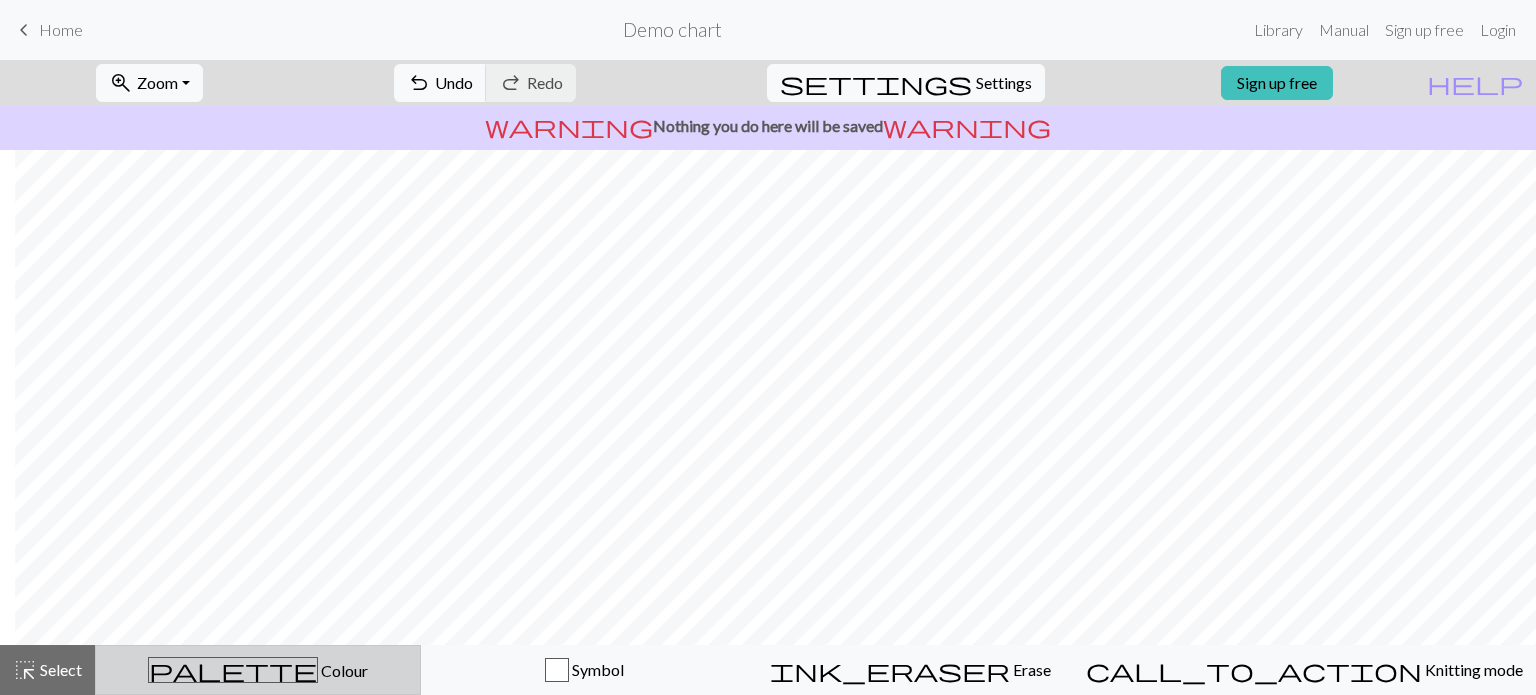 click on "palette   Colour   Colour" at bounding box center (258, 670) 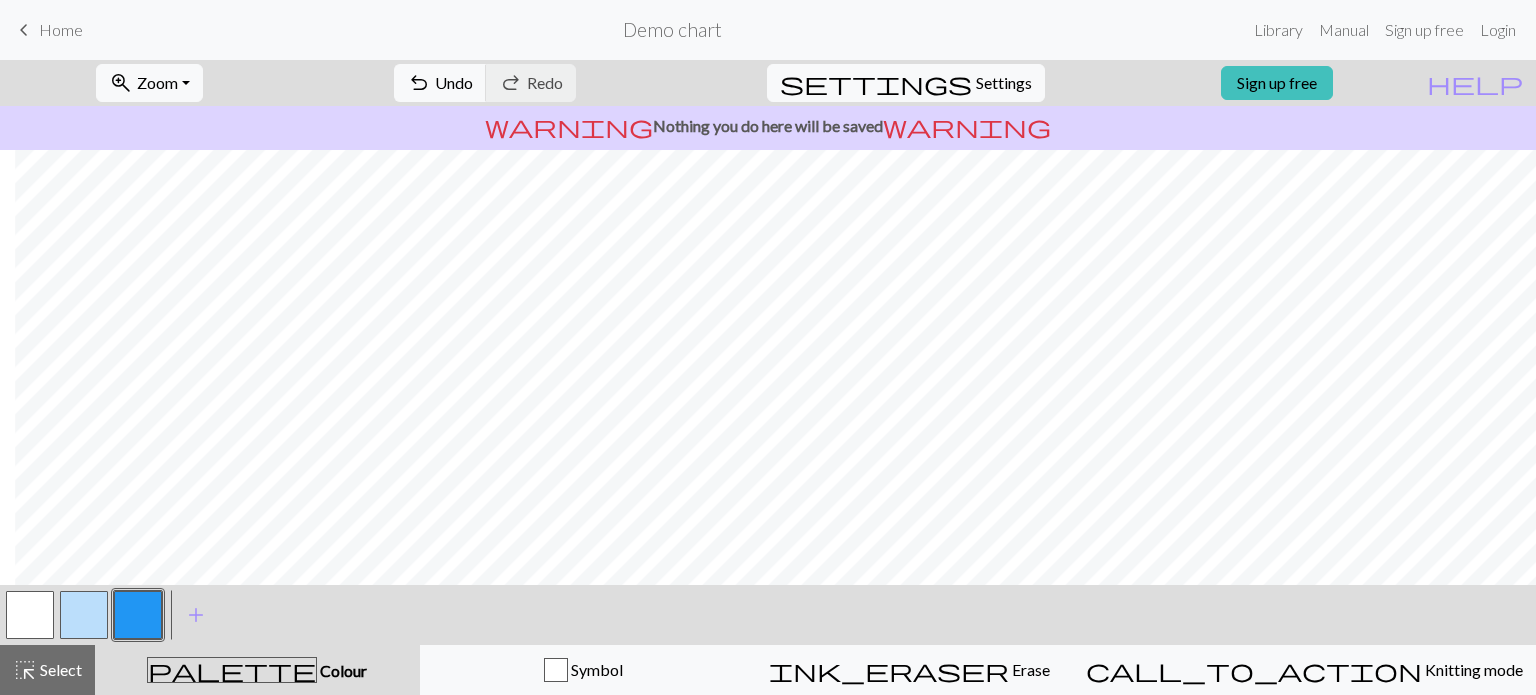 click at bounding box center [138, 615] 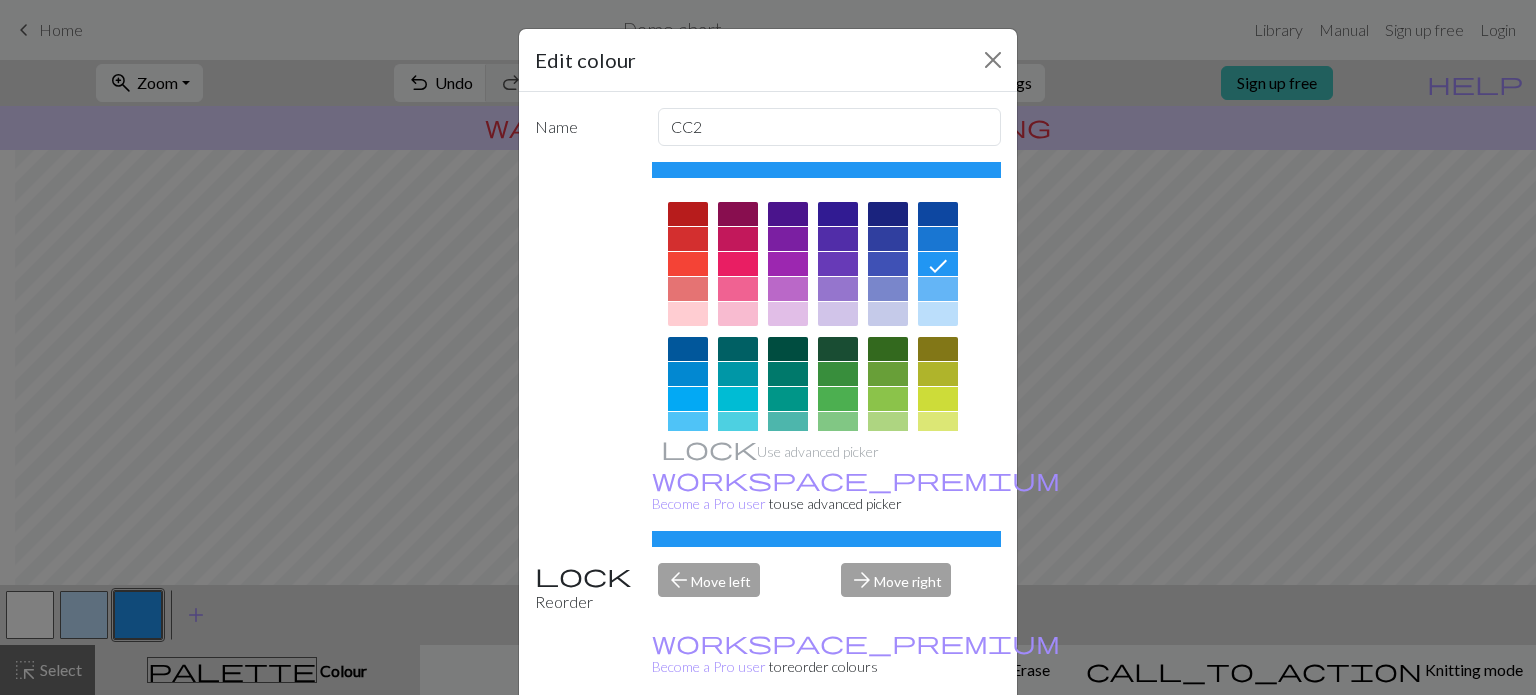 click on "Cancel" at bounding box center [964, 746] 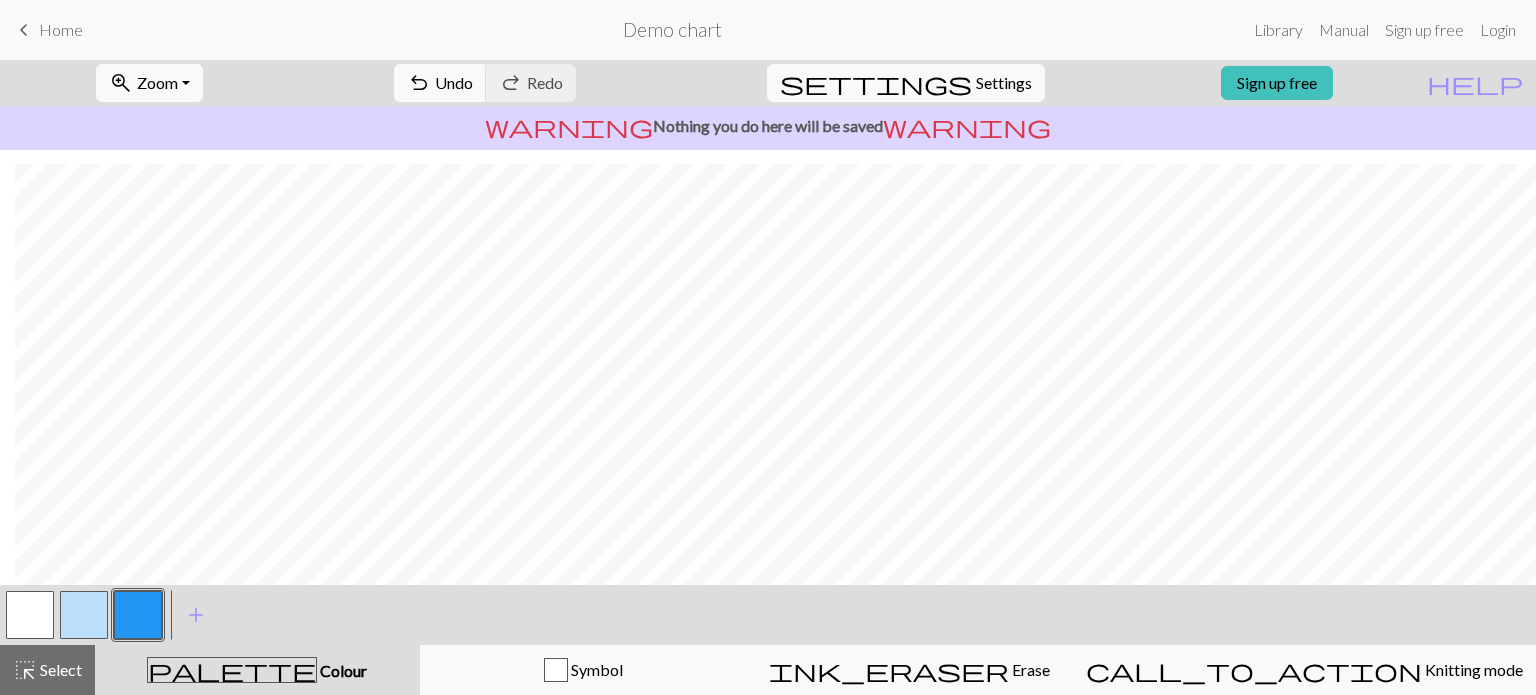 scroll, scrollTop: 0, scrollLeft: 15, axis: horizontal 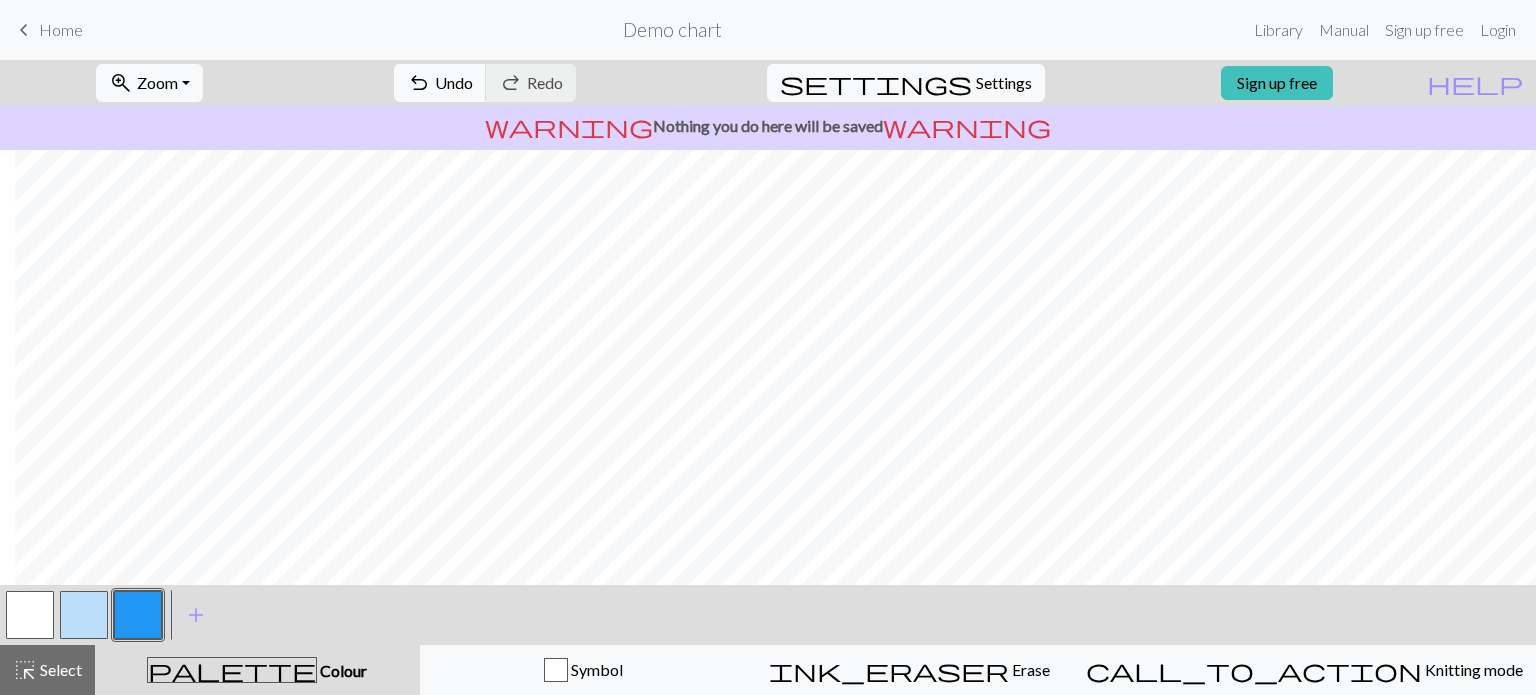 click at bounding box center (84, 615) 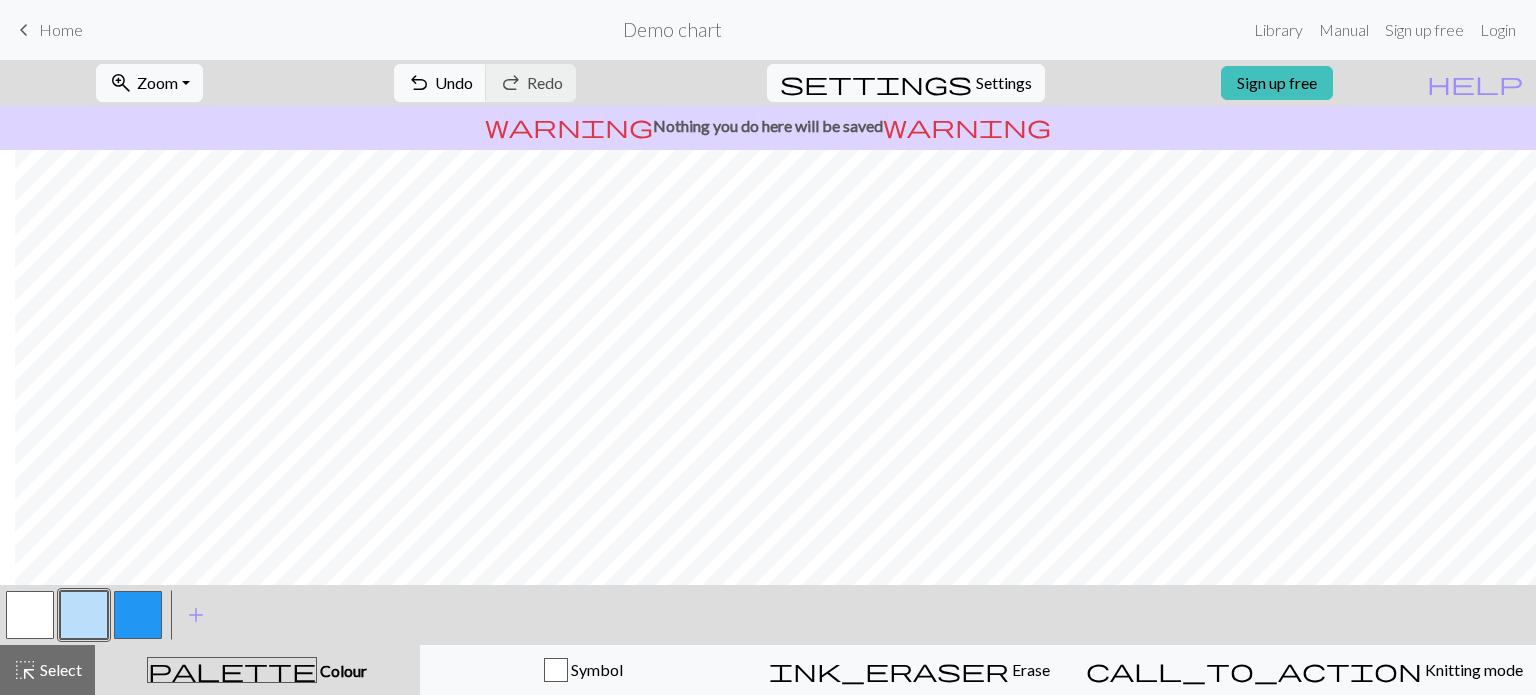 click at bounding box center [30, 615] 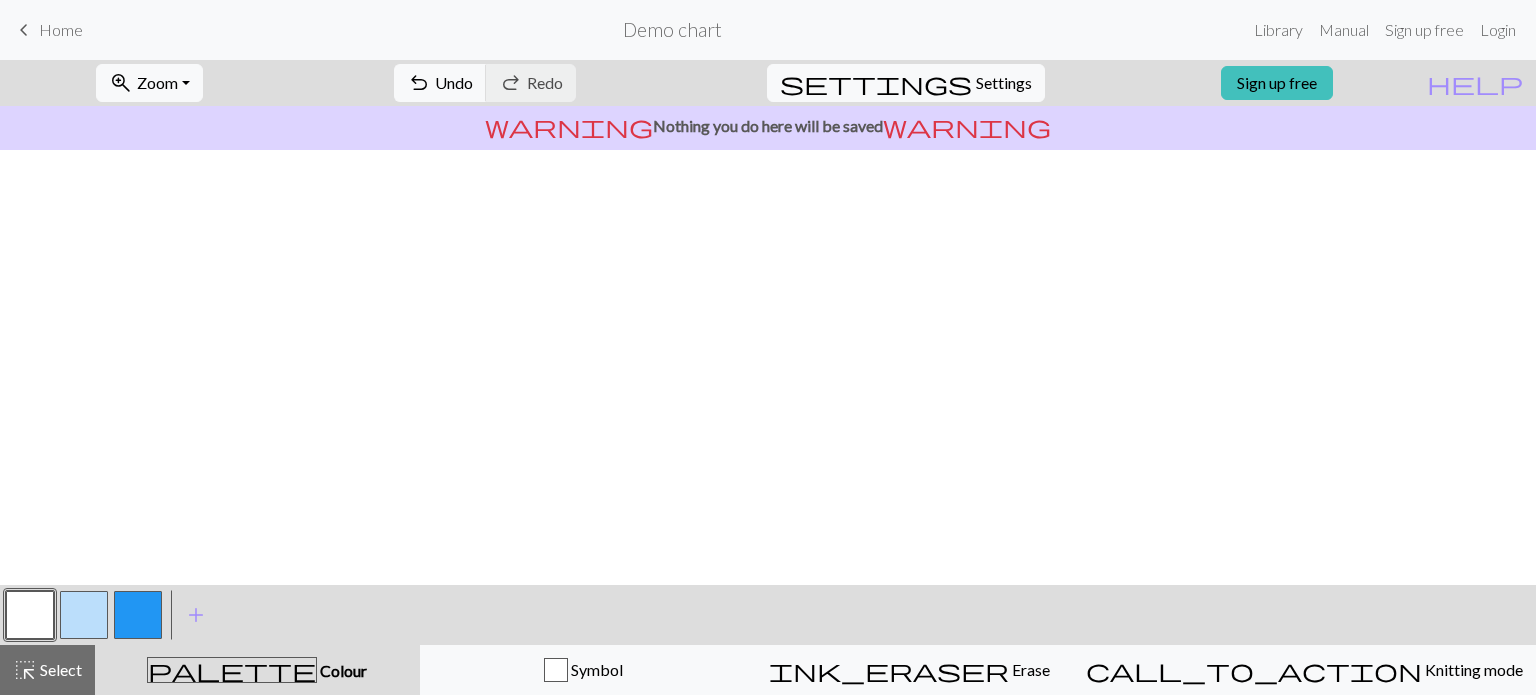 scroll, scrollTop: 0, scrollLeft: 0, axis: both 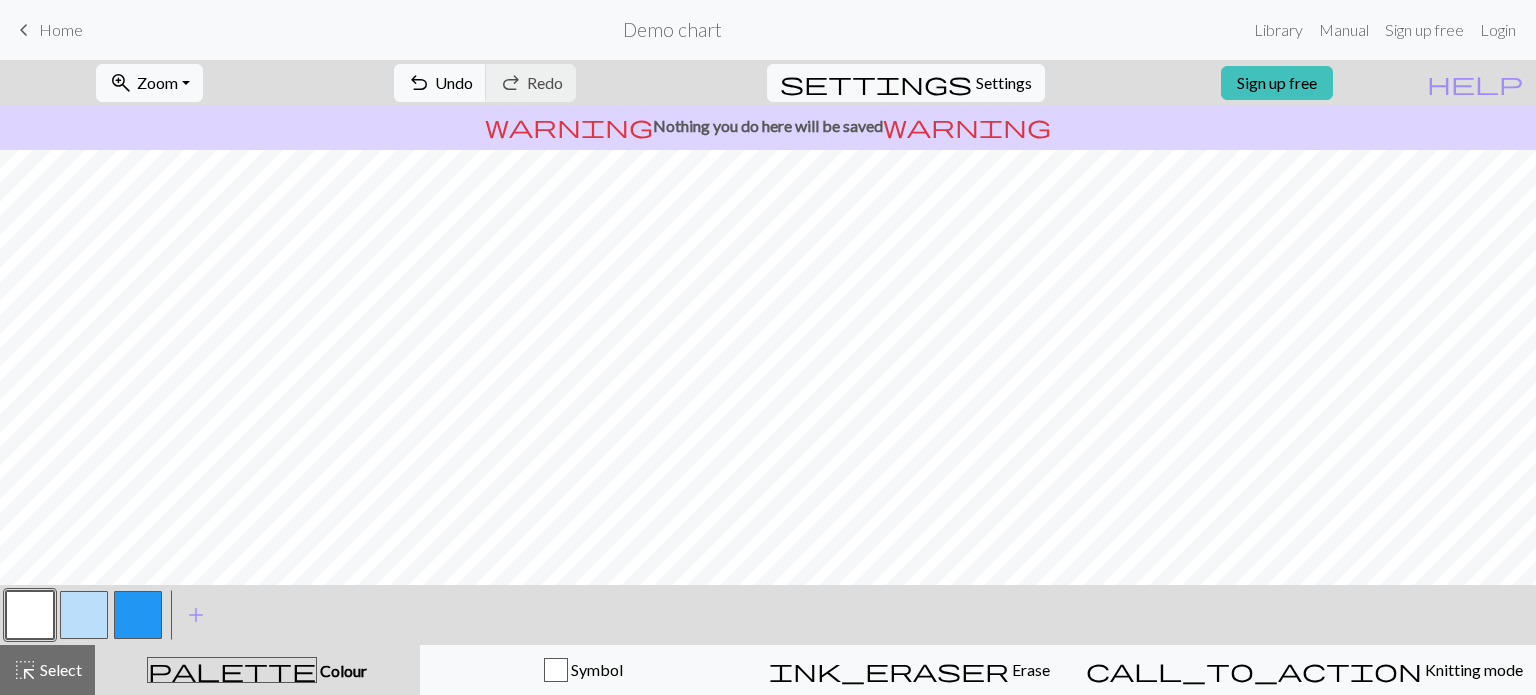 click at bounding box center [138, 615] 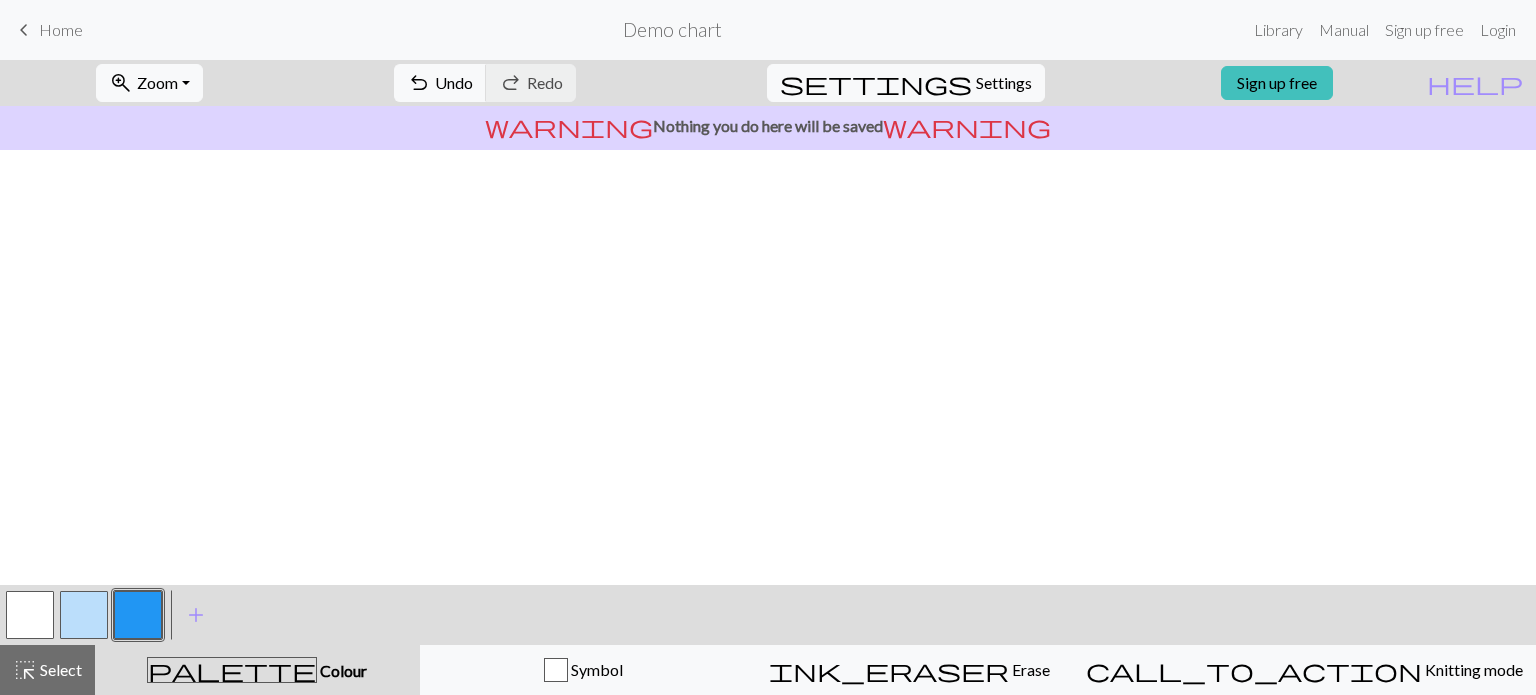scroll, scrollTop: 0, scrollLeft: 0, axis: both 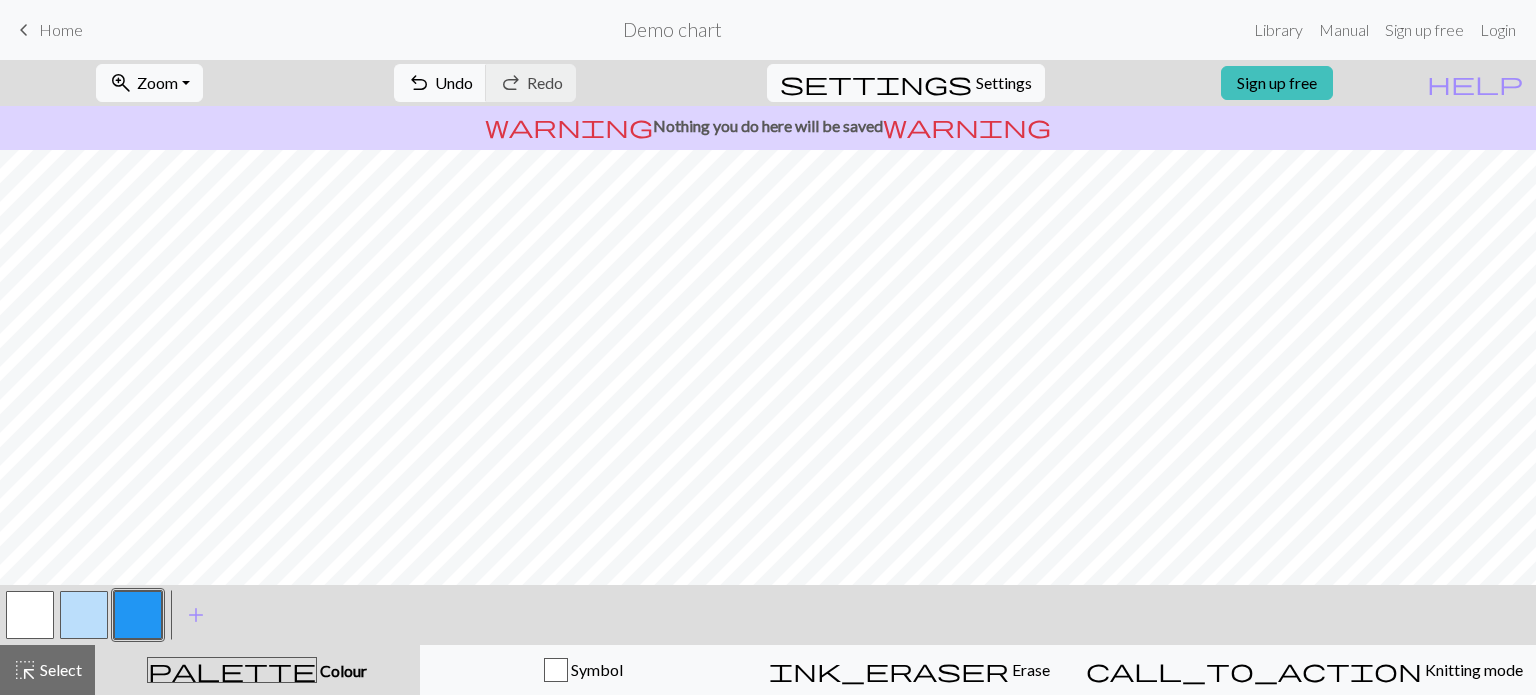 click at bounding box center [30, 615] 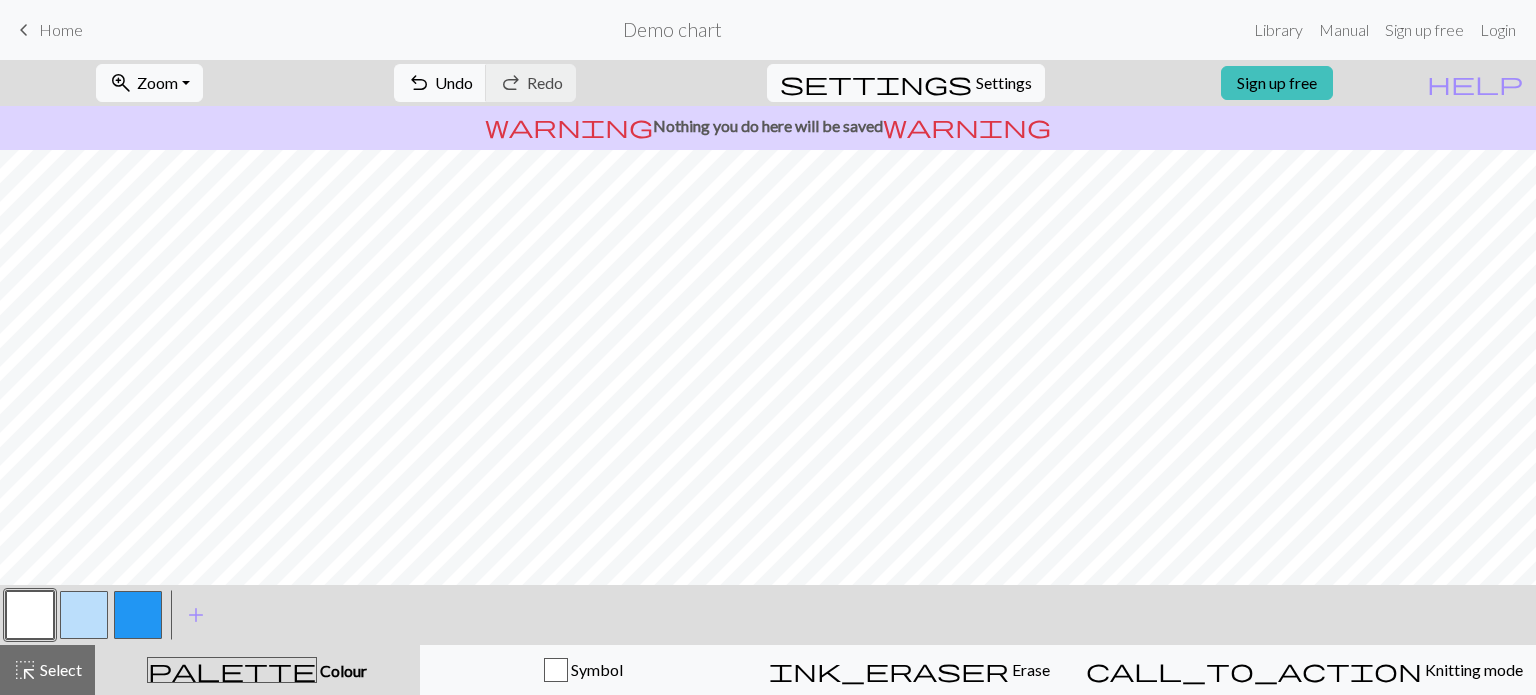 click at bounding box center [138, 615] 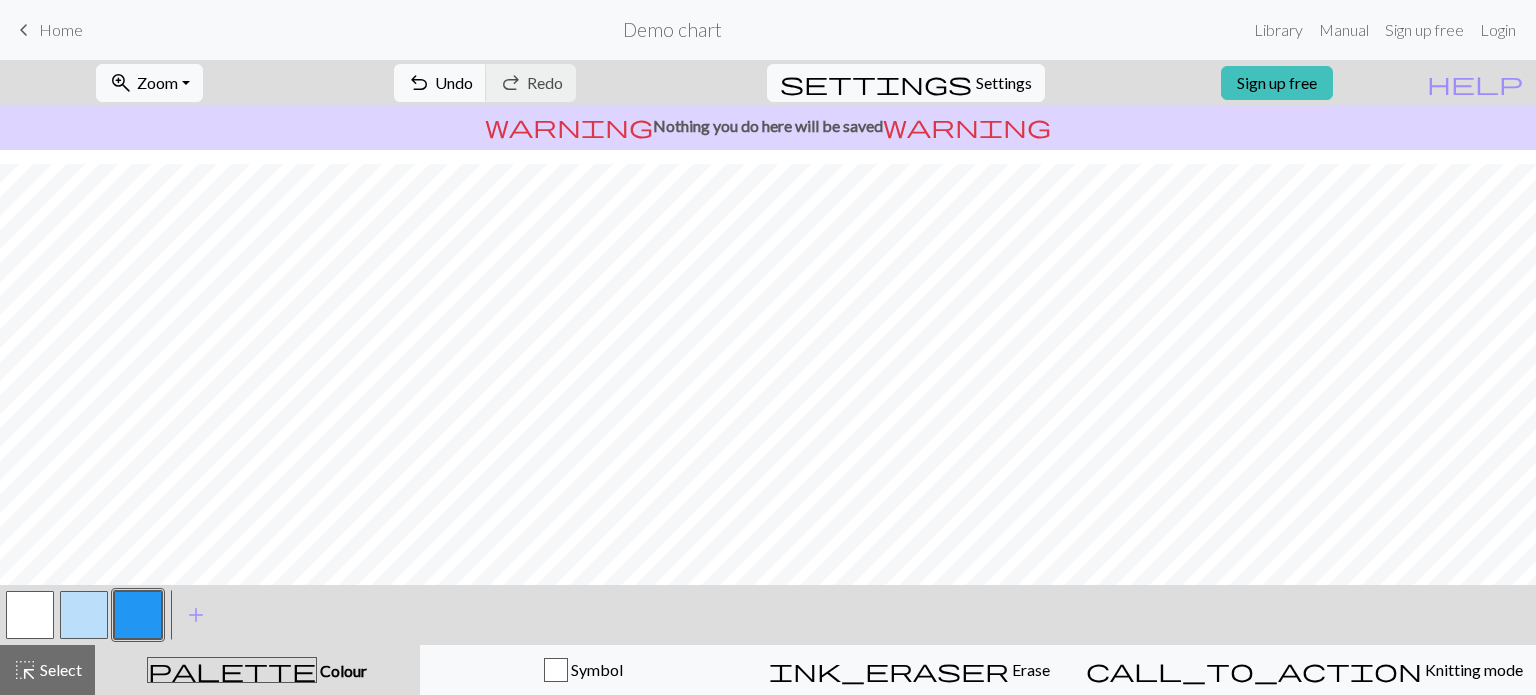 scroll, scrollTop: 0, scrollLeft: 0, axis: both 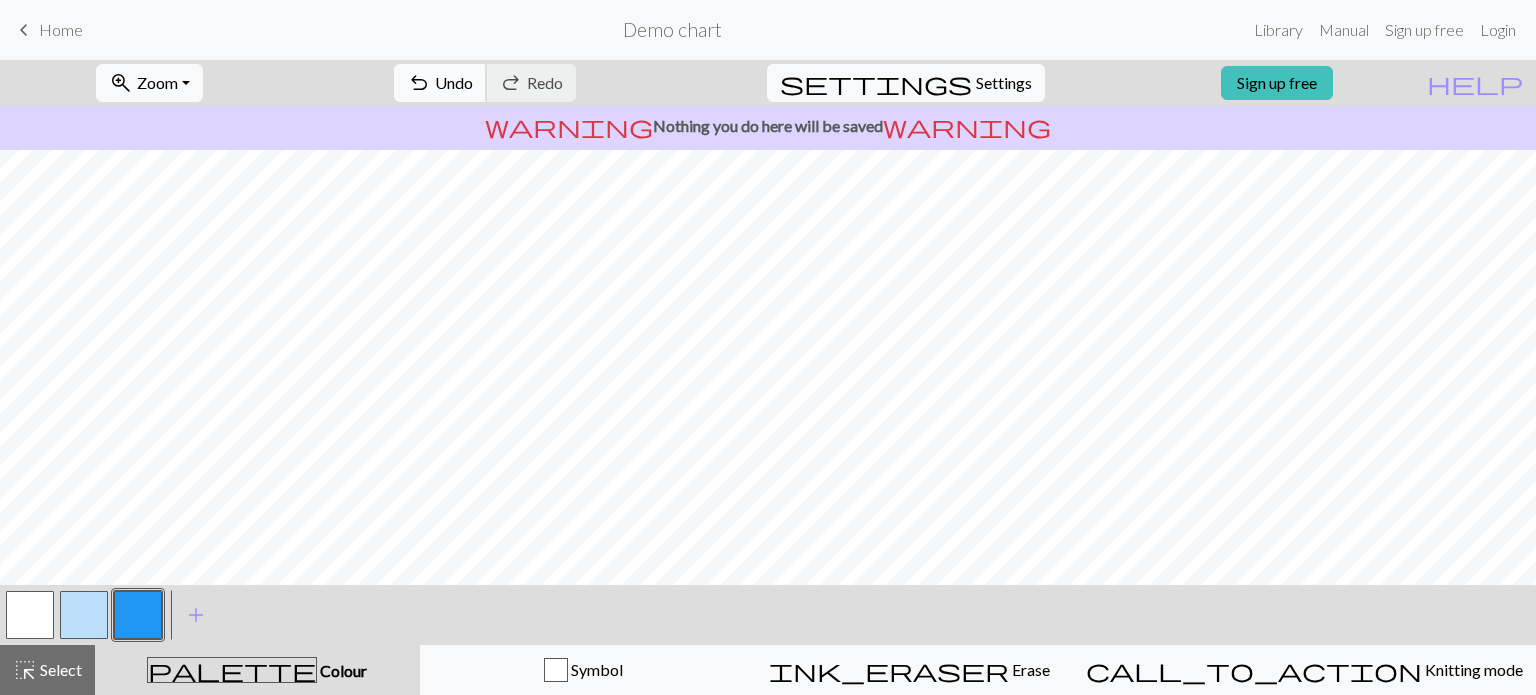 click on "undo" at bounding box center (419, 83) 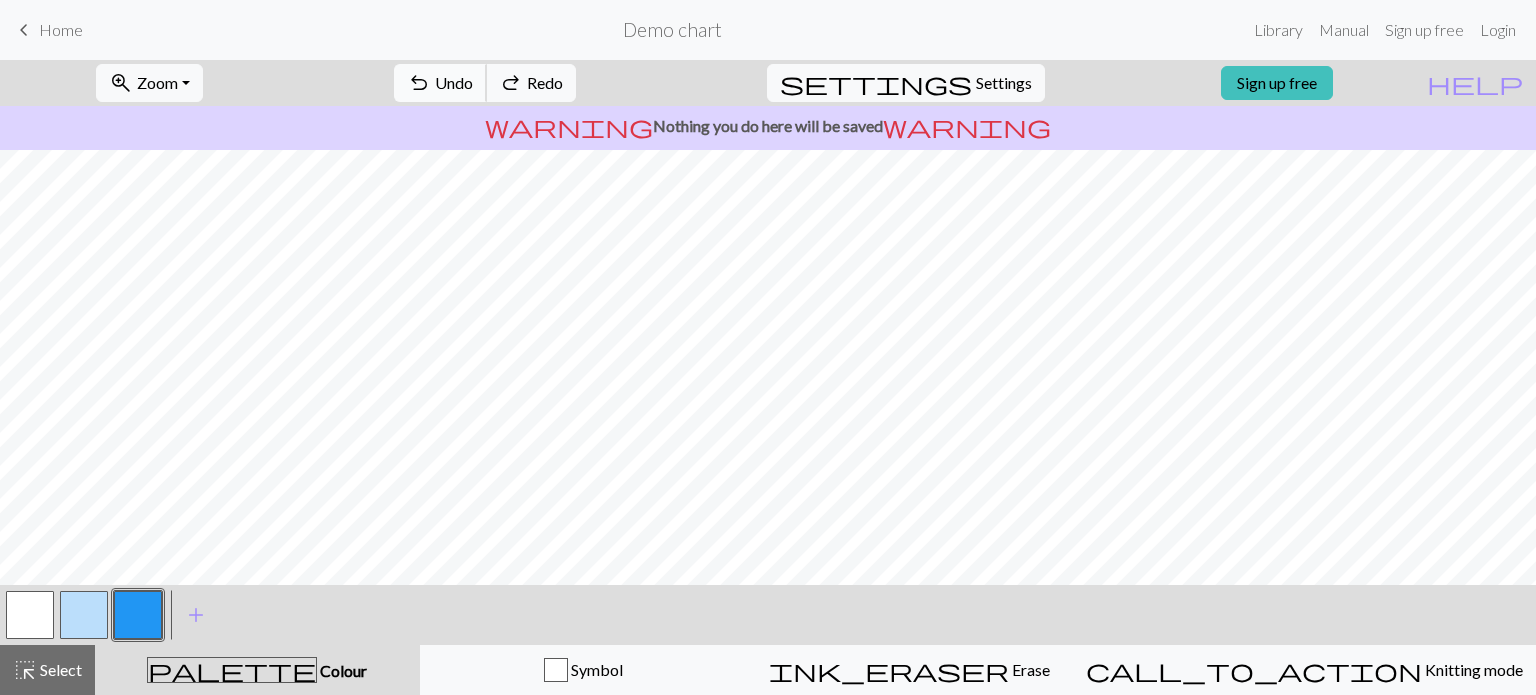 click on "undo" at bounding box center [419, 83] 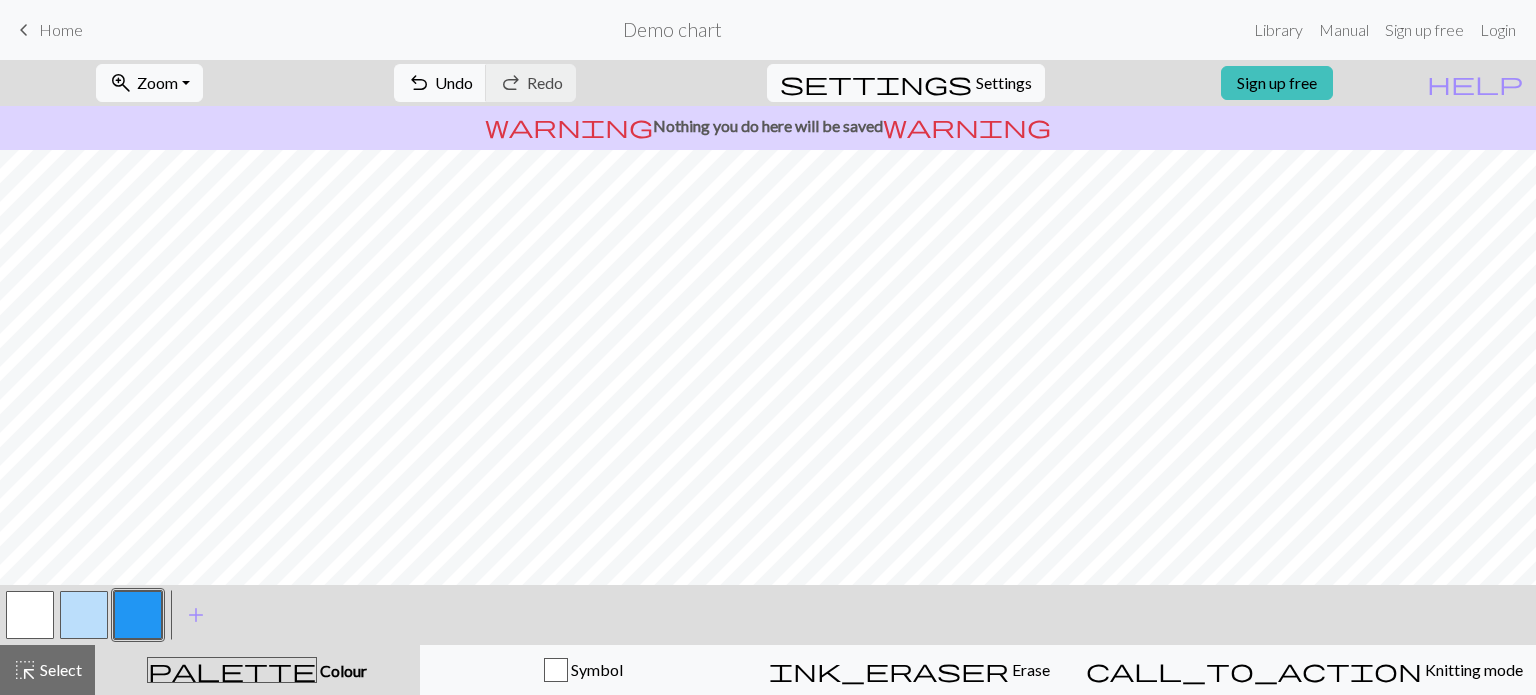click at bounding box center (30, 615) 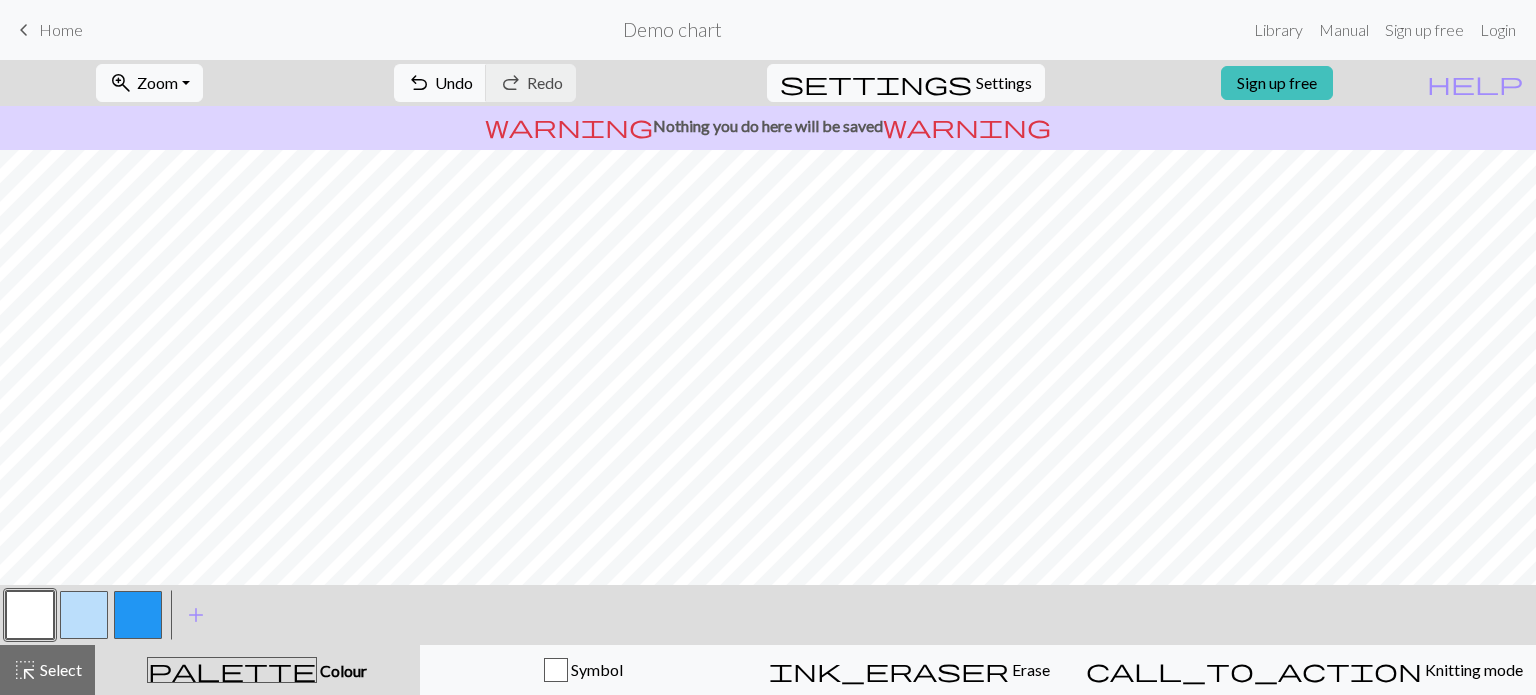 drag, startPoint x: 109, startPoint y: 587, endPoint x: 27, endPoint y: 622, distance: 89.157166 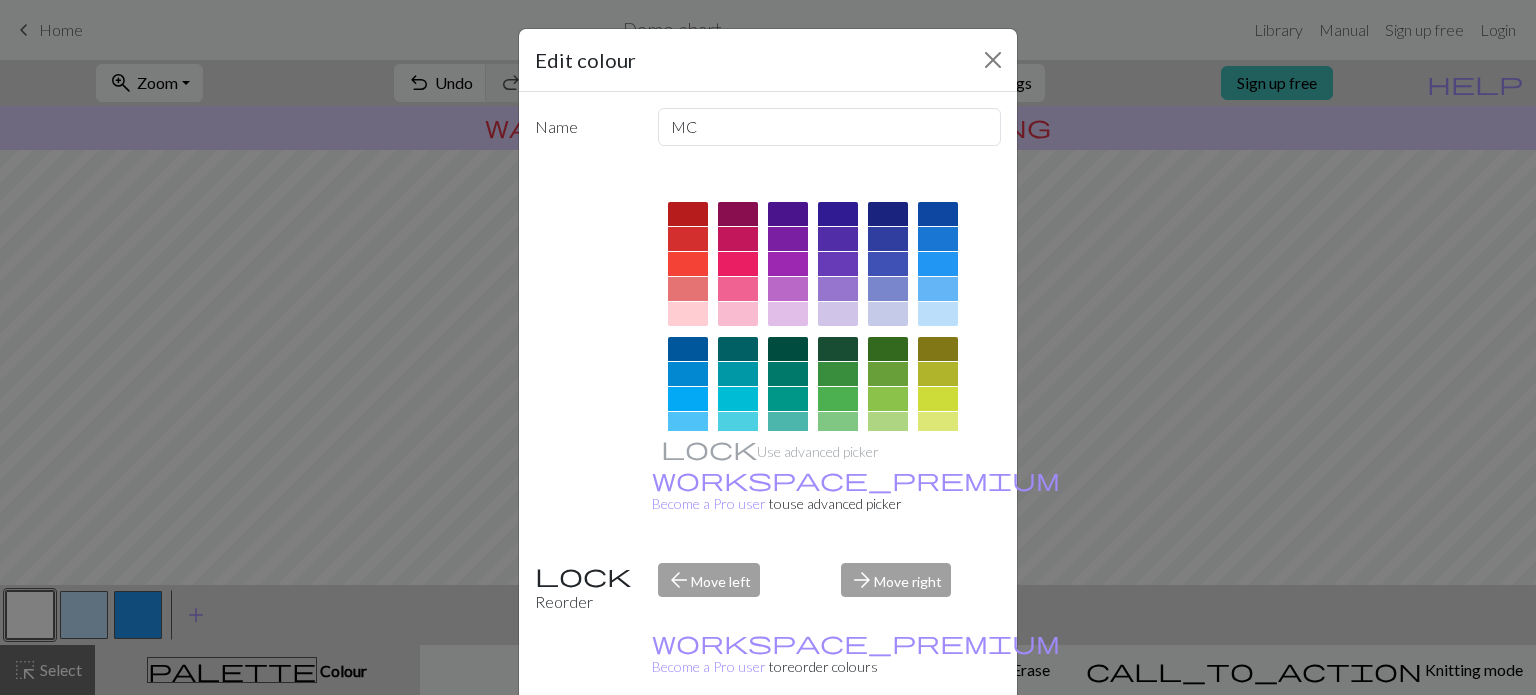 click on "Cancel" at bounding box center (964, 746) 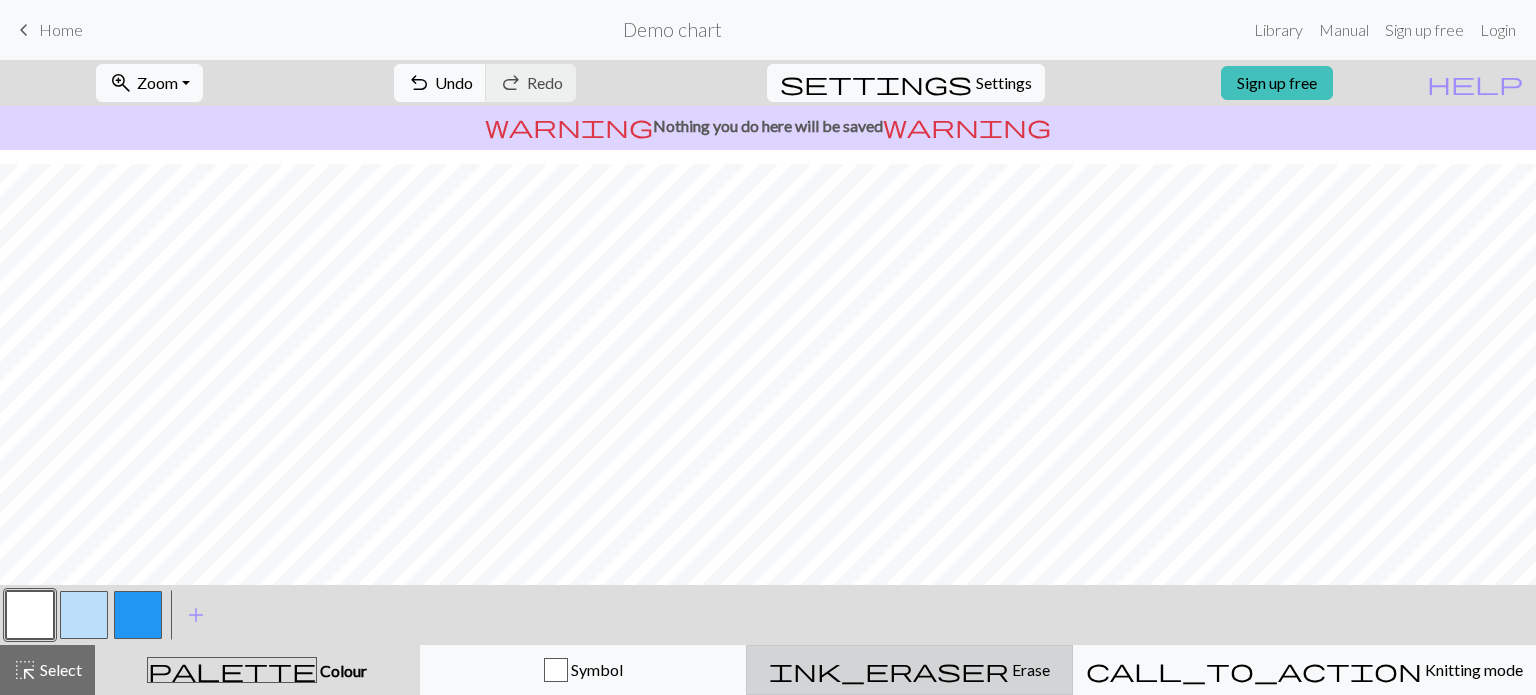 scroll, scrollTop: 0, scrollLeft: 0, axis: both 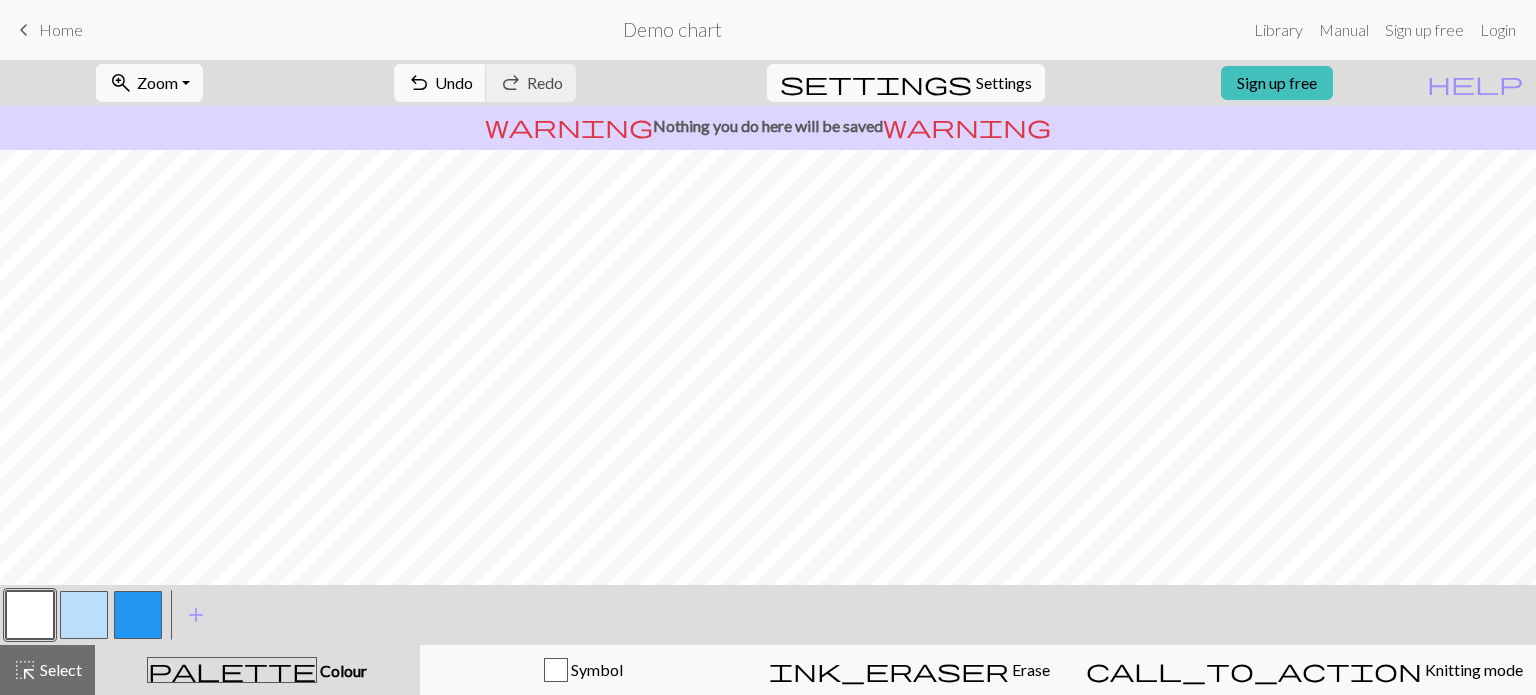 click at bounding box center [84, 615] 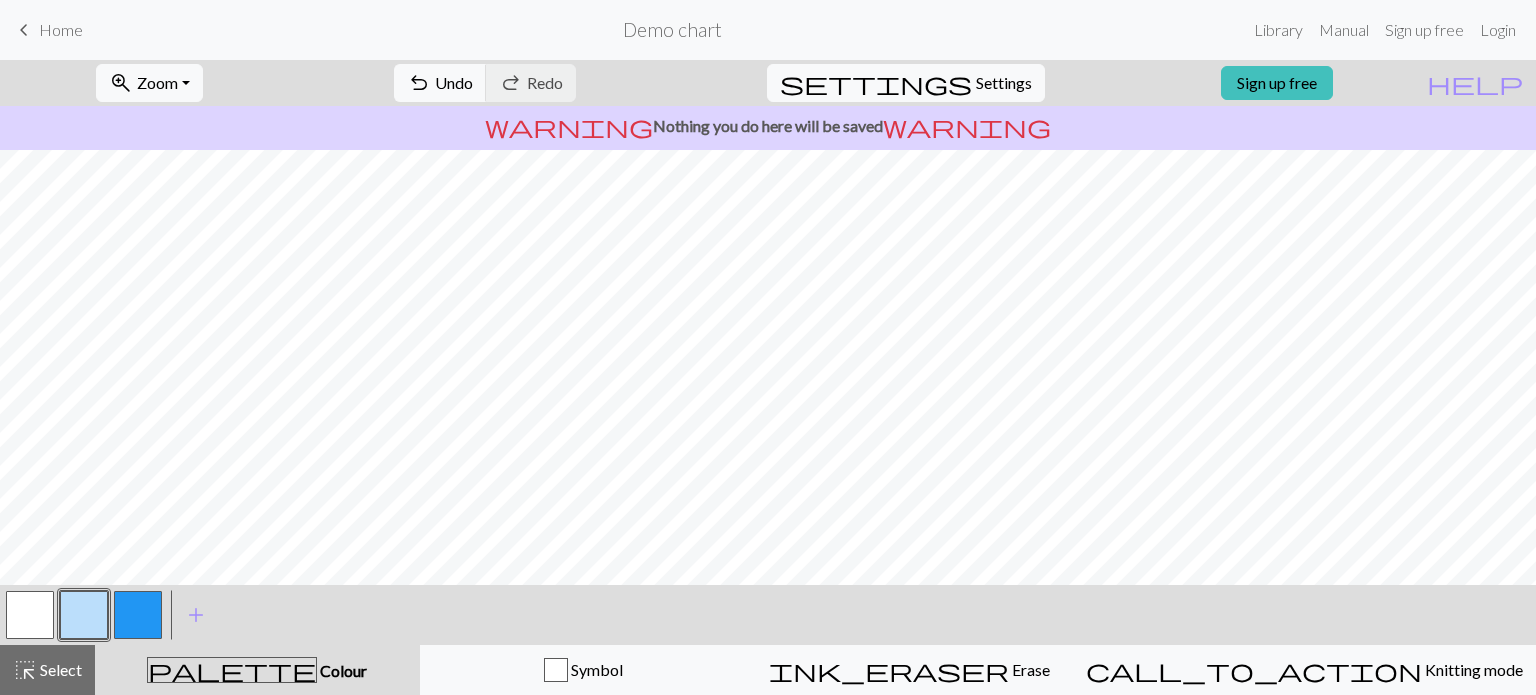 click at bounding box center [30, 615] 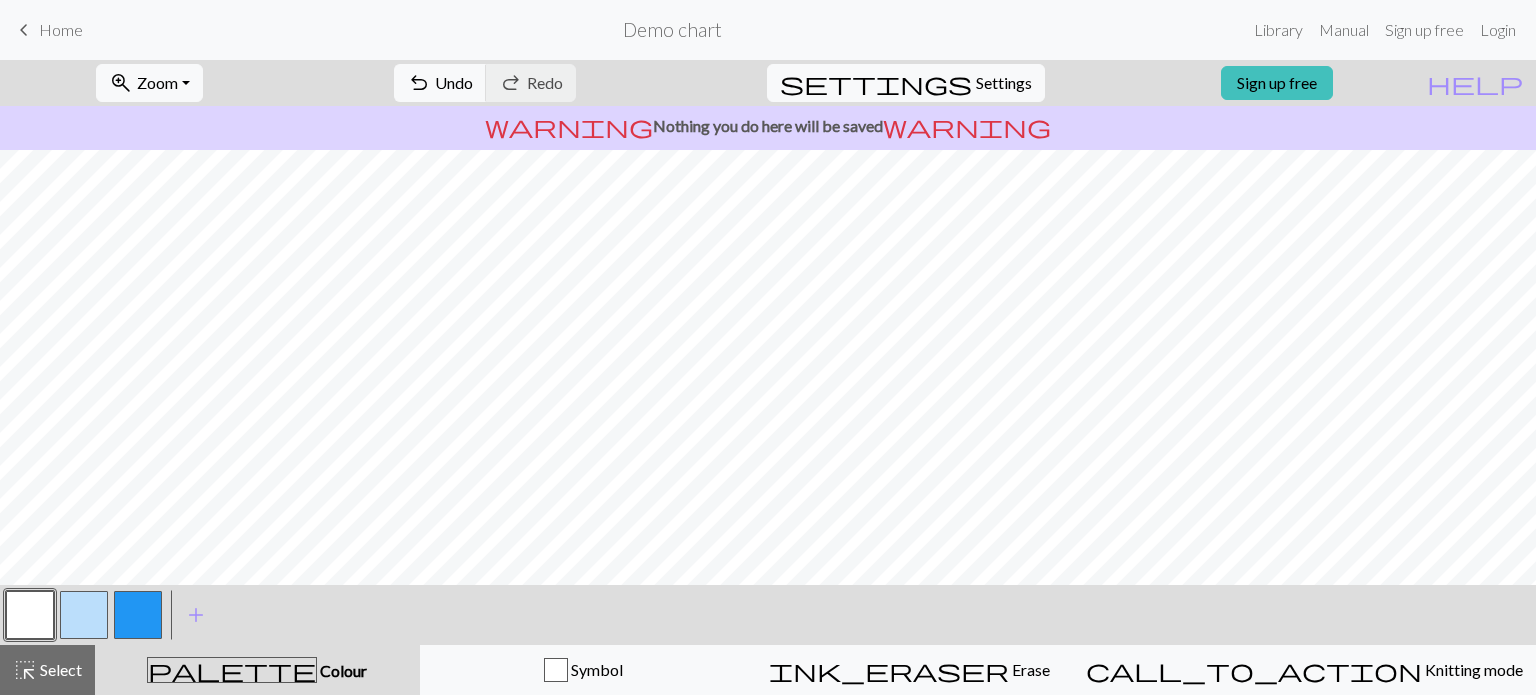 click at bounding box center [138, 615] 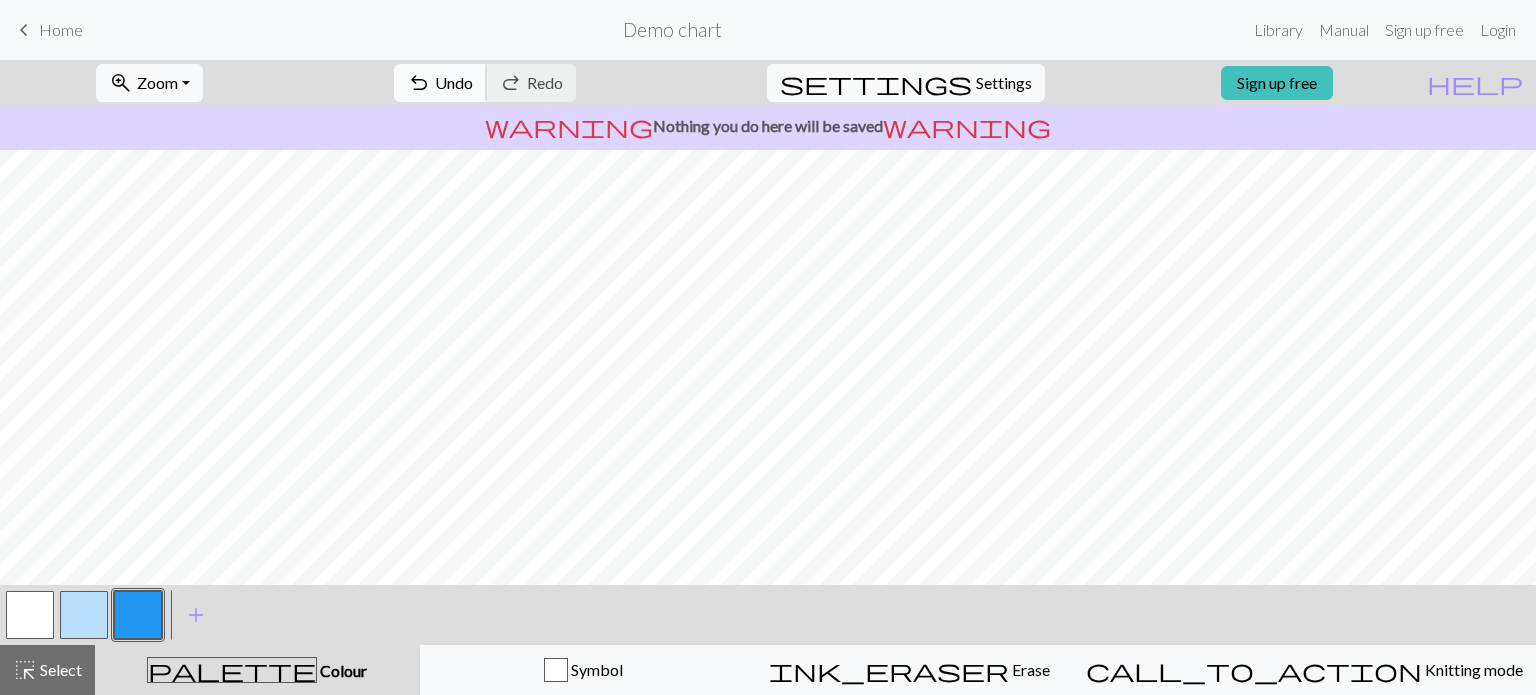click on "Undo" at bounding box center (454, 82) 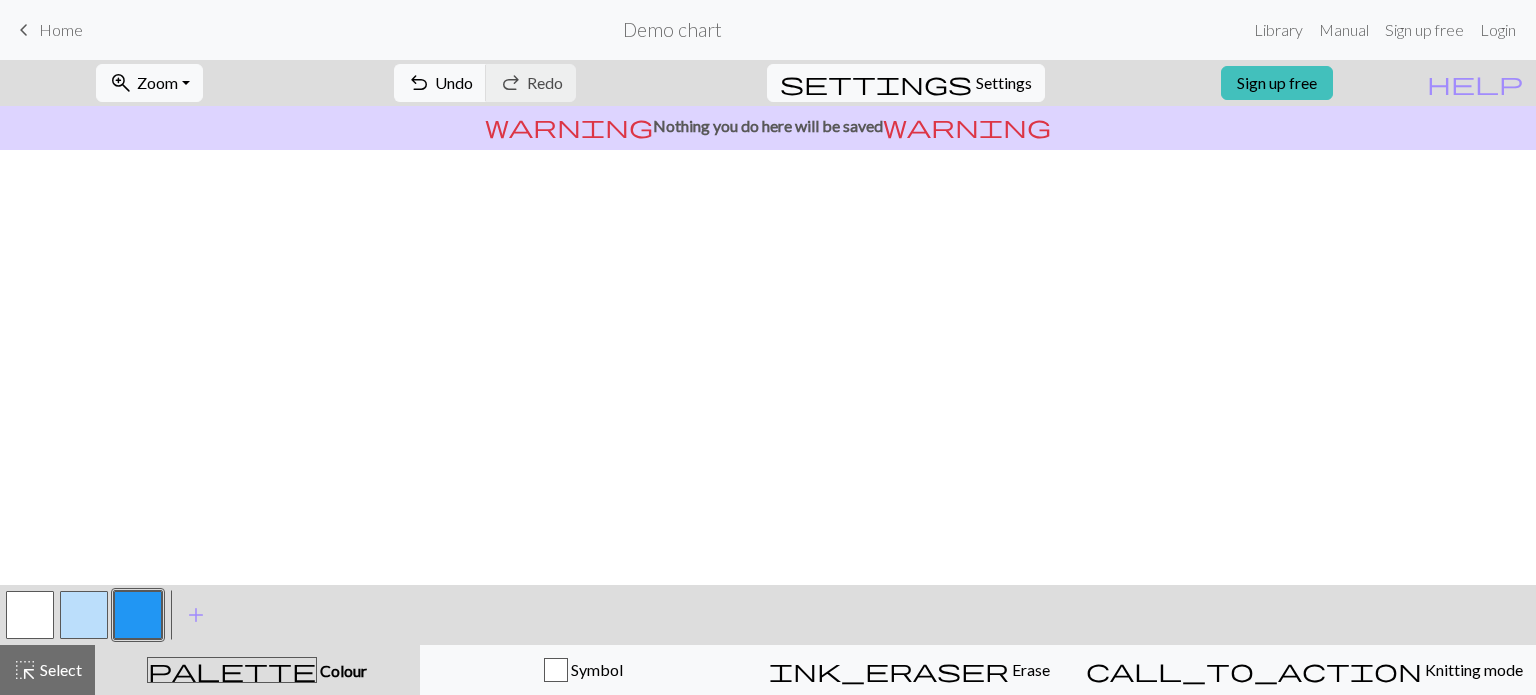 scroll, scrollTop: 0, scrollLeft: 0, axis: both 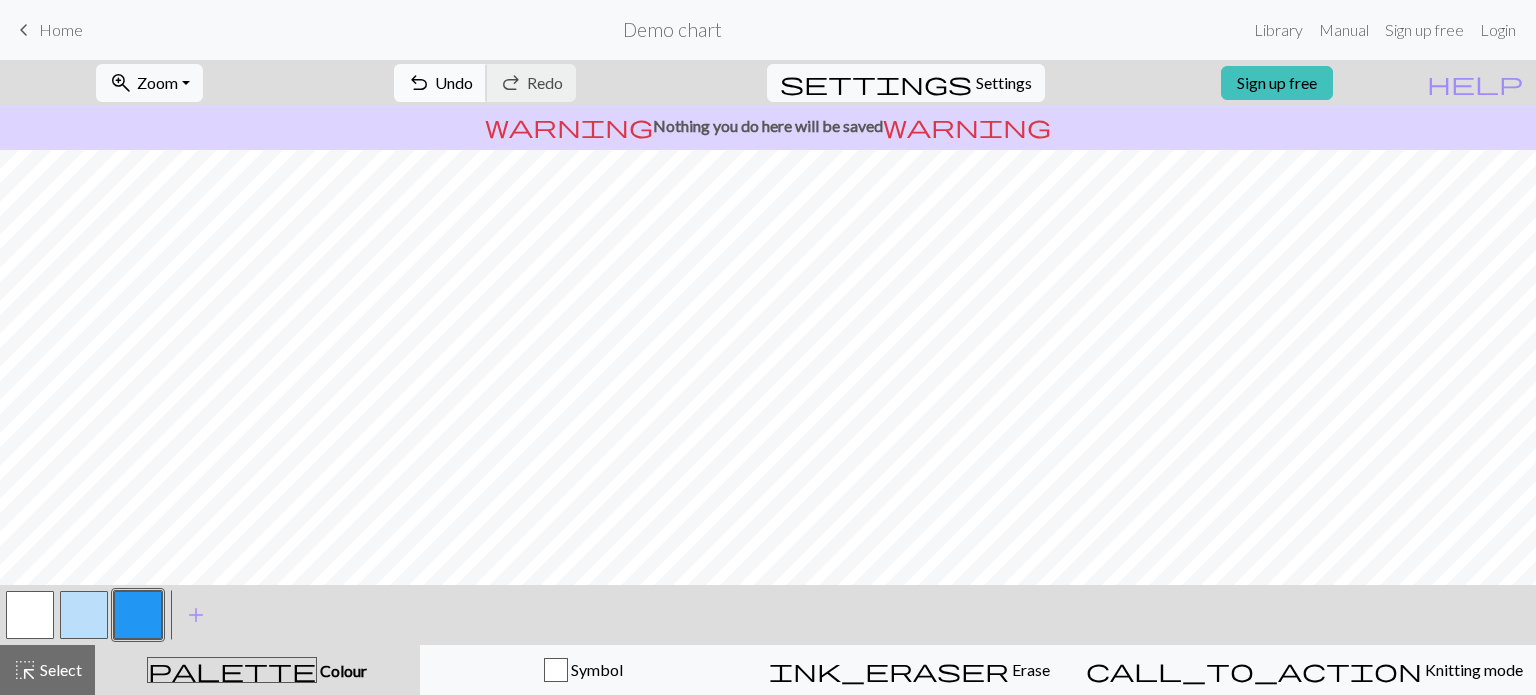 click on "undo Undo Undo" at bounding box center [440, 83] 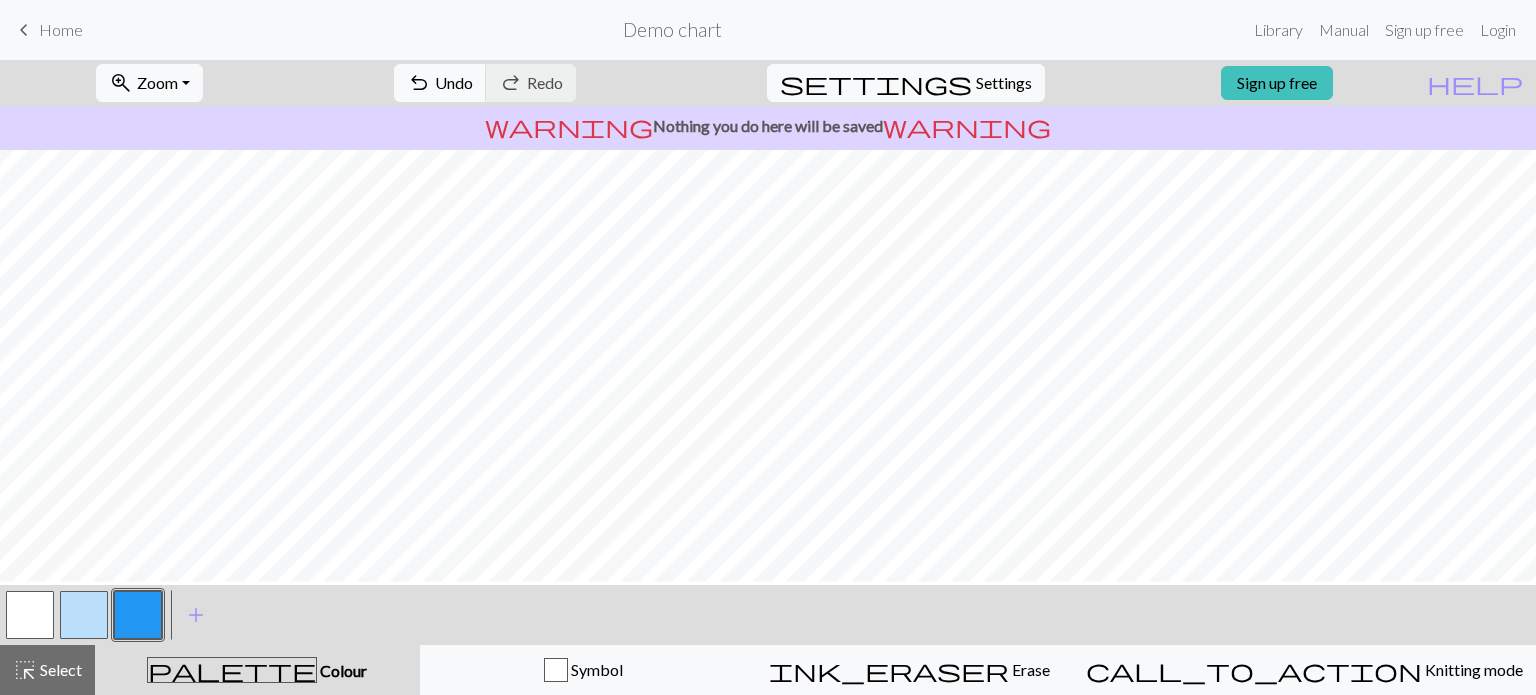 scroll, scrollTop: 80, scrollLeft: 0, axis: vertical 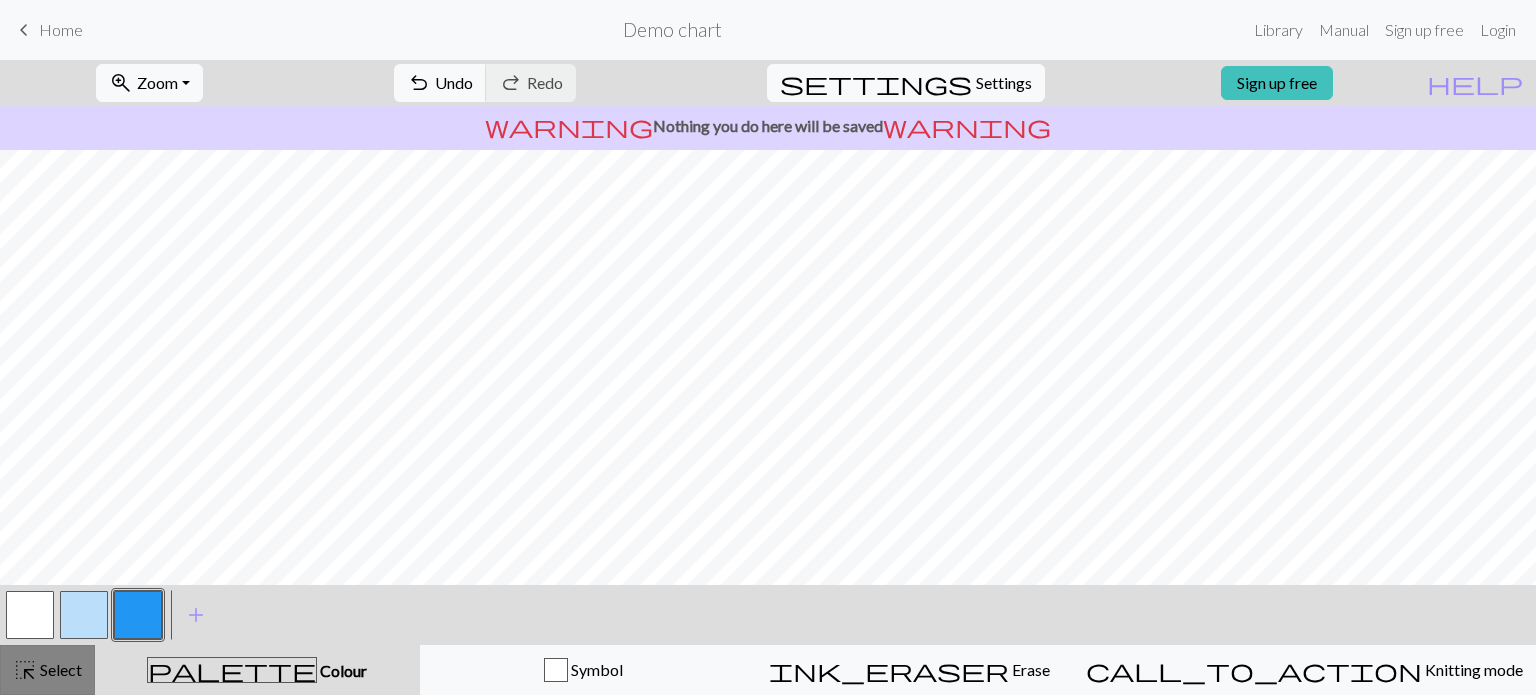 click on "highlight_alt" at bounding box center [25, 670] 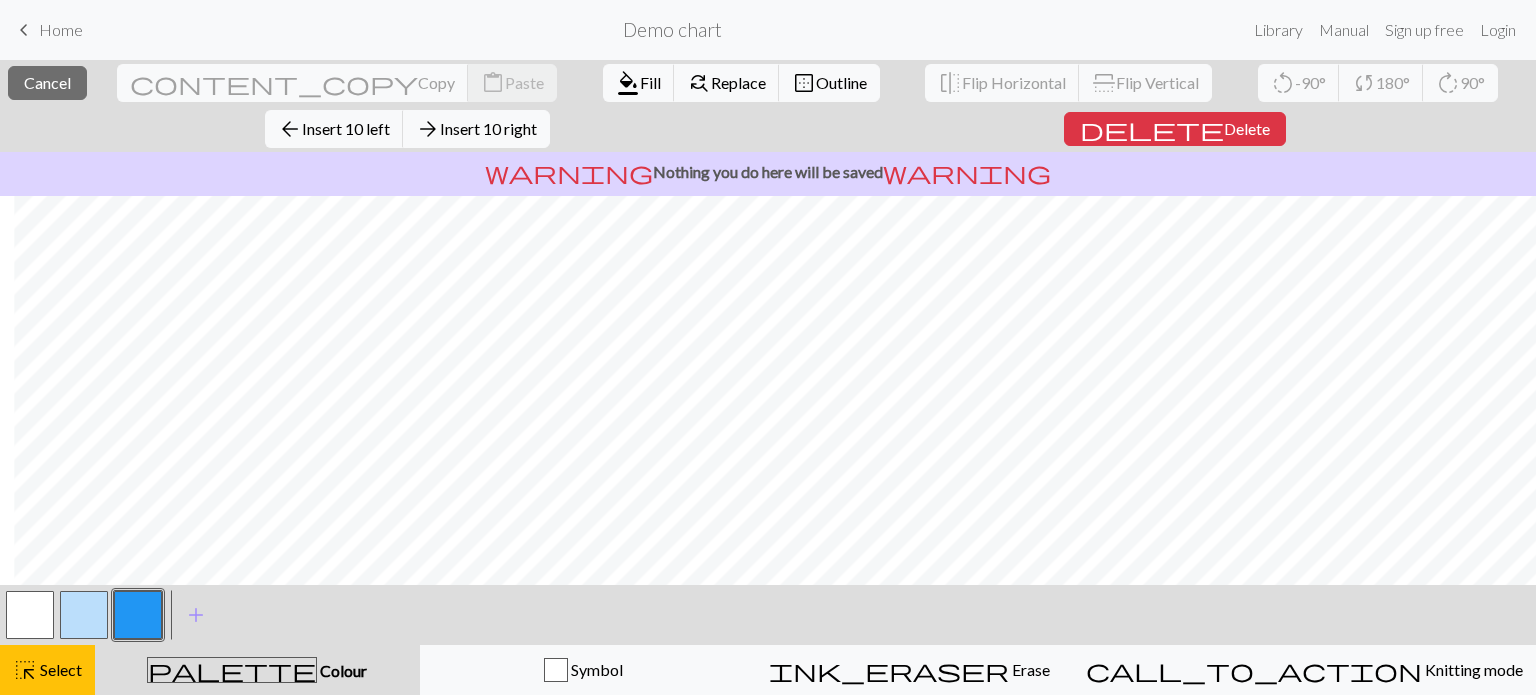 scroll, scrollTop: 114, scrollLeft: 14, axis: both 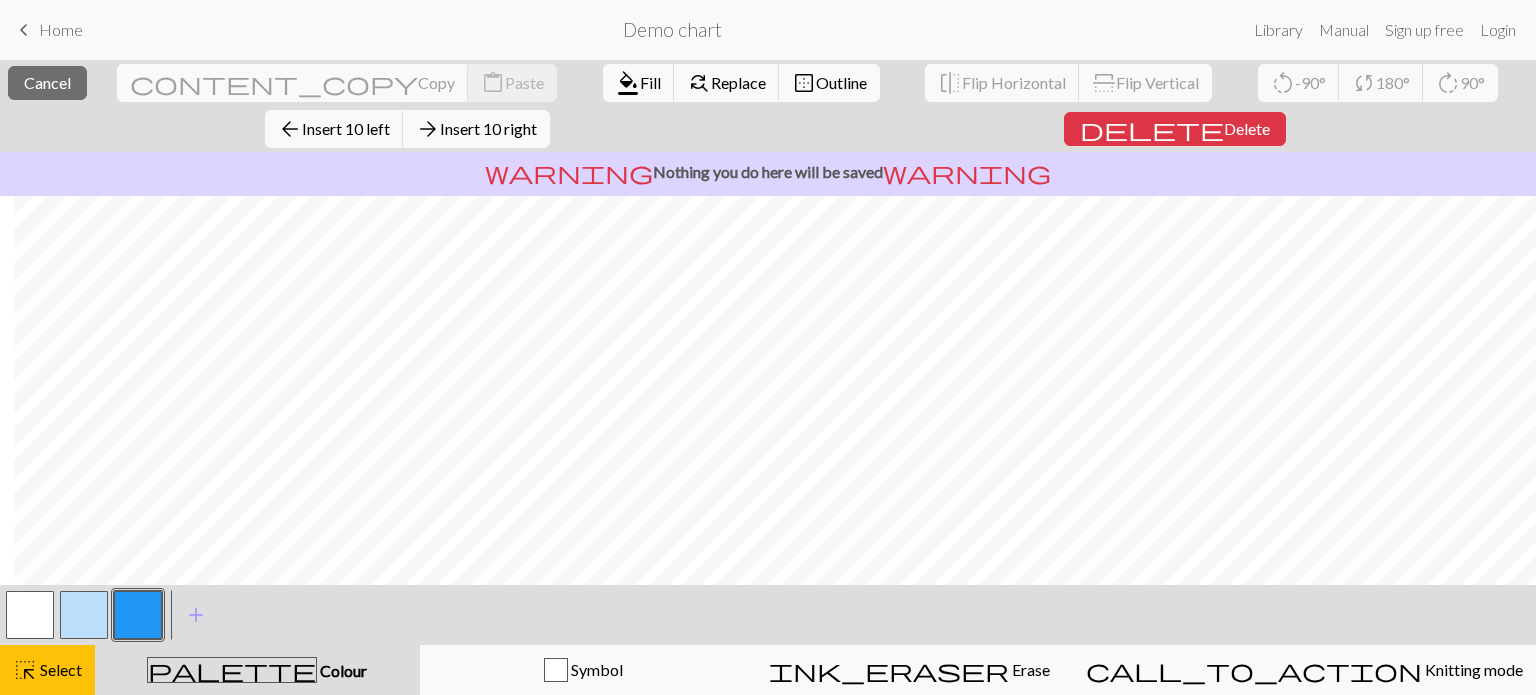 click on "palette   Colour   Colour" at bounding box center [257, 670] 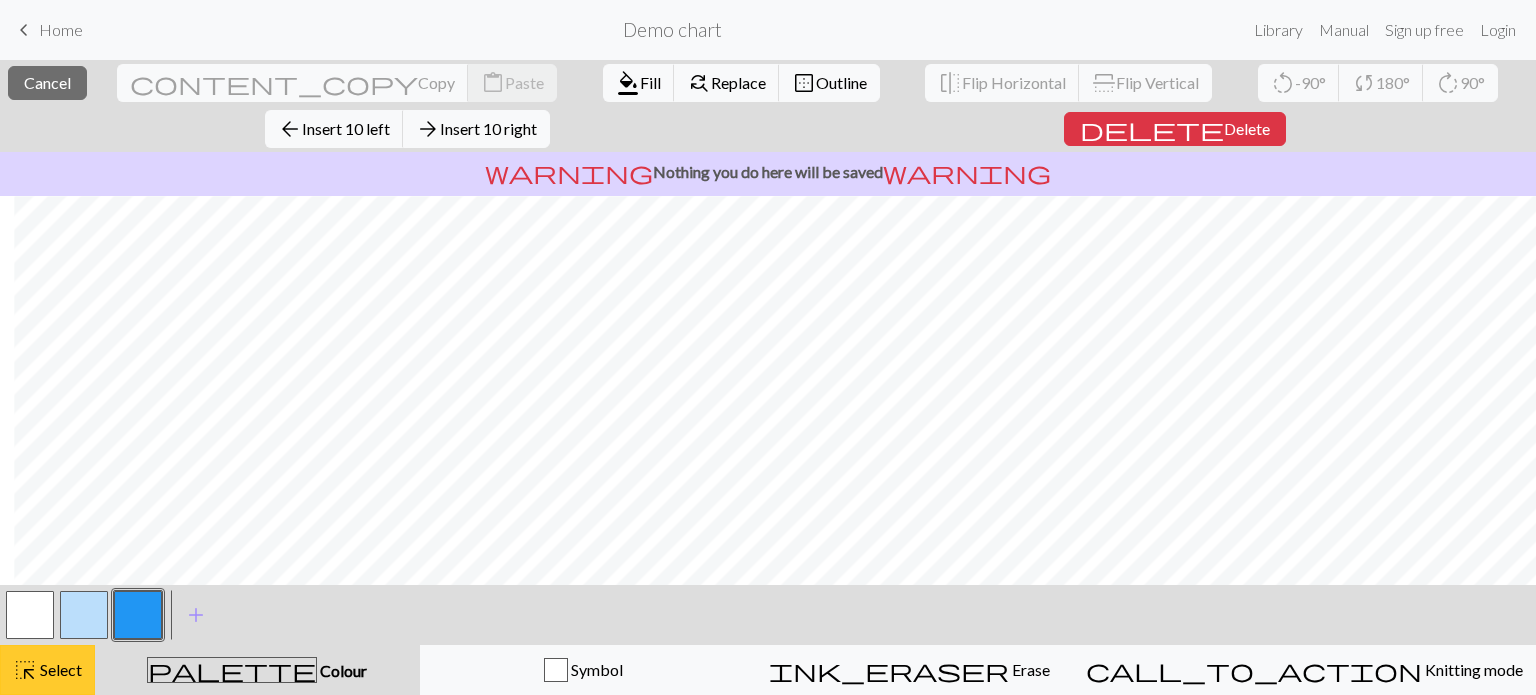 click on "Select" at bounding box center [59, 669] 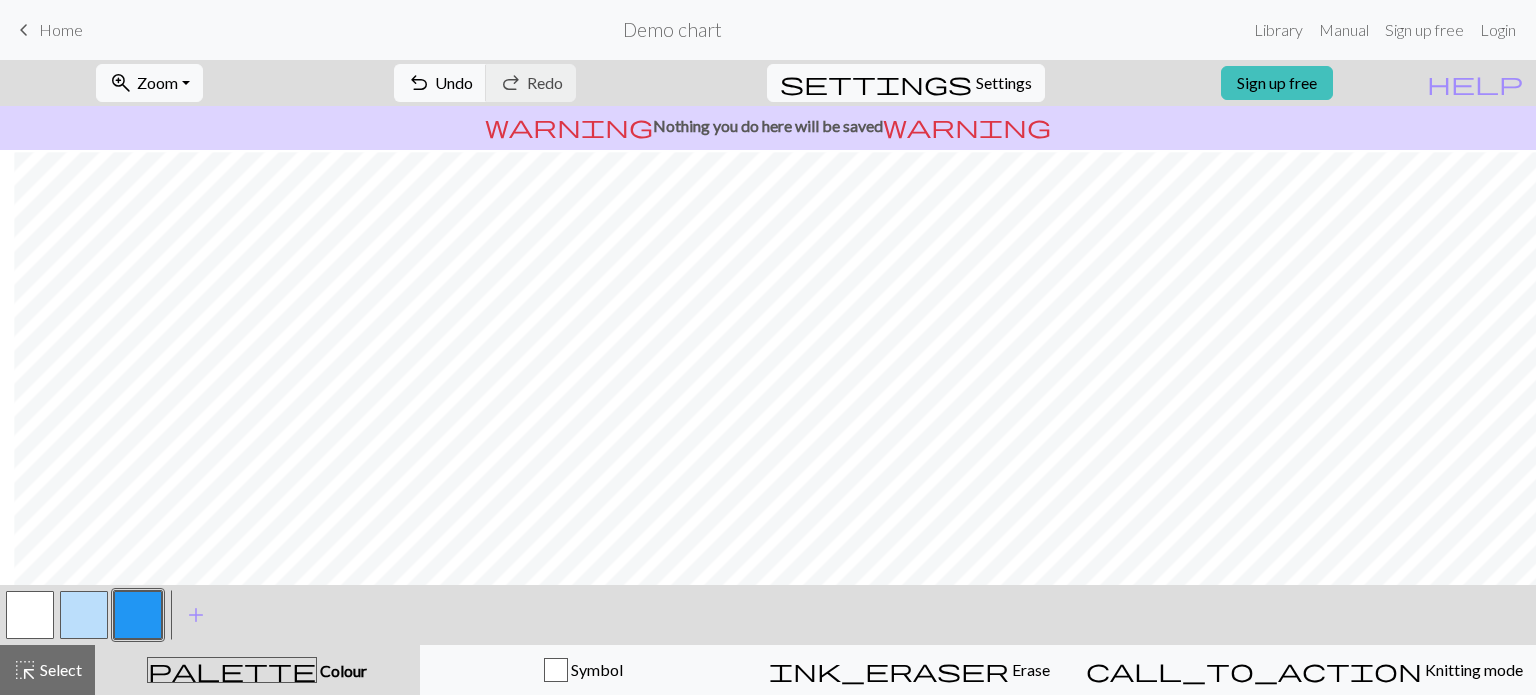 scroll, scrollTop: 378, scrollLeft: 14, axis: both 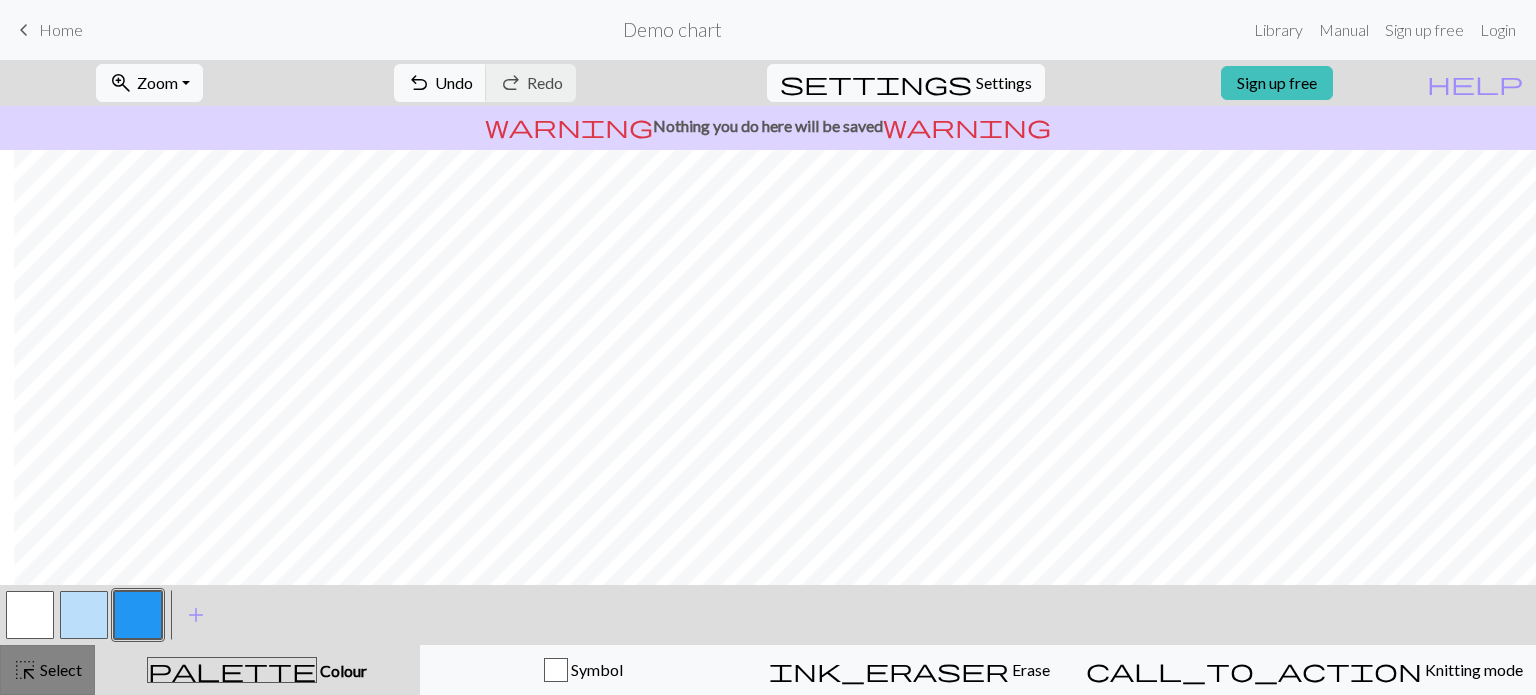 click on "Select" at bounding box center (59, 669) 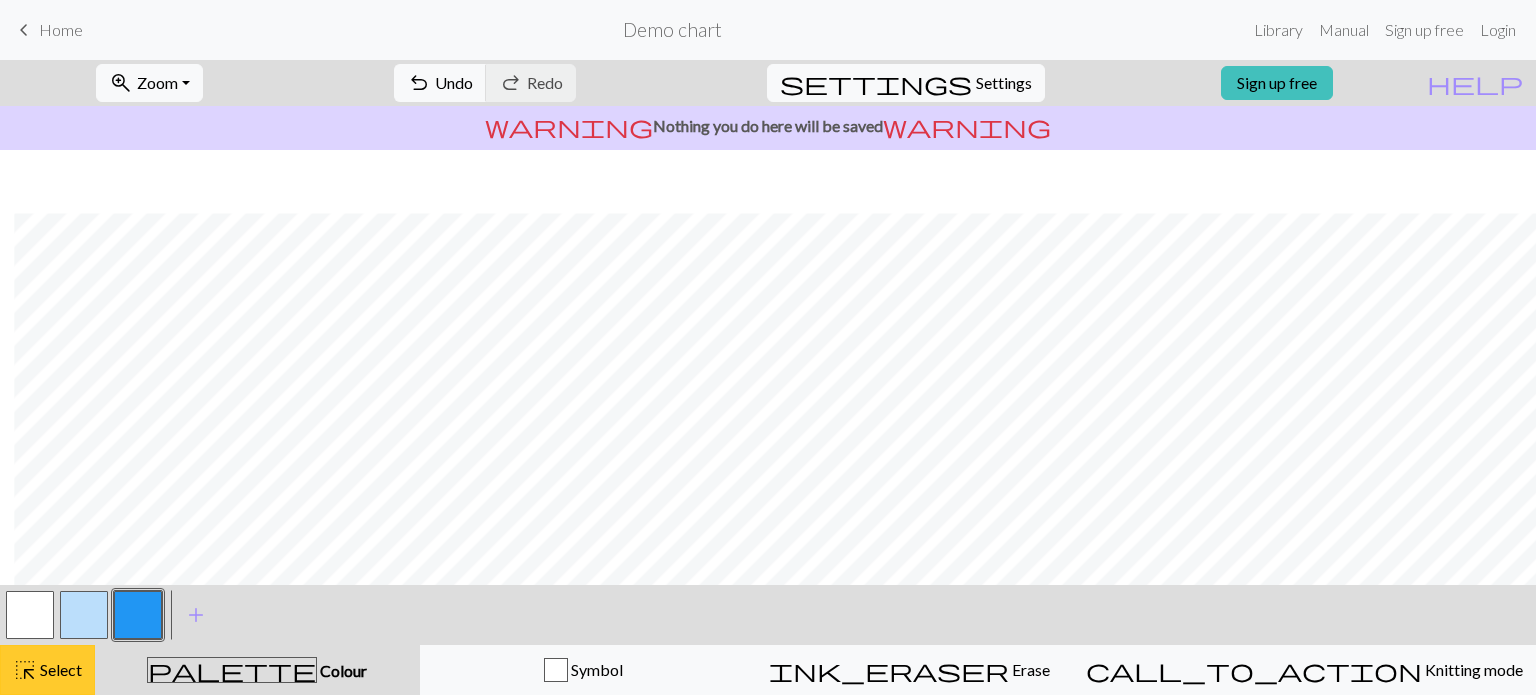 scroll, scrollTop: 167, scrollLeft: 14, axis: both 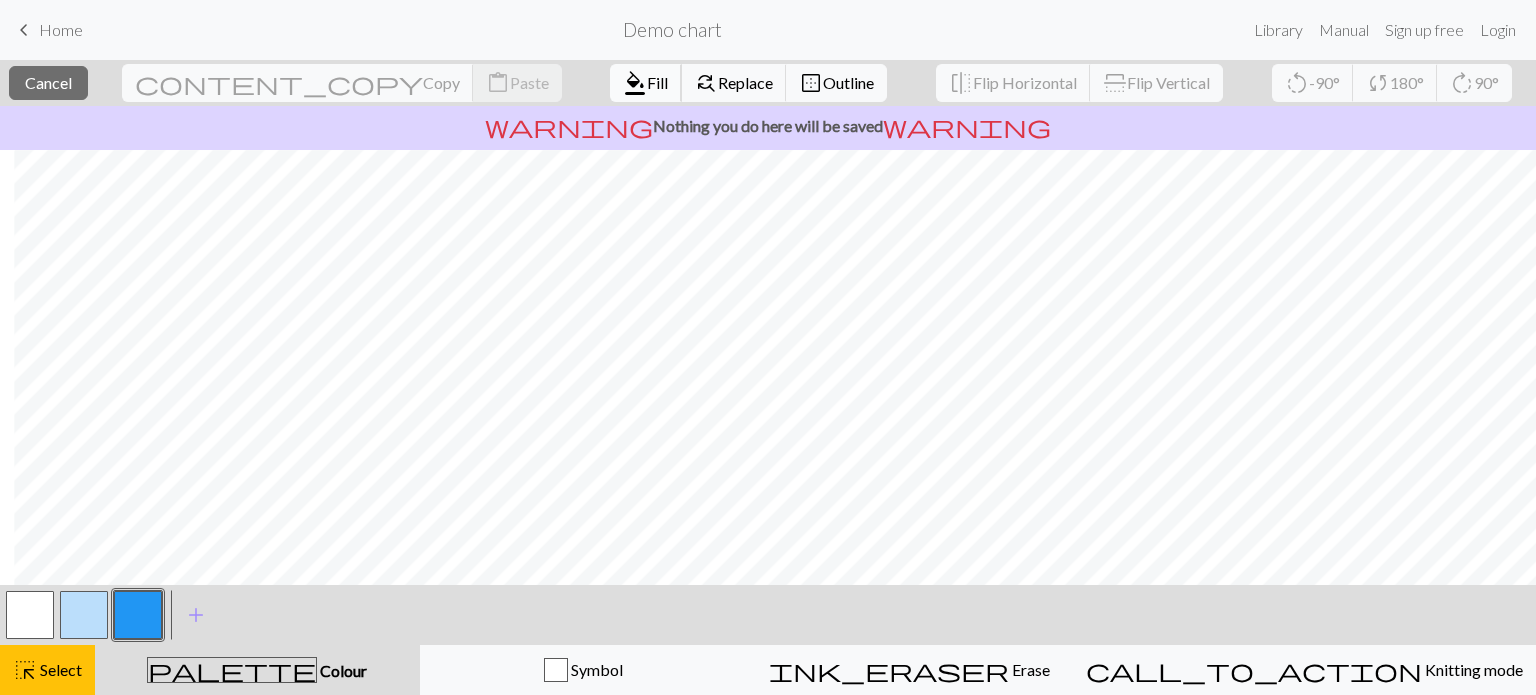 click on "format_color_fill" at bounding box center [635, 83] 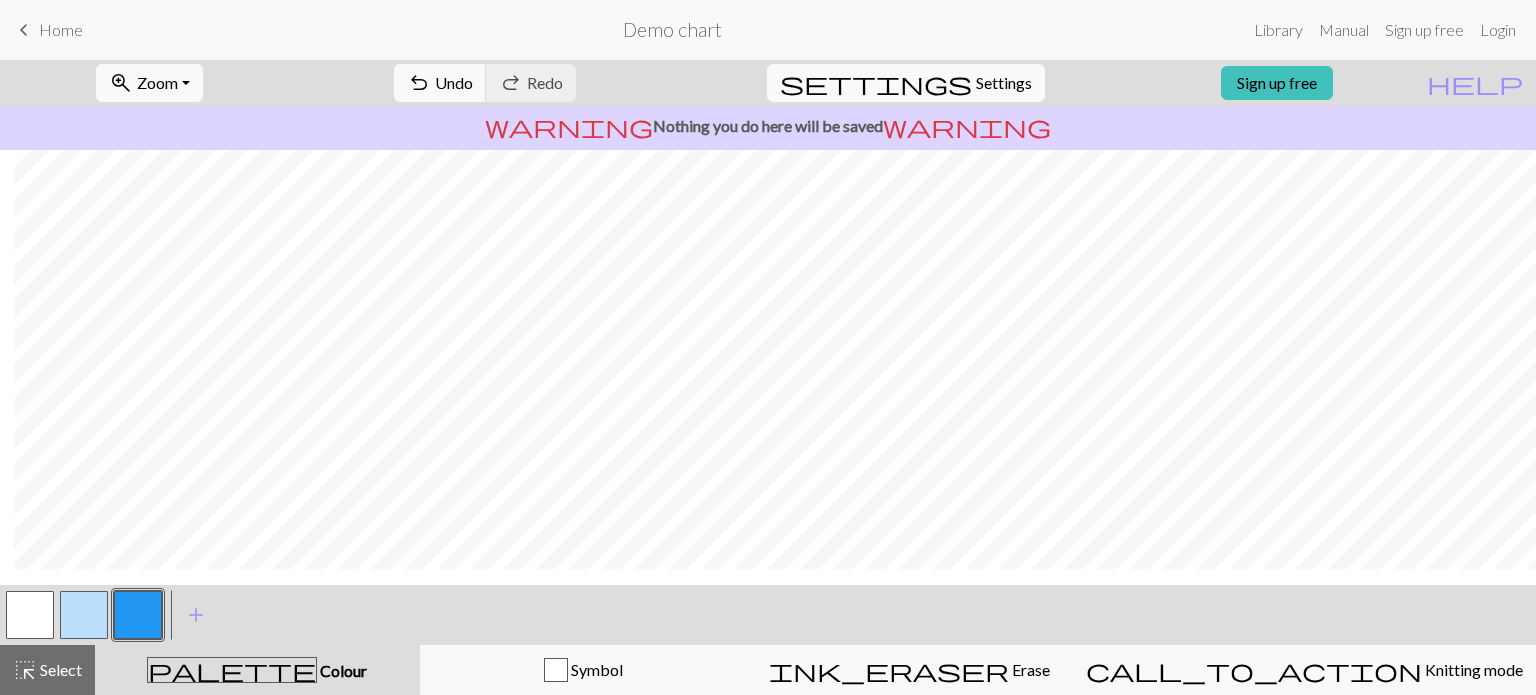 scroll, scrollTop: 275, scrollLeft: 14, axis: both 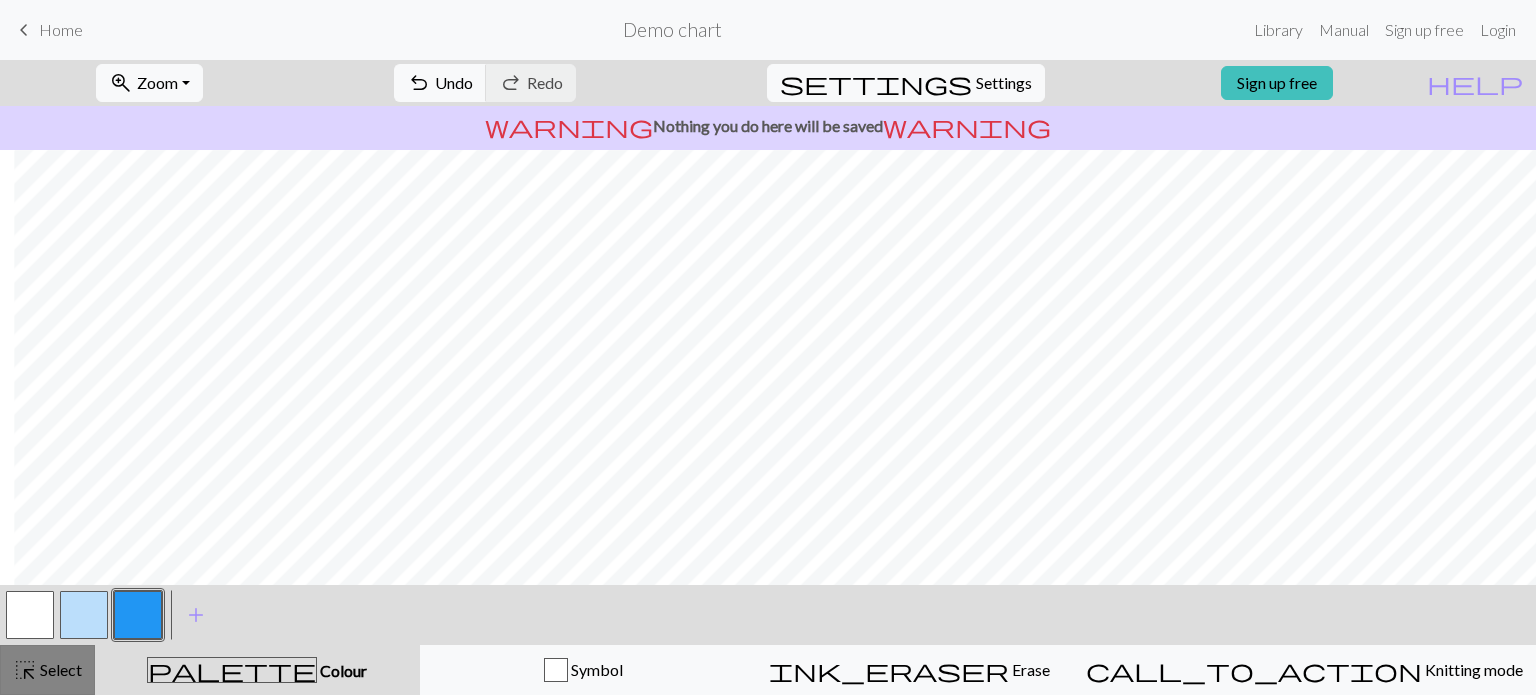 click on "Select" at bounding box center (59, 669) 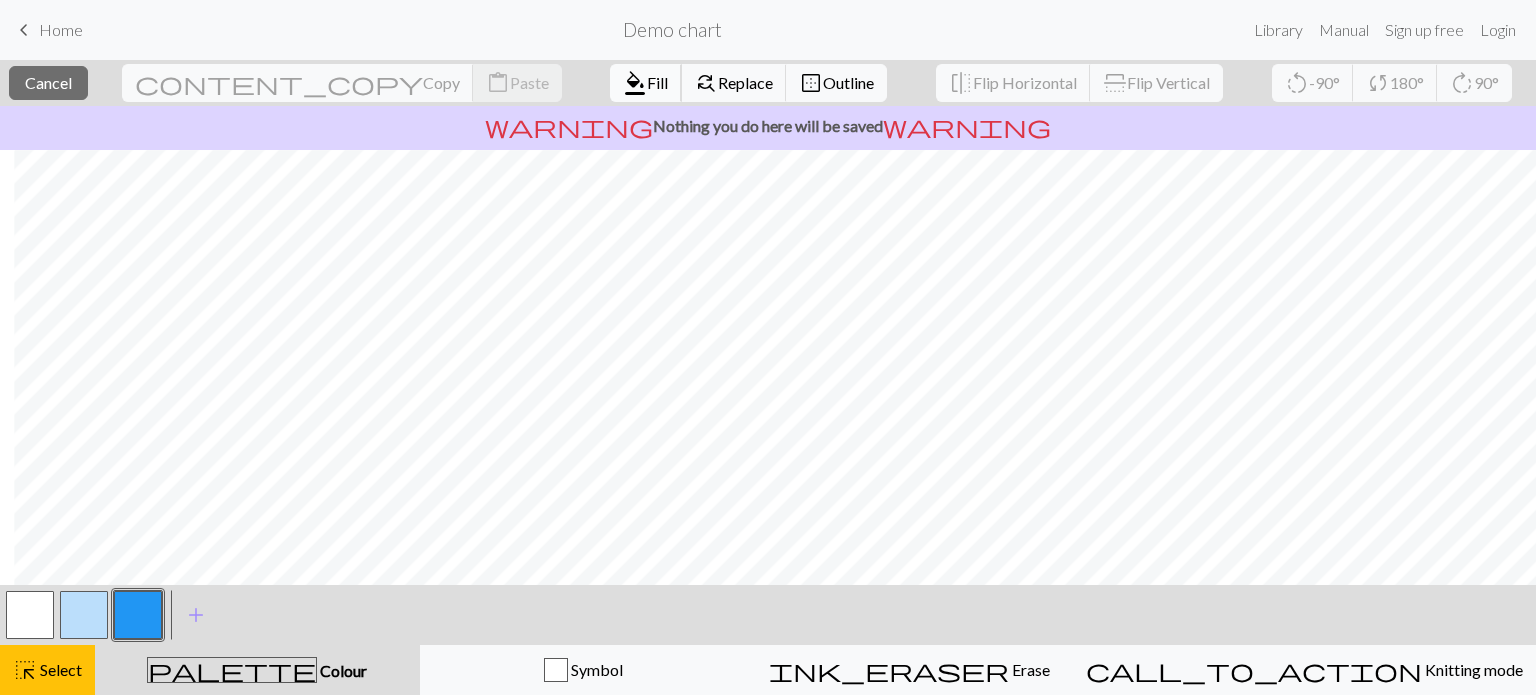 click on "format_color_fill" at bounding box center [635, 83] 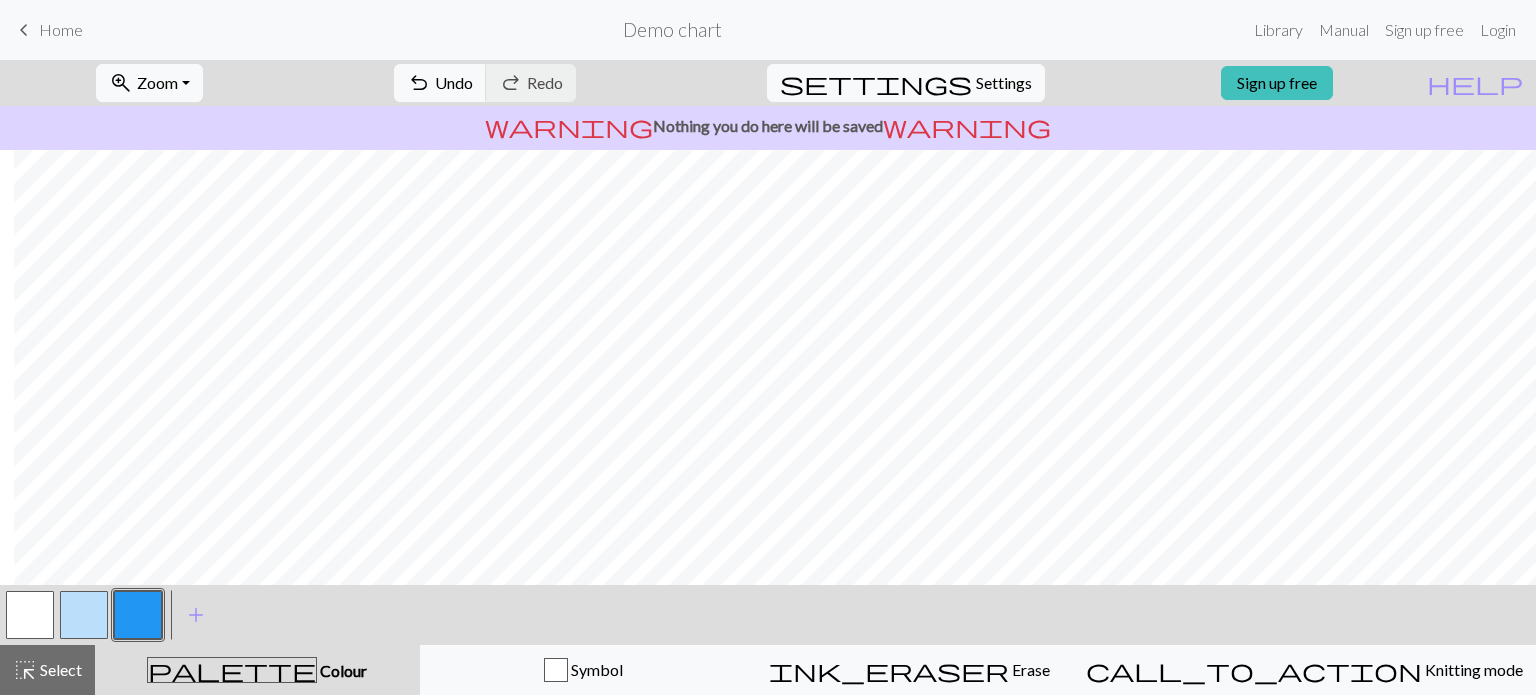 scroll, scrollTop: 96, scrollLeft: 14, axis: both 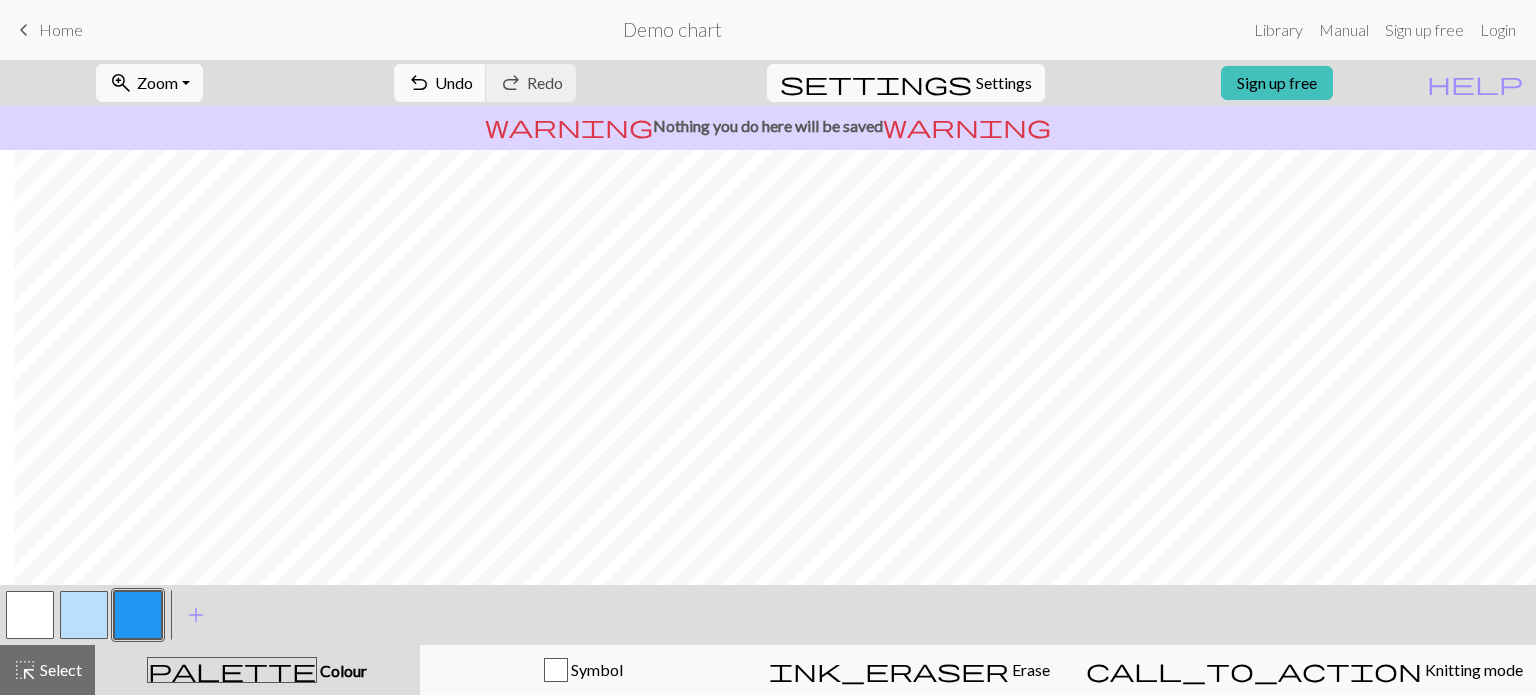 click at bounding box center [84, 615] 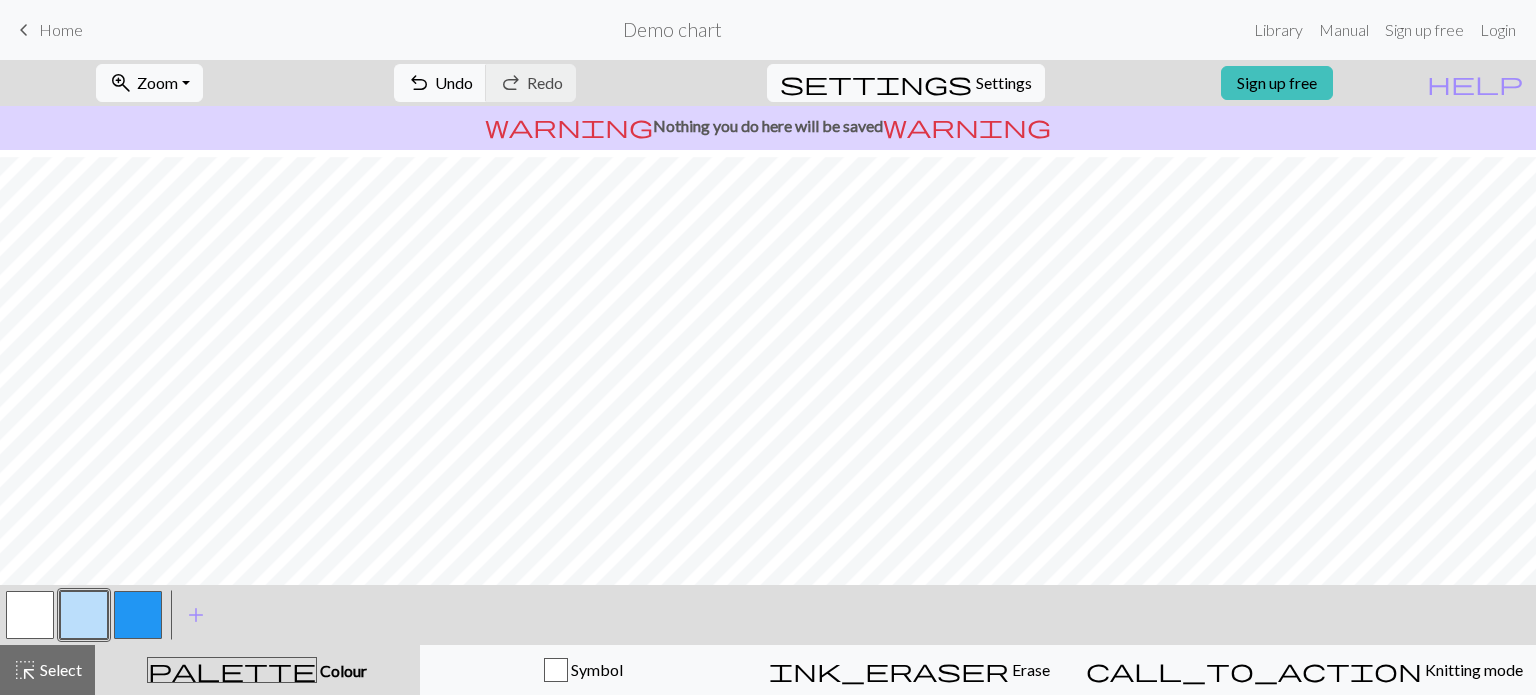 scroll, scrollTop: 383, scrollLeft: 0, axis: vertical 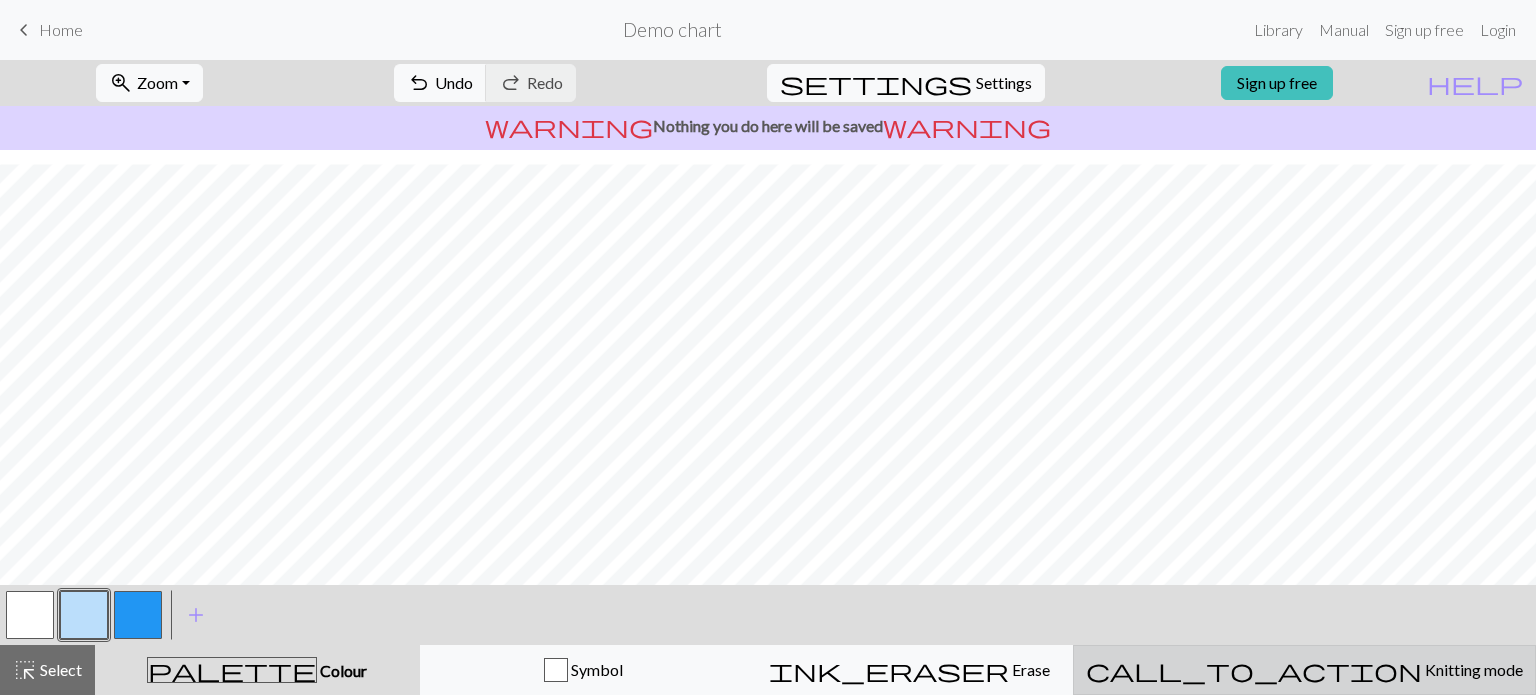 click on "call_to_action   Knitting mode   Knitting mode" at bounding box center (1304, 670) 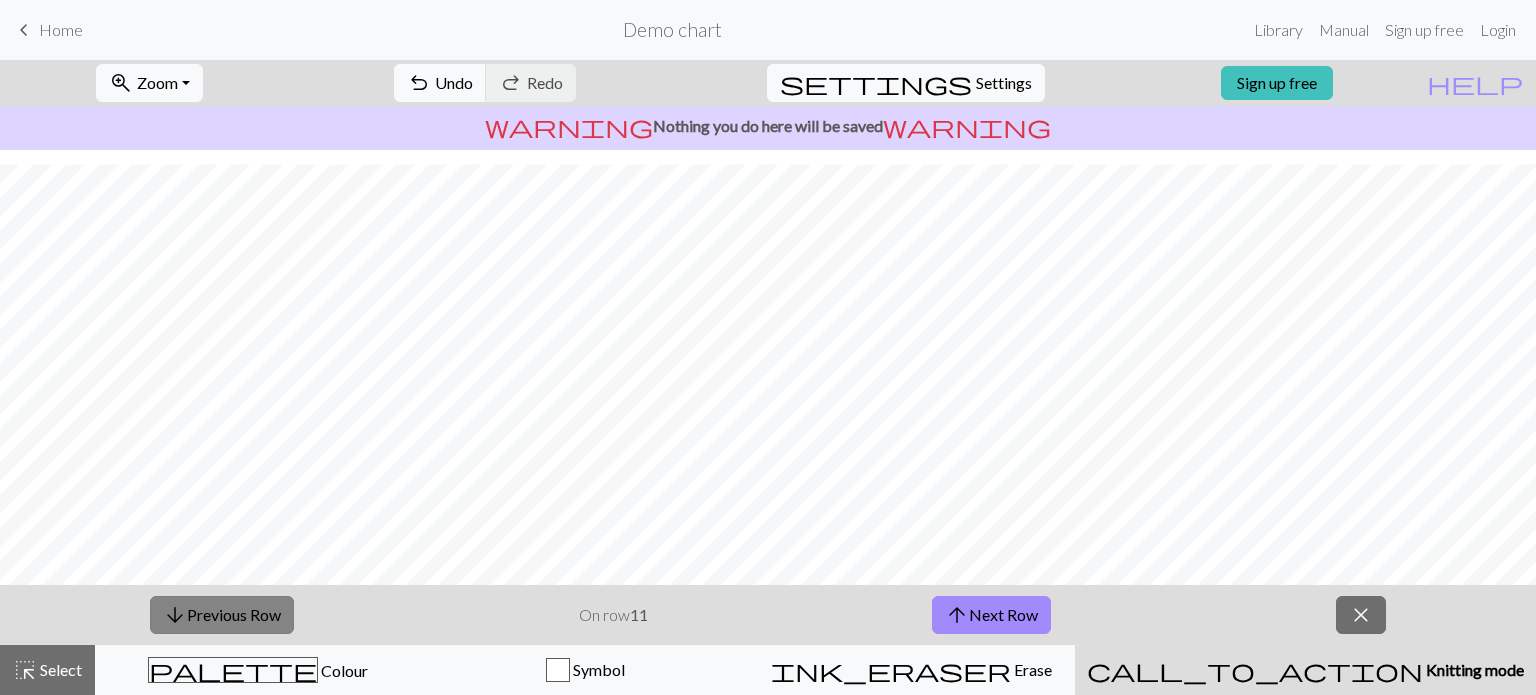 click on "arrow_downward Previous Row" at bounding box center [222, 615] 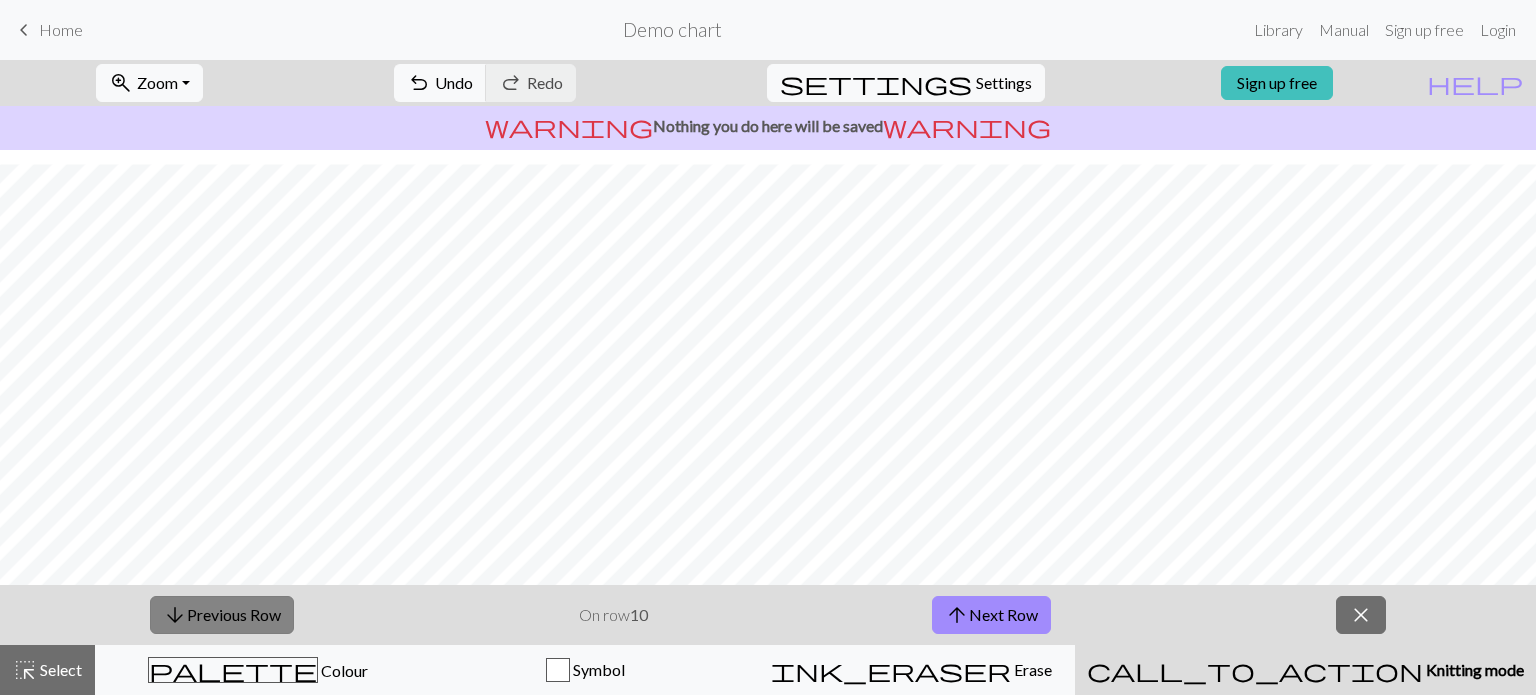 click on "arrow_downward Previous Row" at bounding box center [222, 615] 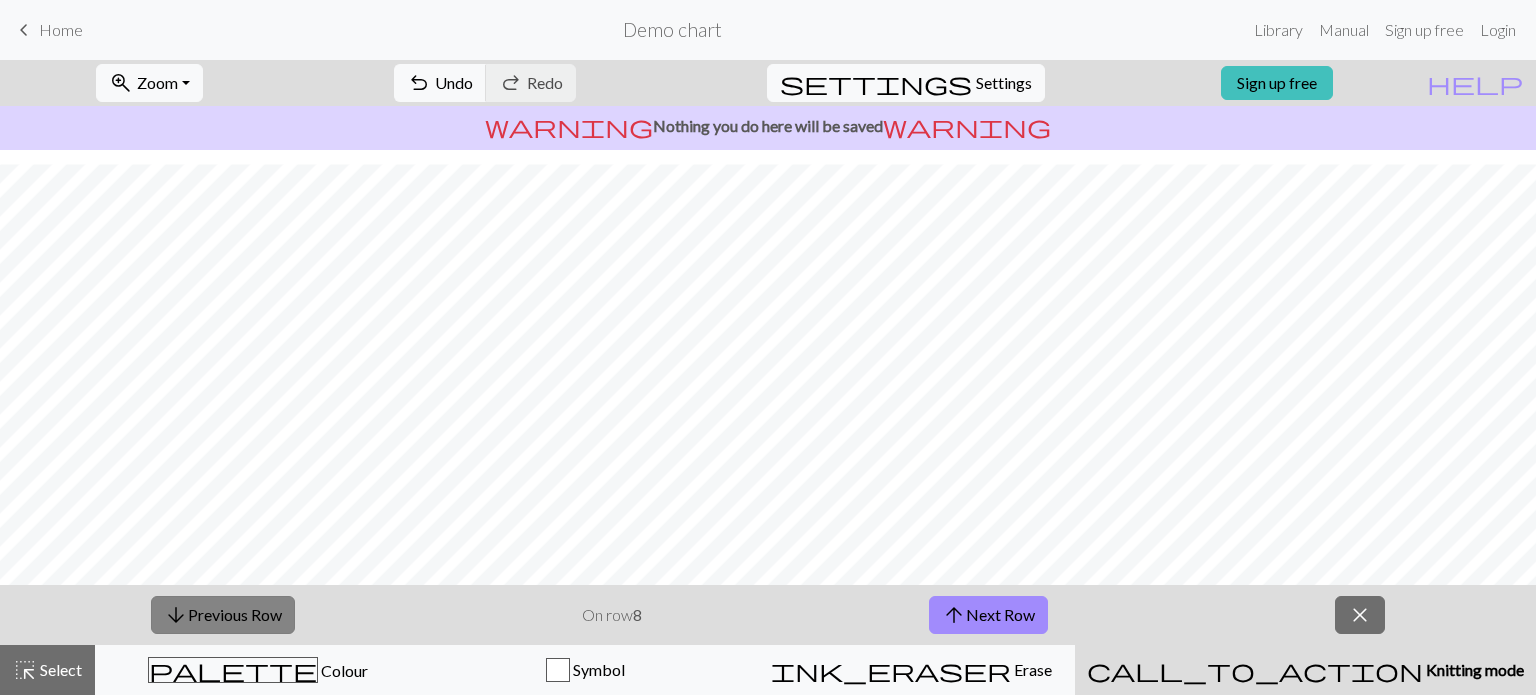 click on "arrow_downward Previous Row" at bounding box center (223, 615) 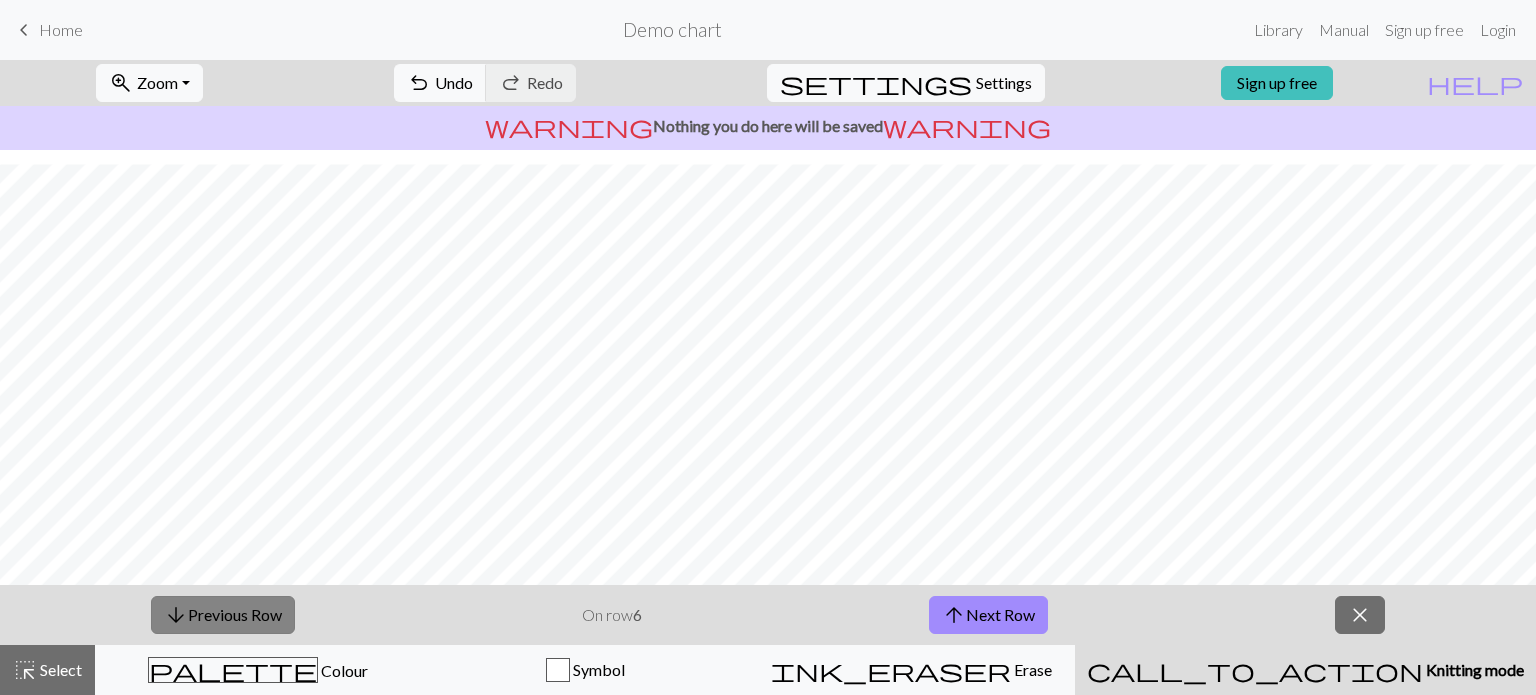 click on "arrow_downward Previous Row" at bounding box center (223, 615) 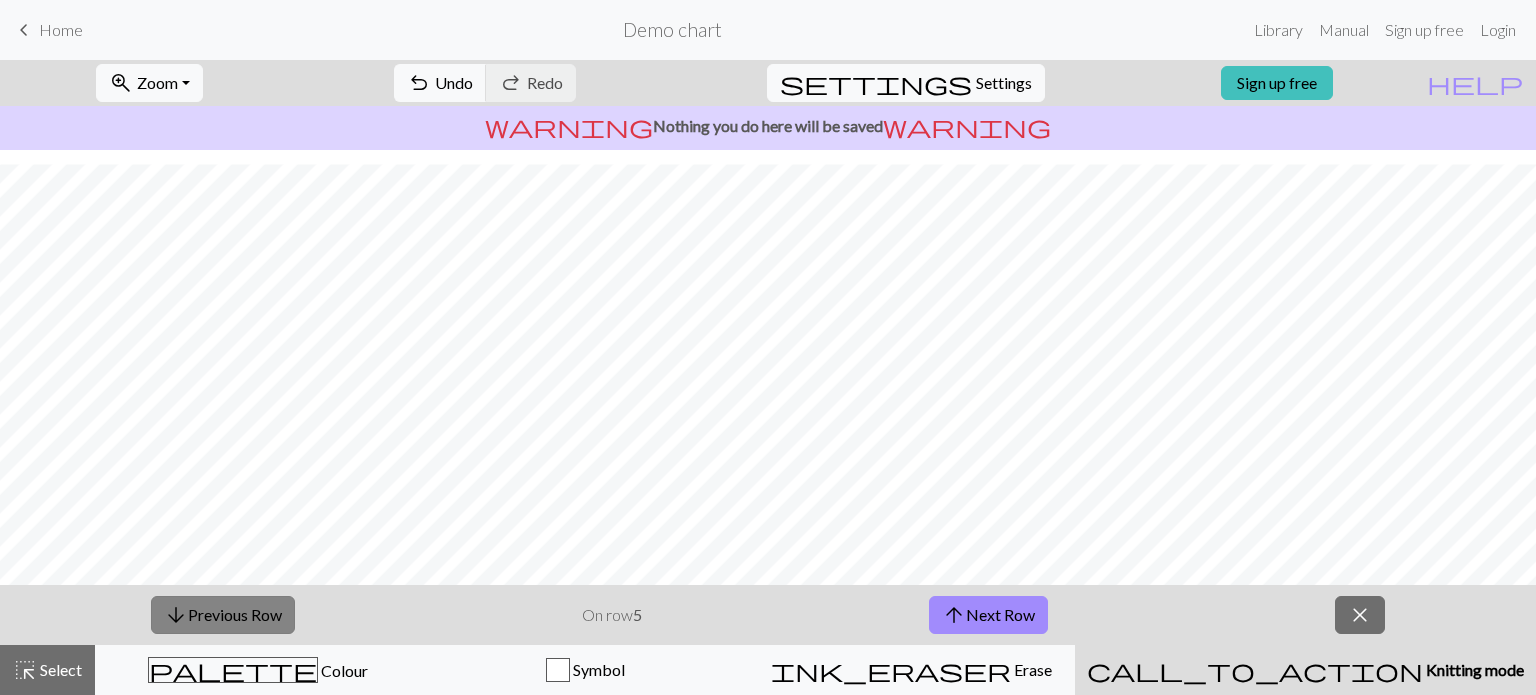 click on "arrow_downward Previous Row" at bounding box center [223, 615] 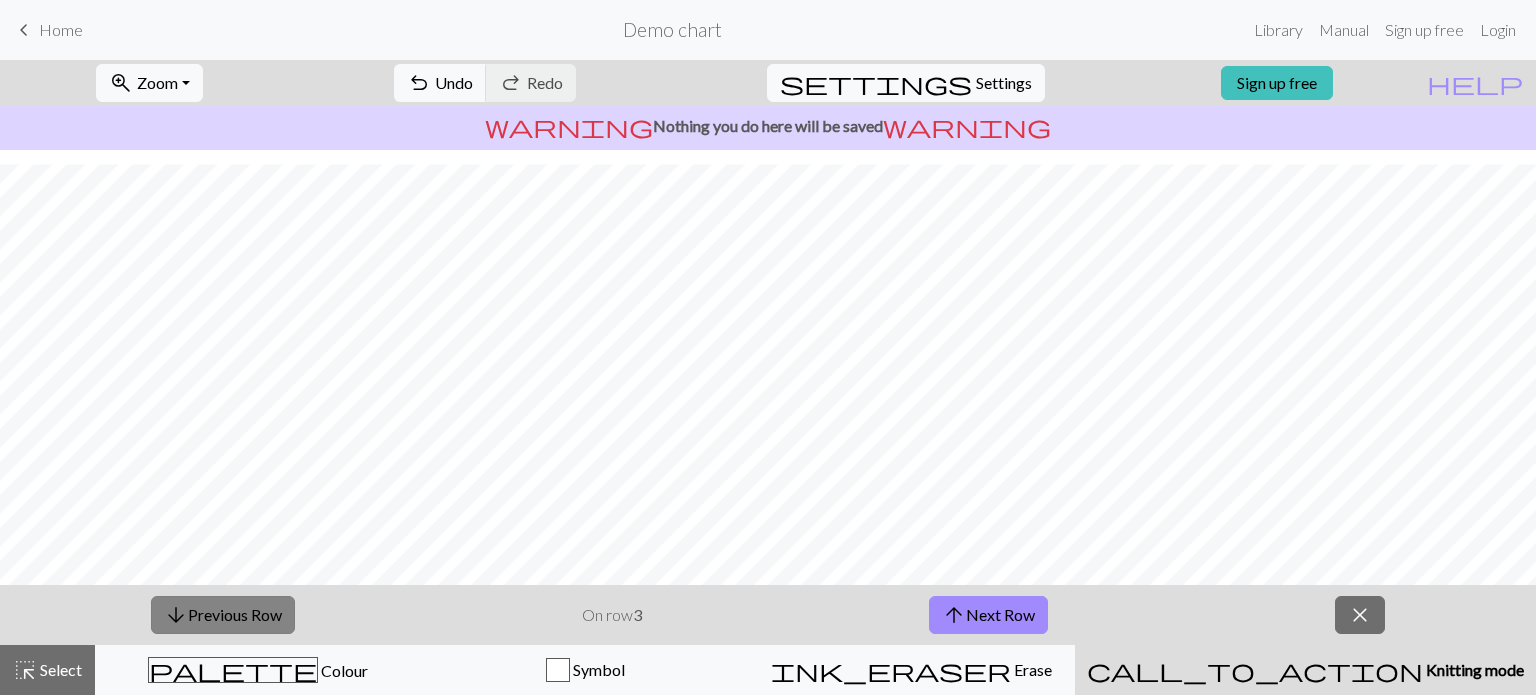 click on "arrow_downward Previous Row" at bounding box center [223, 615] 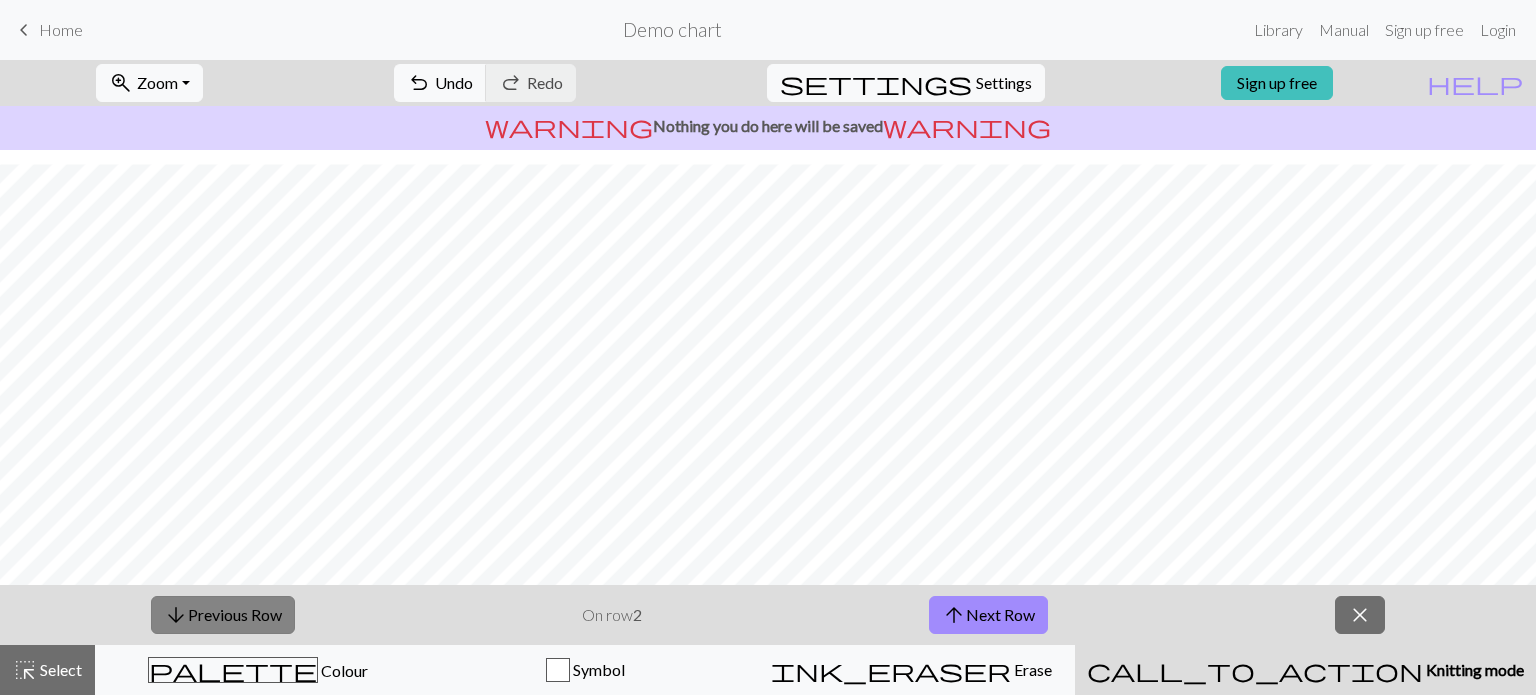 click on "arrow_downward Previous Row" at bounding box center (223, 615) 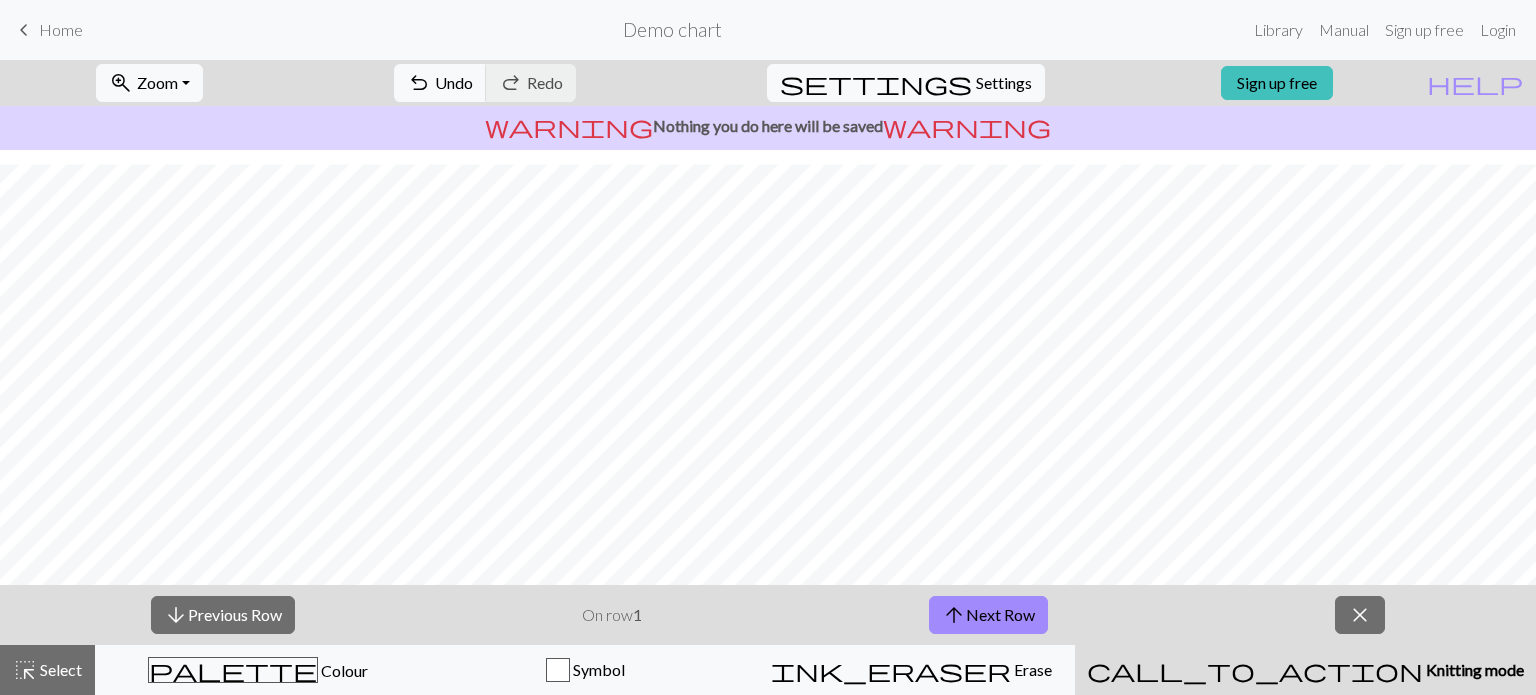 type 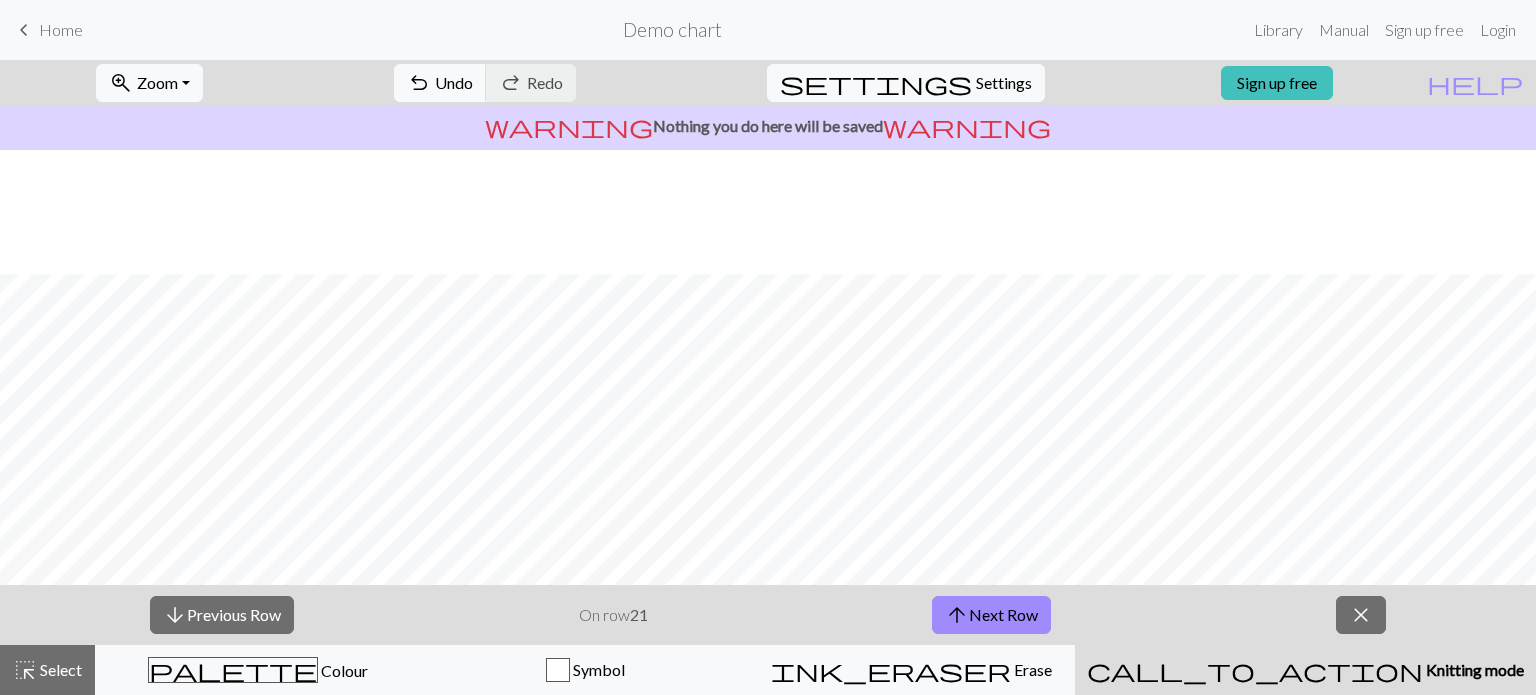 scroll, scrollTop: 154, scrollLeft: 0, axis: vertical 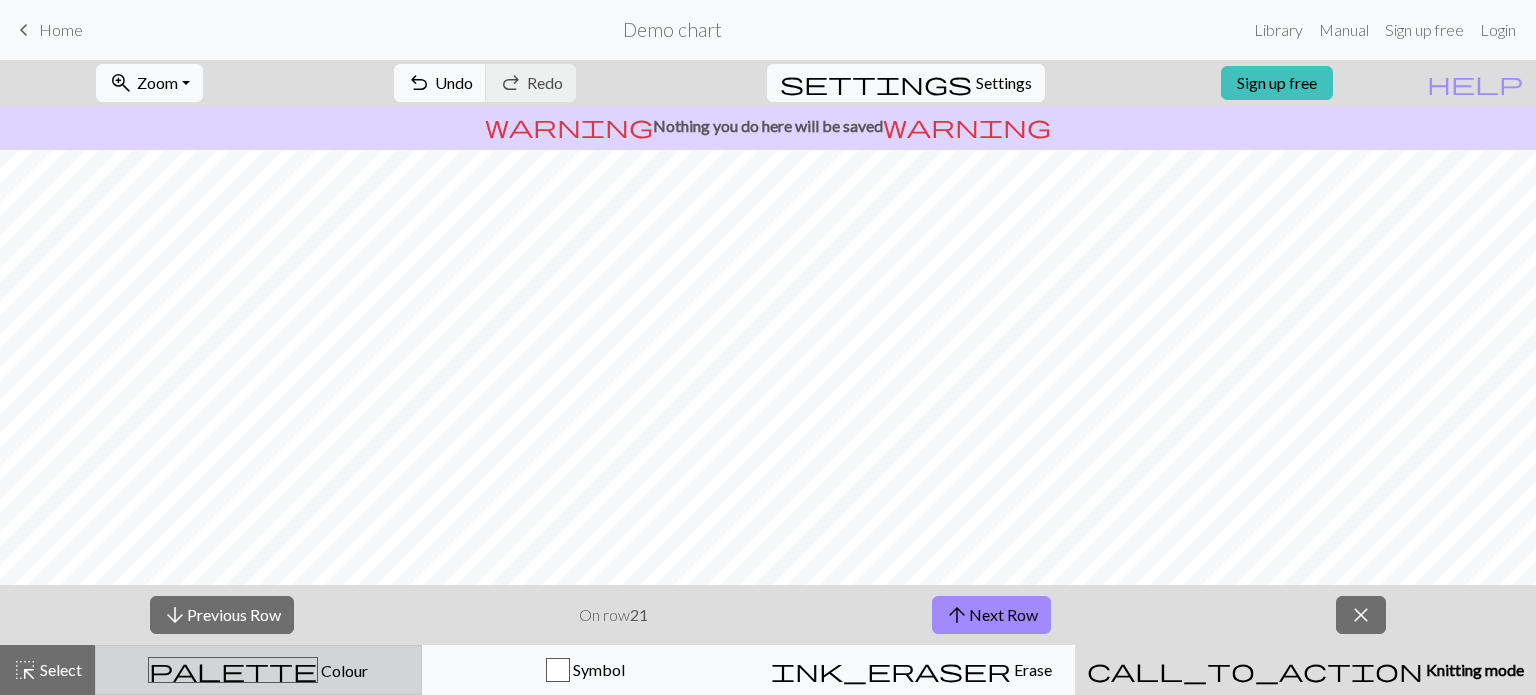 click on "Colour" at bounding box center [343, 670] 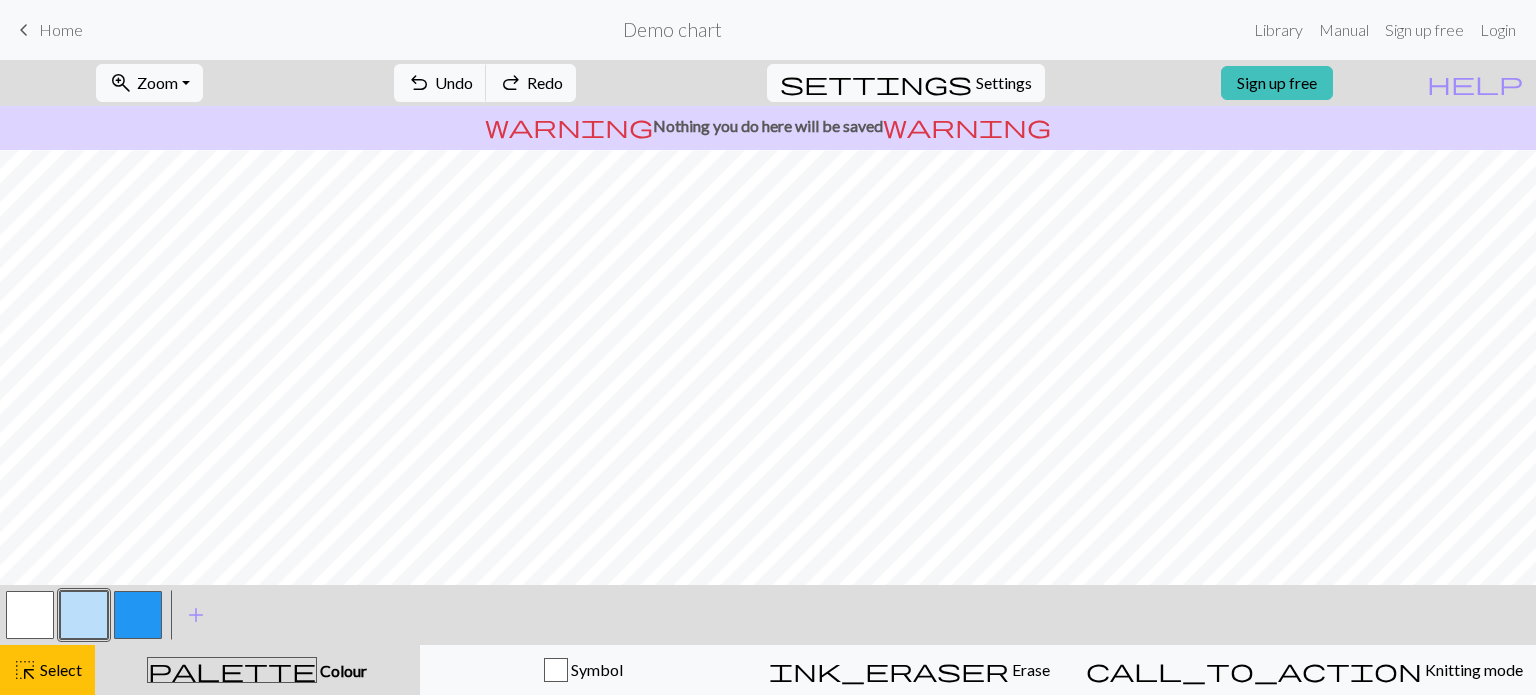click on "palette   Colour   Colour" at bounding box center [257, 670] 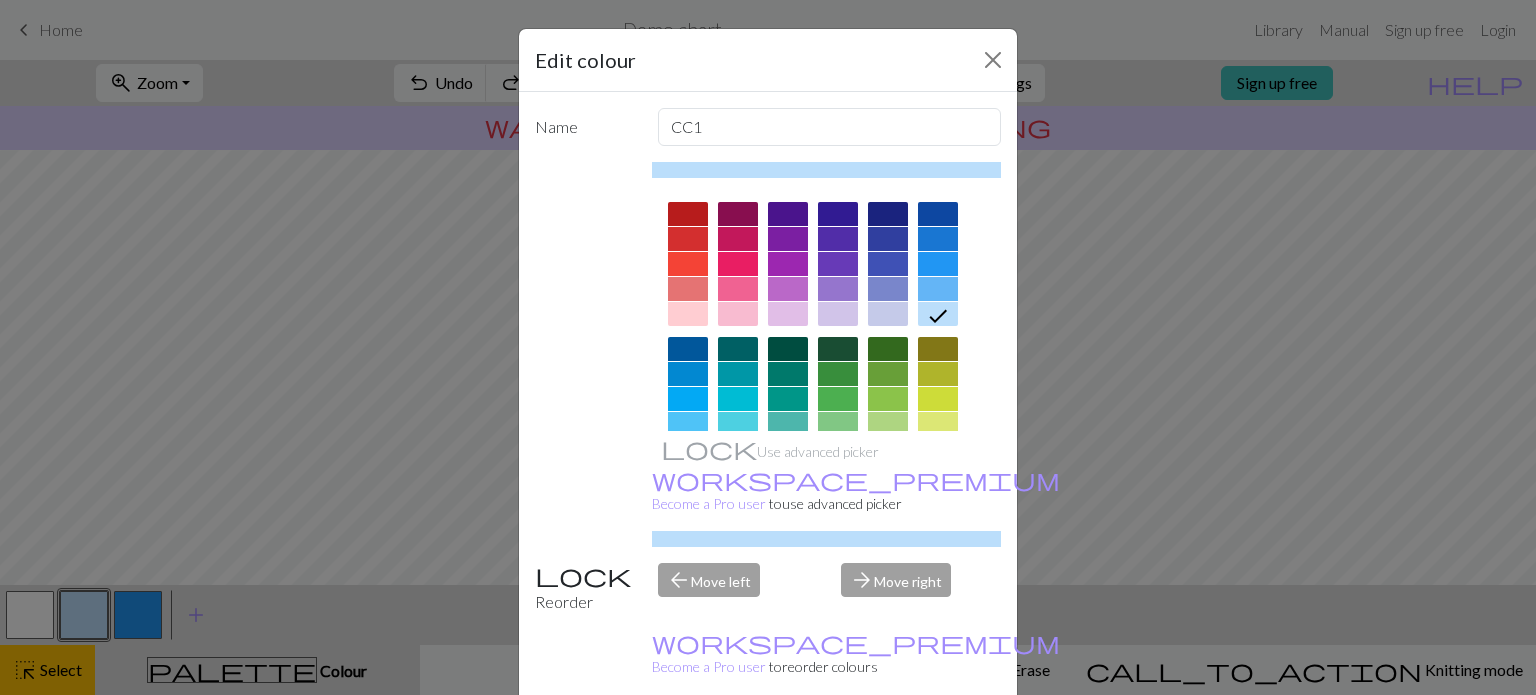 click on "Delete Done Cancel" at bounding box center [768, 745] 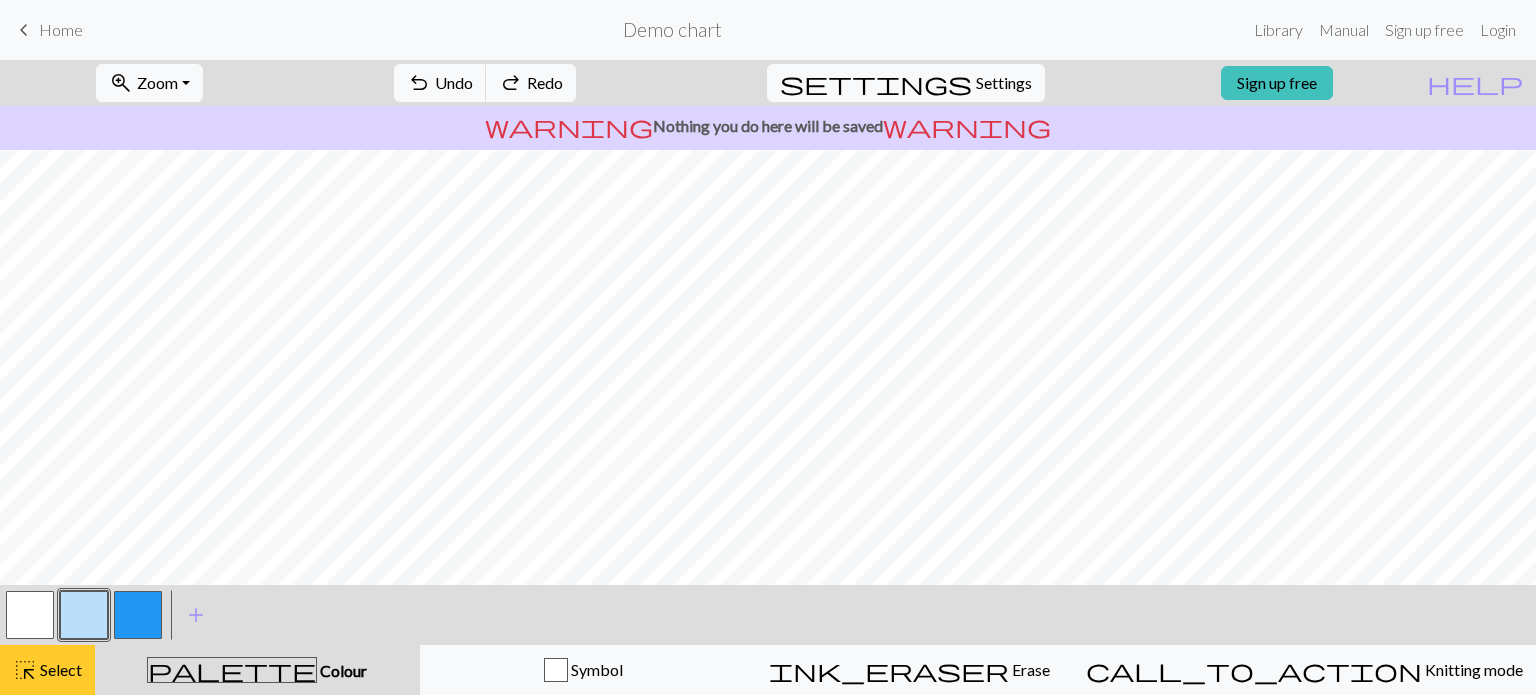 click on "Select" at bounding box center [59, 669] 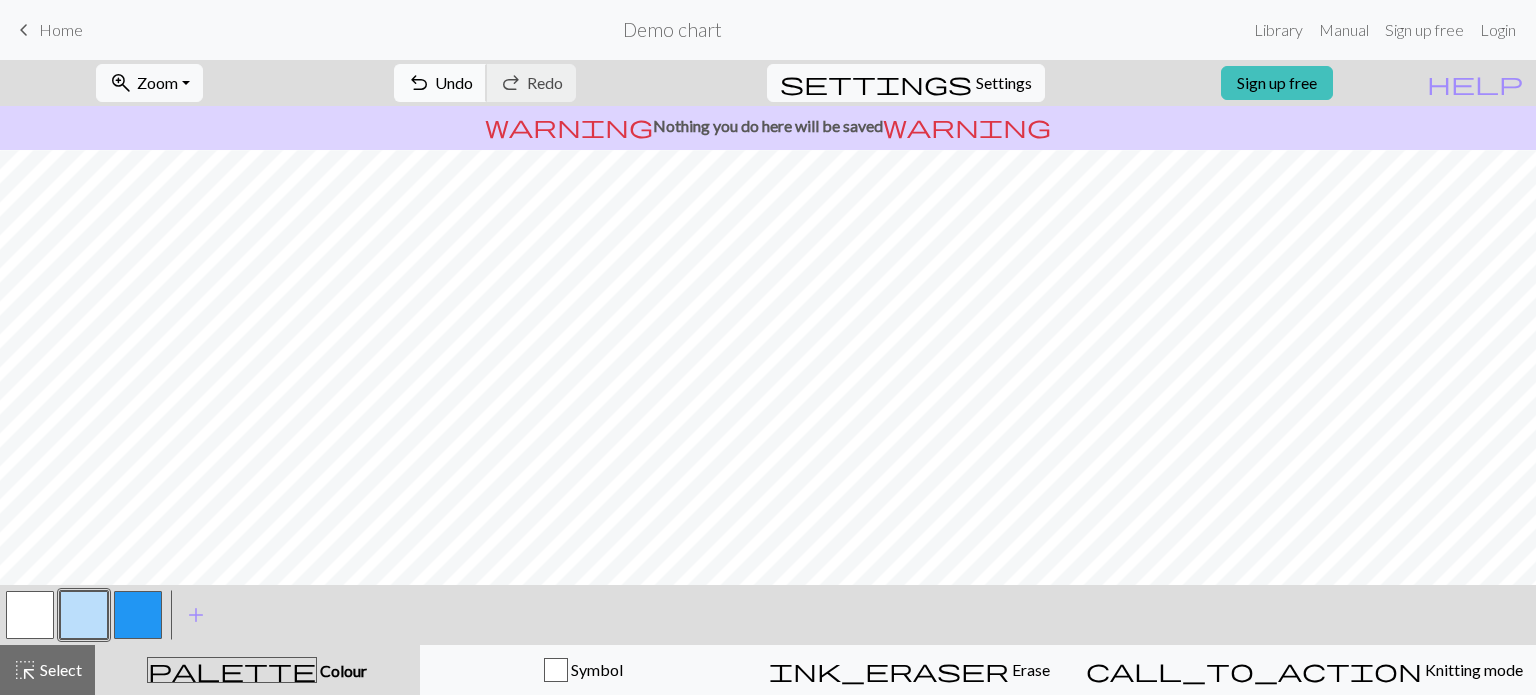 click on "Undo" at bounding box center (454, 82) 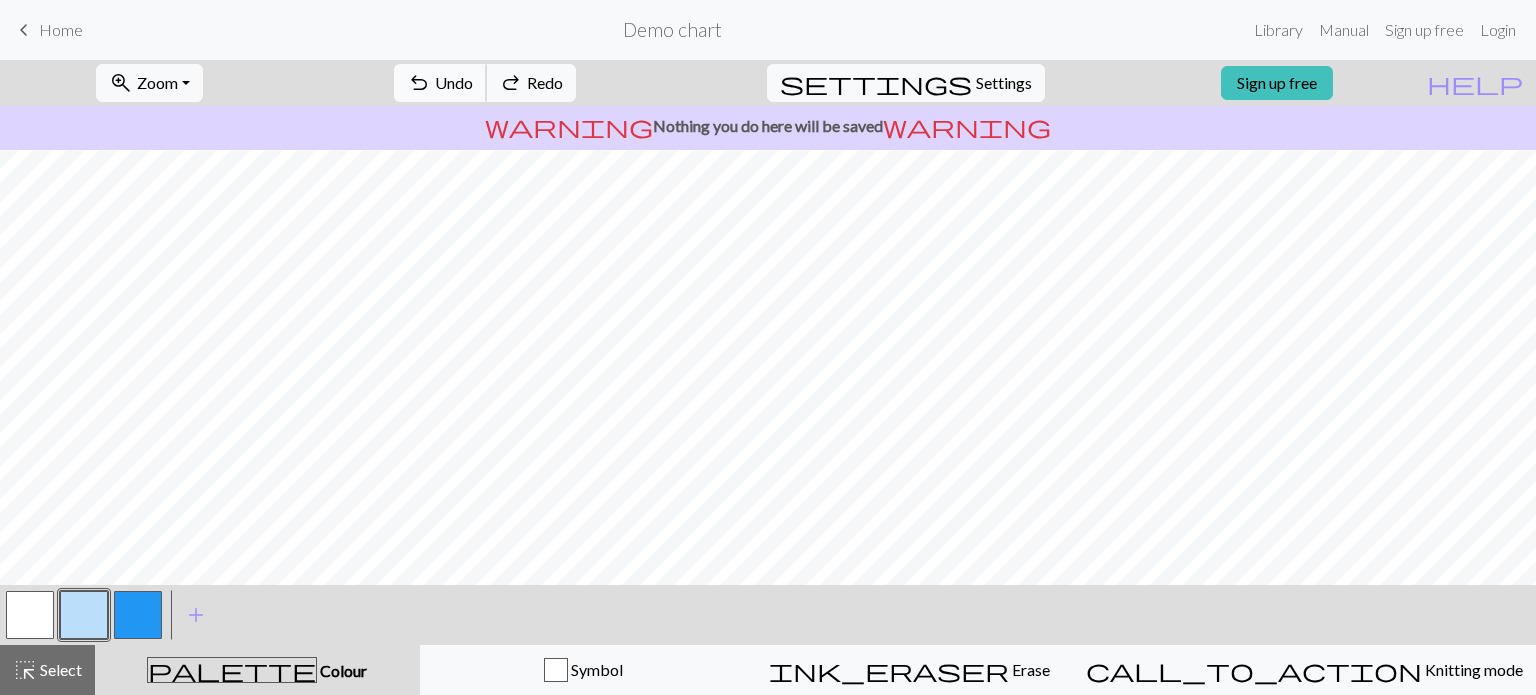 click on "Undo" at bounding box center [454, 82] 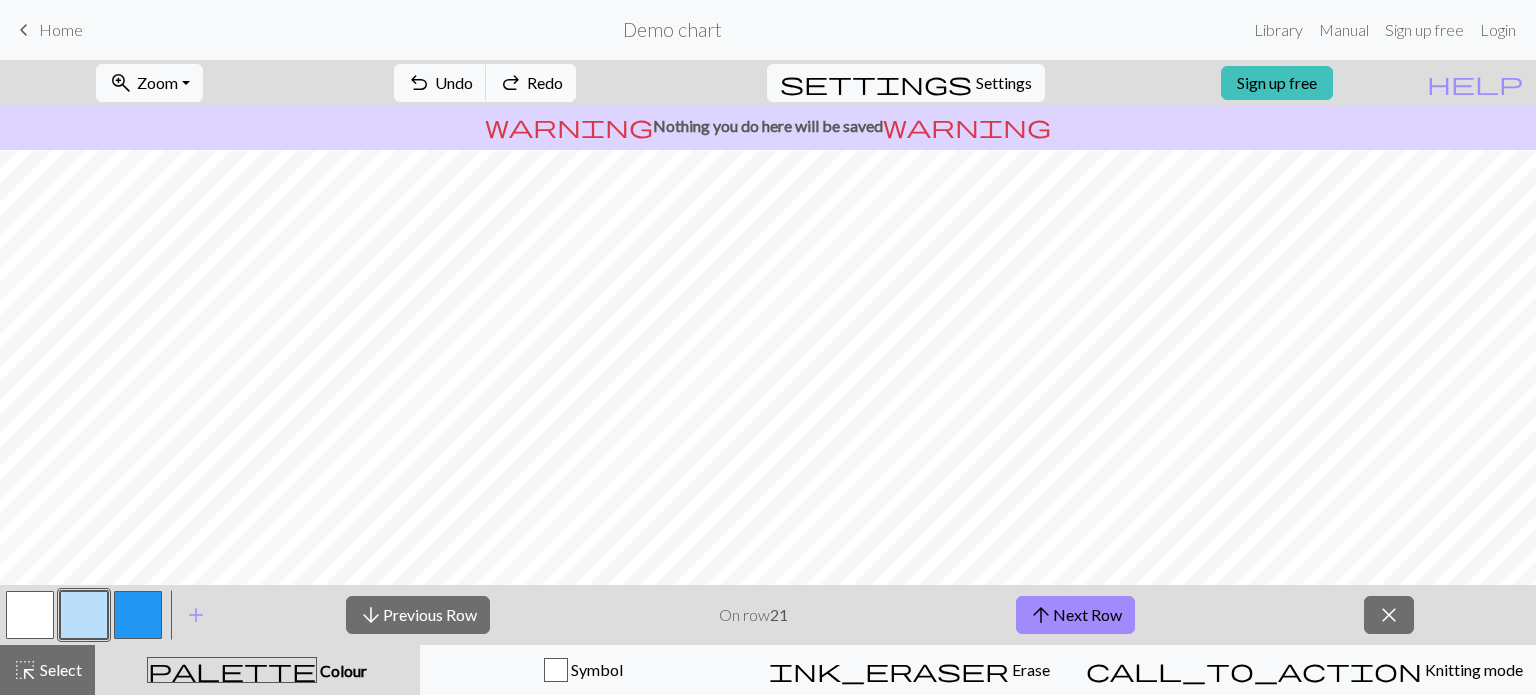 click on "redo" at bounding box center [511, 83] 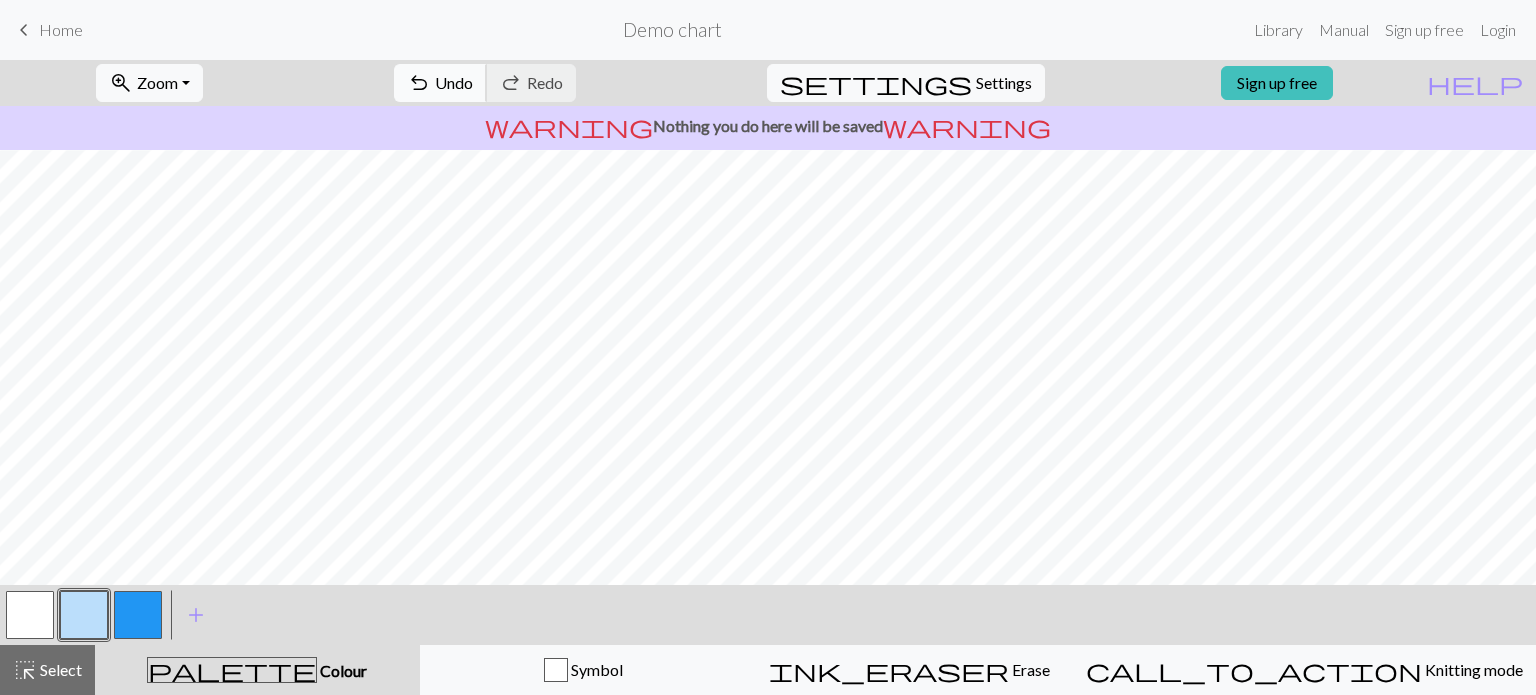 click on "undo" at bounding box center (419, 83) 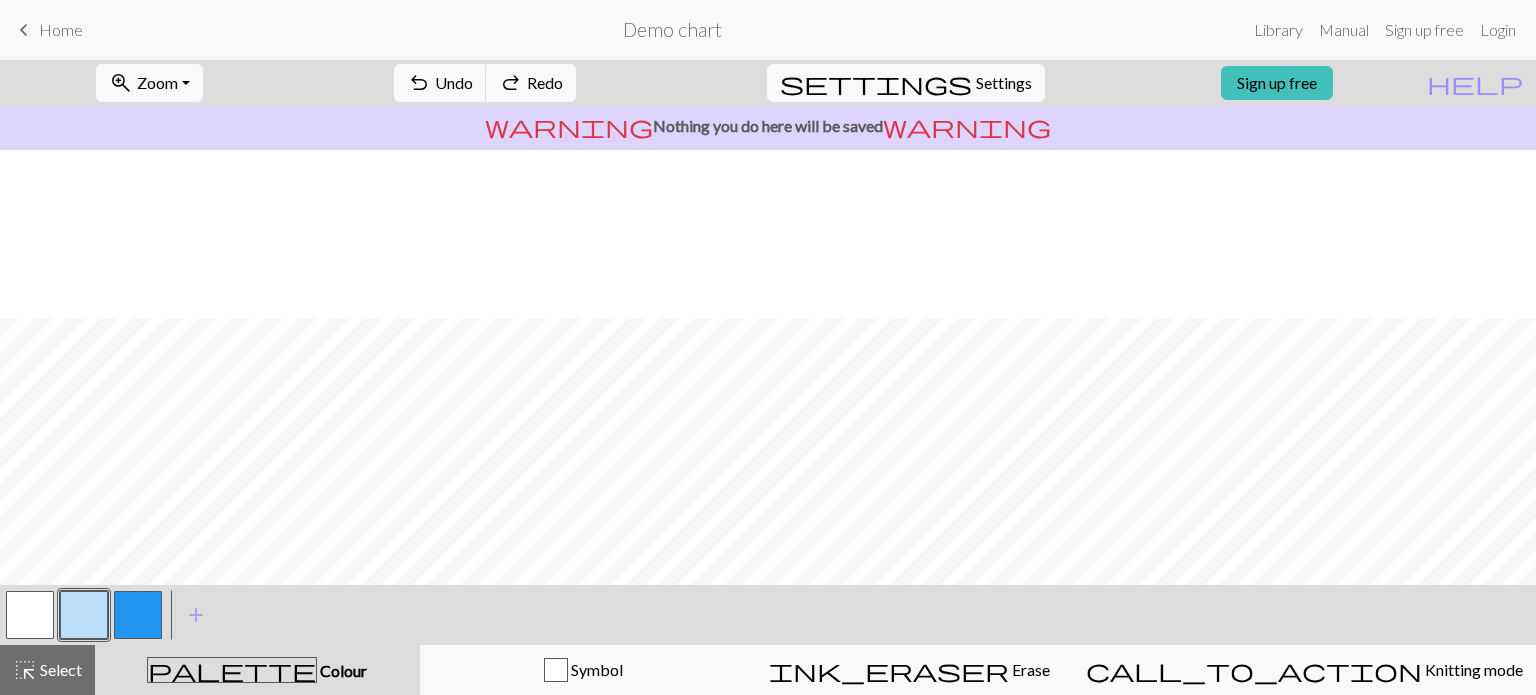 scroll, scrollTop: 168, scrollLeft: 0, axis: vertical 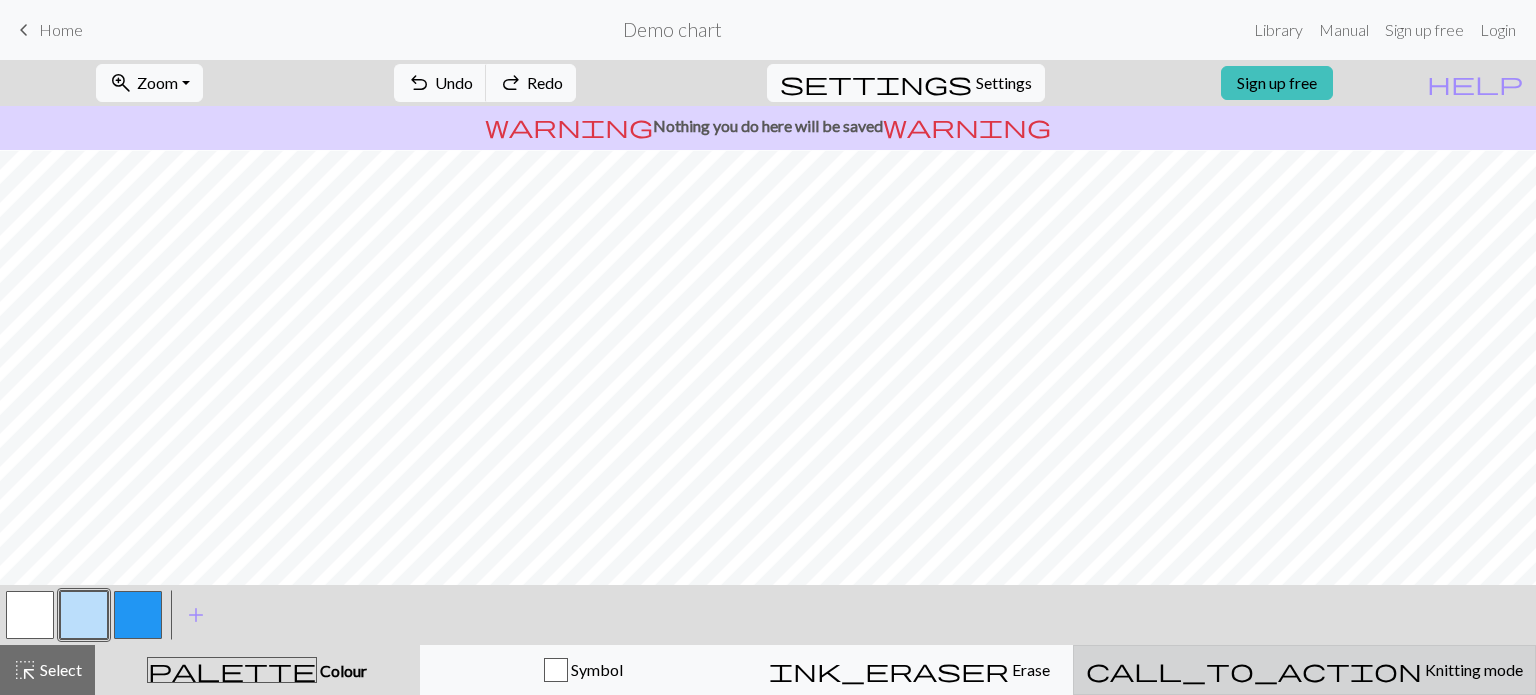 click on "call_to_action" at bounding box center (1254, 670) 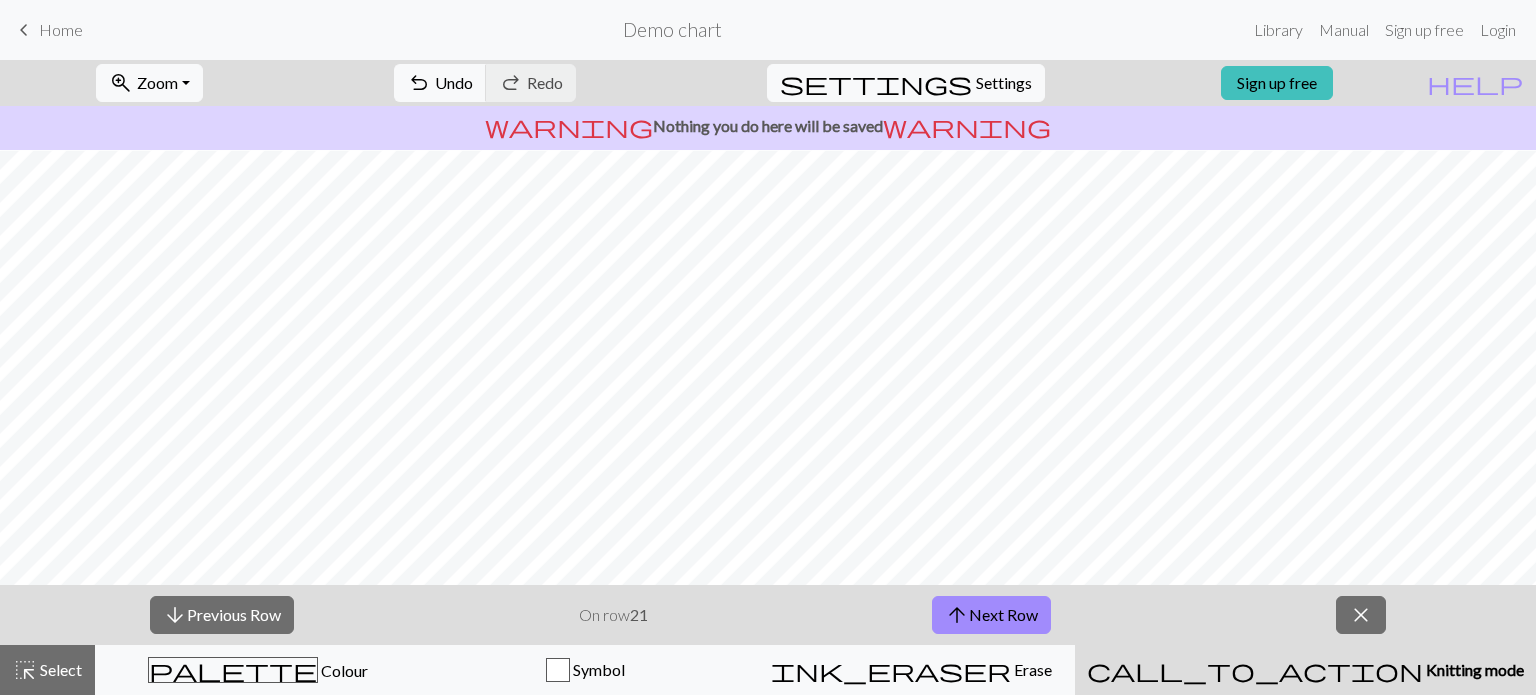 type 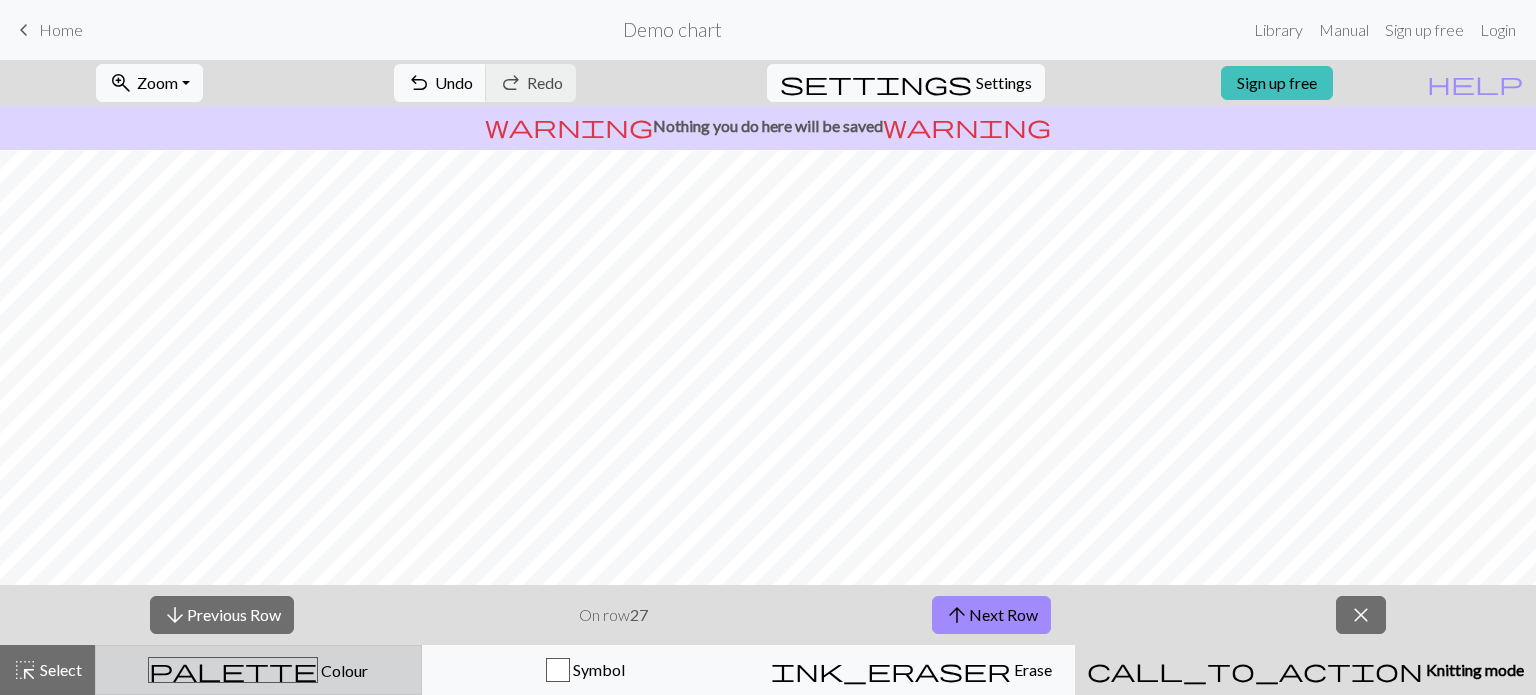 click on "palette   Colour   Colour" at bounding box center (258, 670) 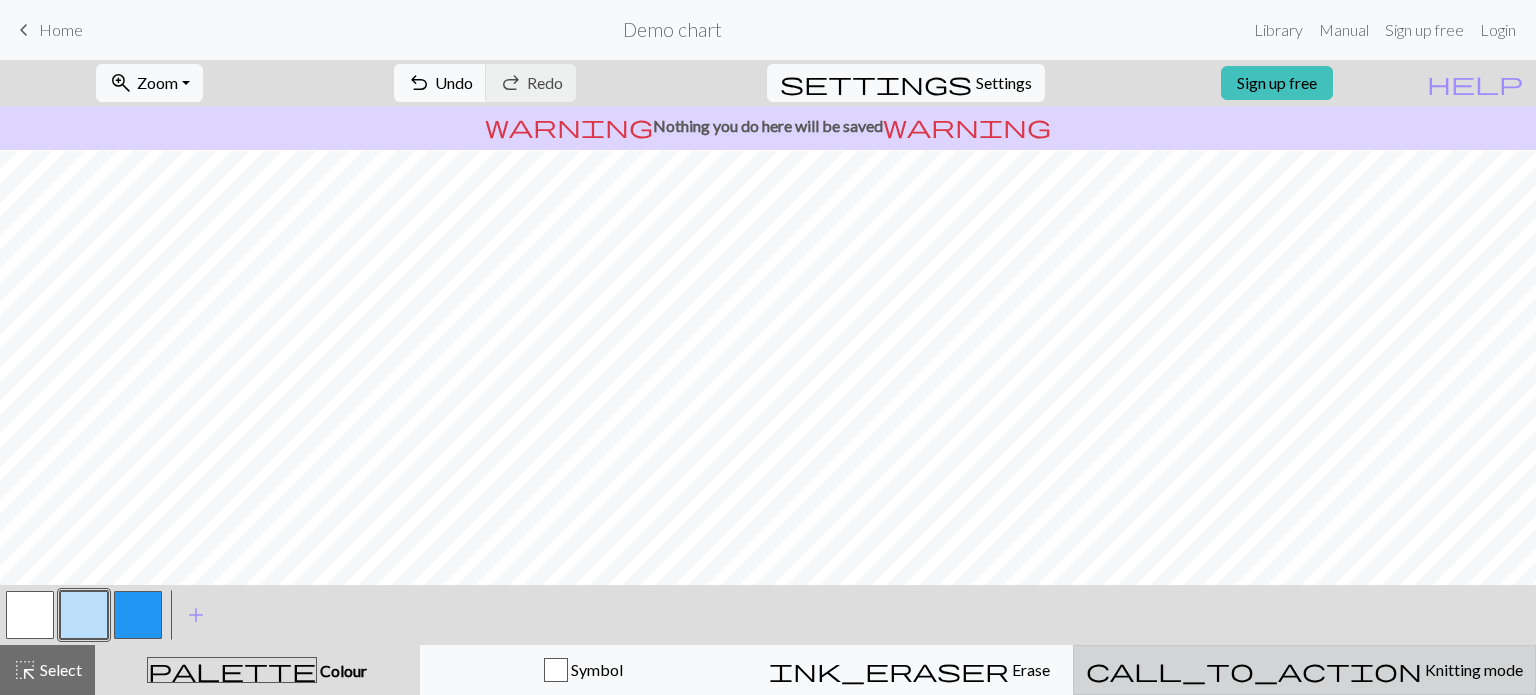 click on "Knitting mode" at bounding box center [1472, 669] 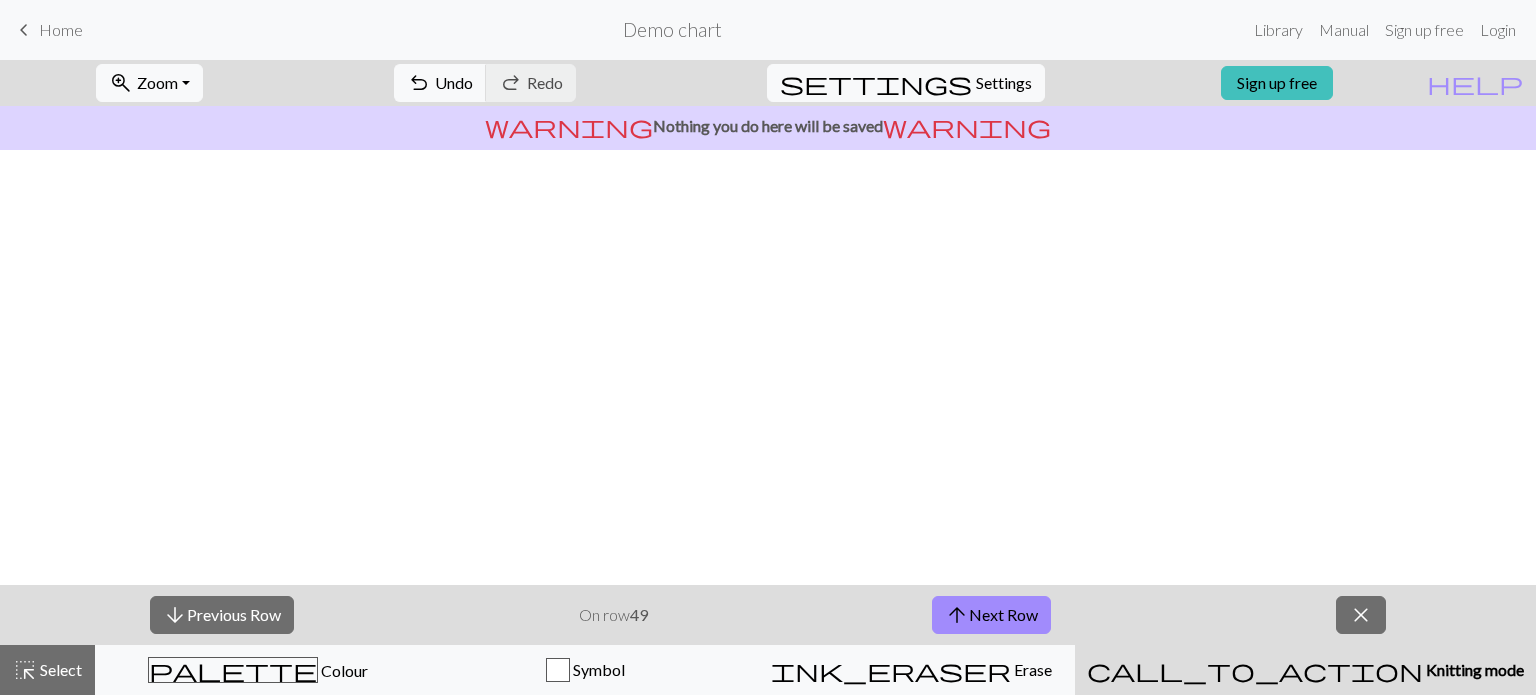 scroll, scrollTop: 0, scrollLeft: 0, axis: both 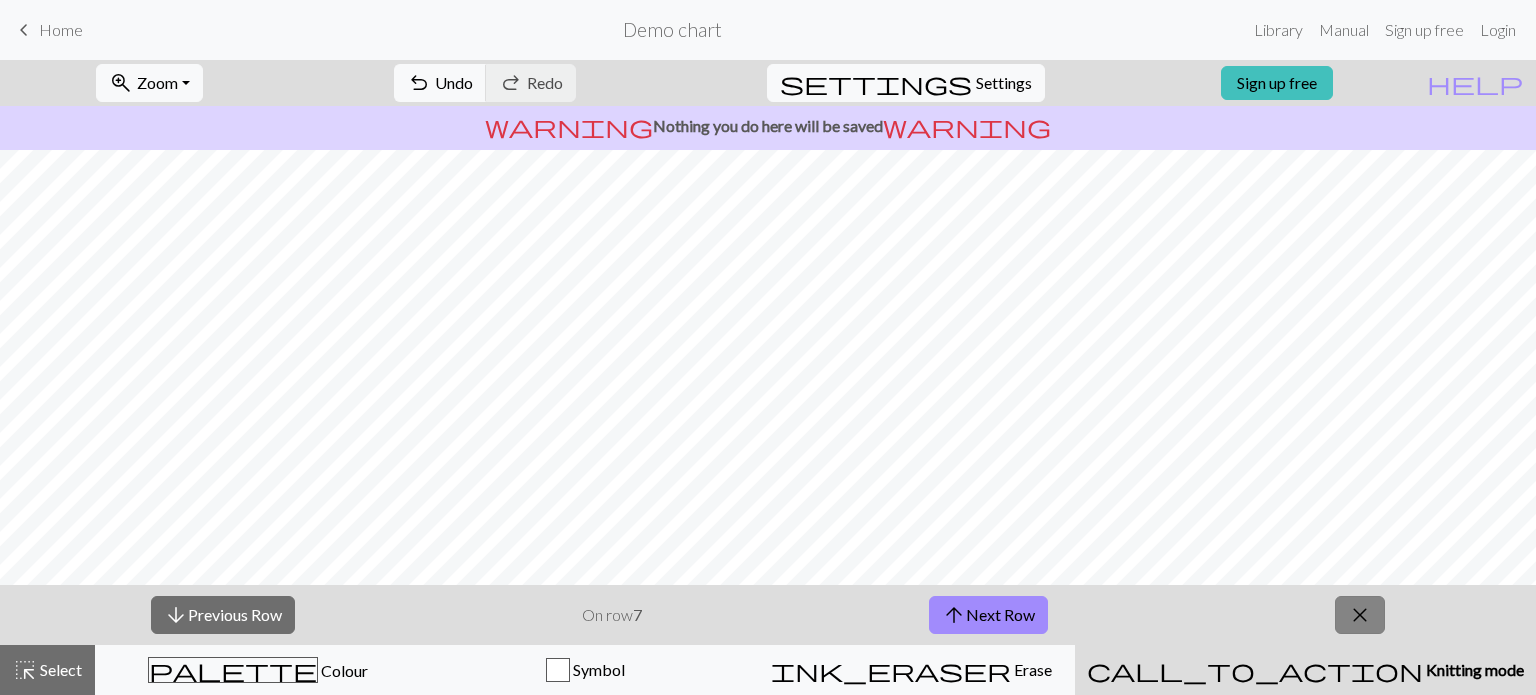 click on "close" at bounding box center (1360, 615) 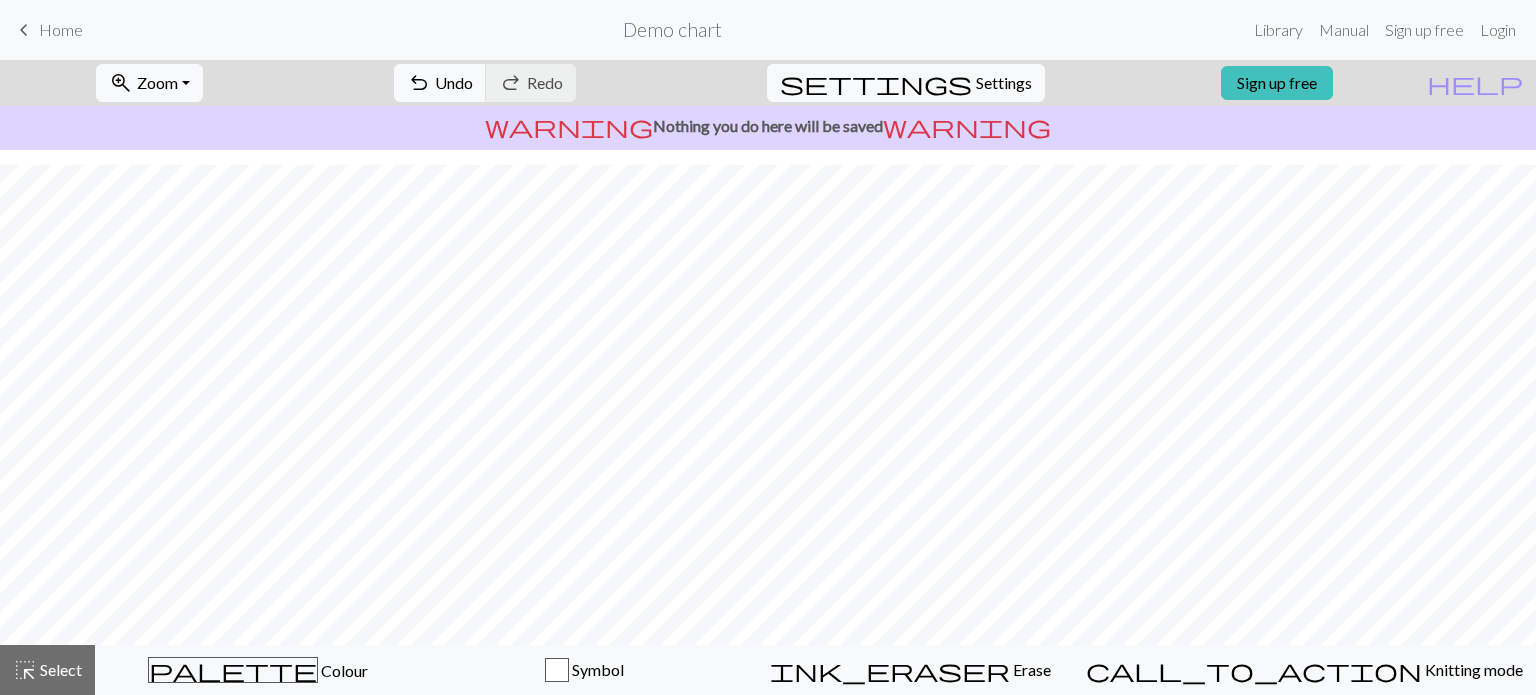 scroll, scrollTop: 0, scrollLeft: 0, axis: both 